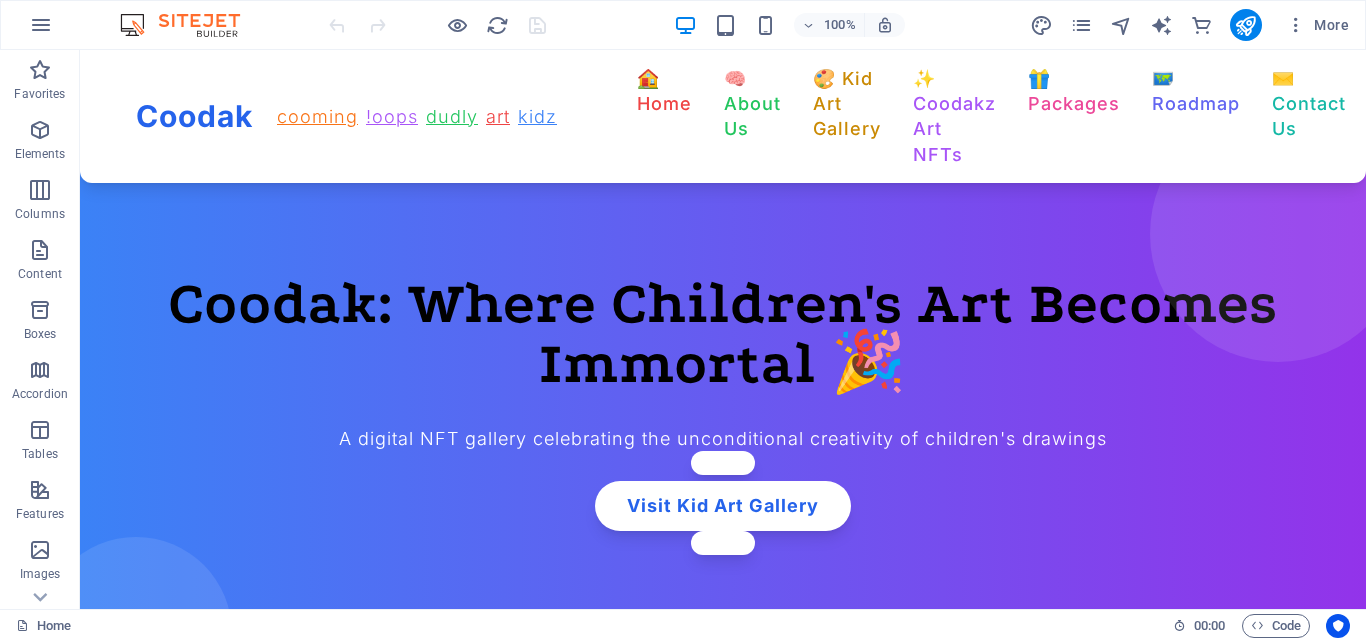 scroll, scrollTop: 0, scrollLeft: 0, axis: both 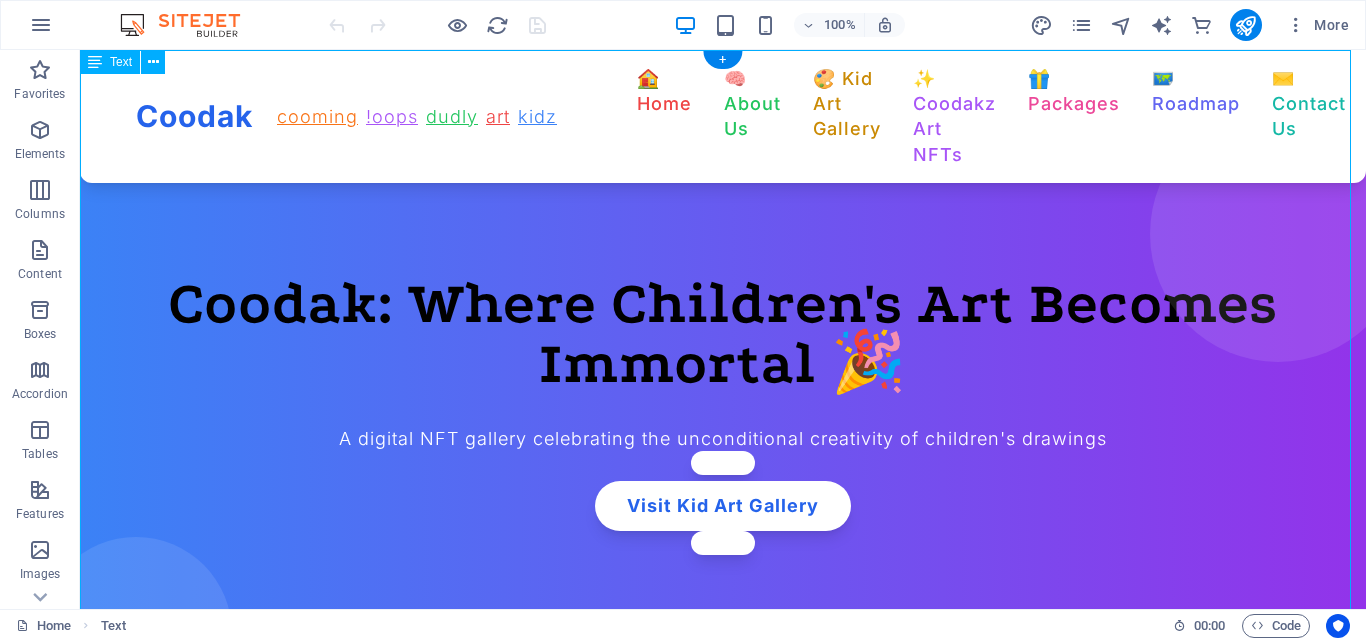 click on "Coodak Project: Digital Art Gallery for Children
Coodak
cooming
!oops
dudly
art
kidz
🏠 Home
🧠 About Us
🎨 Kid Art Gallery
✨ Coodakz Art NFTs
🎁 Packages
🗺️ Roadmap
✉️ Contact Us
🏠 Home
🧠 About Us" at bounding box center (723, 3633) 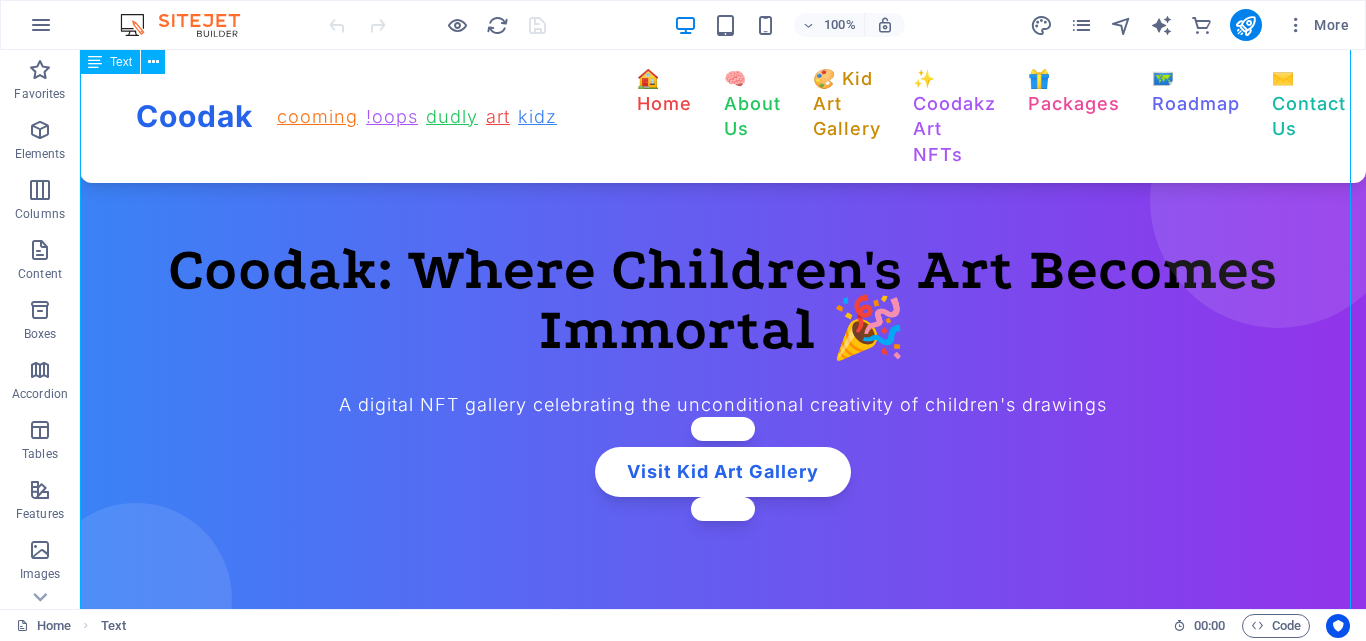 scroll, scrollTop: 0, scrollLeft: 0, axis: both 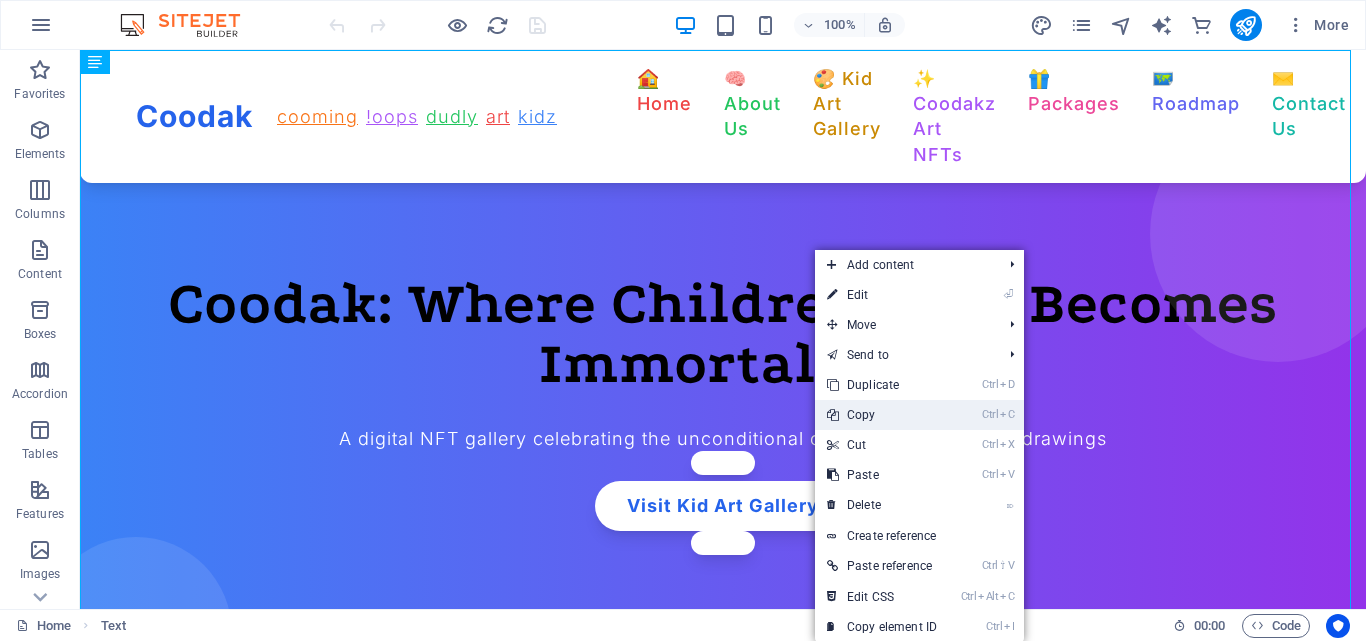 click on "Ctrl C  Copy" at bounding box center [882, 415] 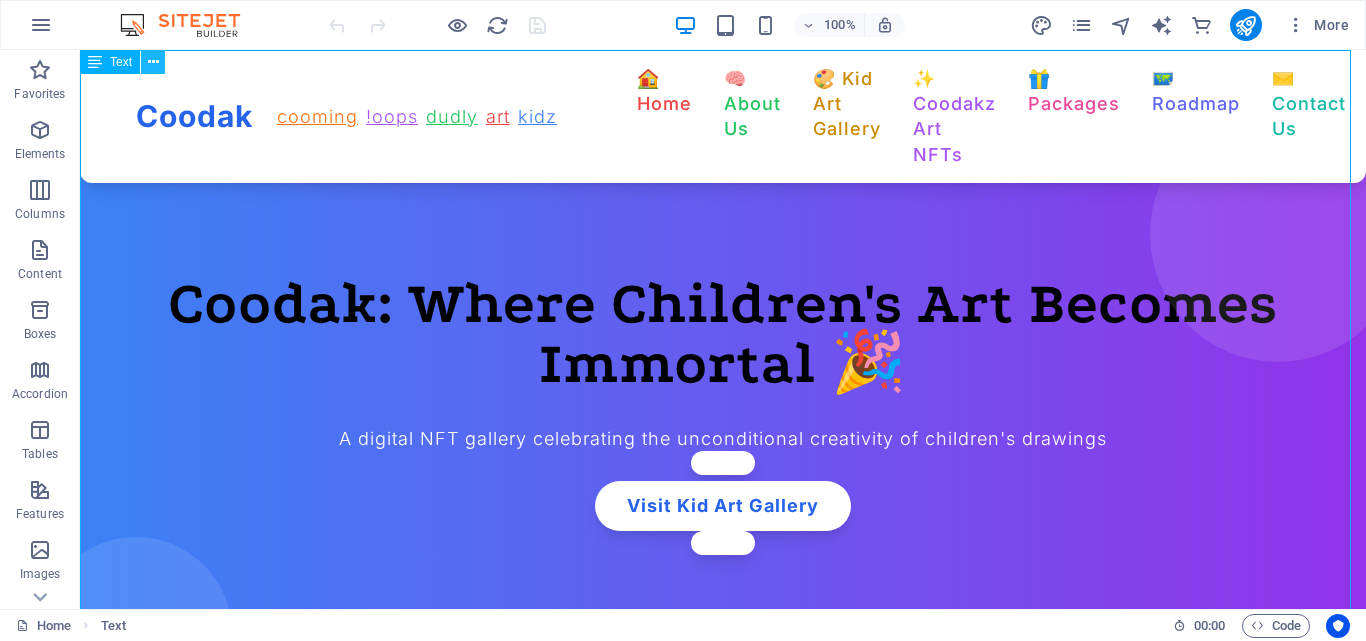 click at bounding box center (153, 62) 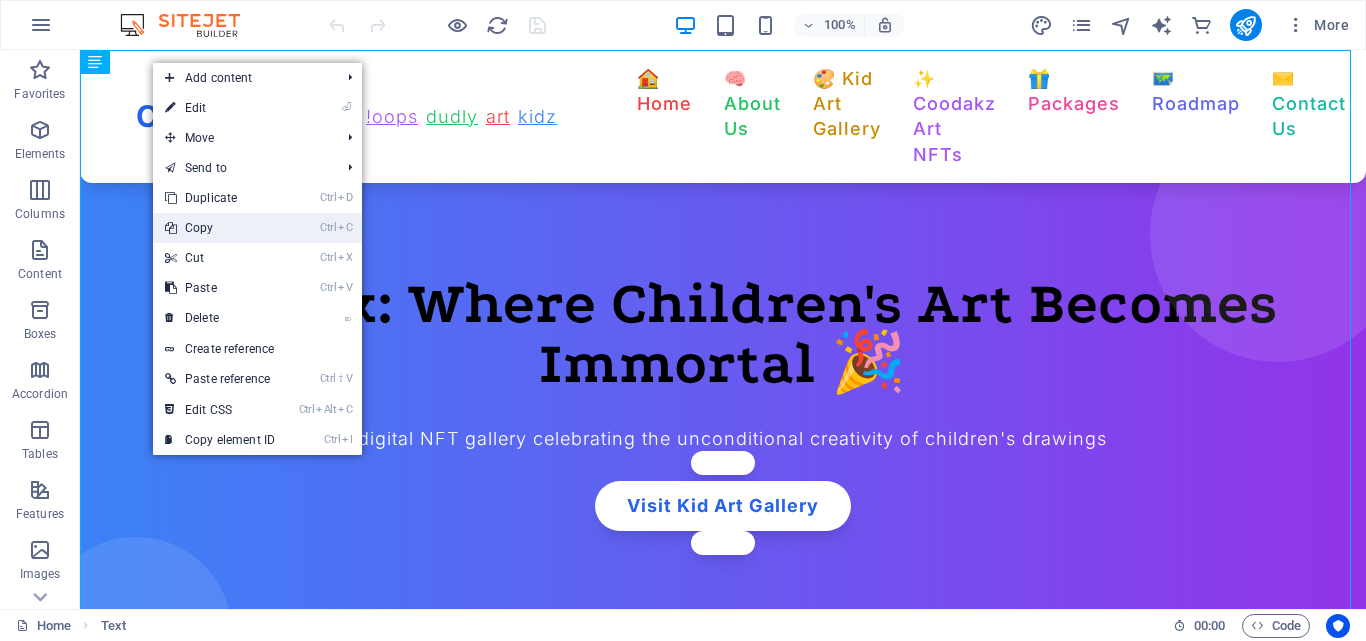 click on "Ctrl C  Copy" at bounding box center (220, 228) 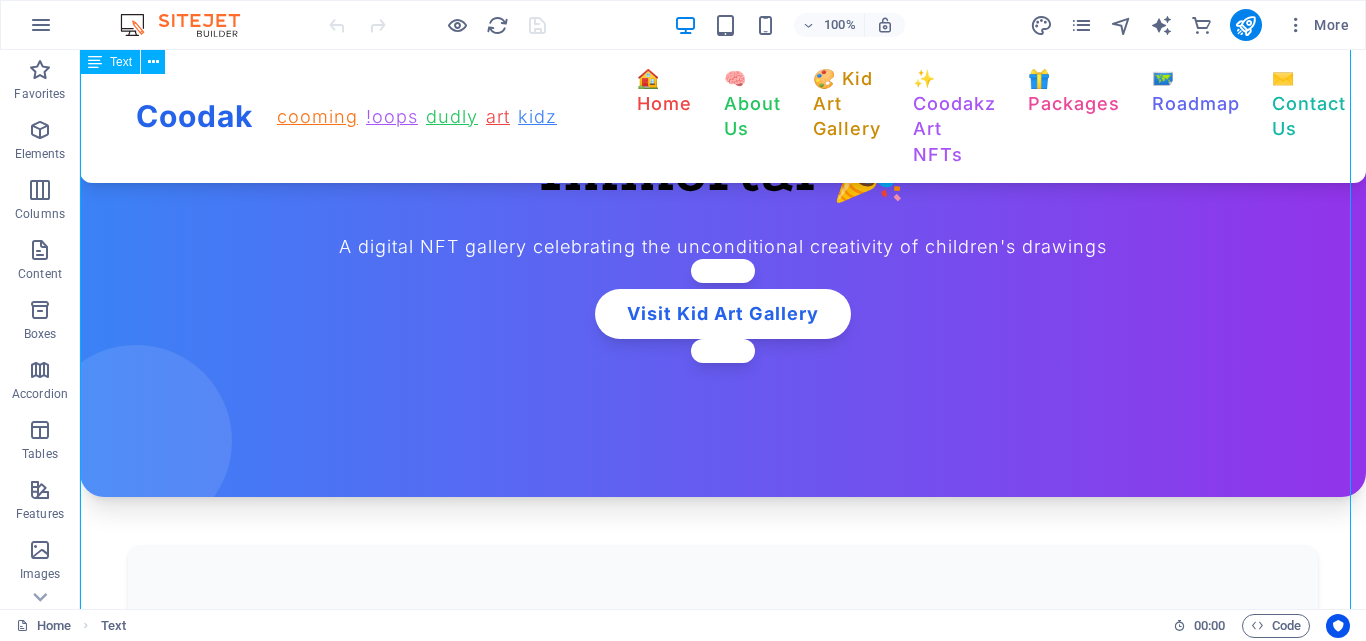 scroll, scrollTop: 0, scrollLeft: 0, axis: both 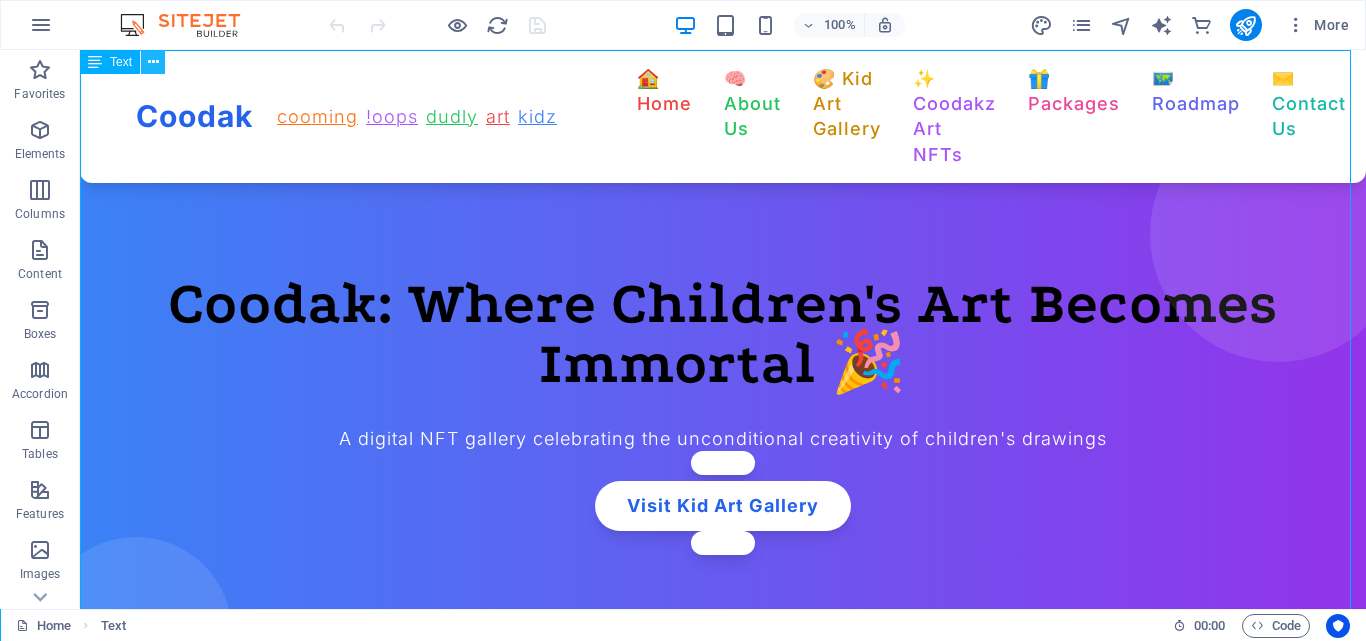 click at bounding box center [153, 62] 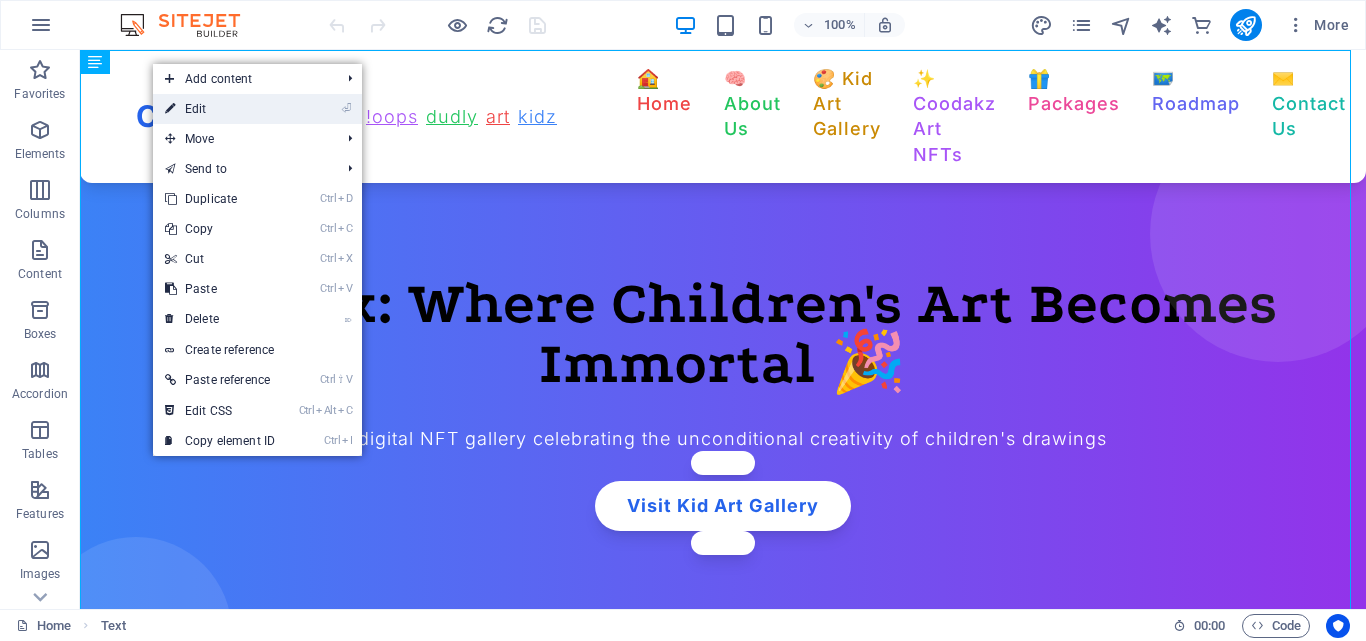 click on "⏎  Edit" at bounding box center (257, 109) 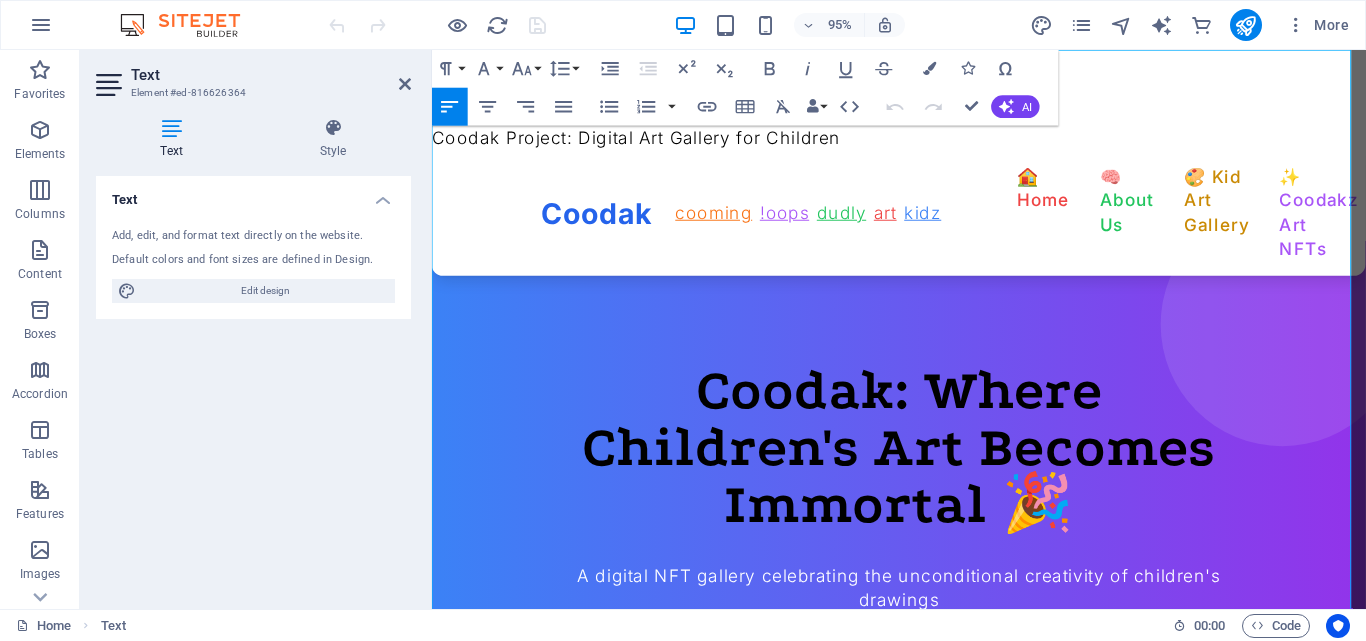 click on "cooming" at bounding box center (729, 221) 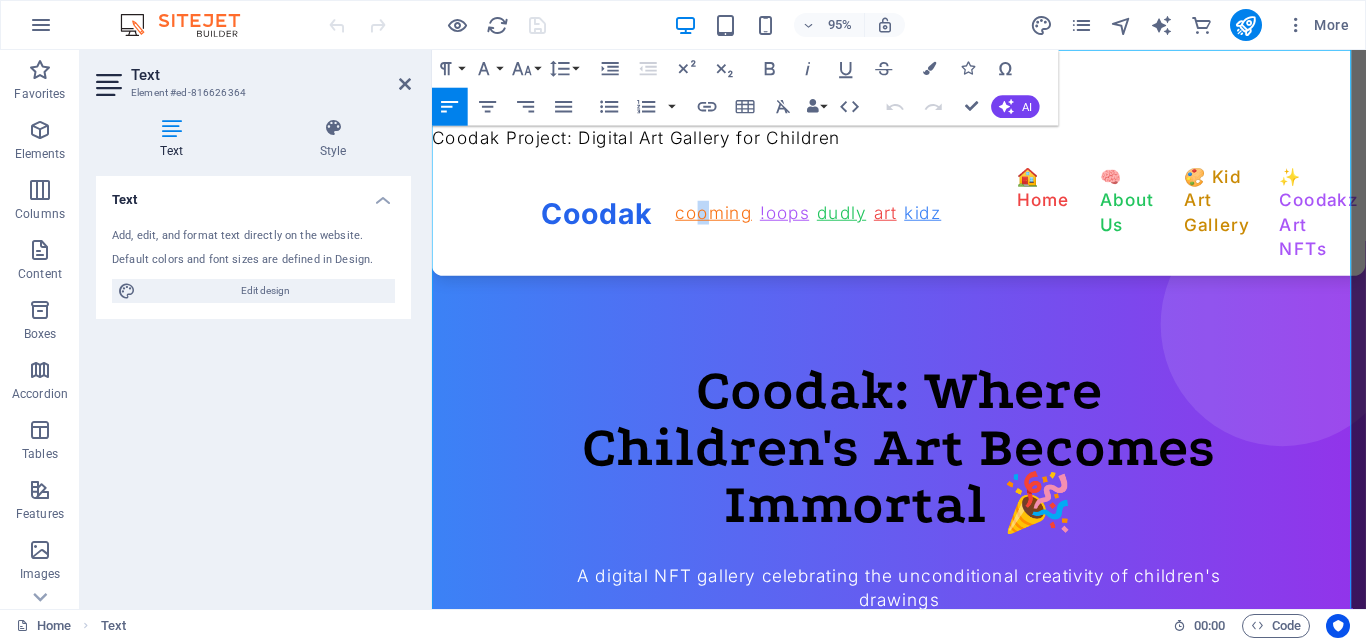 click on "cooming" at bounding box center (729, 221) 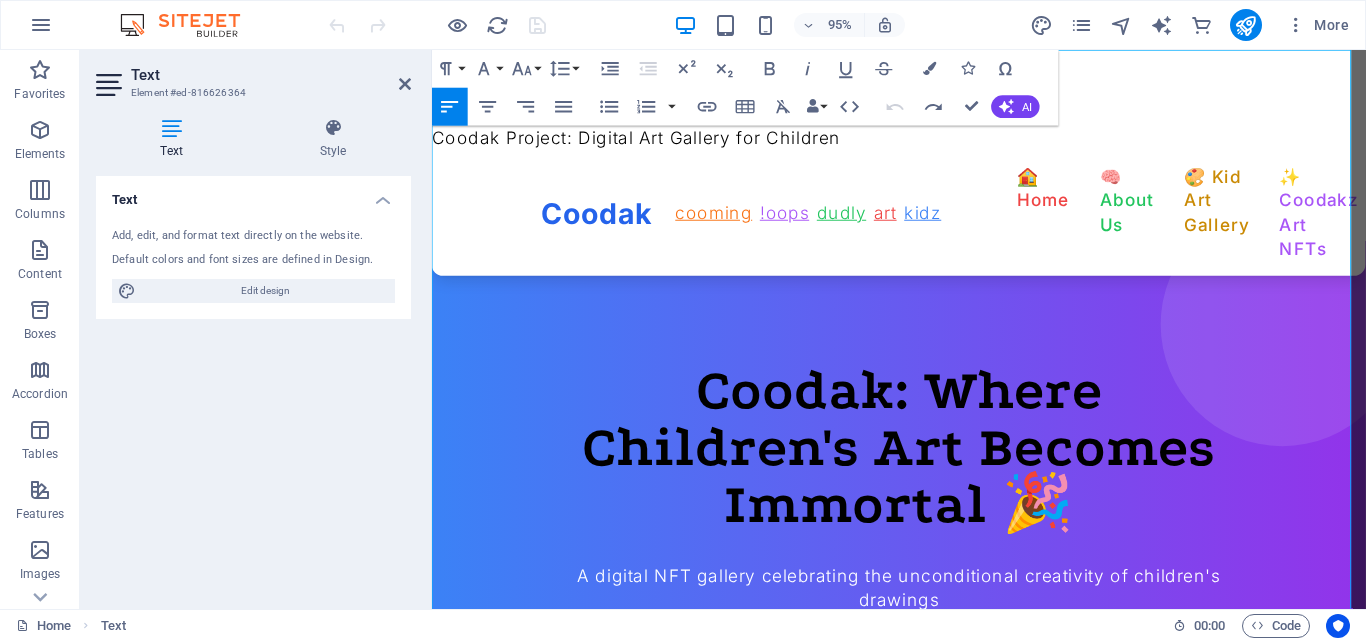 click on "Coodak
cooming
!oops
dudly
art
kidz
🏠 Home
🧠 About Us
🎨 Kid Art Gallery
✨ Coodakz Art NFTs
🎁 Packages
🗺️ Roadmap
✉️ Contact Us
🏠 Home
🧠 About Us
🎨 Kid Art Gallery
✨ Coodakz Art NFTs
🎁 Packages
🗺️ Roadmap
✉️ Contact Us" at bounding box center [923, 221] 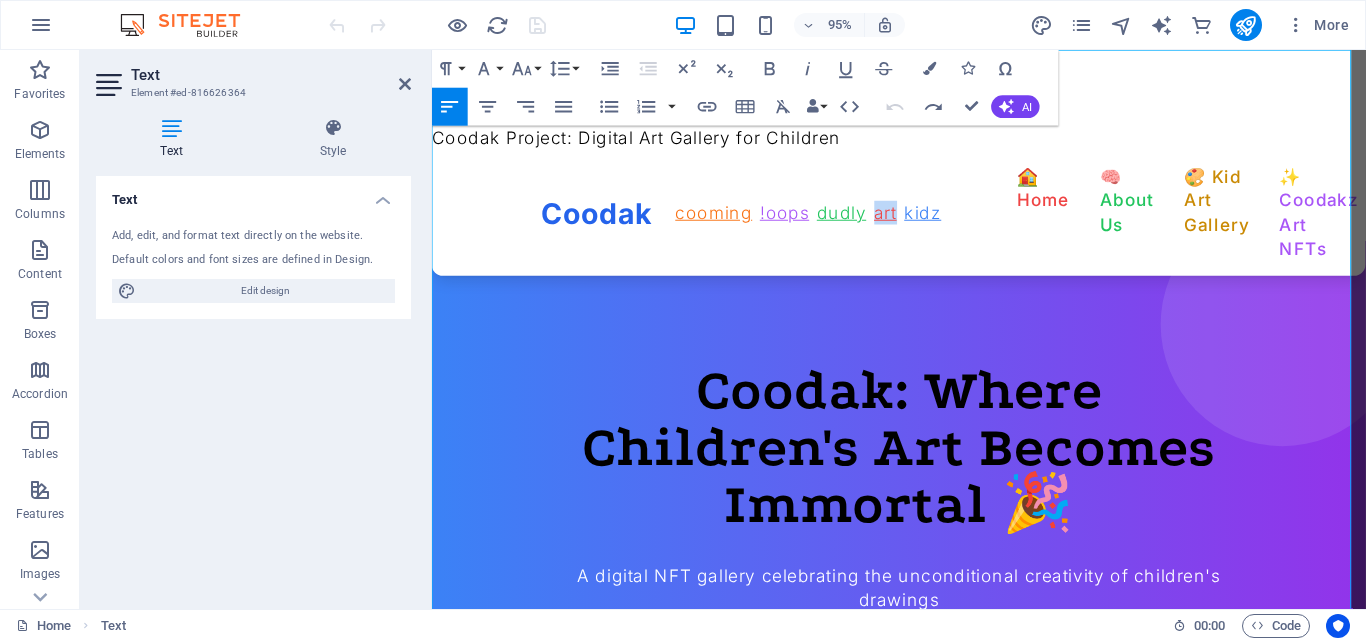 click on "Coodak
cooming
!oops
dudly
art
kidz
🏠 Home
🧠 About Us
🎨 Kid Art Gallery
✨ Coodakz Art NFTs
🎁 Packages
🗺️ Roadmap
✉️ Contact Us
🏠 Home
🧠 About Us
🎨 Kid Art Gallery
✨ Coodakz Art NFTs
🎁 Packages
🗺️ Roadmap
✉️ Contact Us" at bounding box center [923, 221] 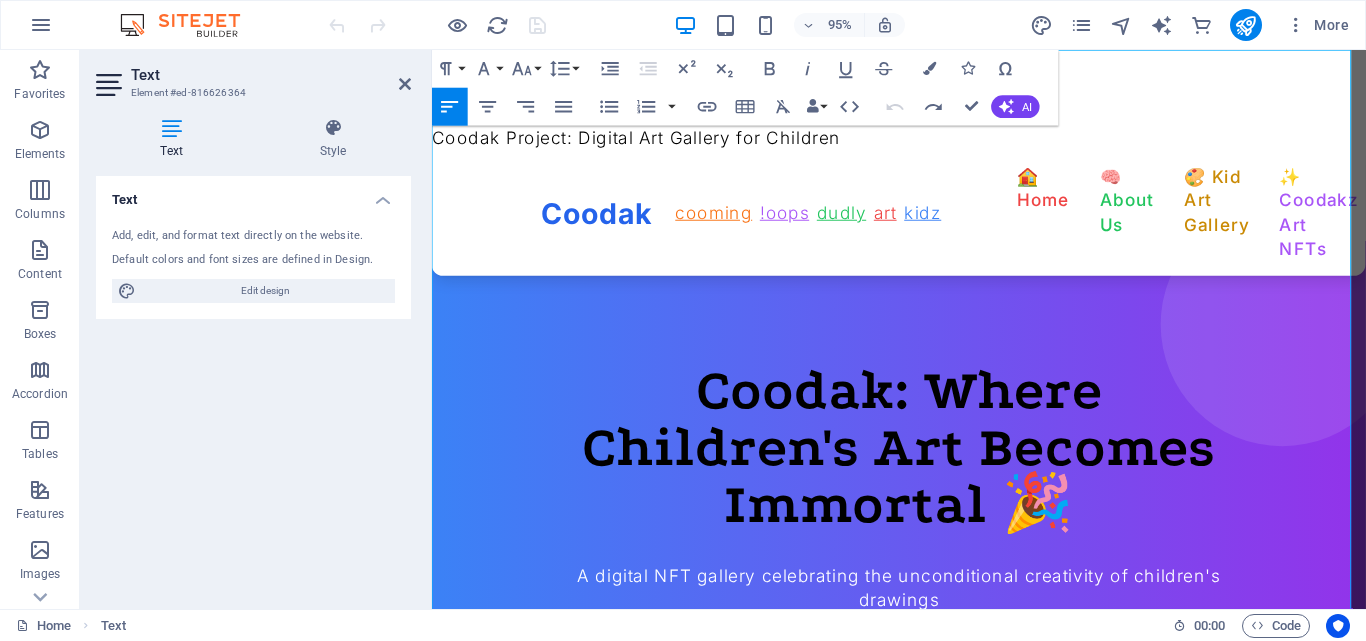 click on "Coodak
cooming
!oops
dudly
art
kidz" at bounding box center (762, 222) 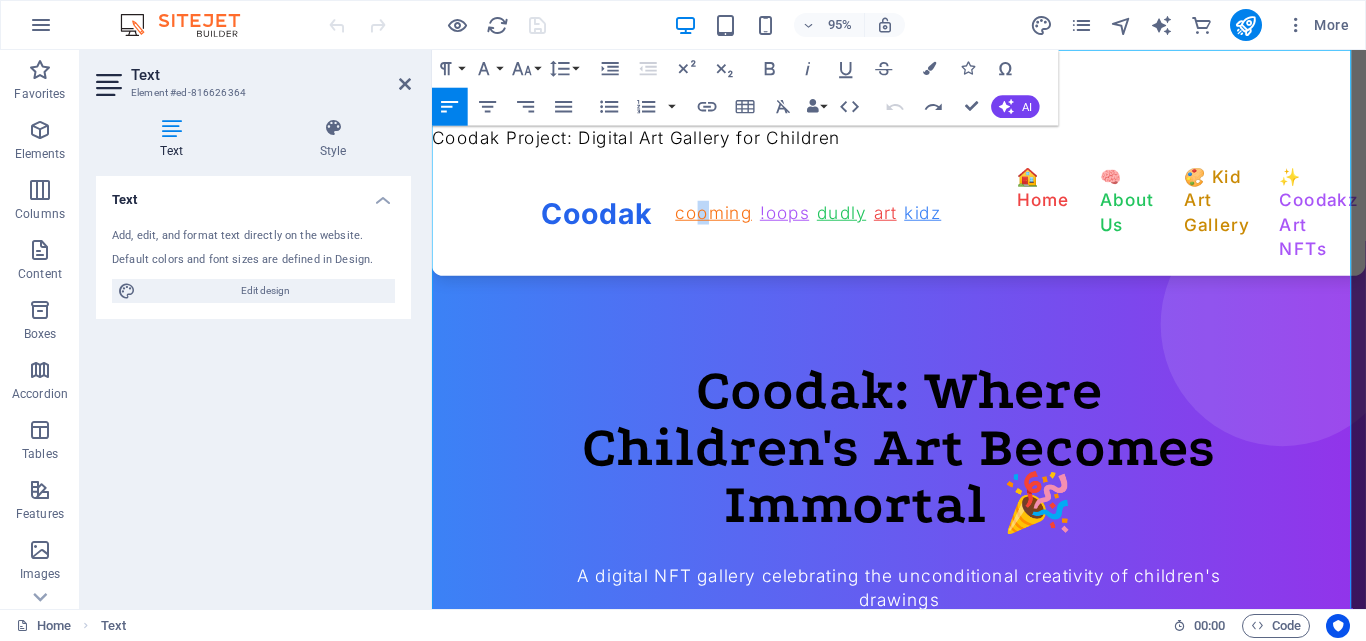 click on "cooming" at bounding box center [729, 221] 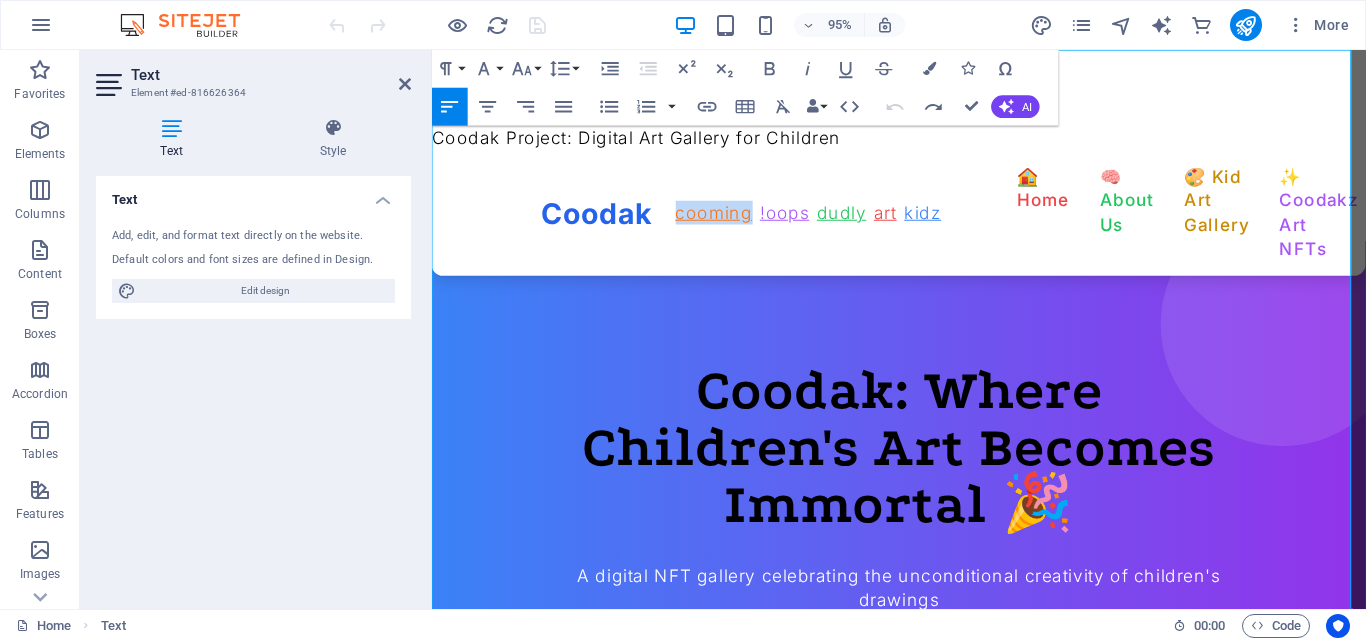 click on "cooming" at bounding box center (729, 221) 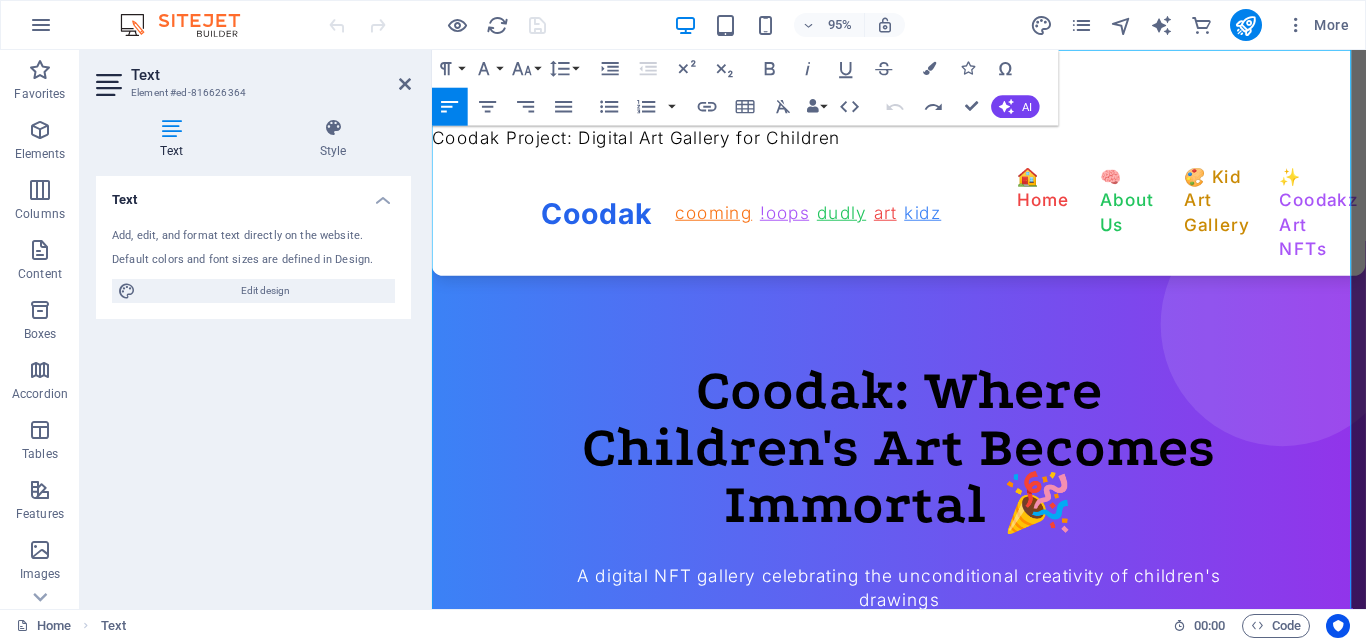 drag, startPoint x: 717, startPoint y: 218, endPoint x: 657, endPoint y: 228, distance: 60.827625 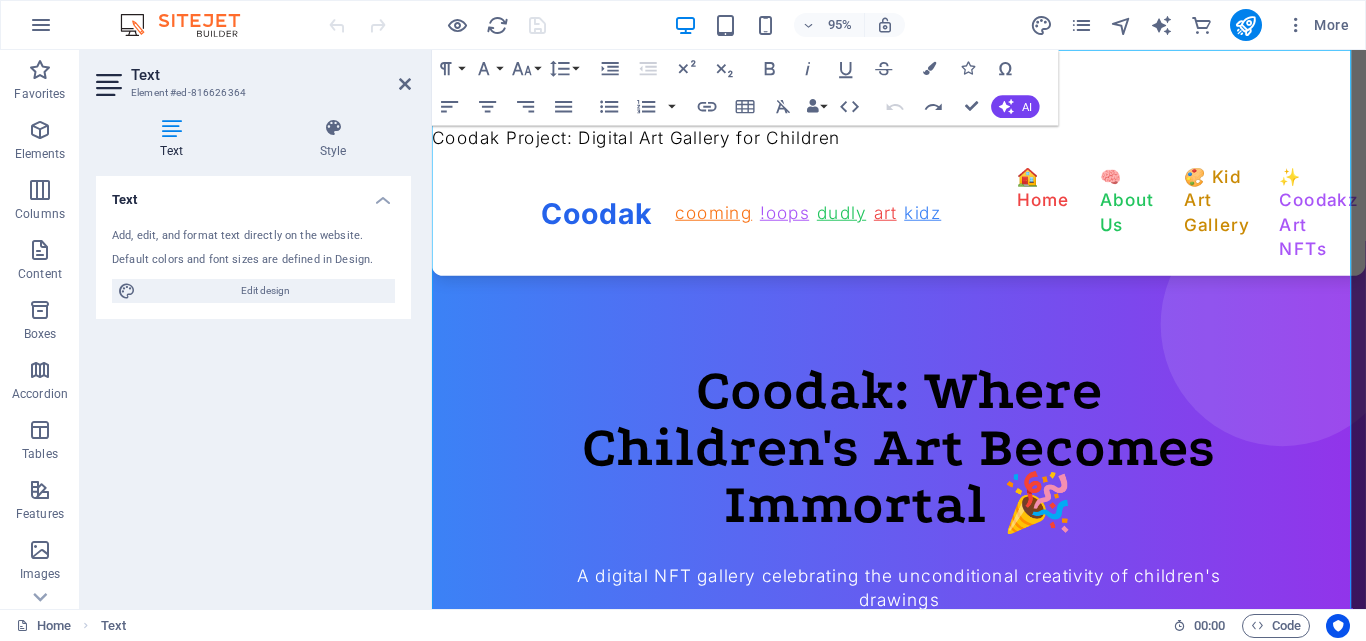 click at bounding box center (171, 128) 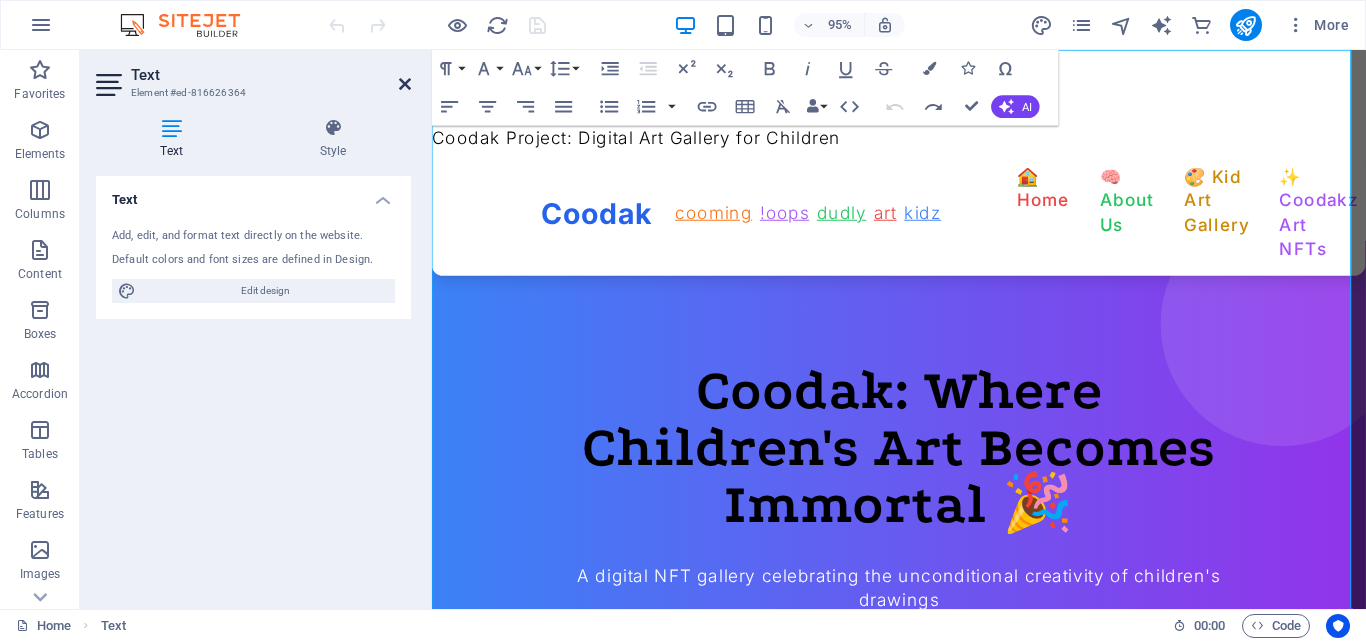 click at bounding box center (405, 84) 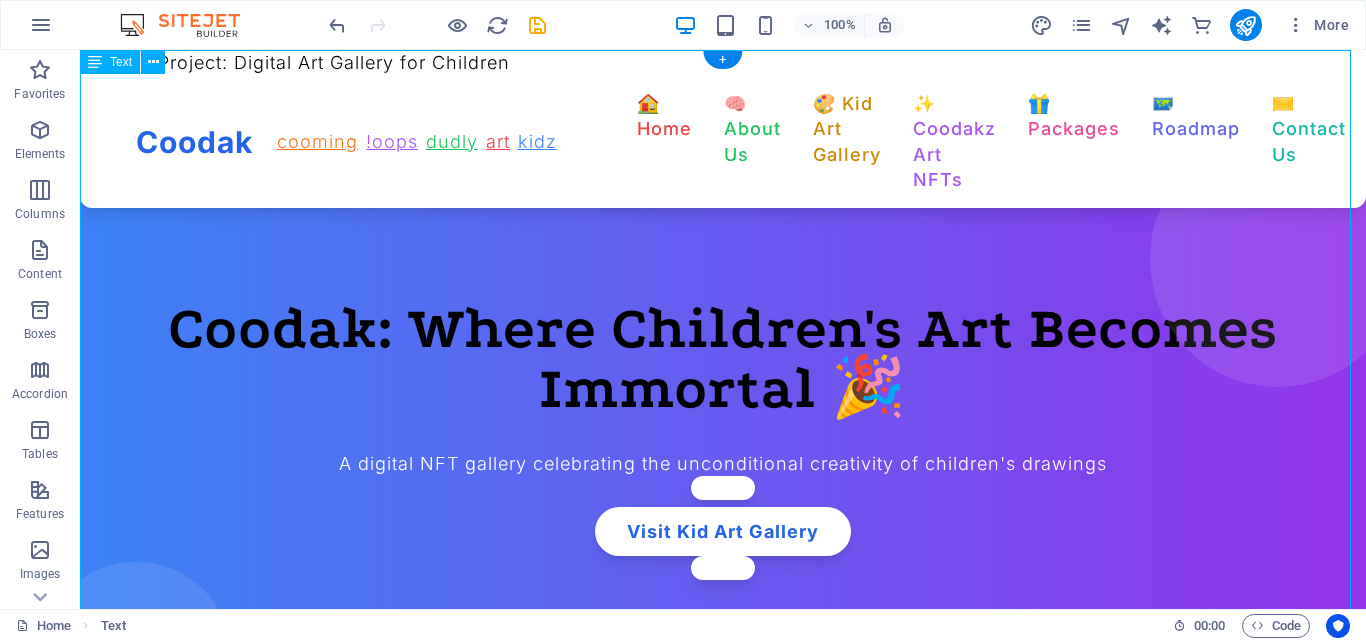 click on "Coodak Project: Digital Art Gallery for Children
Coodak
cooming
!oops
dudly
art
kidz
🏠 Home
🧠 About Us
🎨 Kid Art Gallery
✨ Coodakz Art NFTs
🎁 Packages
🗺️ Roadmap
✉️ Contact Us
🏠 Home
🧠 About Us" at bounding box center [723, 3645] 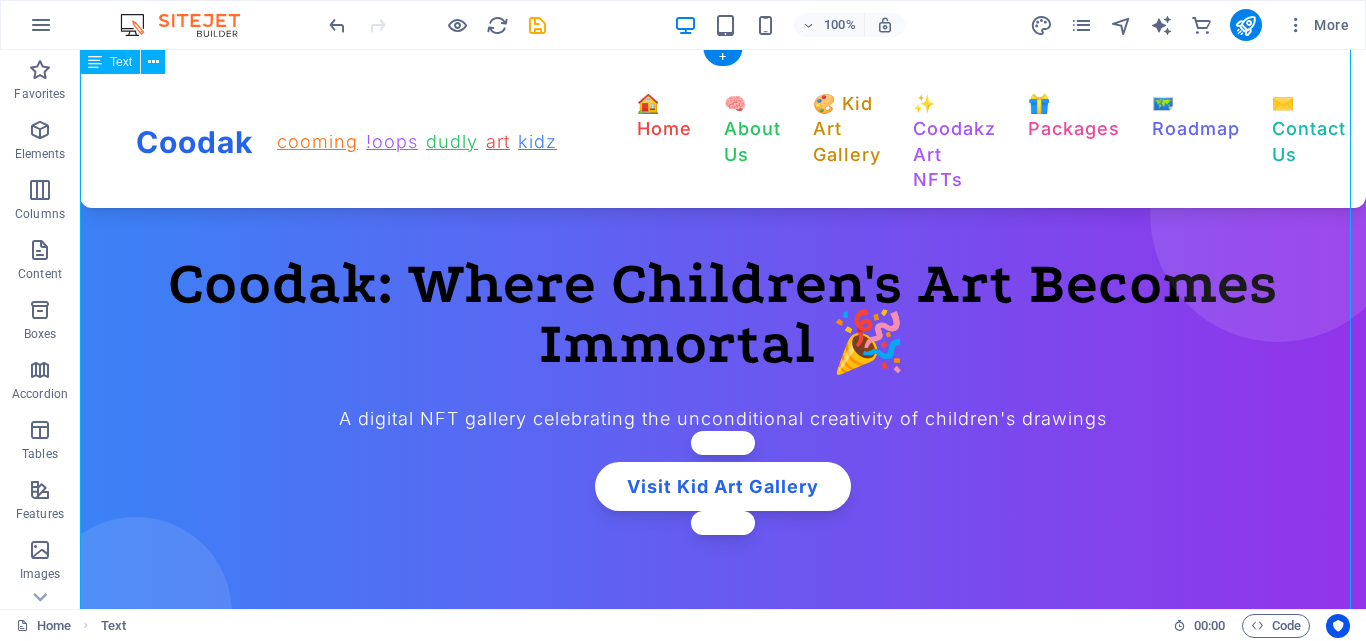 scroll, scrollTop: 0, scrollLeft: 0, axis: both 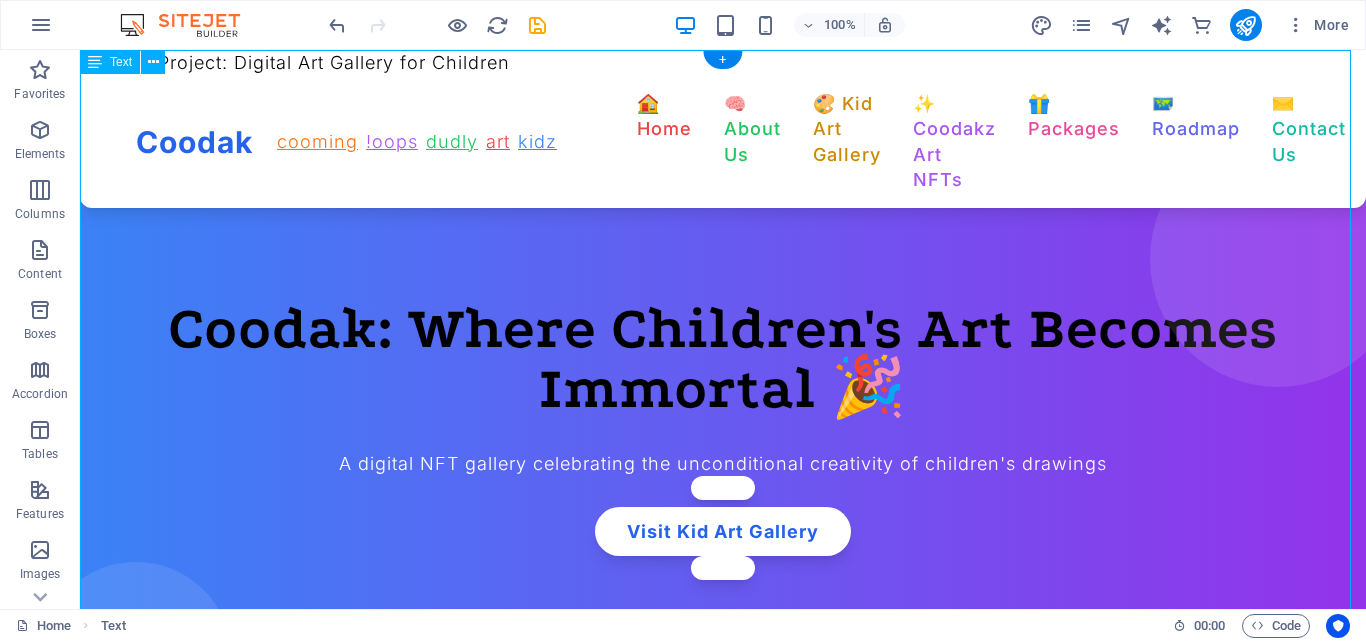 click on "Coodak Project: Digital Art Gallery for Children
Coodak
cooming
!oops
dudly
art
kidz
🏠 Home
🧠 About Us
🎨 Kid Art Gallery
✨ Coodakz Art NFTs
🎁 Packages
🗺️ Roadmap
✉️ Contact Us
🏠 Home
🧠 About Us" at bounding box center (723, 3645) 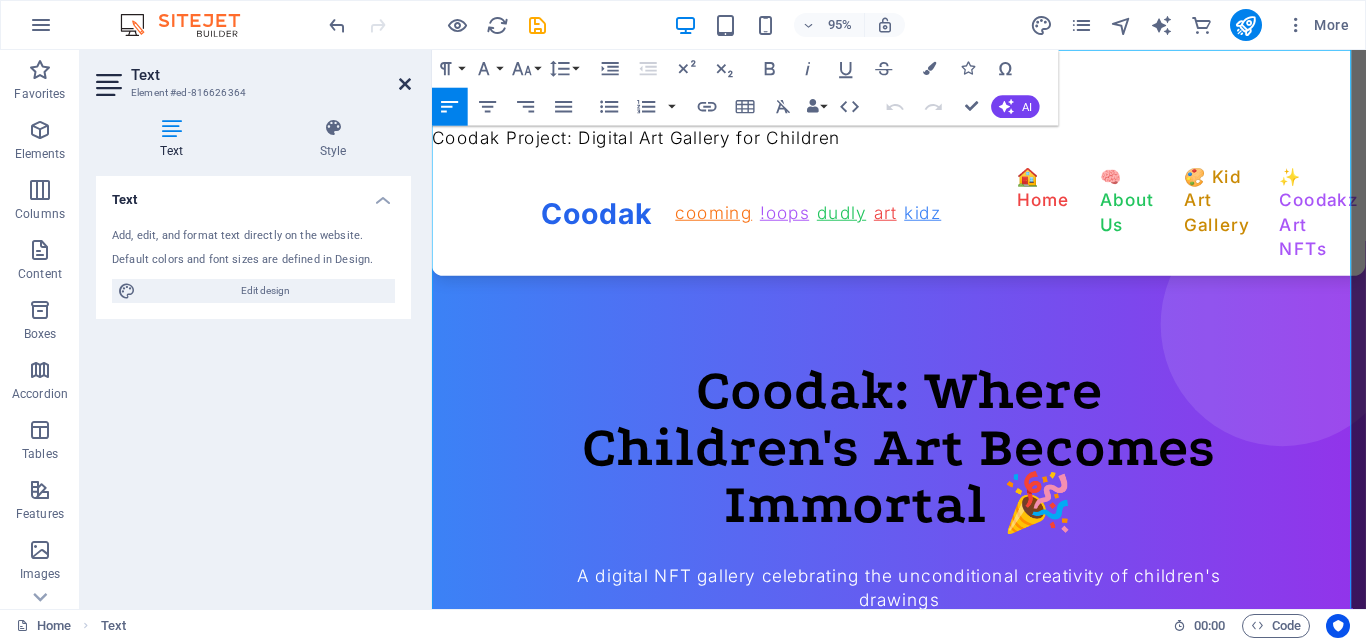 click at bounding box center [405, 84] 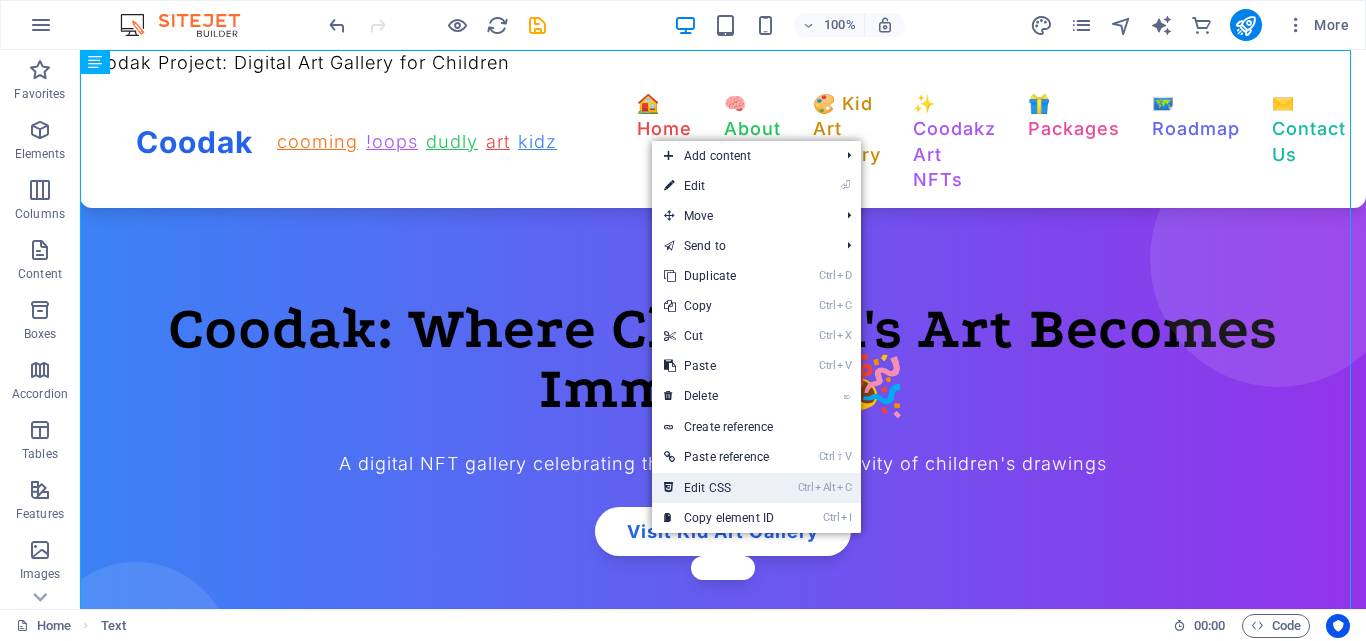 click on "Ctrl Alt C  Edit CSS" at bounding box center (719, 488) 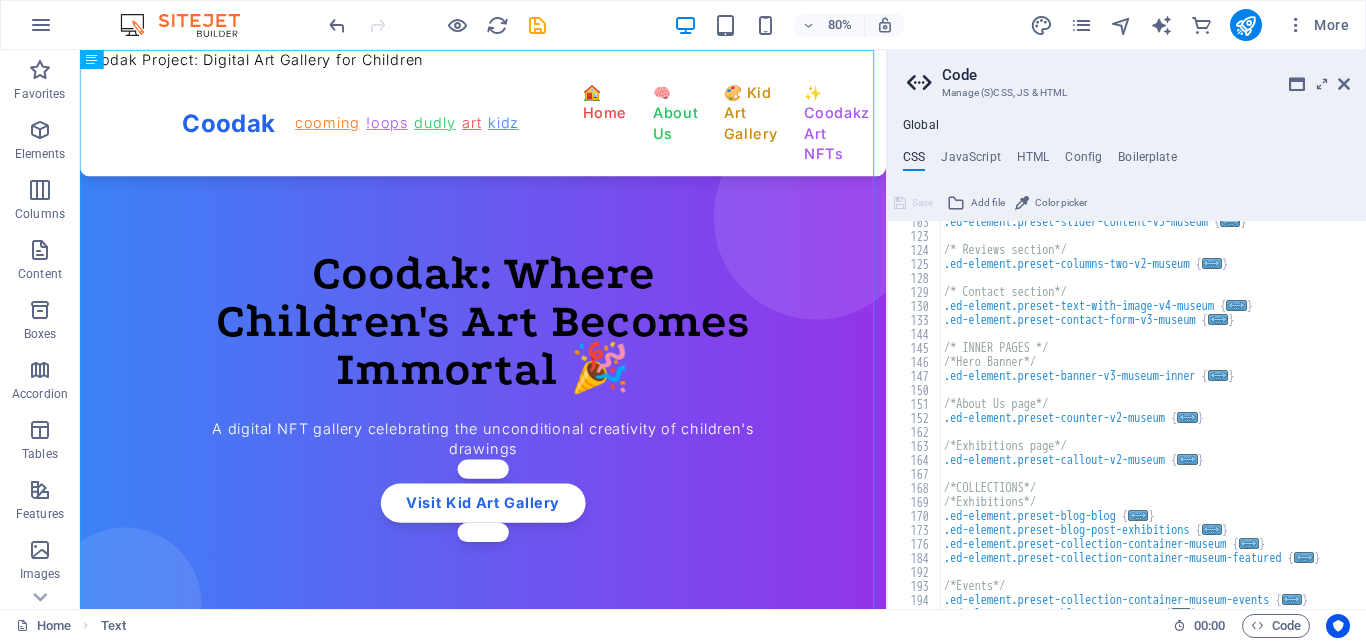 scroll, scrollTop: 326, scrollLeft: 0, axis: vertical 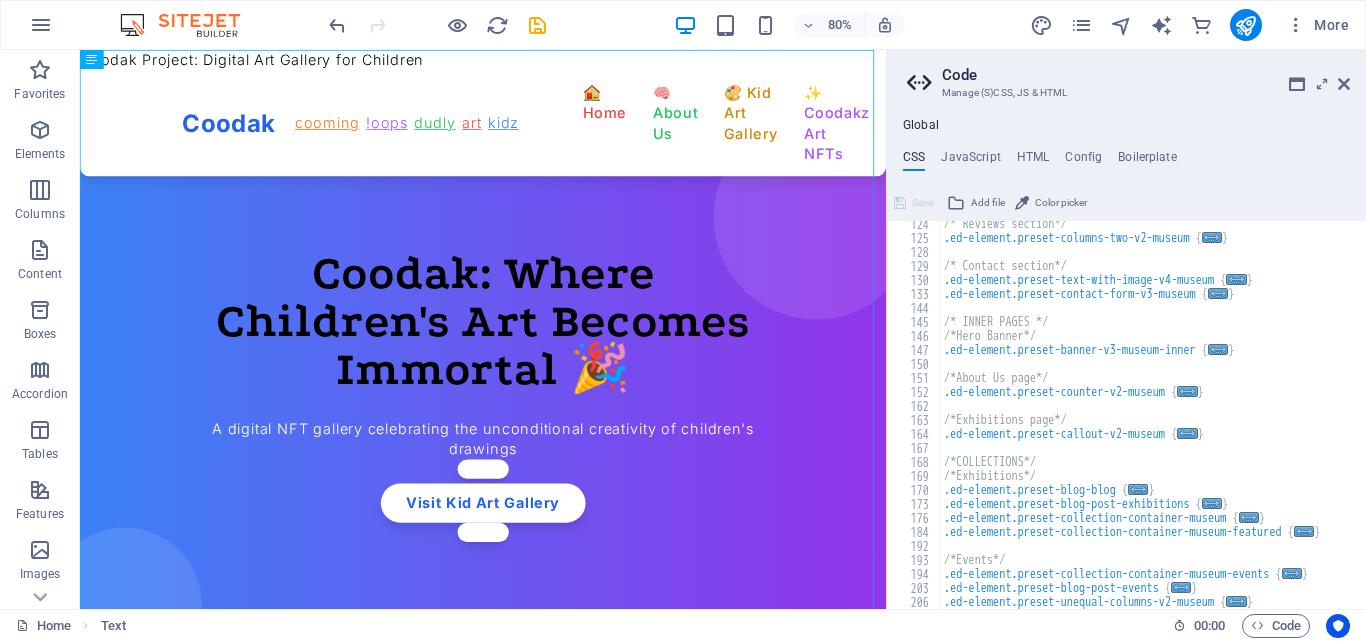 click on "/* Reviews section*/ .ed-element.preset-columns-two-v2-museum   { ... } /* Contact section*/ .ed-element.preset-text-with-image-v4-museum   { ... } .ed-element.preset-contact-form-v3-museum   { ... } /* INNER PAGES */ /*Hero Banner*/ .ed-element.preset-banner-v3-museum-inner   { ... } /*About Us page*/ .ed-element.preset-counter-v2-museum   { ... } /*Exhibitions page*/ .ed-element.preset-callout-v2-museum   { ... } /*COLLECTIONS*/ /*Exhibitions*/ .ed-element.preset-blog-blog   { ... } .ed-element.preset-blog-post-exhibitions   { ... } .ed-element.preset-collection-container-museum   { ... } .ed-element.preset-collection-container-museum-featured   { ... } /*Events*/ .ed-element.preset-collection-container-museum-events   { ... } .ed-element.preset-blog-post-events   { ... } .ed-element.preset-unequal-columns-v2-museum   { ... }" at bounding box center [1145, 425] 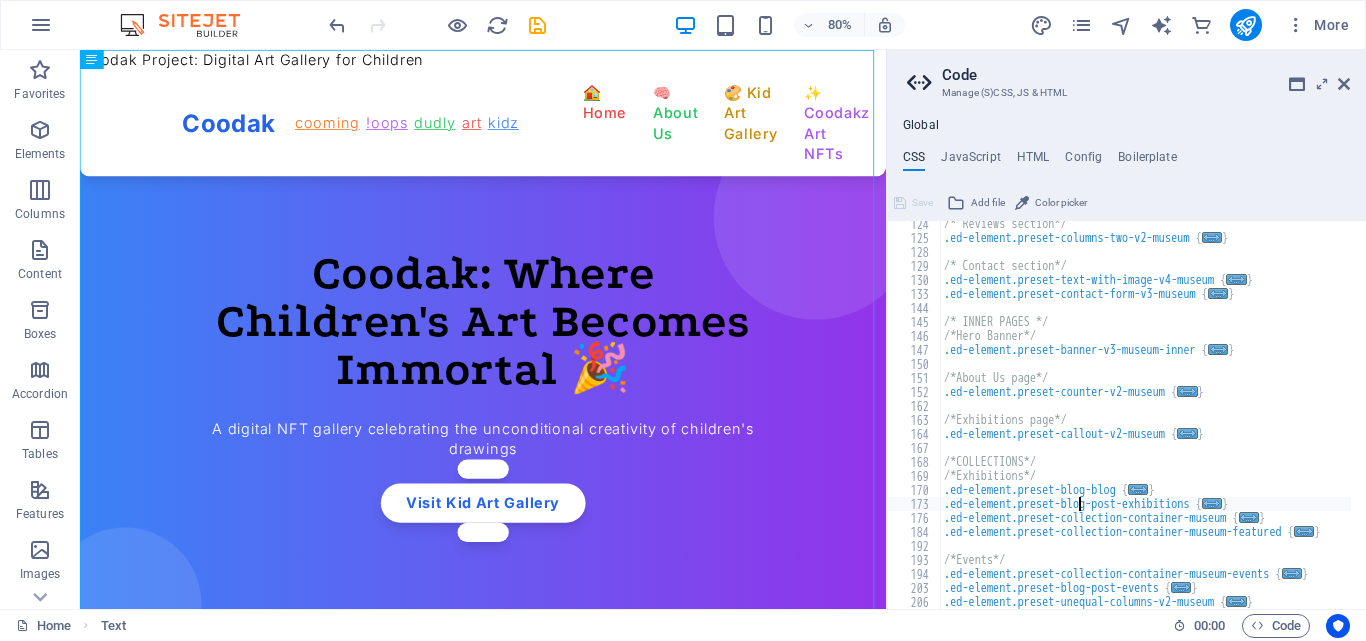 type on ".ed-element.preset-blog-post-exhibitions {" 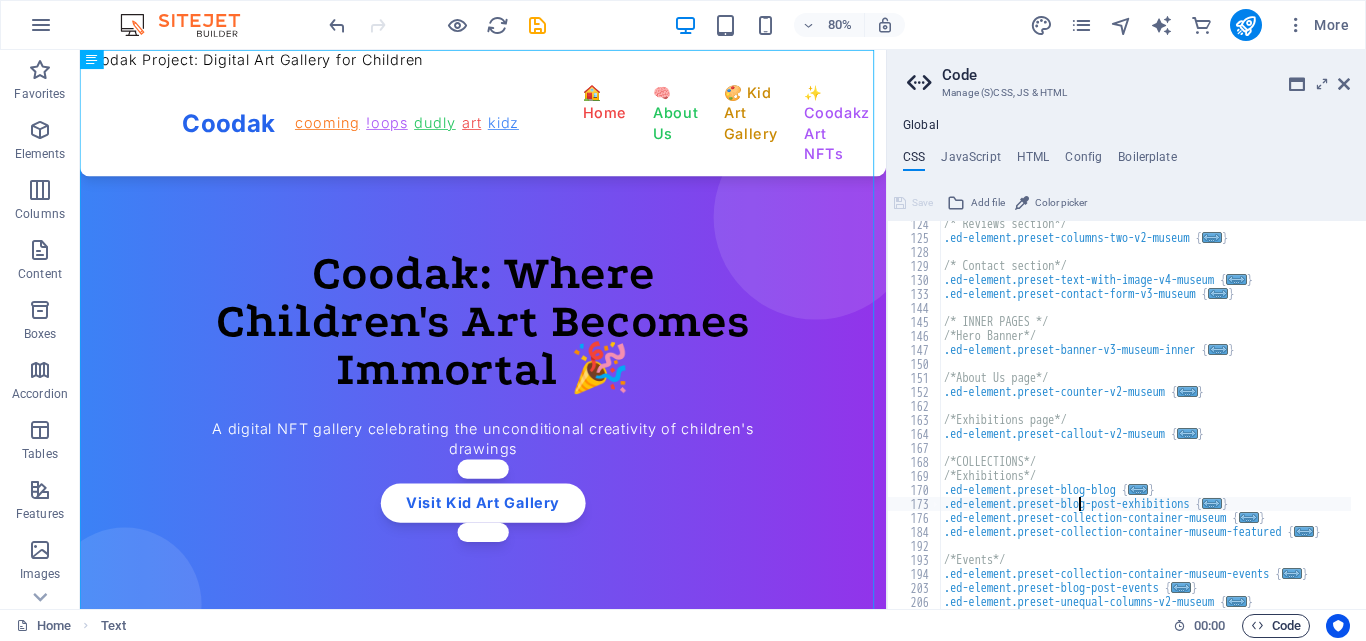 click on "Code" at bounding box center (1276, 626) 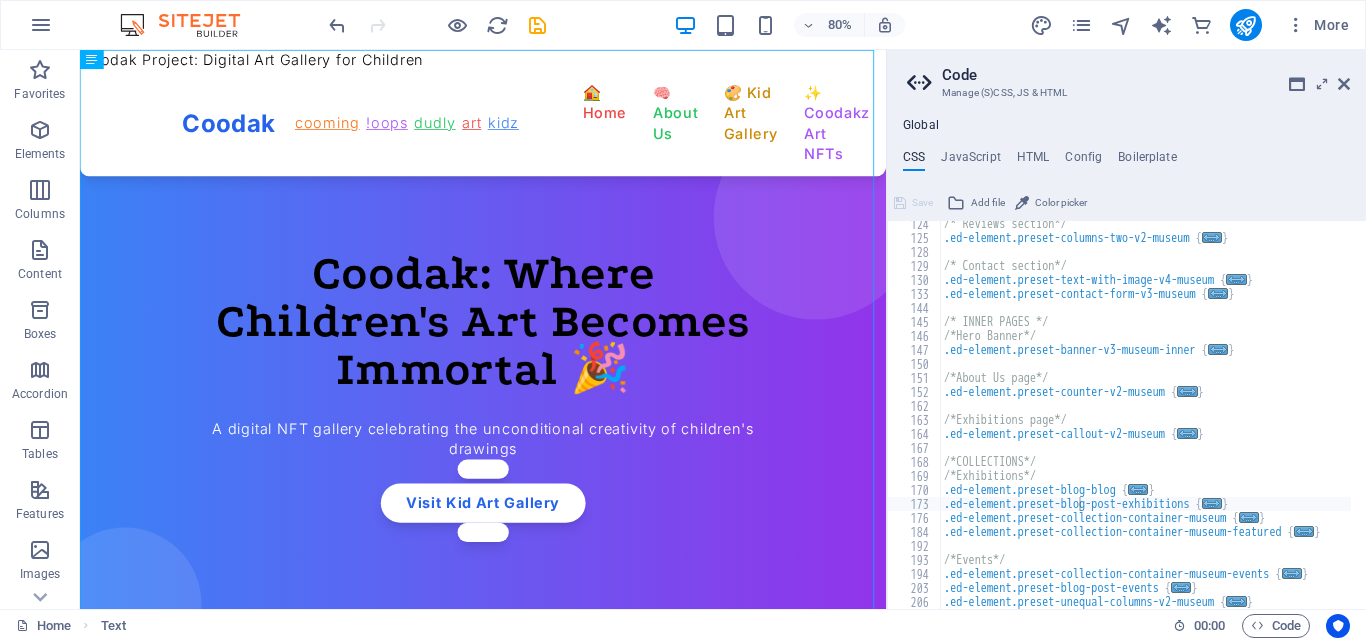 click on "Global CSS JavaScript HTML Config Boilerplate .ed-element.preset-blog-post-exhibitions { 124 125 128 129 130 133 144 145 146 147 150 151 152 162 163 164 167 168 169 170 173 176 184 192 193 194 203 206 /* Reviews section*/ .ed-element.preset-columns-two-v2-museum   { ... } /* Contact section*/ .ed-element.preset-text-with-image-v4-museum   { ... } .ed-element.preset-contact-form-v3-museum   { ... } /* INNER PAGES */ /*Hero Banner*/ .ed-element.preset-banner-v3-museum-inner   { ... } /*About Us page*/ .ed-element.preset-counter-v2-museum   { ... } /*Exhibitions page*/ .ed-element.preset-callout-v2-museum   { ... } /*COLLECTIONS*/ /*Exhibitions*/ .ed-element.preset-blog-blog   { ... } .ed-element.preset-blog-post-exhibitions   { ... } .ed-element.preset-collection-container-museum   { ... } .ed-element.preset-collection-container-museum-featured   { ... } /*Events*/ .ed-element.preset-collection-container-museum-events   { ... } .ed-element.preset-blog-post-events   { ... }   { ... }     Save Add file" at bounding box center (1126, 363) 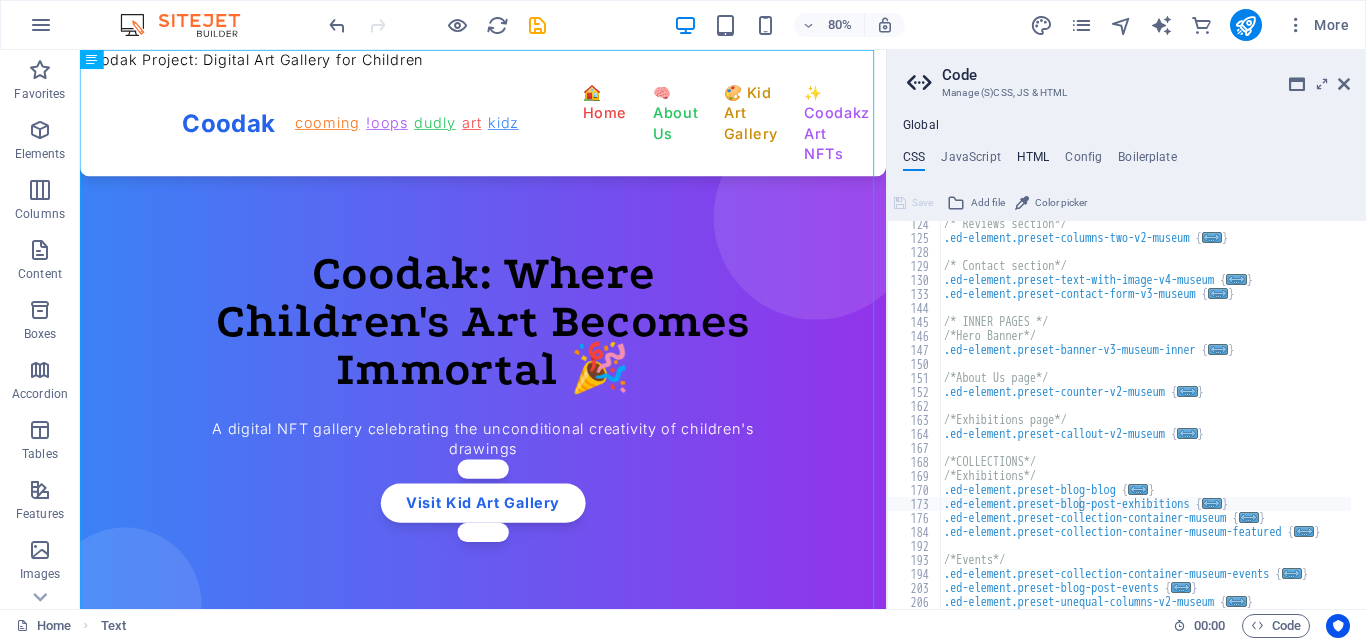 click on "HTML" at bounding box center [1033, 161] 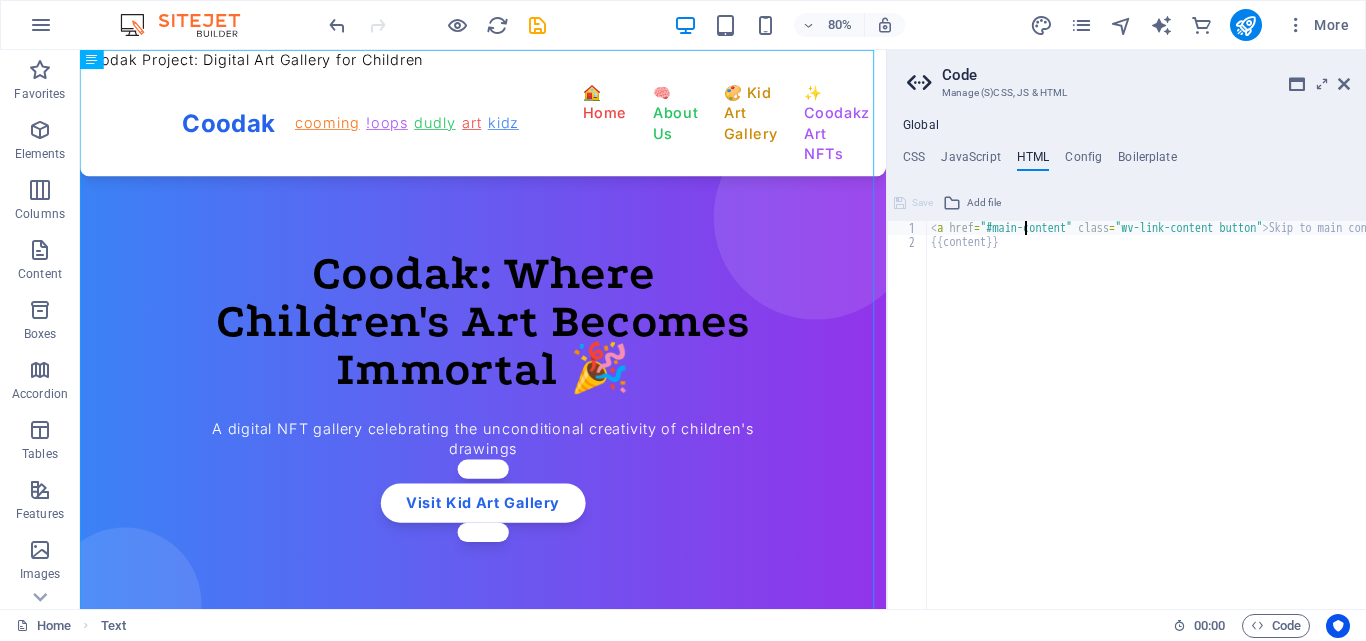 click on "< a   href = "#main-content"   class = "wv-link-content button" > Skip to main content </ a > {{content}}" at bounding box center [1197, 421] 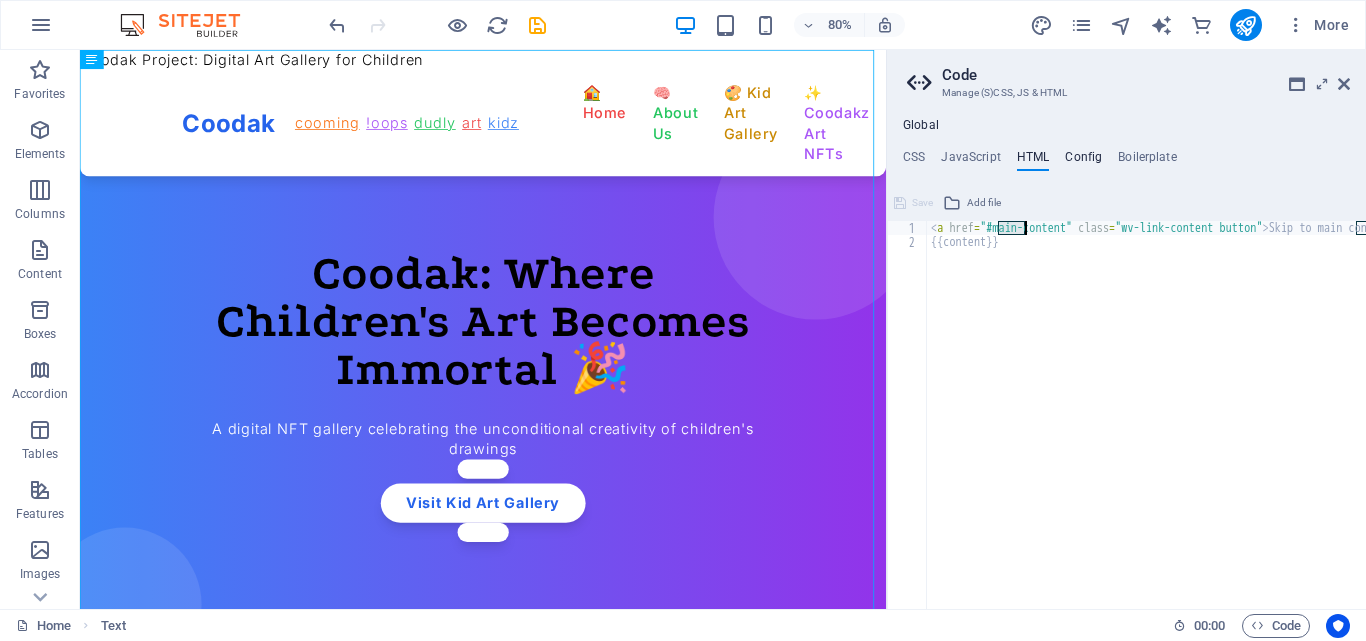click on "Config" at bounding box center [1083, 161] 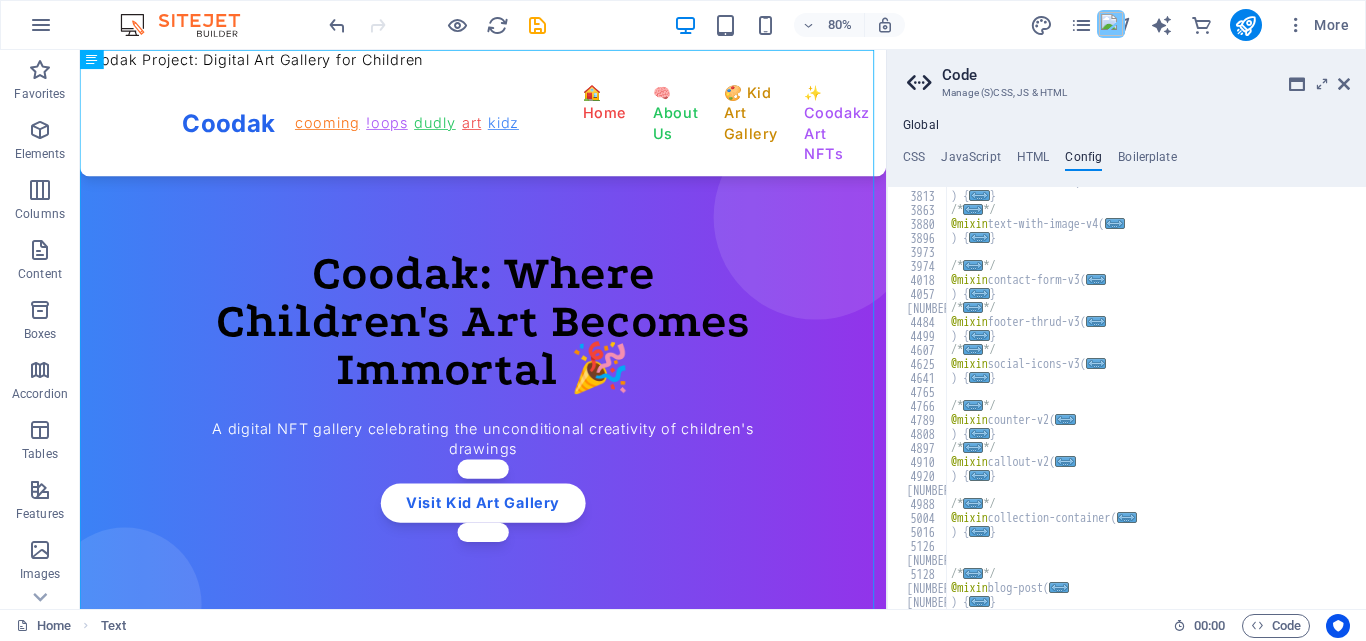 scroll, scrollTop: 1076, scrollLeft: 0, axis: vertical 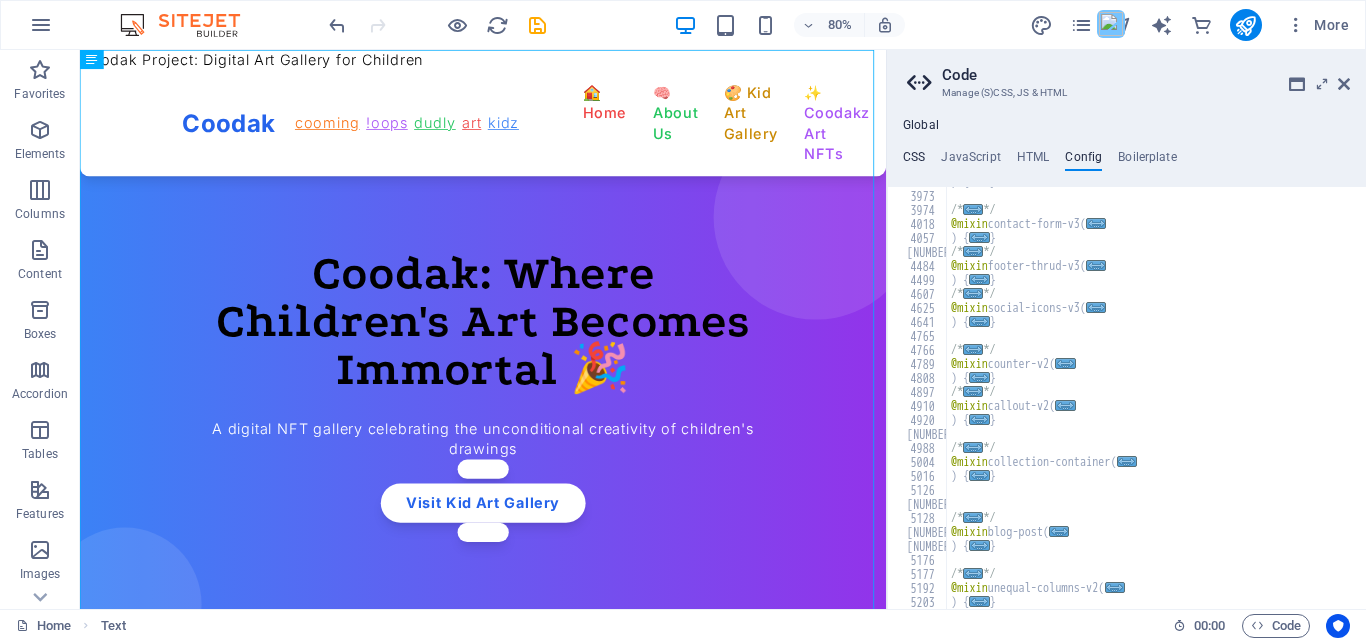 click on "CSS" at bounding box center [914, 161] 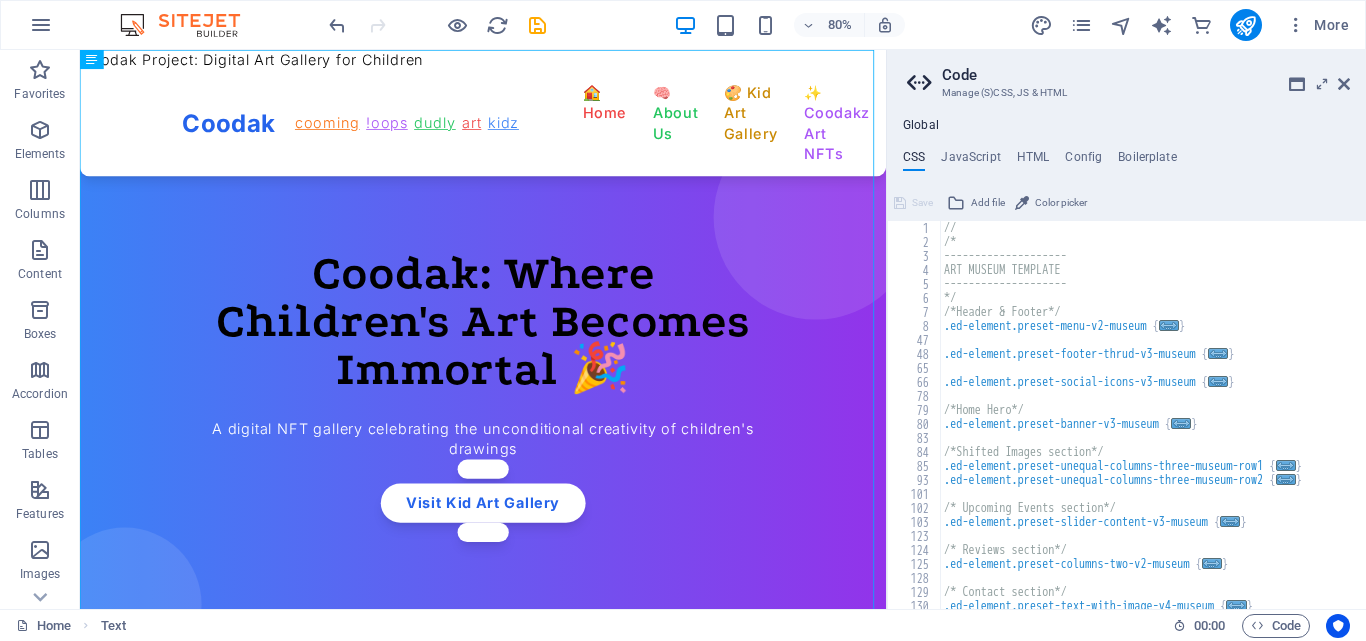 scroll, scrollTop: 326, scrollLeft: 0, axis: vertical 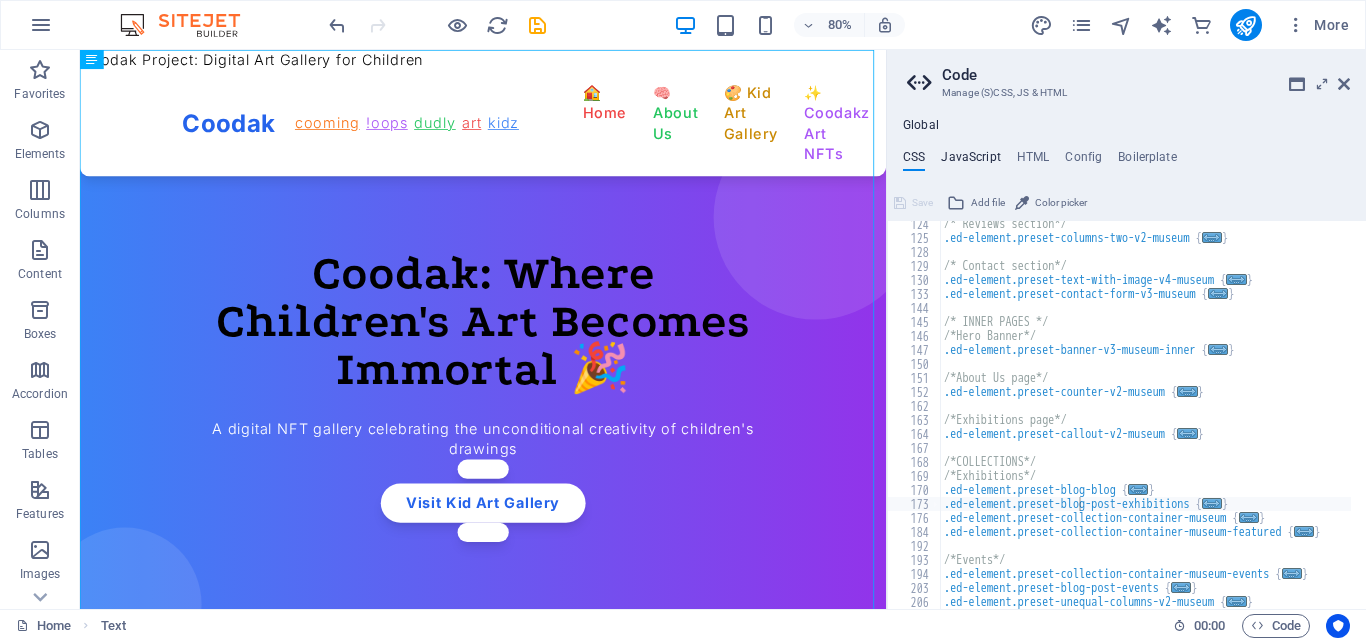click on "JavaScript" at bounding box center [970, 161] 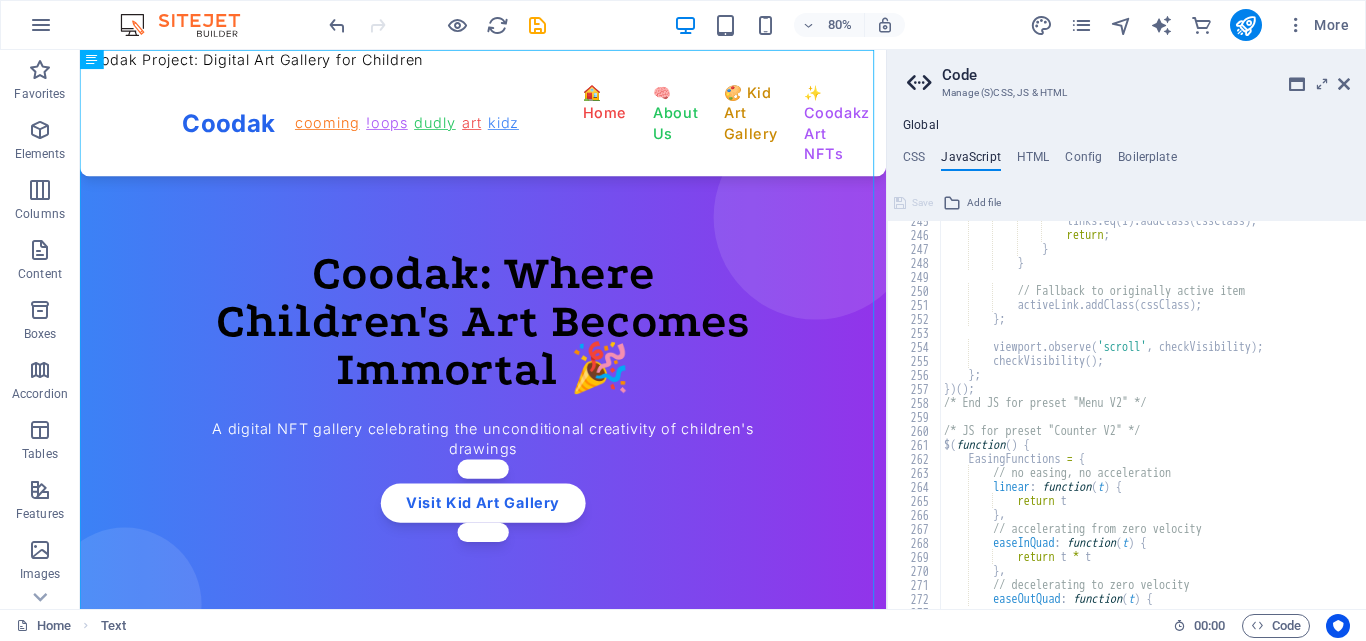 scroll, scrollTop: 3423, scrollLeft: 0, axis: vertical 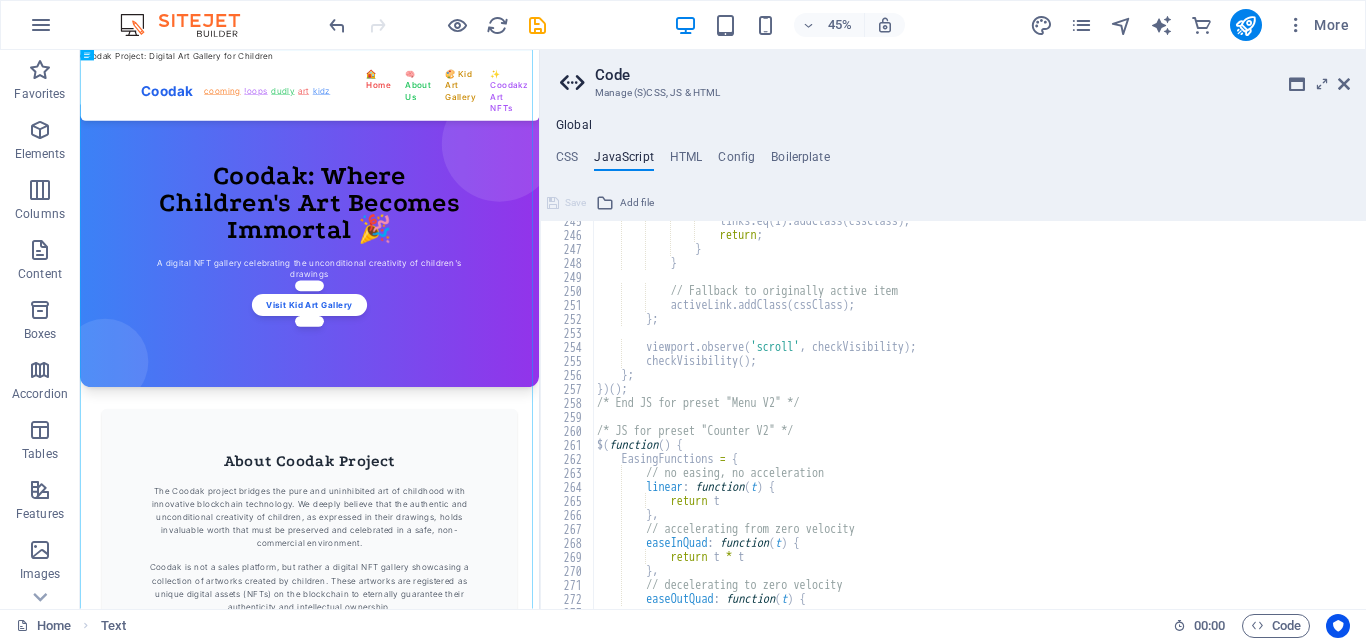 drag, startPoint x: 889, startPoint y: 57, endPoint x: 1015, endPoint y: 15, distance: 132.81566 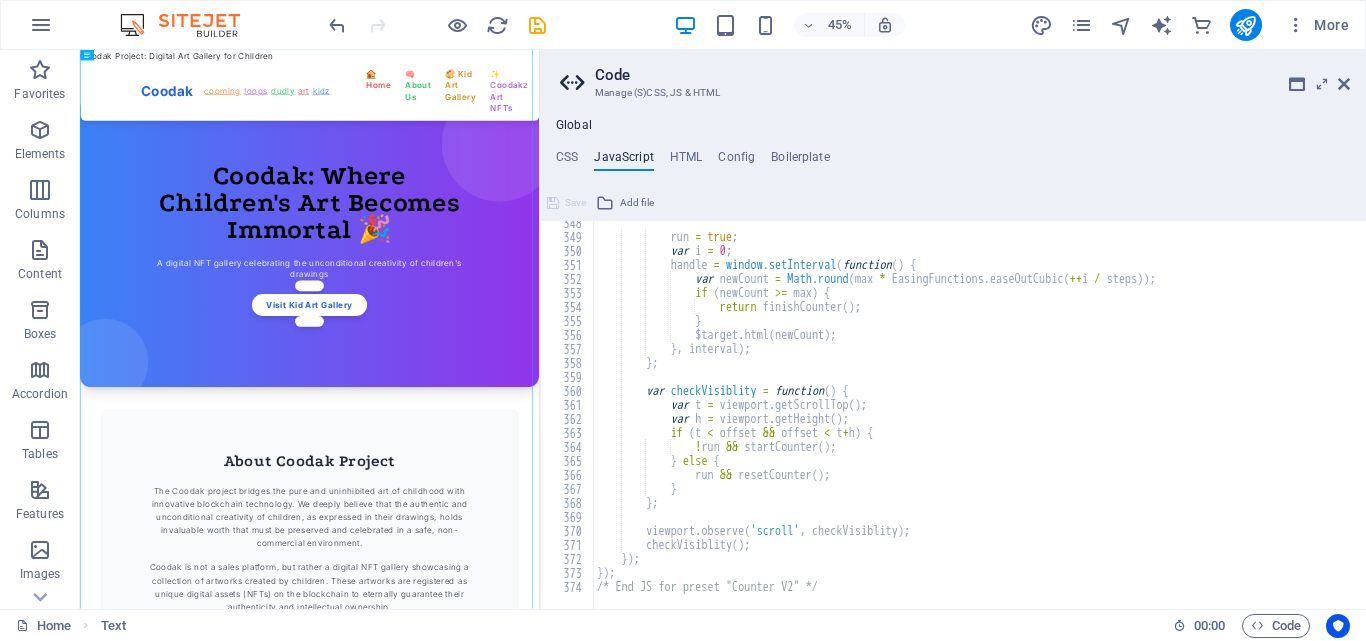 scroll, scrollTop: 4863, scrollLeft: 0, axis: vertical 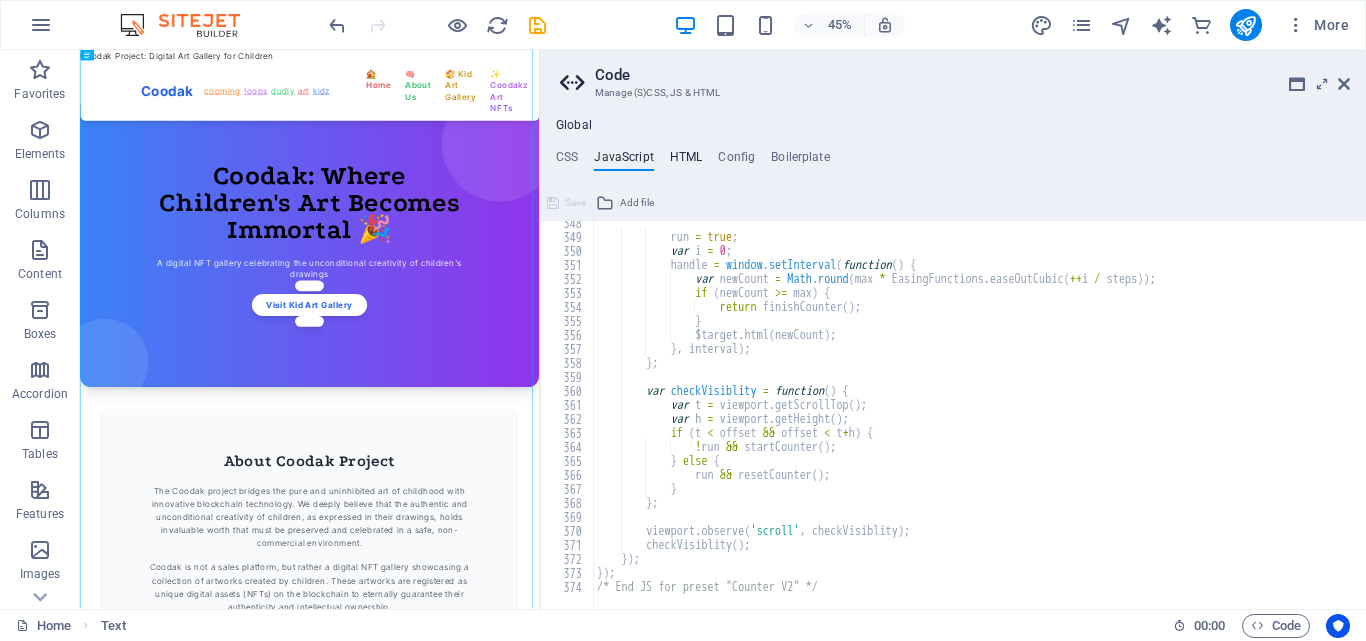 click on "HTML" at bounding box center (686, 161) 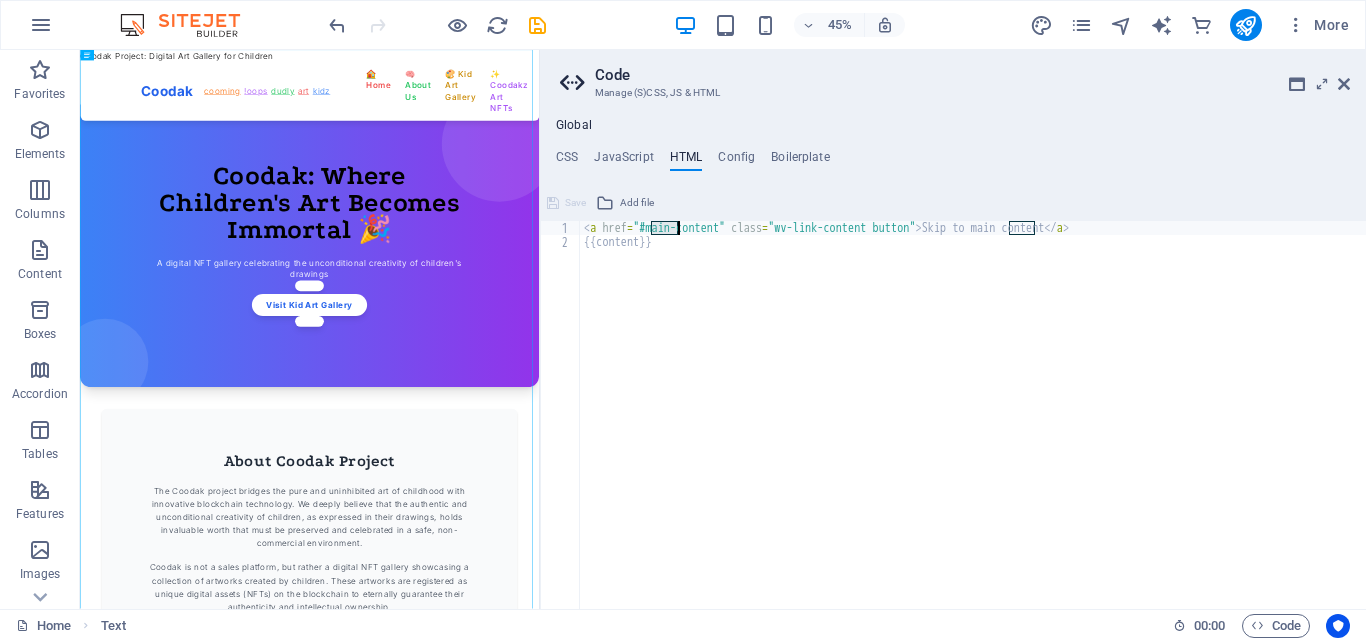 click at bounding box center (575, 83) 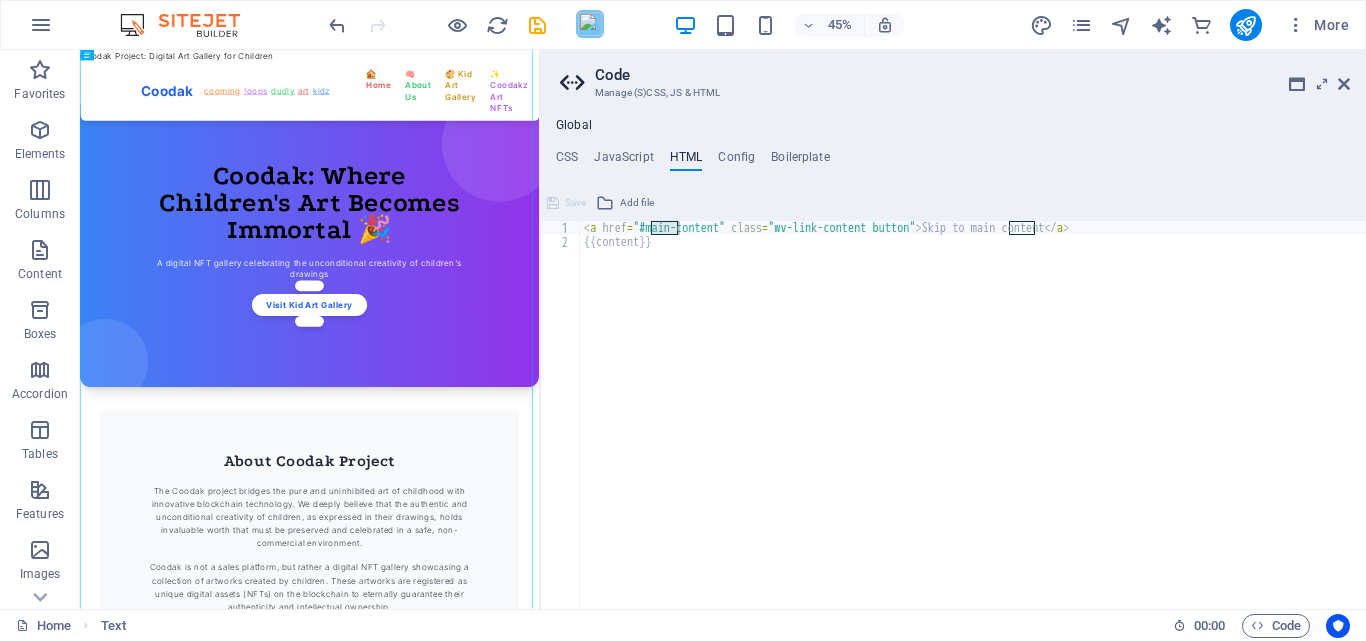 click on "Code Manage (S)CSS, JS & HTML Global CSS JavaScript HTML Config Boilerplate .ed-element.preset-blog-post-exhibitions { 124 125 128 129 130 133 144 145 146 147 150 151 152 162 163 164 167 168 169 170 173 176 184 192 193 194 203 206 /* Reviews section*/ .ed-element.preset-columns-two-v2-museum   { ... } /* Contact section*/ .ed-element.preset-text-with-image-v4-museum   { ... } .ed-element.preset-contact-form-v3-museum   { ... } /* INNER PAGES */ /*Hero Banner*/ .ed-element.preset-banner-v3-museum-inner   { ... } /*About Us page*/ .ed-element.preset-counter-v2-museum   { ... } /*Exhibitions page*/ .ed-element.preset-callout-v2-museum   { ... } /*COLLECTIONS*/ /*Exhibitions*/ .ed-element.preset-blog-blog   { ... } .ed-element.preset-blog-post-exhibitions   { ... } .ed-element.preset-collection-container-museum   { ... } .ed-element.preset-collection-container-museum-featured   { ... } /*Events*/ .ed-element.preset-collection-container-museum-events   { ... } .ed-element.preset-blog-post-events   { ... }   { ..." at bounding box center [952, 329] 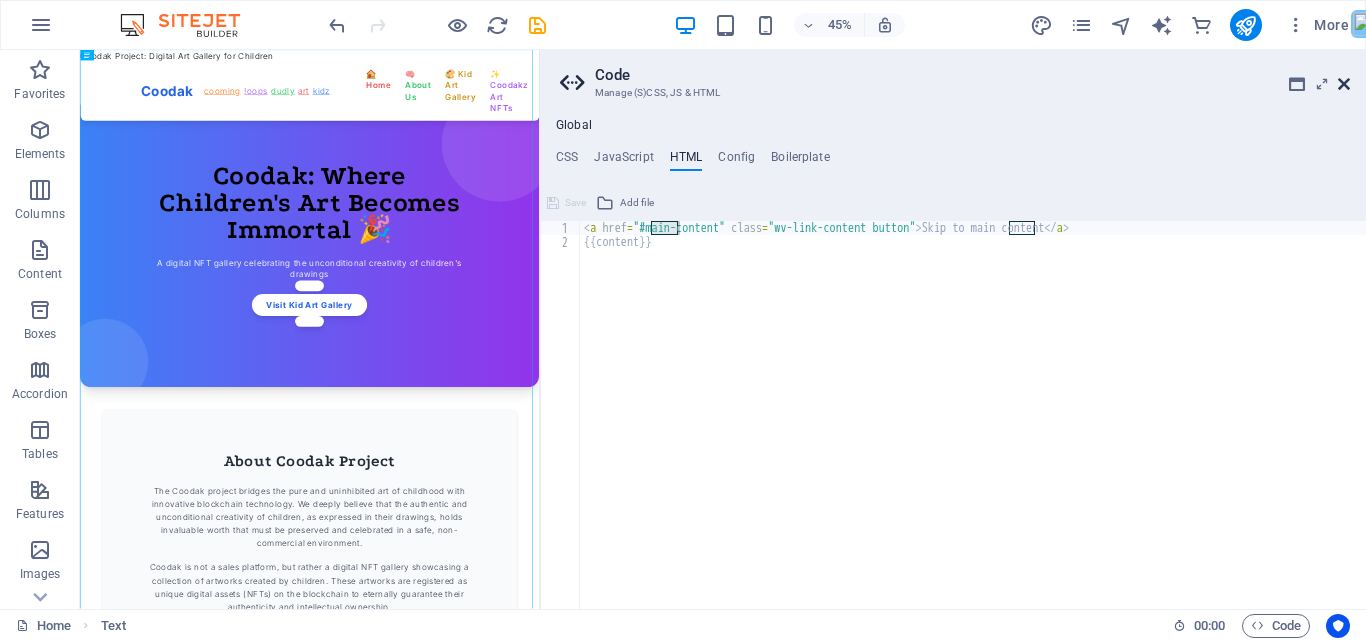 click at bounding box center [1344, 84] 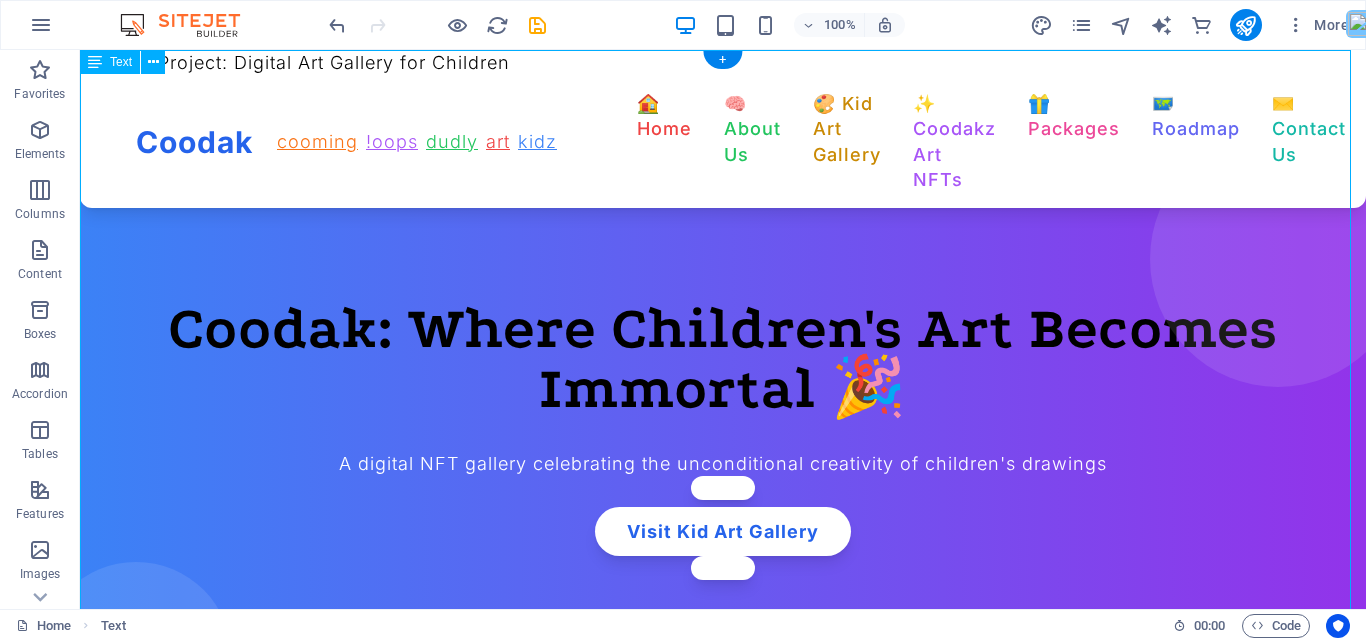 click on "Coodak Project: Digital Art Gallery for Children
Coodak
cooming
!oops
dudly
art
kidz
🏠 Home
🧠 About Us
🎨 Kid Art Gallery
✨ Coodakz Art NFTs
🎁 Packages
🗺️ Roadmap
✉️ Contact Us
🏠 Home
🧠 About Us" at bounding box center [723, 3645] 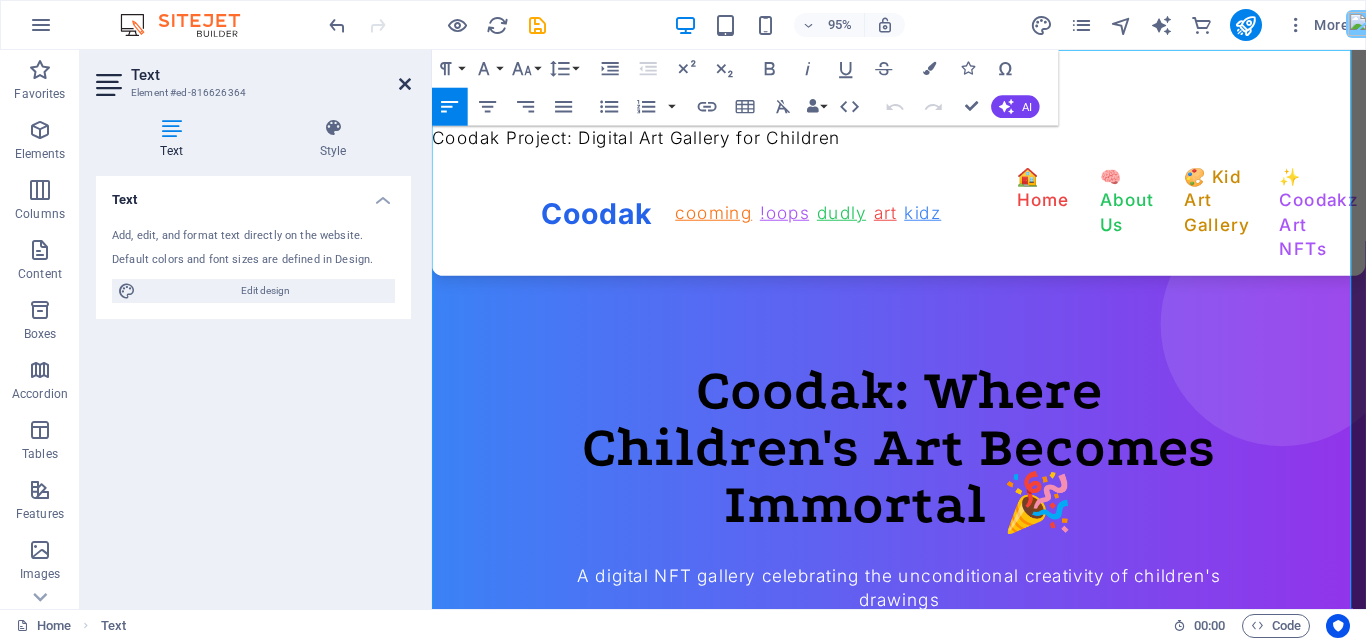 click at bounding box center [405, 84] 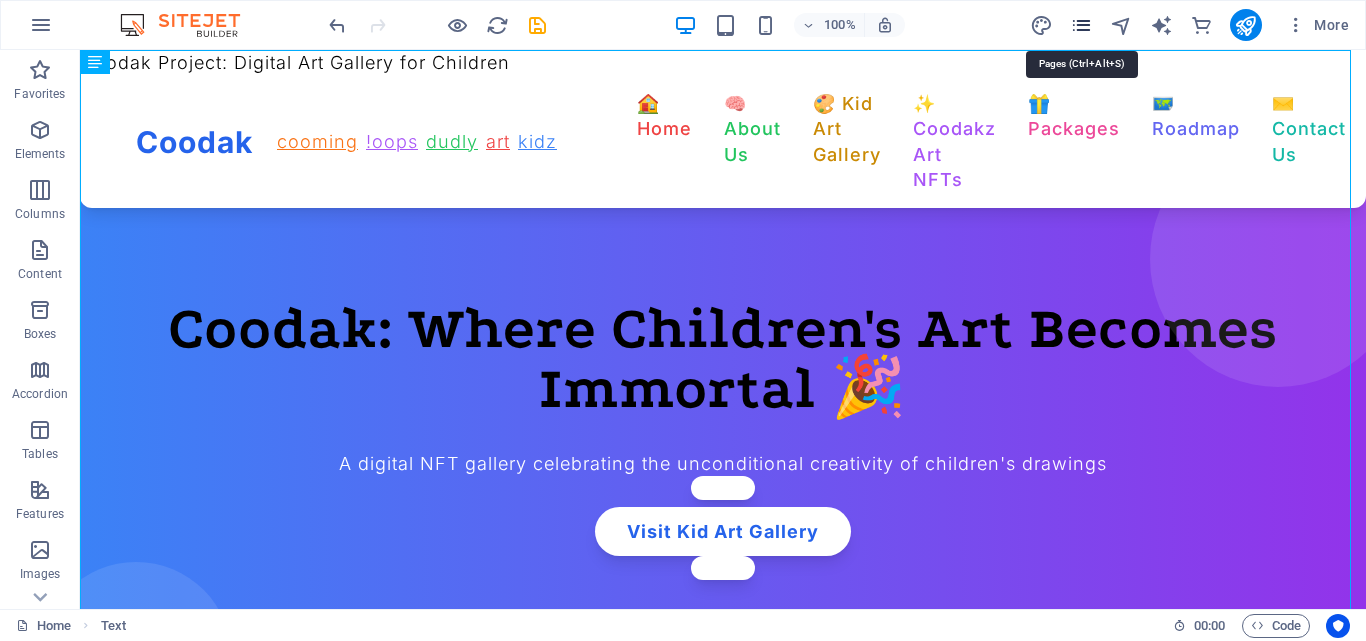 click at bounding box center (1081, 25) 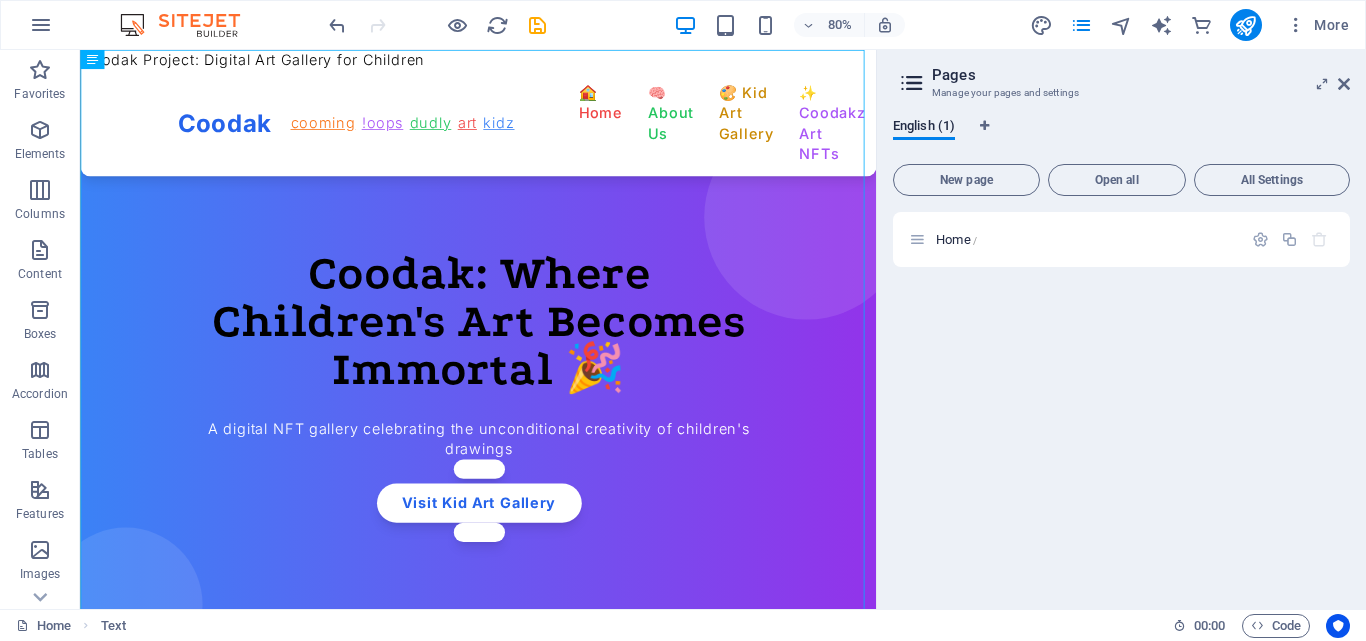 click on "Pages Manage your pages and settings English (1) New page Open all All Settings Home /" at bounding box center [1121, 329] 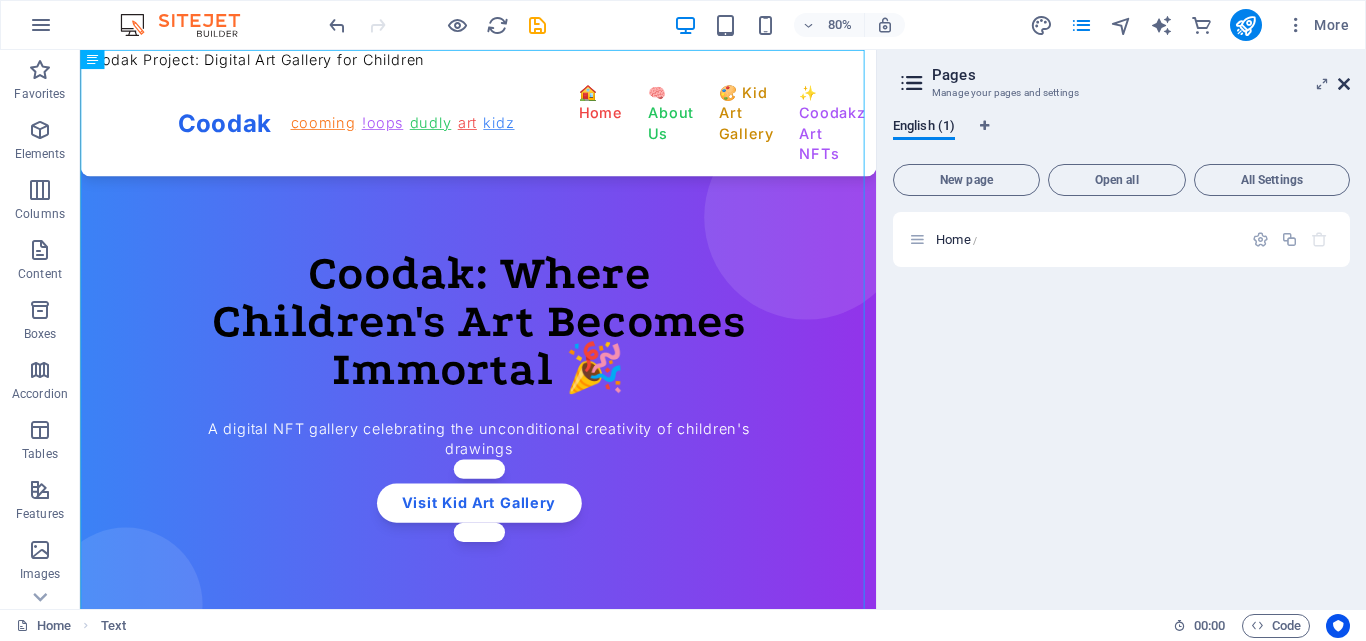click at bounding box center [1344, 84] 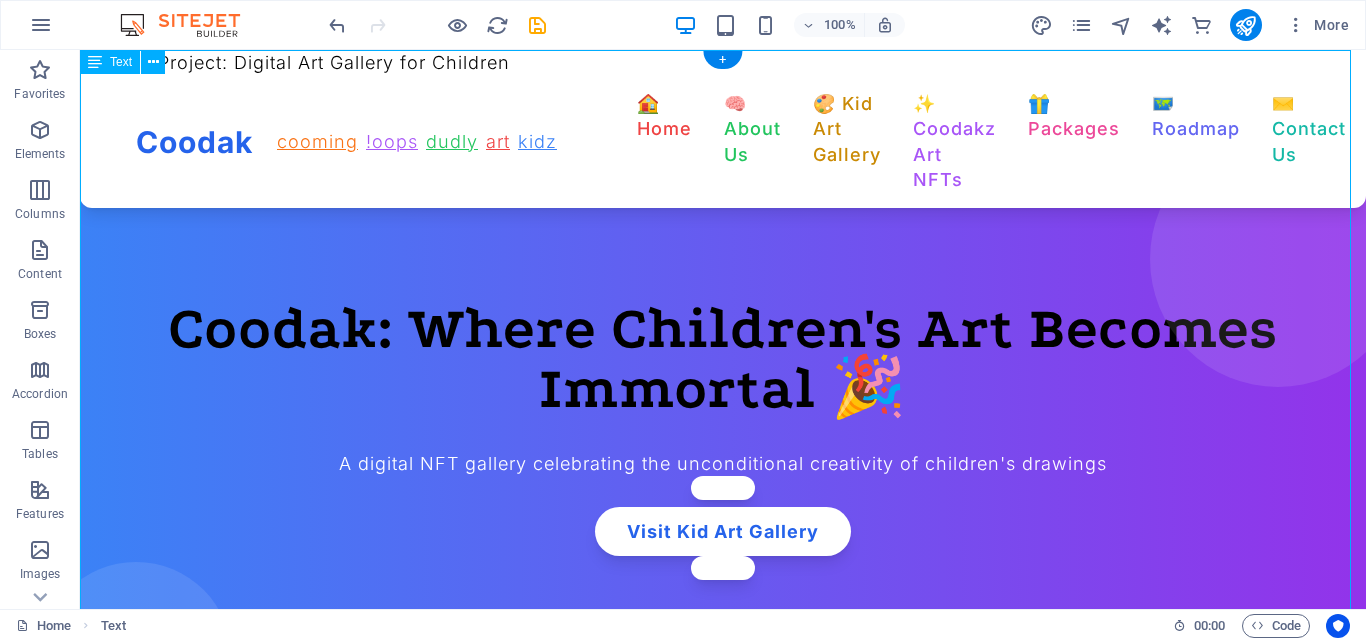 click on "Coodak Project: Digital Art Gallery for Children
Coodak
cooming
!oops
dudly
art
kidz
🏠 Home
🧠 About Us
🎨 Kid Art Gallery
✨ Coodakz Art NFTs
🎁 Packages
🗺️ Roadmap
✉️ Contact Us
🏠 Home
🧠 About Us" at bounding box center (723, 3645) 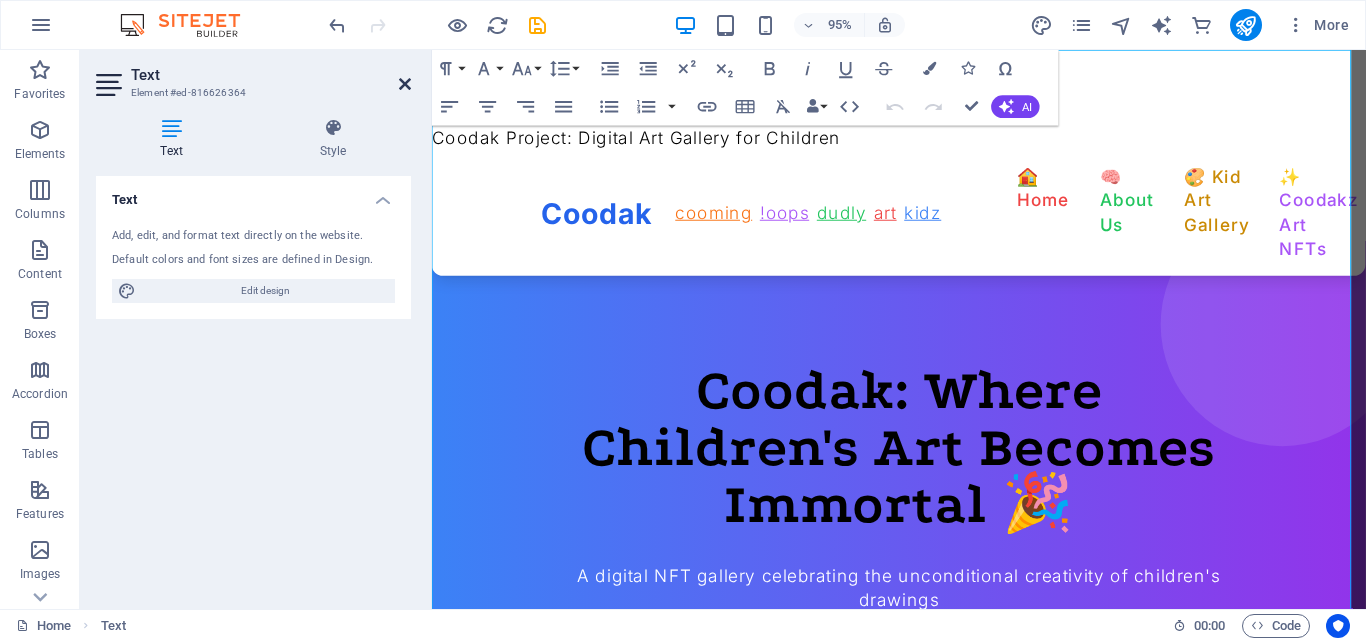 click at bounding box center (405, 84) 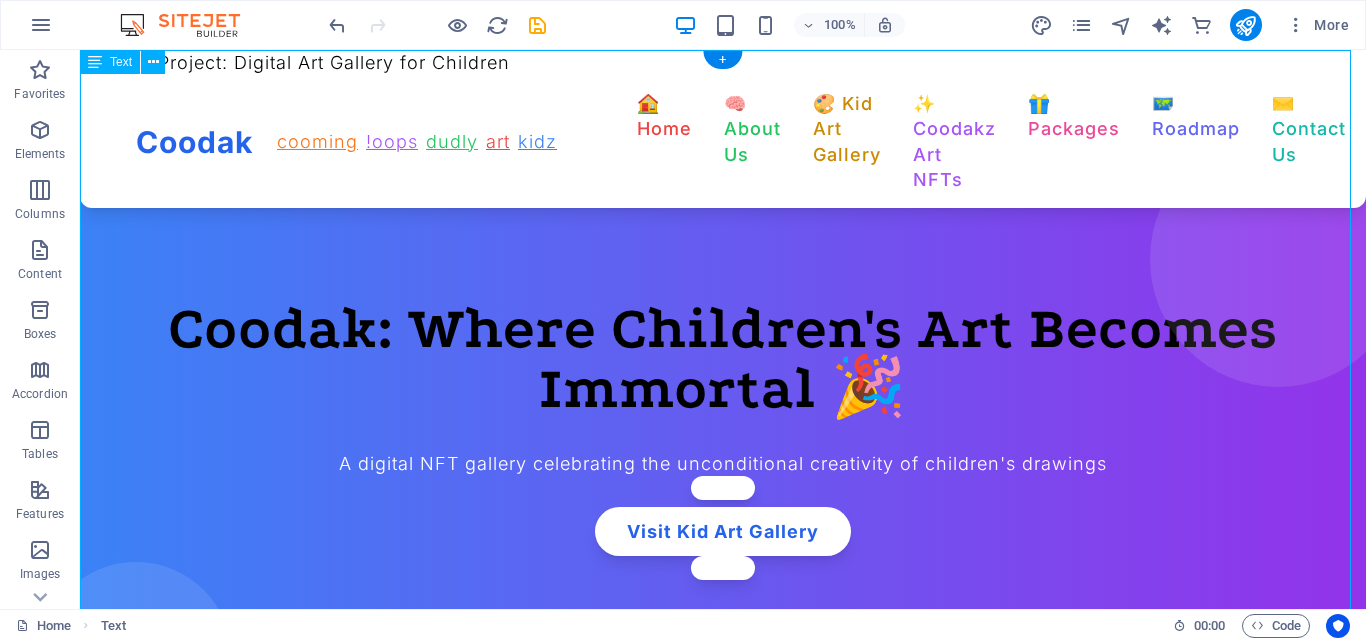 click on "Coodak Project: Digital Art Gallery for Children
Coodak
cooming
!oops
dudly
art
kidz
🏠 Home
🧠 About Us
🎨 Kid Art Gallery
✨ Coodakz Art NFTs
🎁 Packages
🗺️ Roadmap
✉️ Contact Us
🏠 Home
🧠 About Us" at bounding box center (723, 3645) 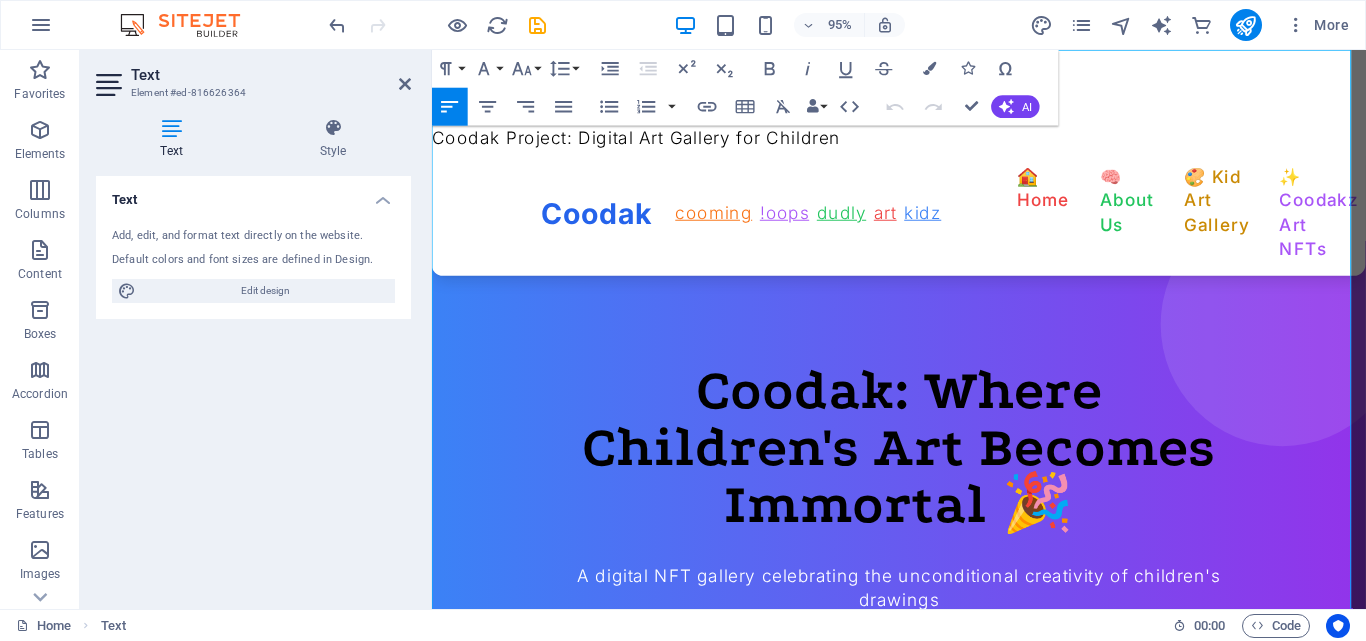click on "Text" at bounding box center (271, 75) 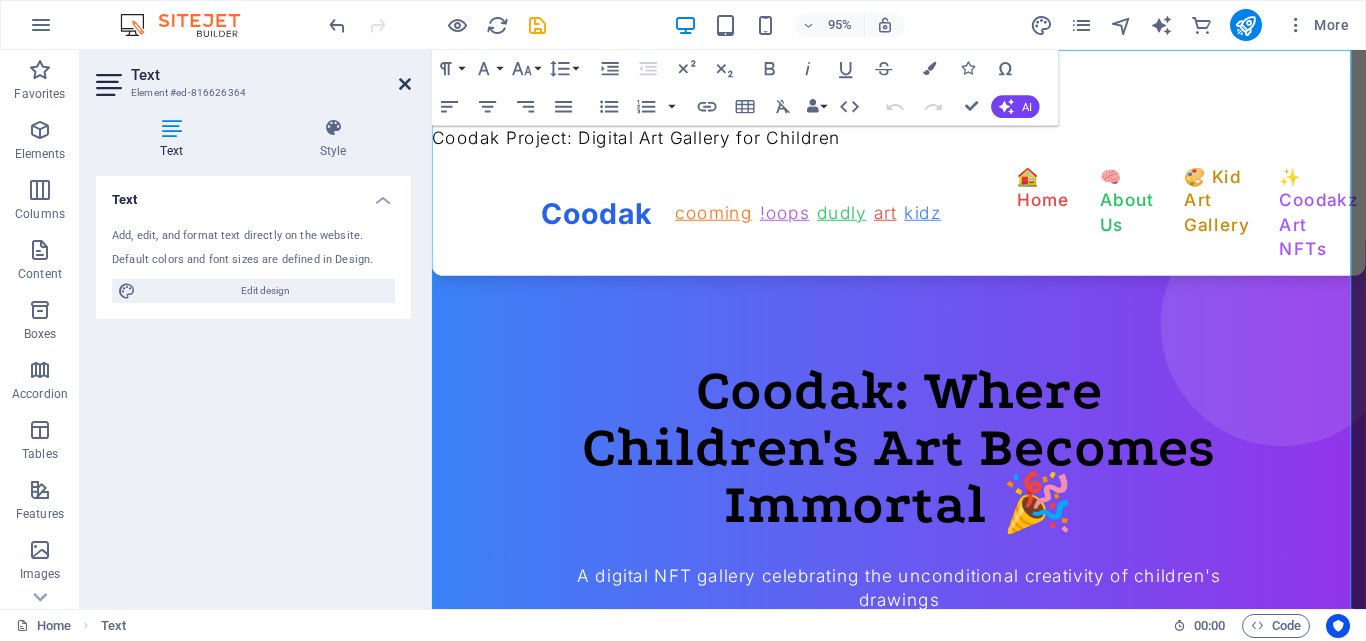 click at bounding box center [405, 84] 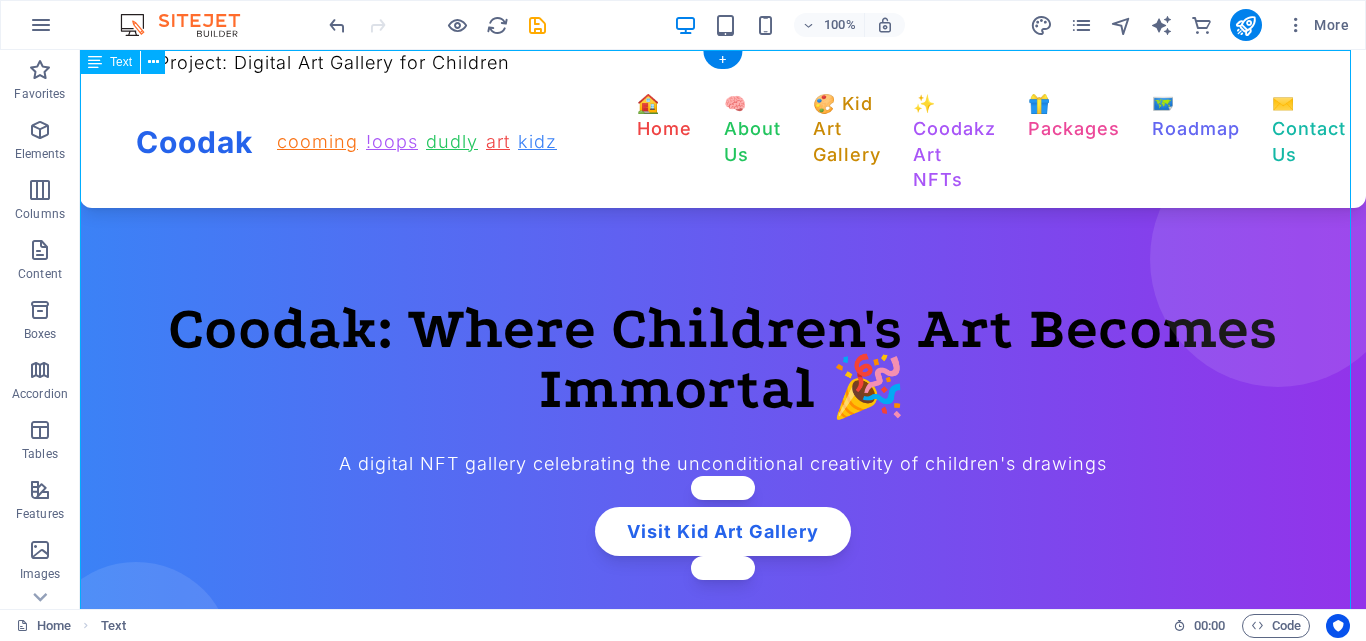 click on "Coodak Project: Digital Art Gallery for Children
Coodak
cooming
!oops
dudly
art
kidz
🏠 Home
🧠 About Us
🎨 Kid Art Gallery
✨ Coodakz Art NFTs
🎁 Packages
🗺️ Roadmap
✉️ Contact Us
🏠 Home
🧠 About Us" at bounding box center [723, 3645] 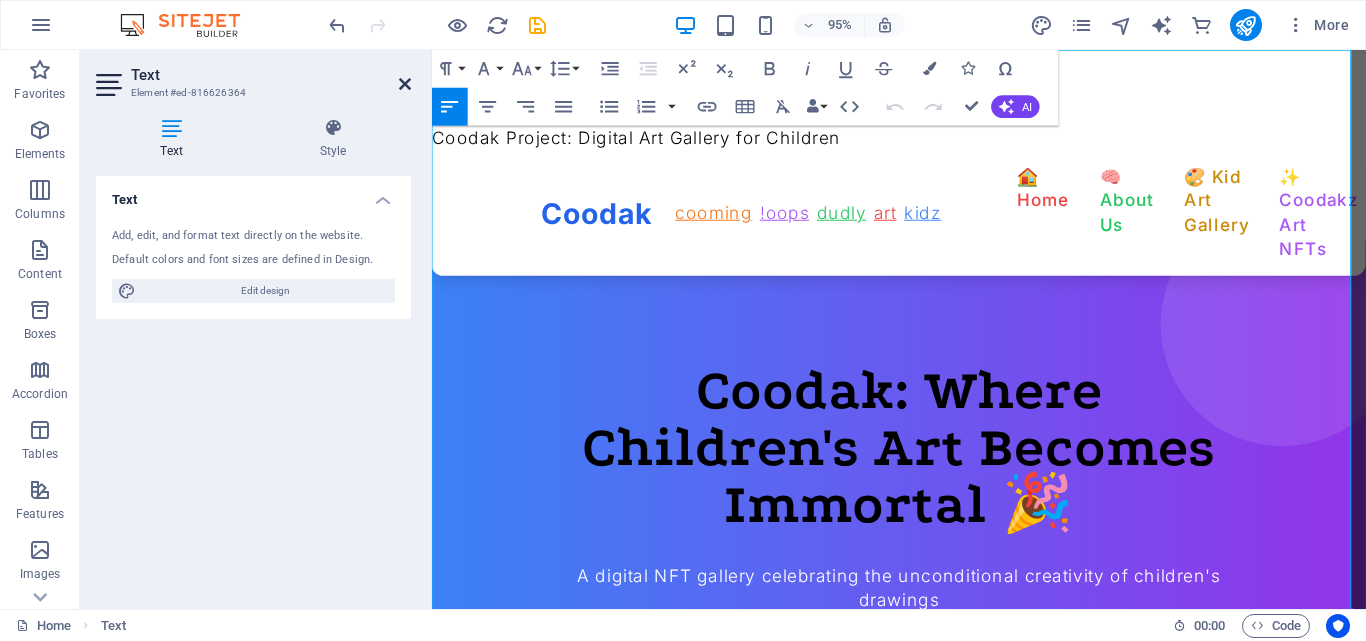 click at bounding box center (405, 84) 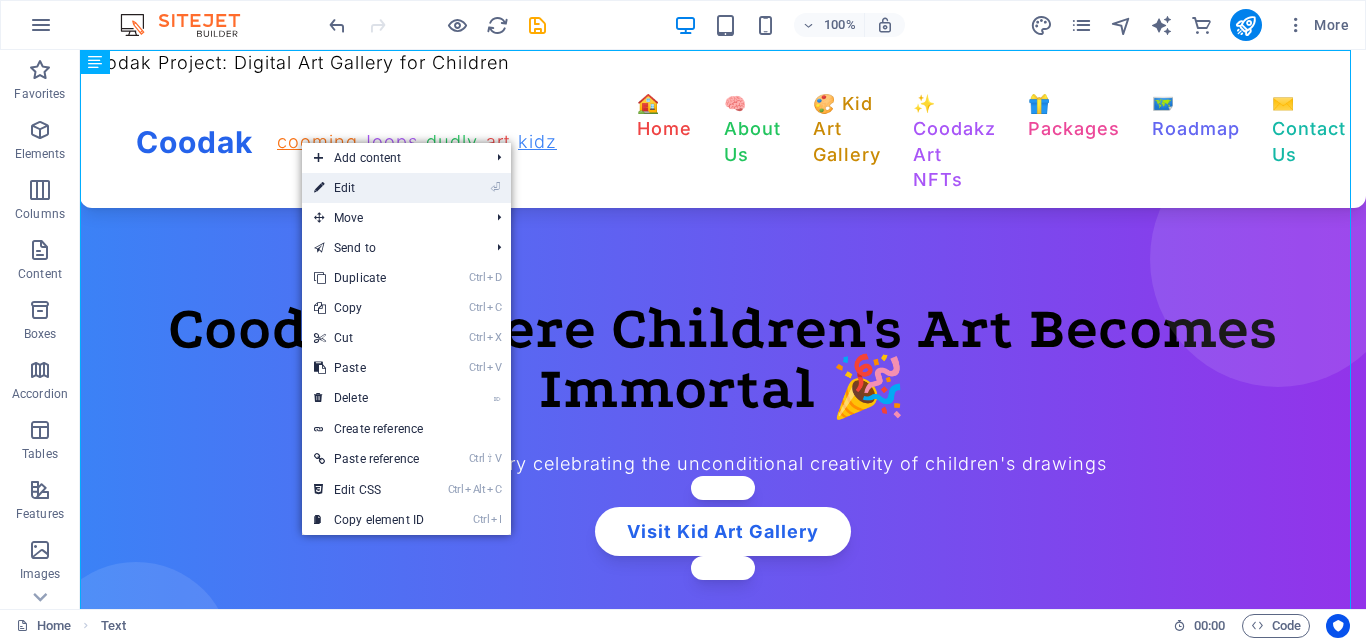 click on "⏎  Edit" at bounding box center (369, 188) 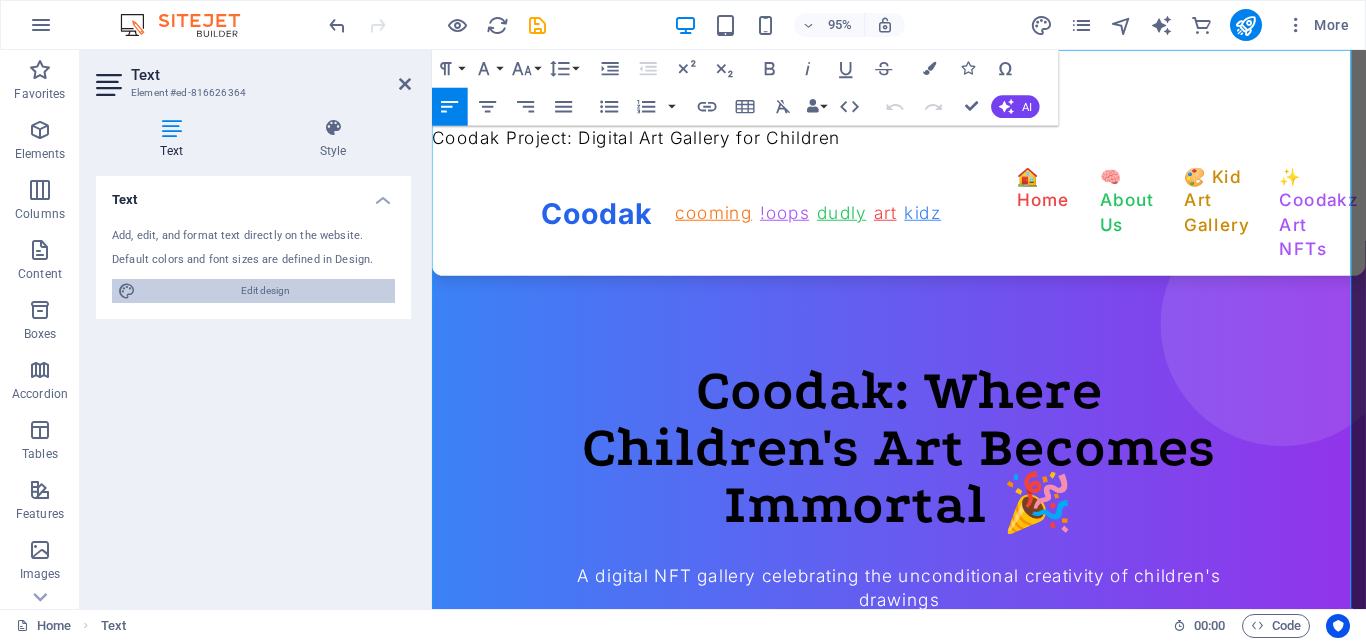 click on "Edit design" at bounding box center (265, 291) 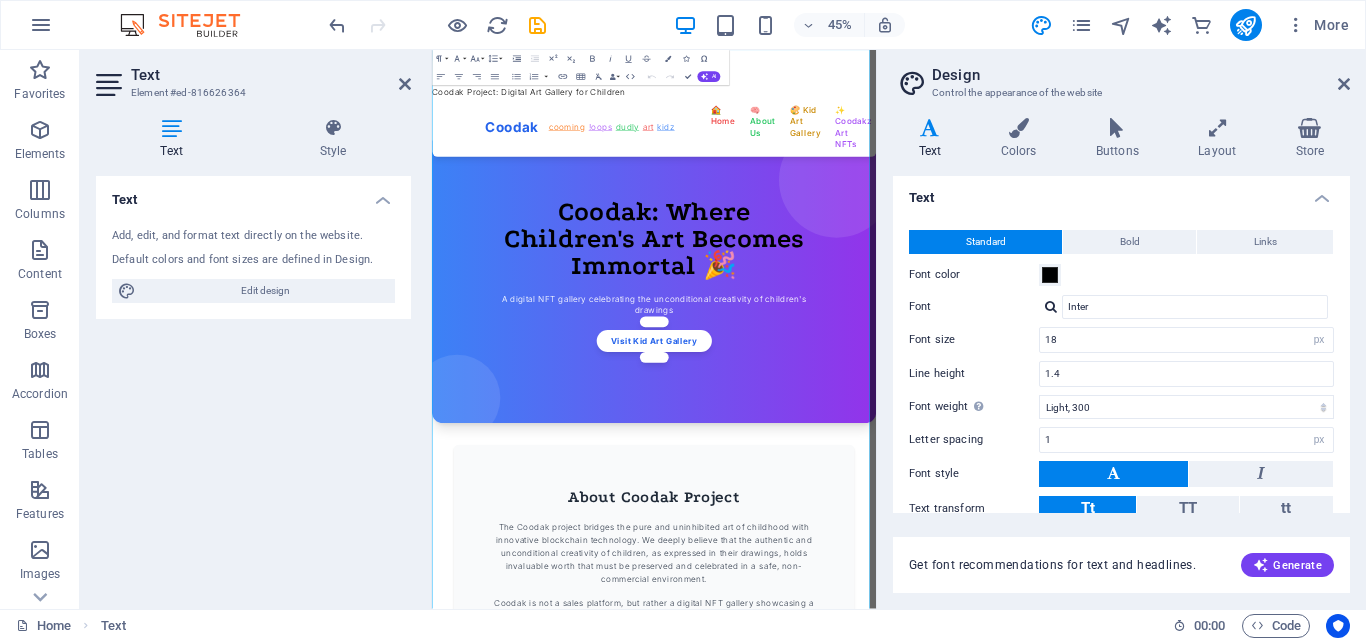 scroll, scrollTop: 0, scrollLeft: 0, axis: both 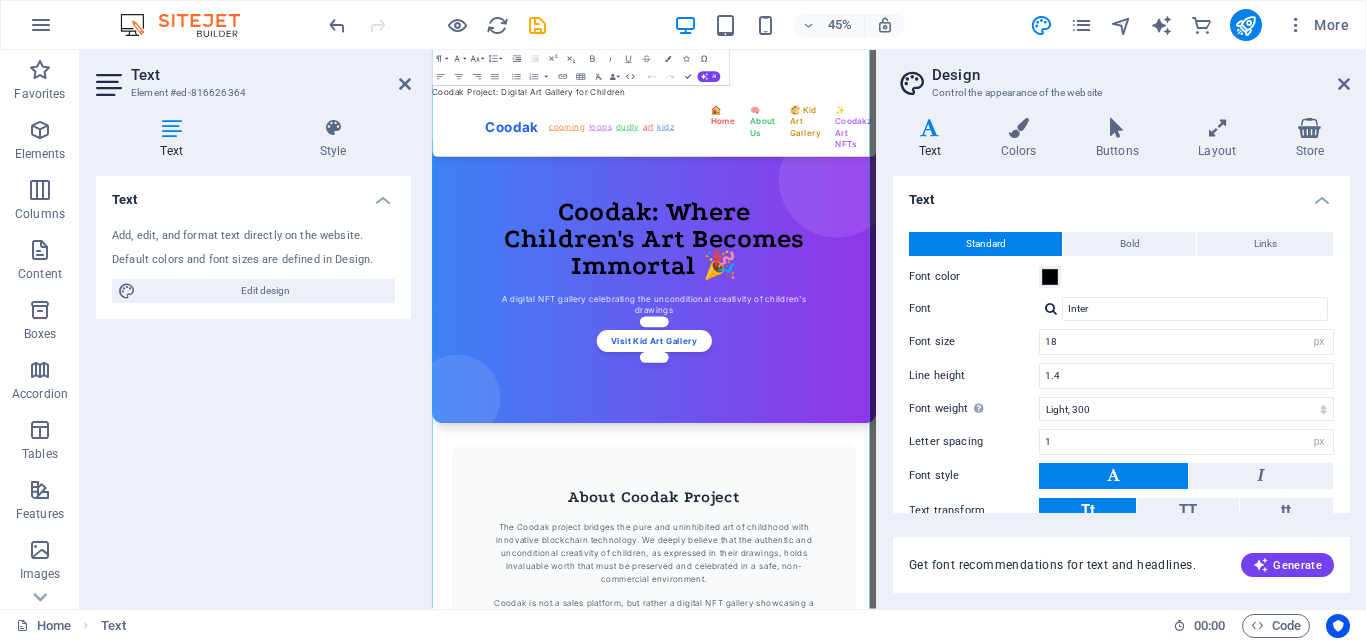 click on "Coodak" at bounding box center [608, 222] 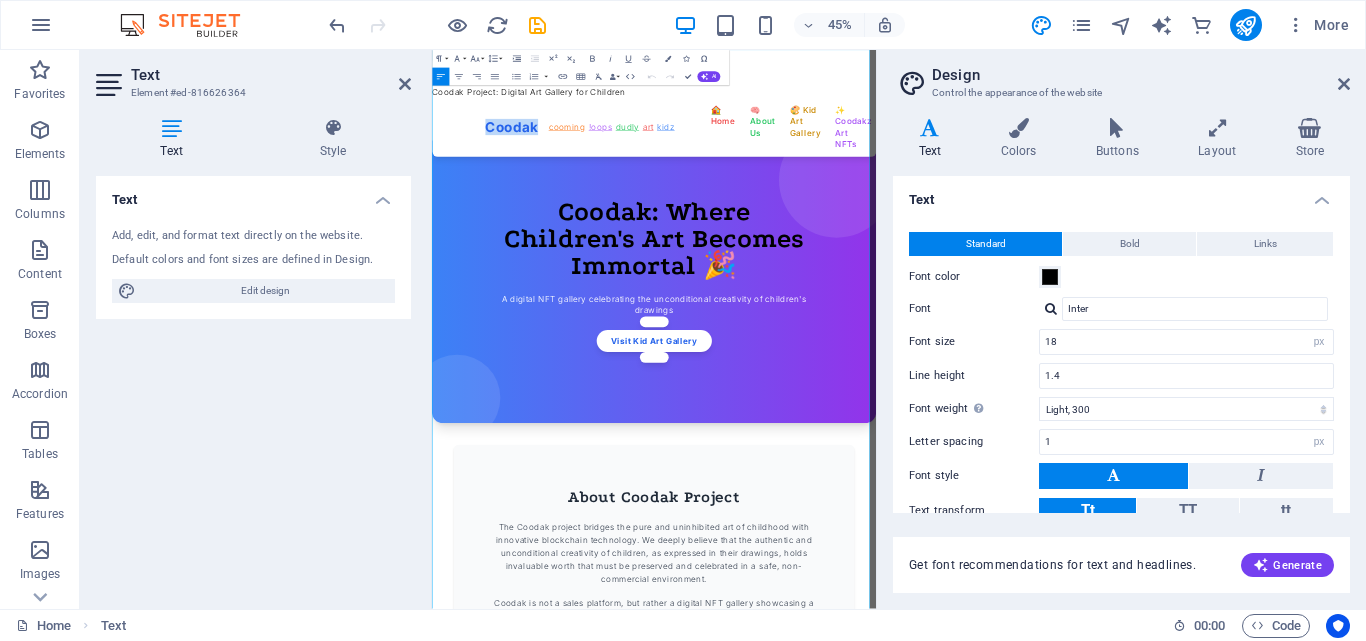 click on "Coodak" at bounding box center [608, 222] 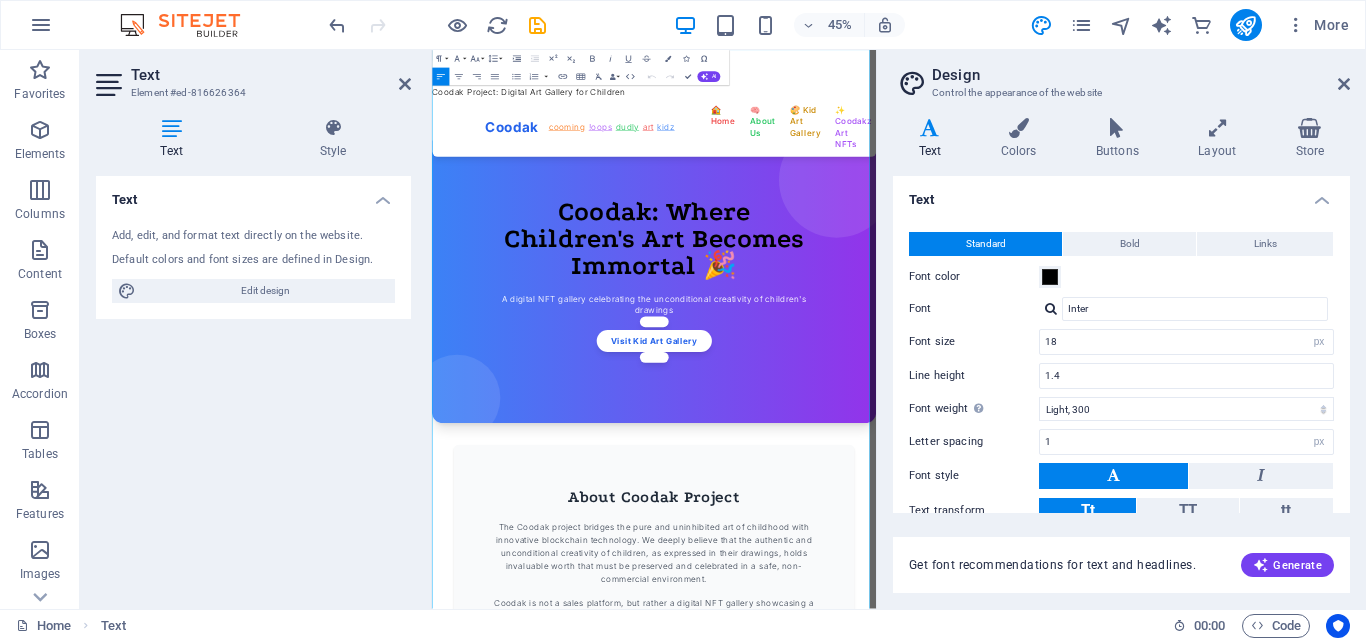 click on "cooming" at bounding box center (731, 221) 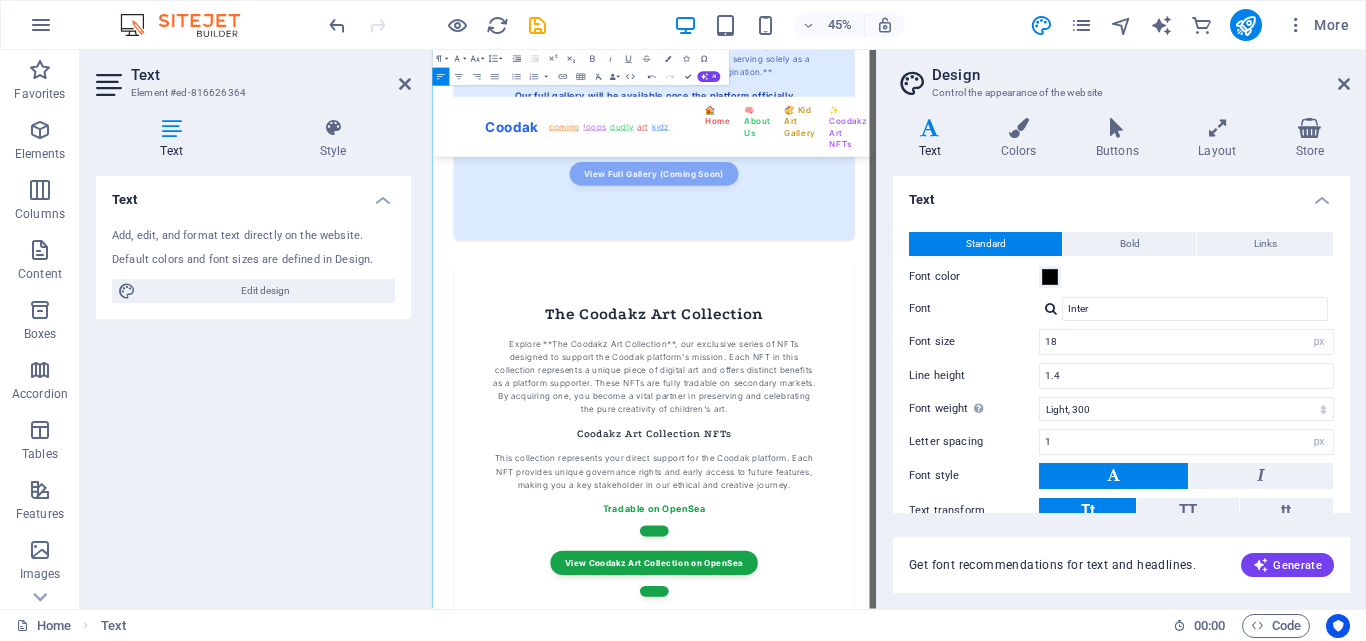 scroll, scrollTop: 1900, scrollLeft: 0, axis: vertical 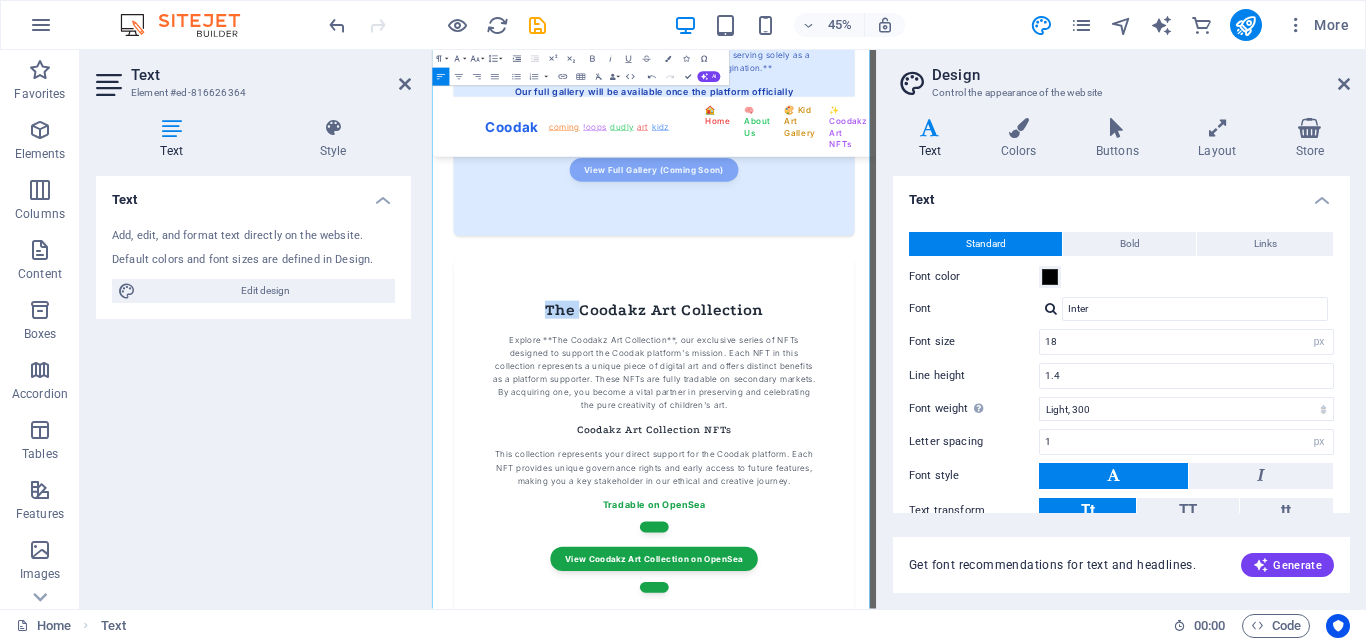 drag, startPoint x: 749, startPoint y: 621, endPoint x: 678, endPoint y: 634, distance: 72.18033 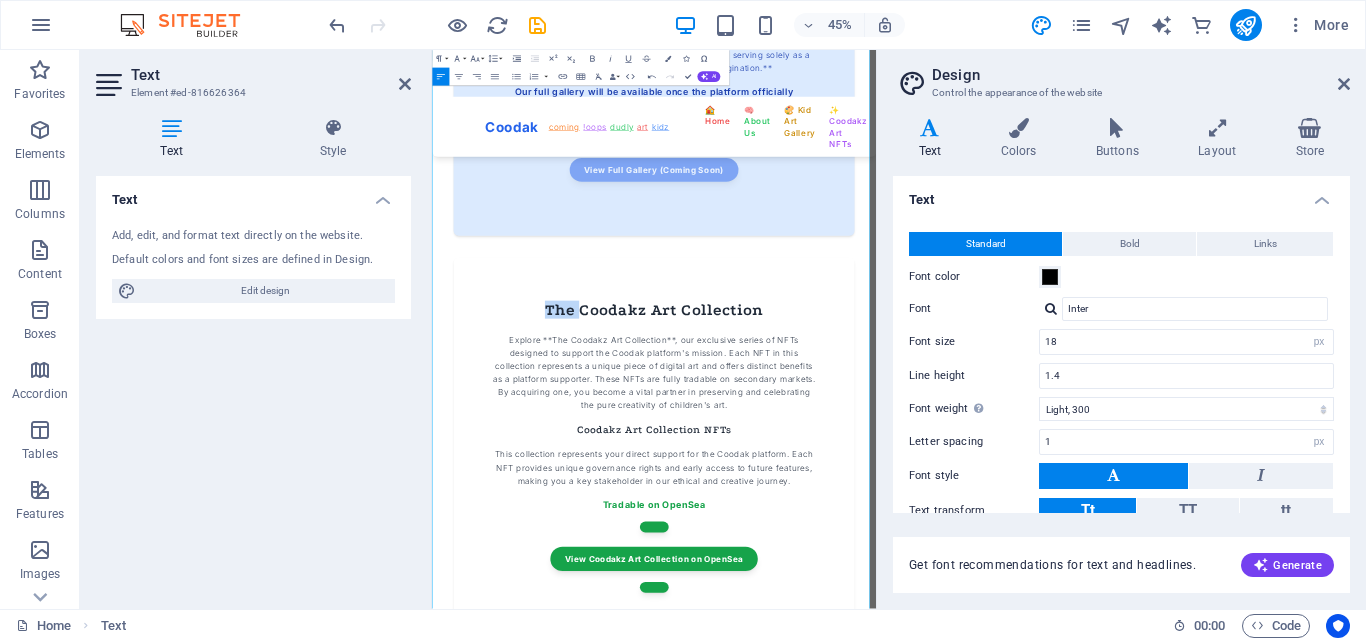 click on "The Coodakz Art Collection" at bounding box center [926, 627] 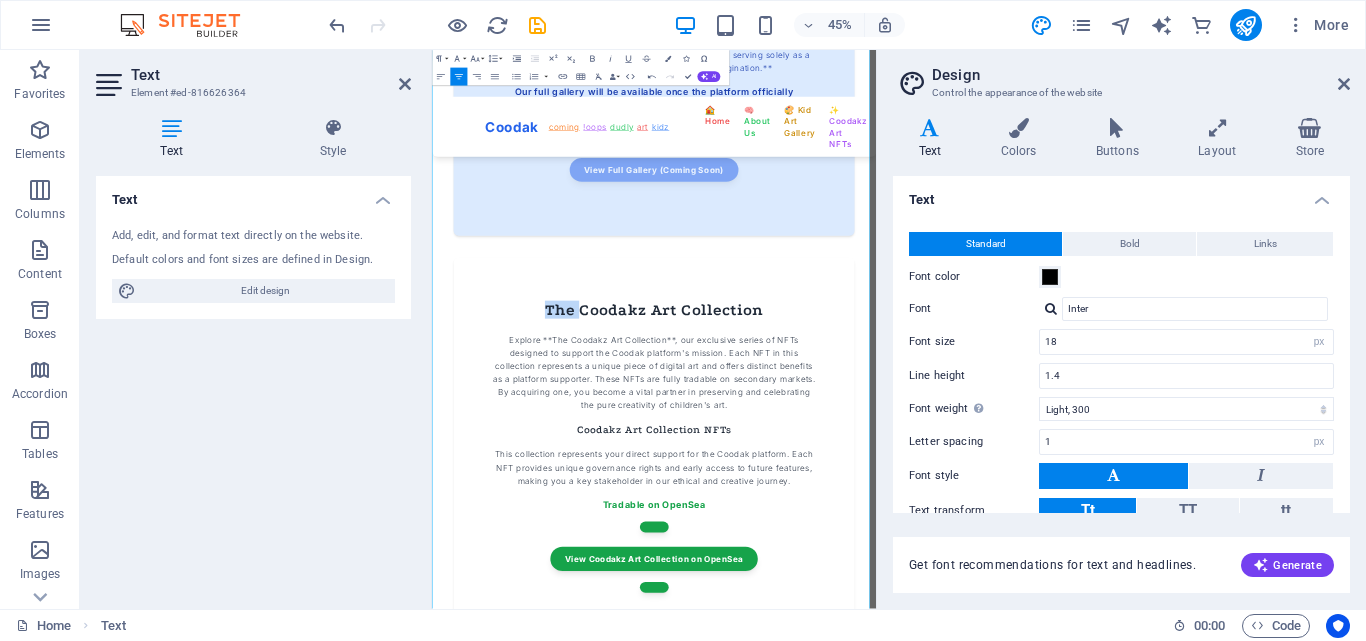 type 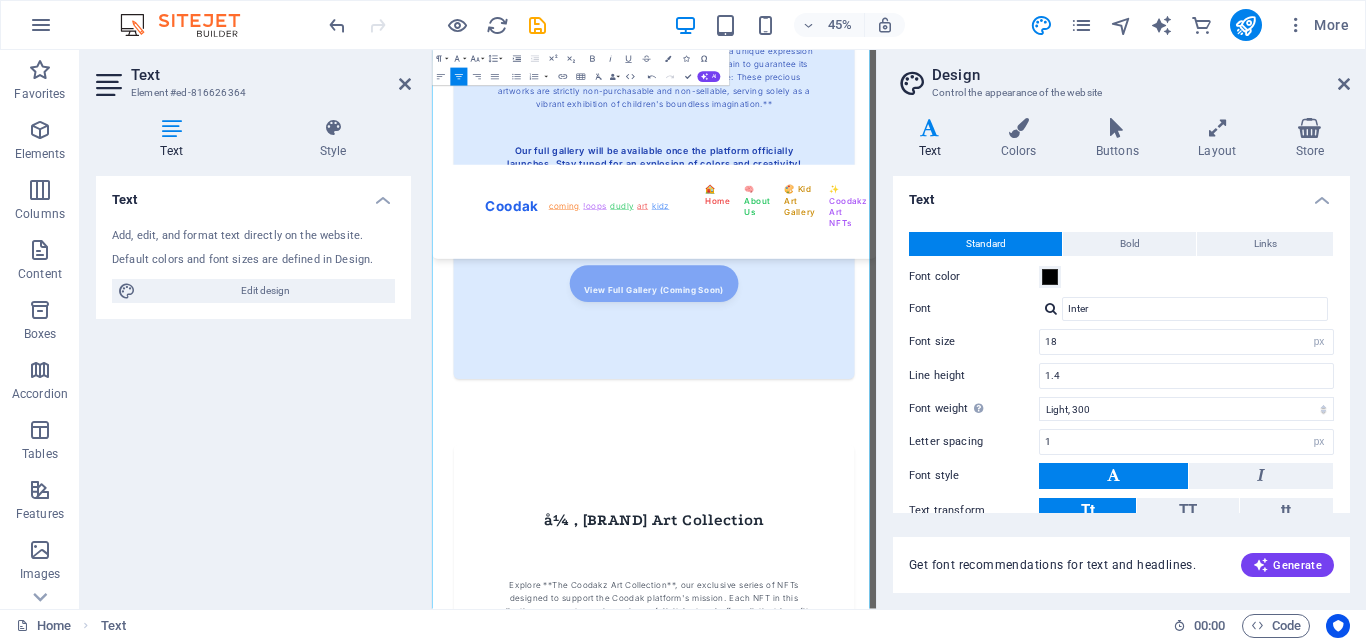 scroll, scrollTop: 2971, scrollLeft: 0, axis: vertical 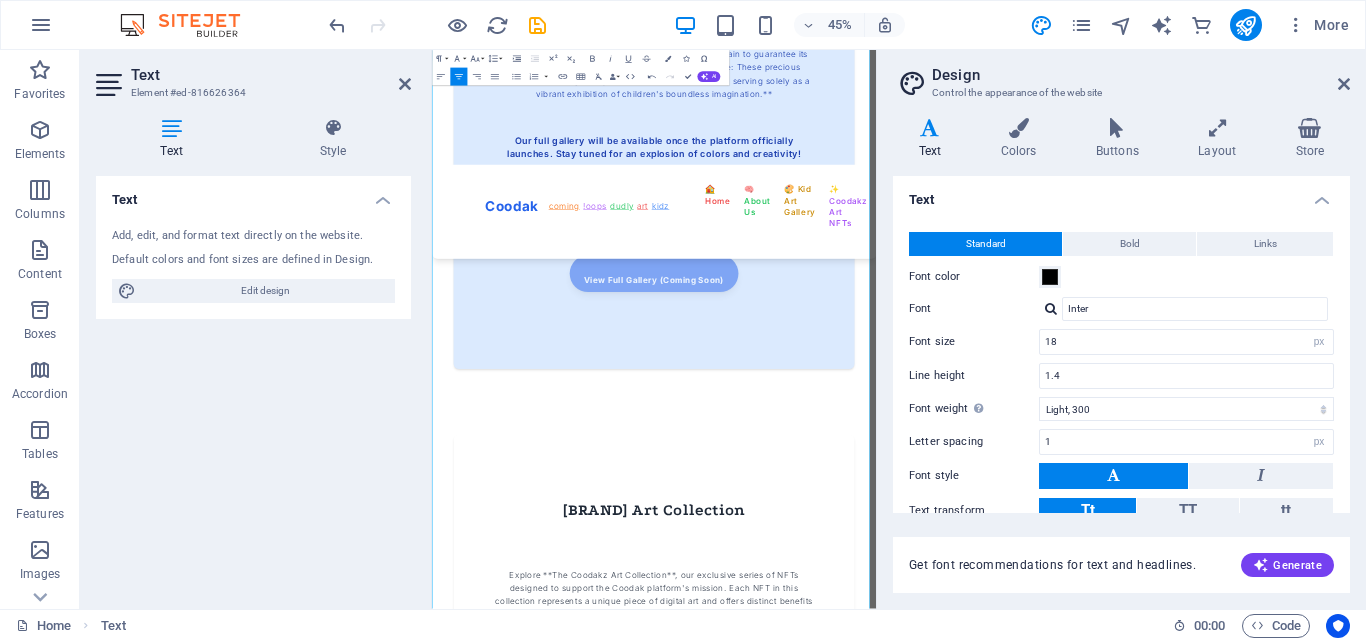 click on "NFTCoodakz Art Collection" at bounding box center (926, 1072) 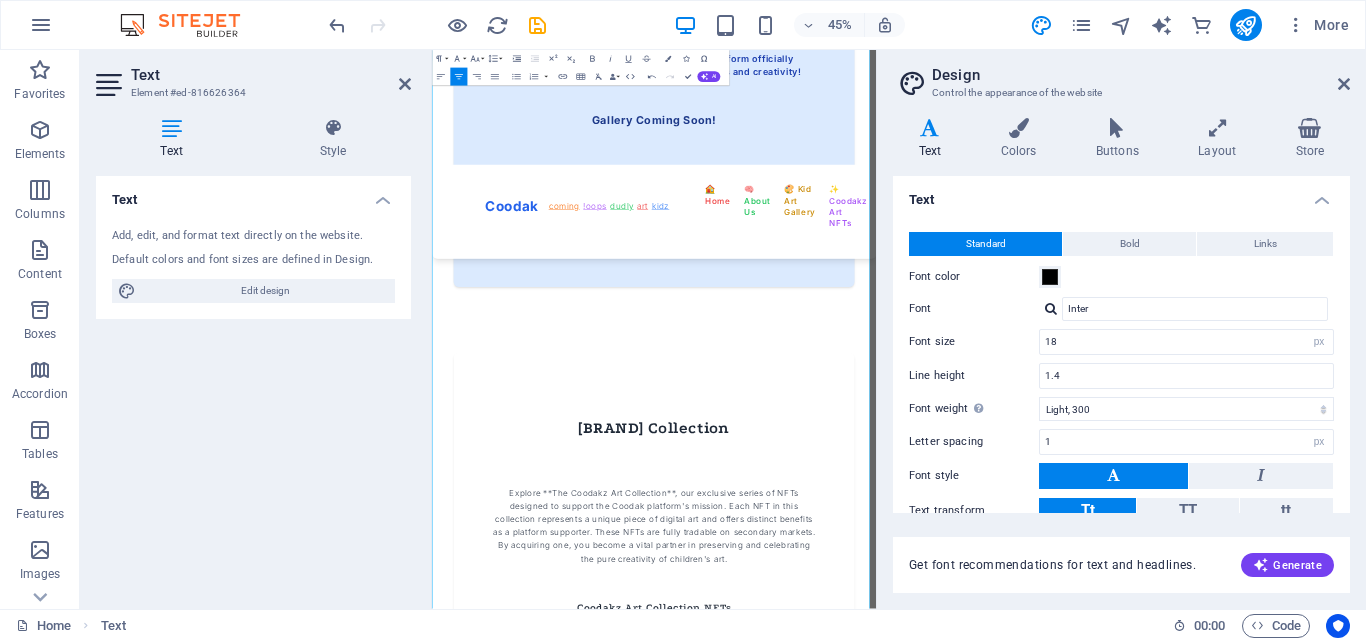 scroll, scrollTop: 3171, scrollLeft: 0, axis: vertical 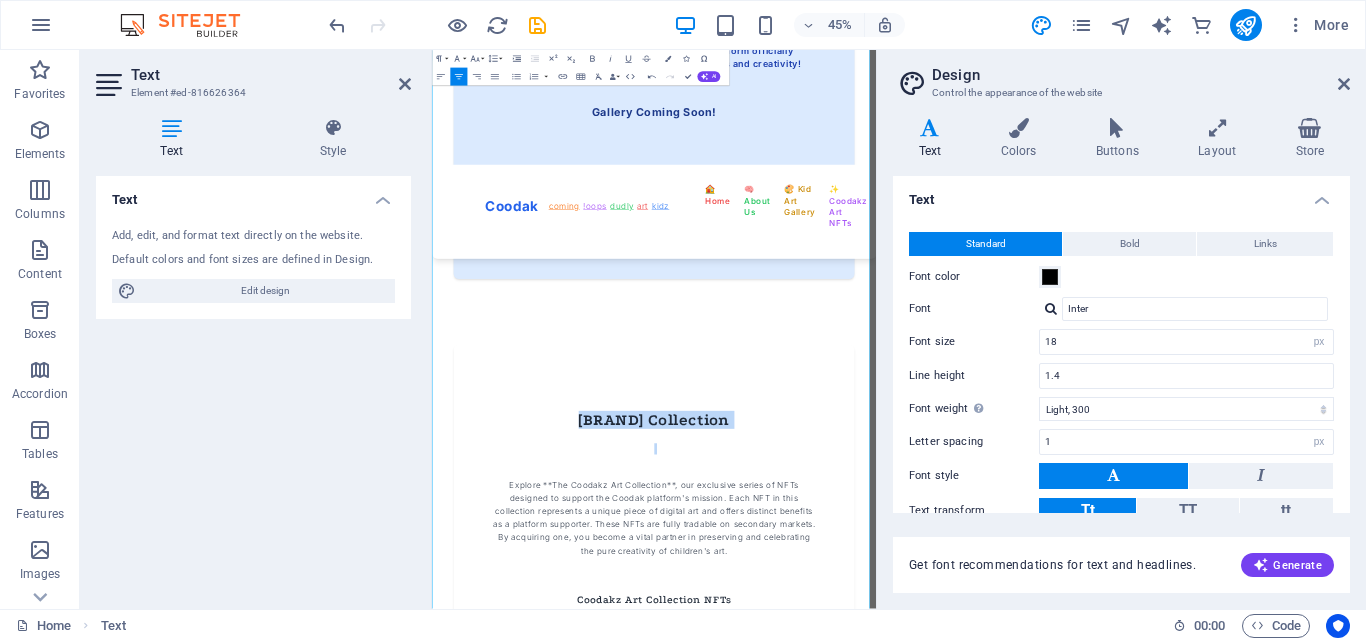 drag, startPoint x: 671, startPoint y: 874, endPoint x: 1154, endPoint y: 903, distance: 483.8698 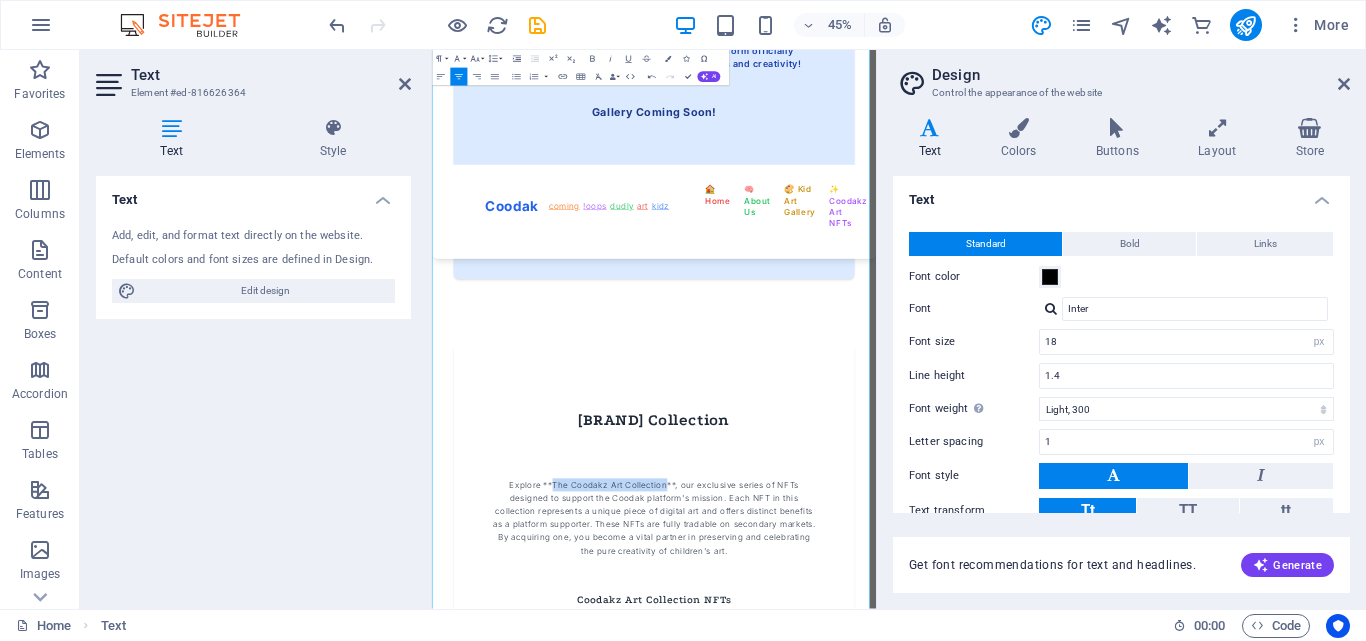 drag, startPoint x: 689, startPoint y: 998, endPoint x: 945, endPoint y: 1005, distance: 256.09567 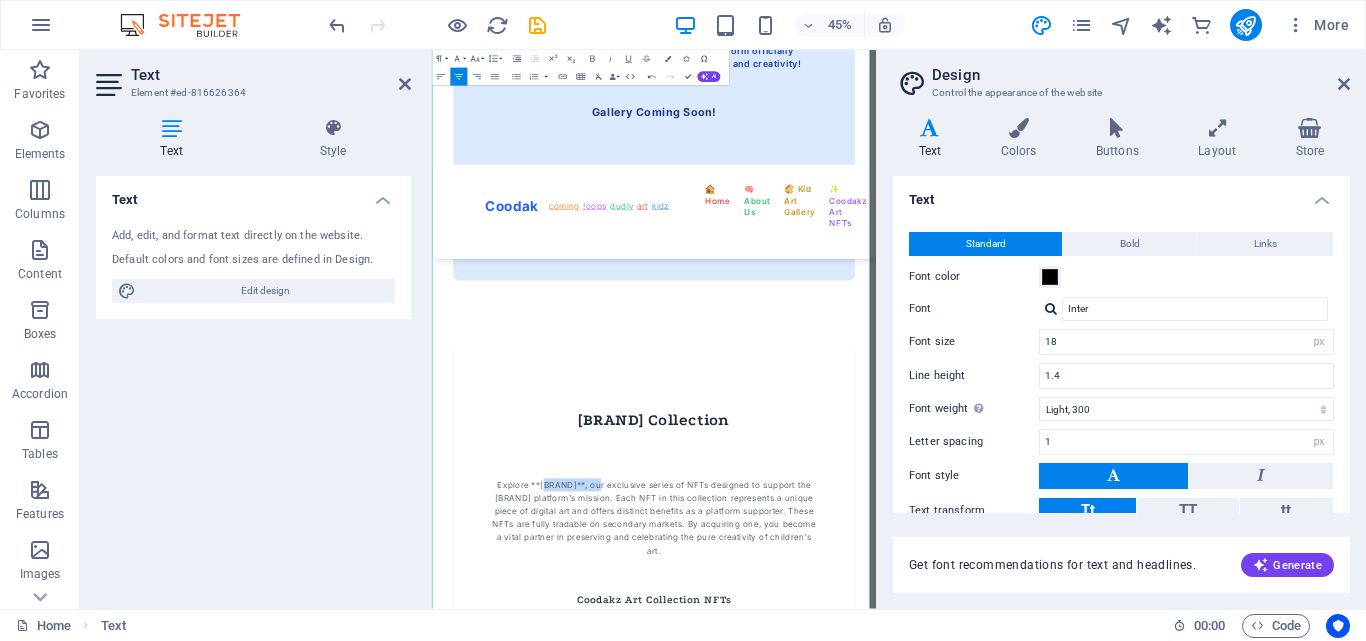 drag, startPoint x: 667, startPoint y: 1018, endPoint x: 794, endPoint y: 998, distance: 128.56516 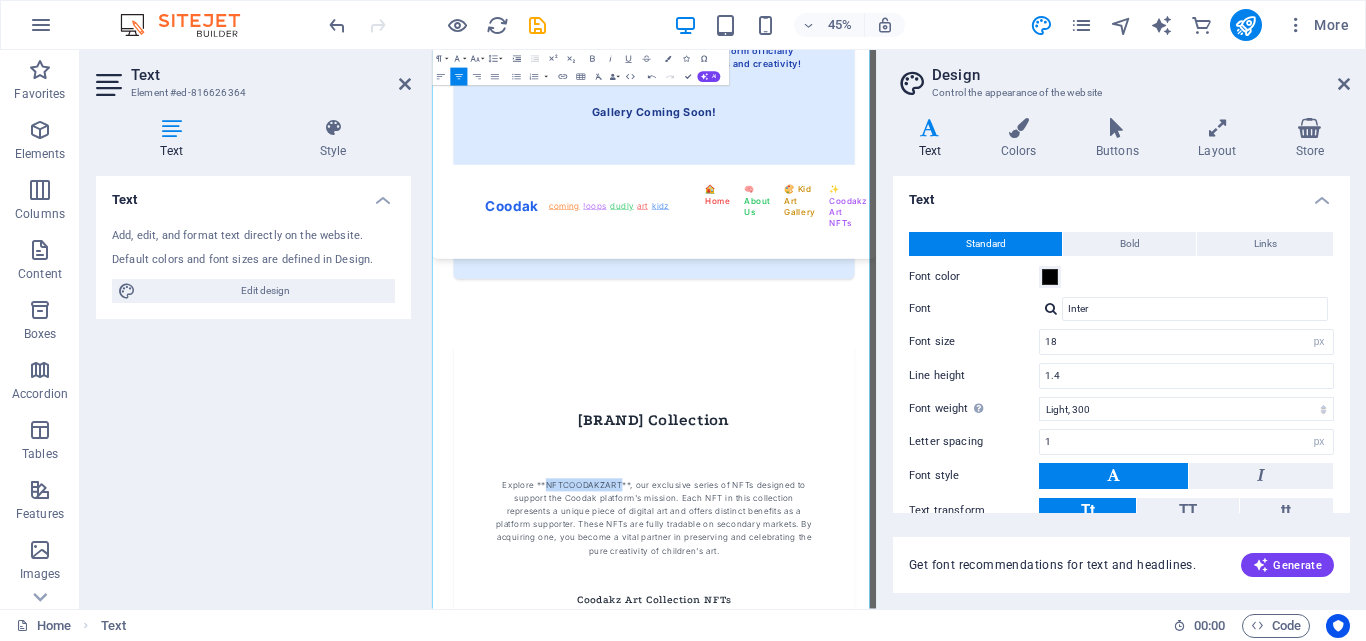 drag, startPoint x: 680, startPoint y: 1012, endPoint x: 845, endPoint y: 1018, distance: 165.10905 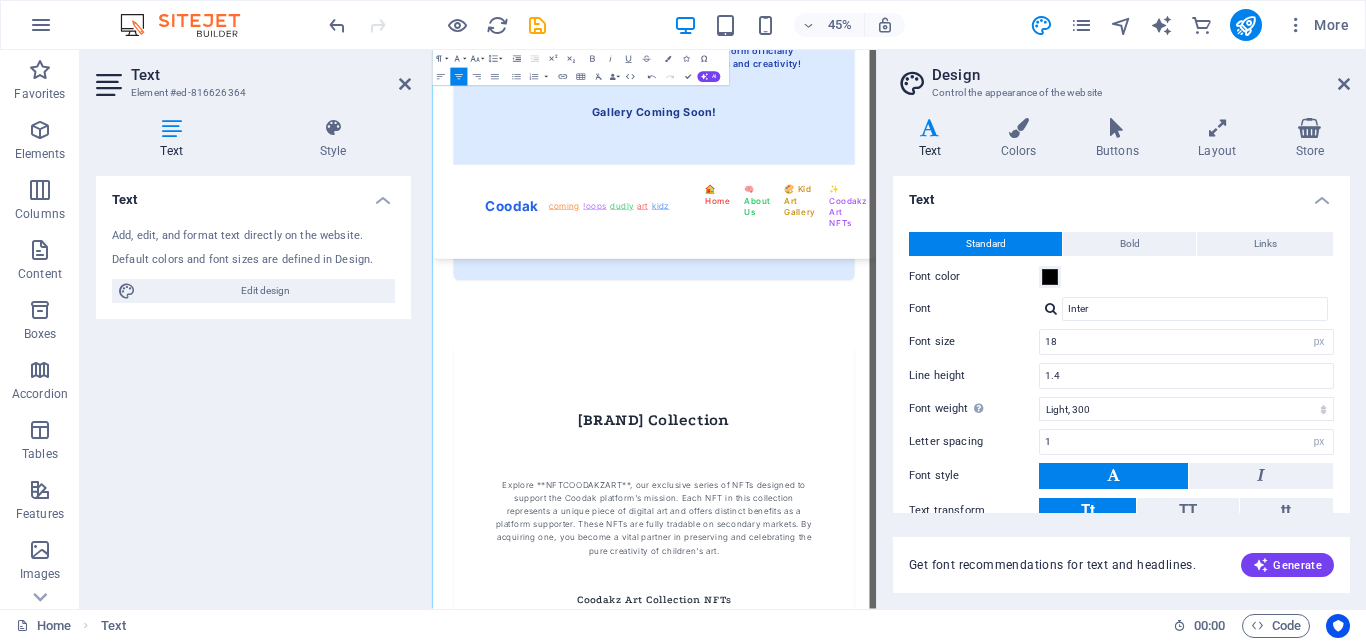 click on "NFTCoodakzArt Collection" at bounding box center [926, 872] 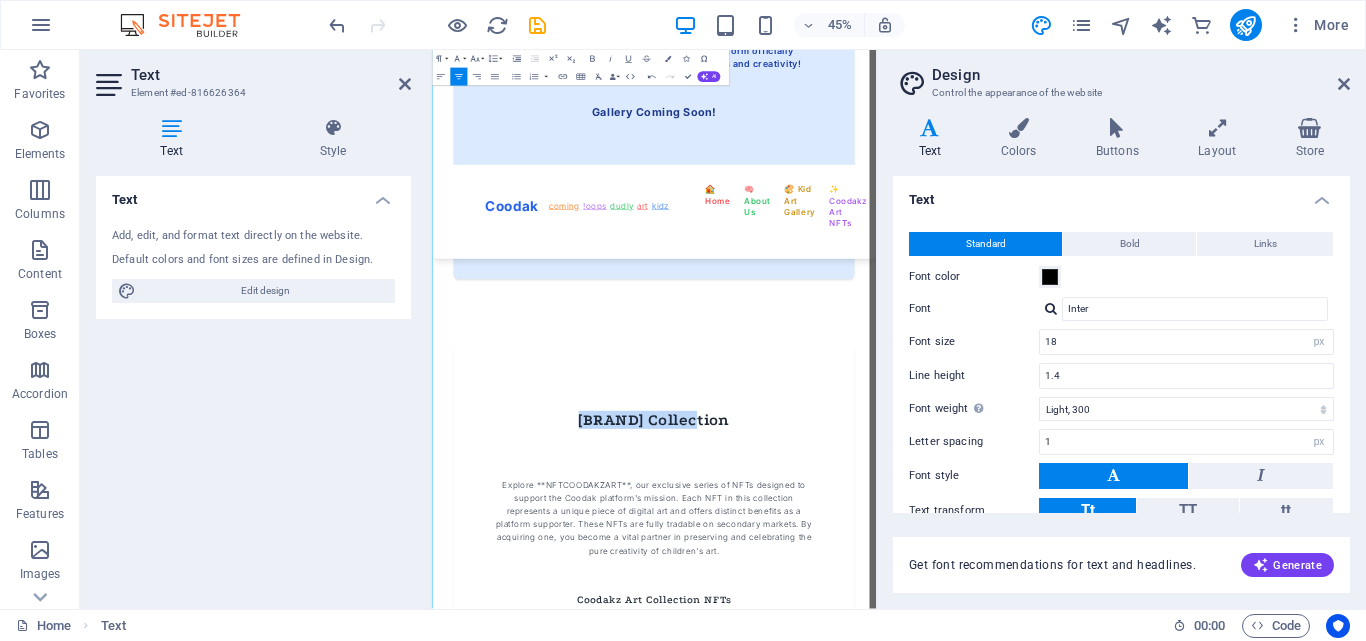 click on "NFTCoodakzArt Collection" at bounding box center [926, 872] 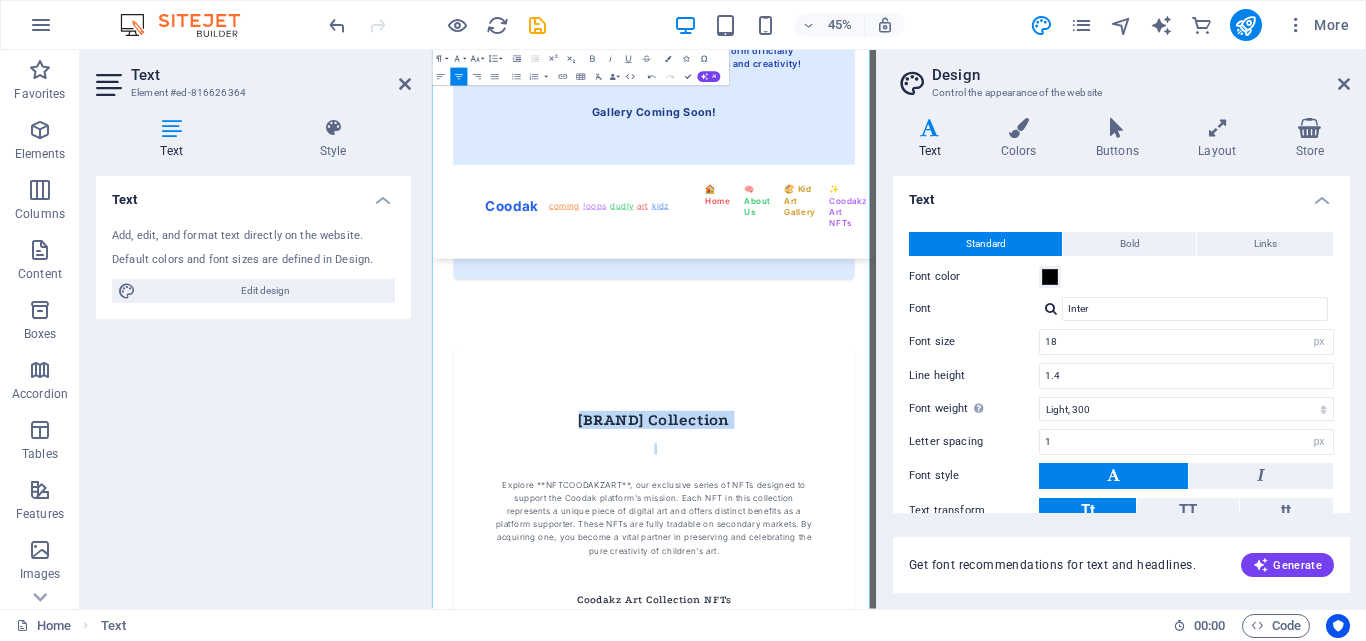 click on "NFTCoodakzArt Collection" at bounding box center [926, 872] 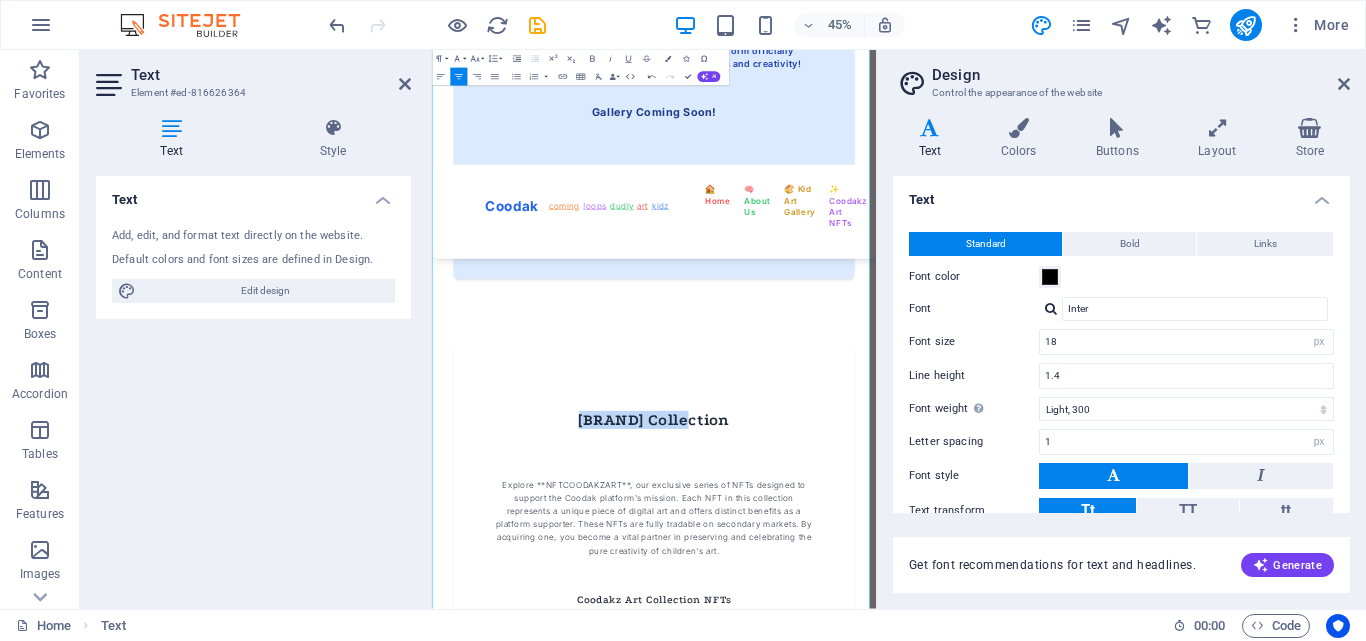 drag, startPoint x: 660, startPoint y: 863, endPoint x: 960, endPoint y: 863, distance: 300 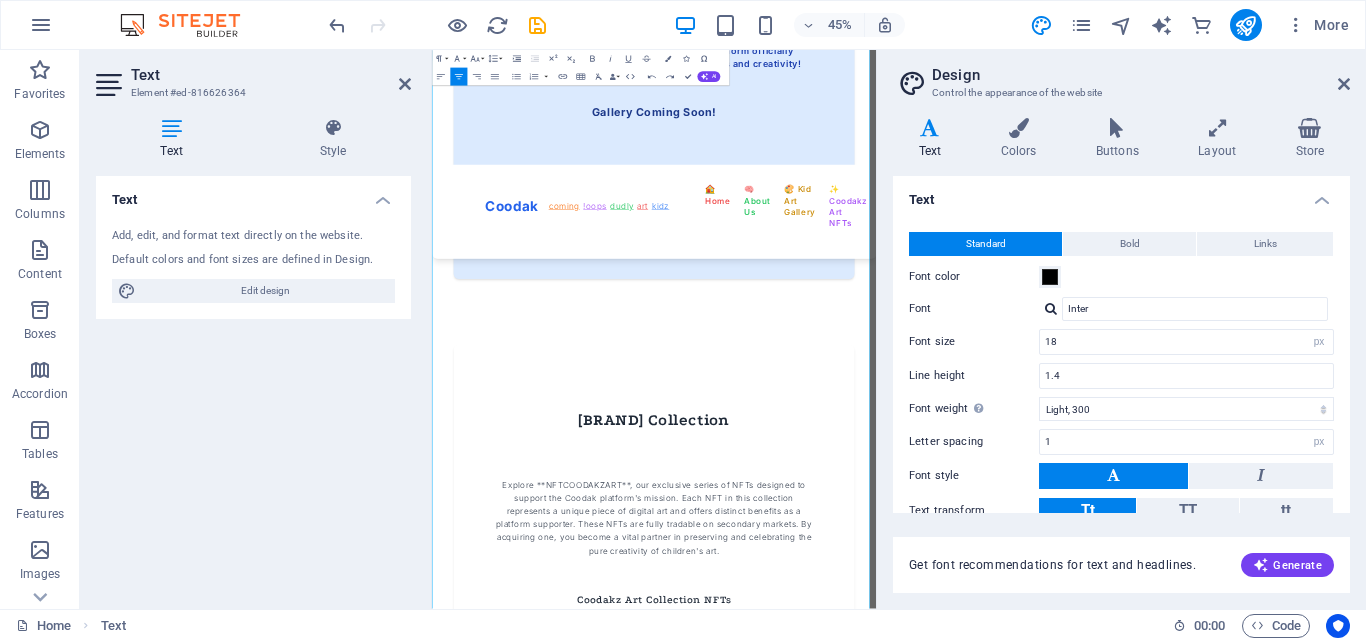 click on "NFTCoodakzArt Collection" at bounding box center [926, 872] 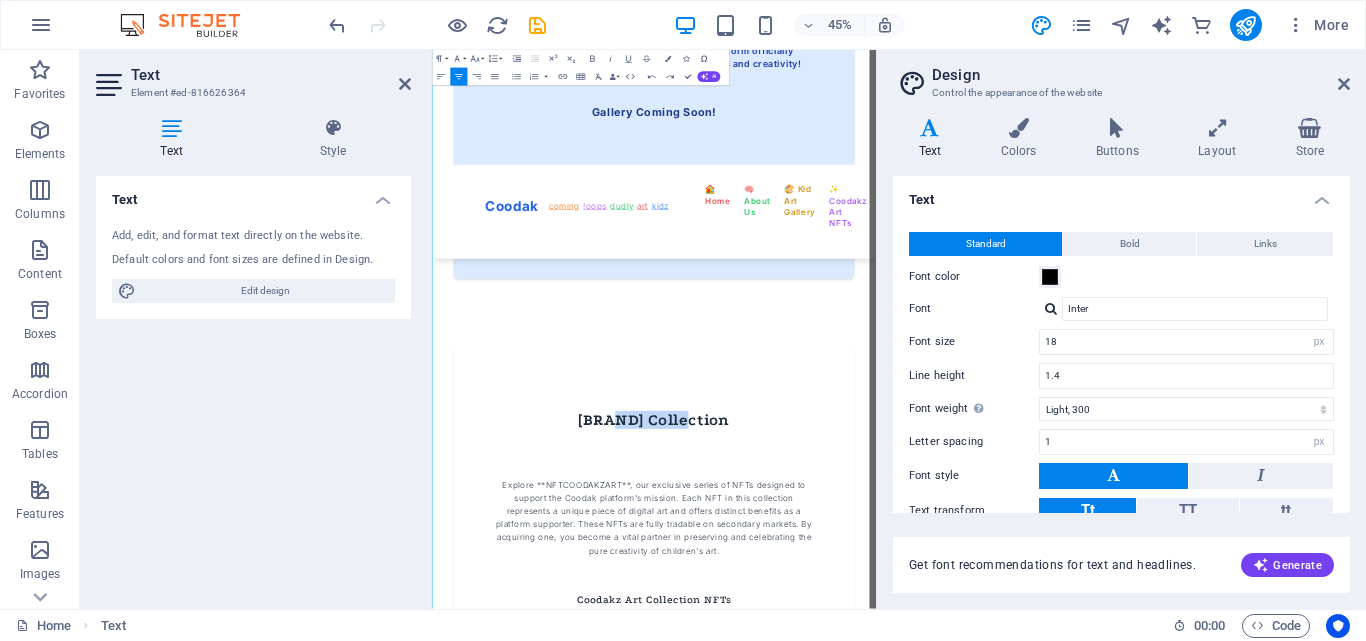 drag, startPoint x: 783, startPoint y: 872, endPoint x: 960, endPoint y: 865, distance: 177.13837 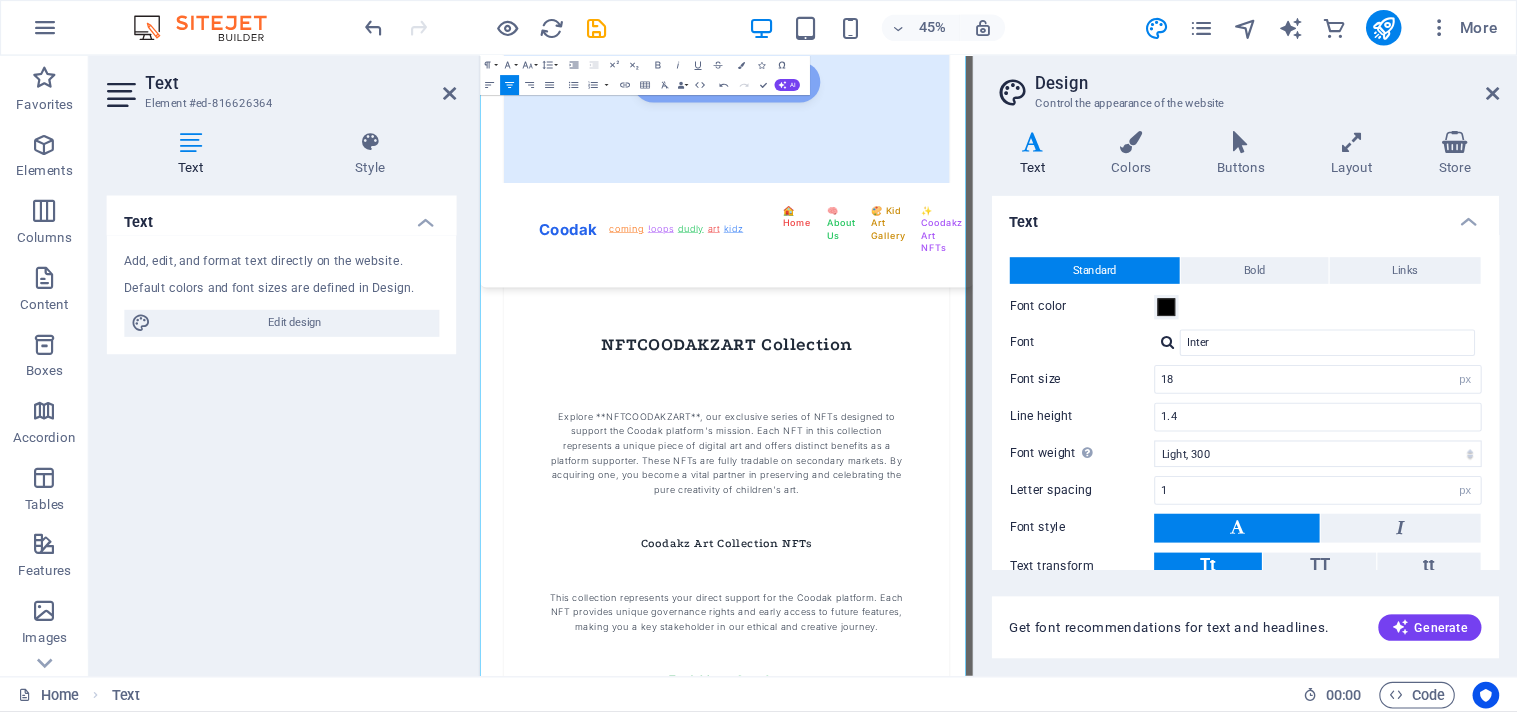 scroll, scrollTop: 3371, scrollLeft: 0, axis: vertical 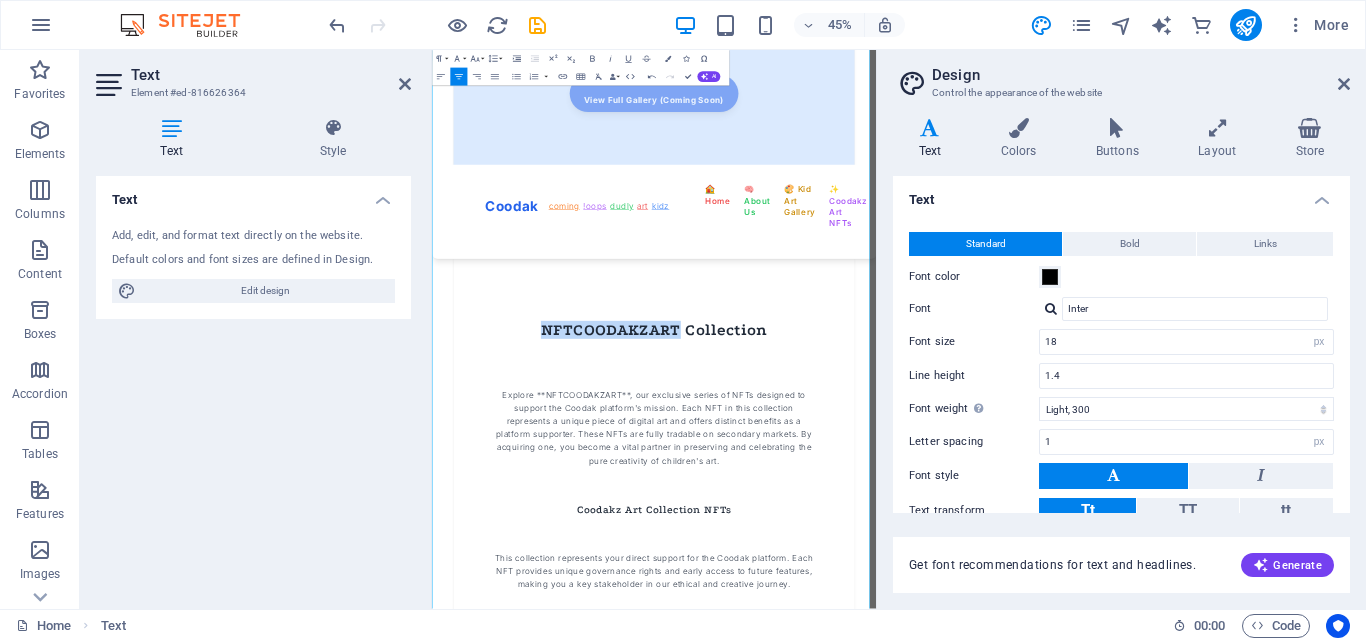 drag, startPoint x: 656, startPoint y: 663, endPoint x: 969, endPoint y: 678, distance: 313.35922 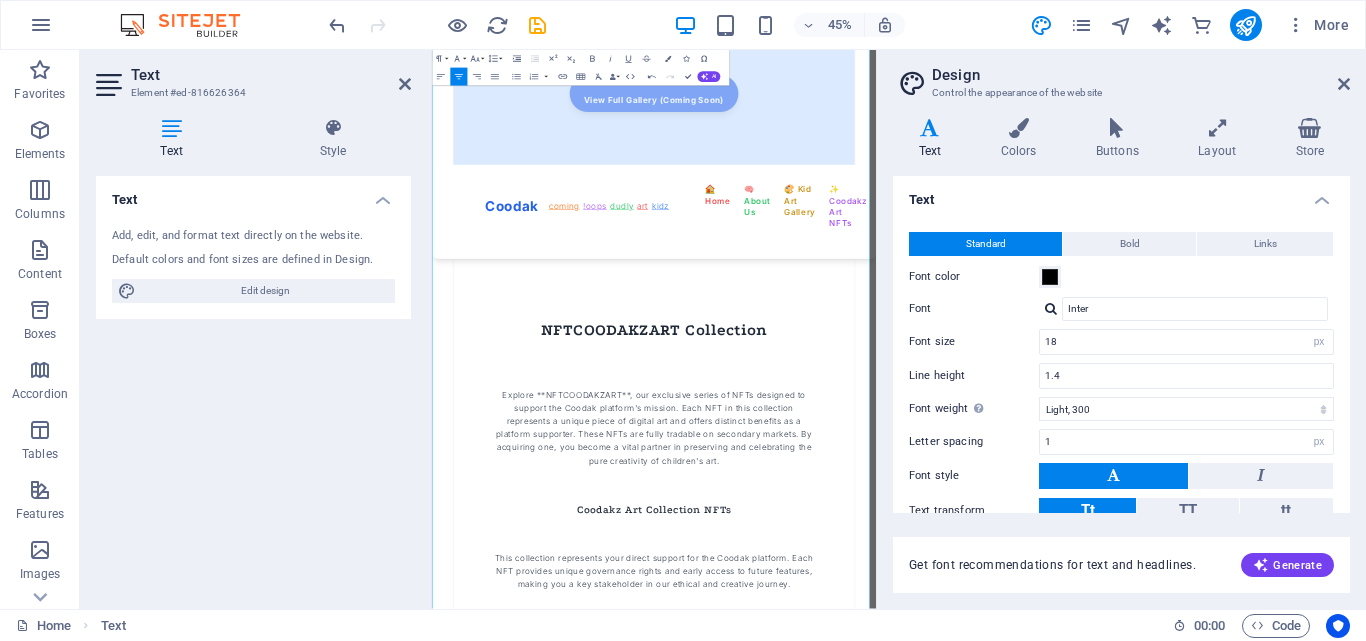 click on "Coodakz Art Collection NFTs" at bounding box center (926, 1071) 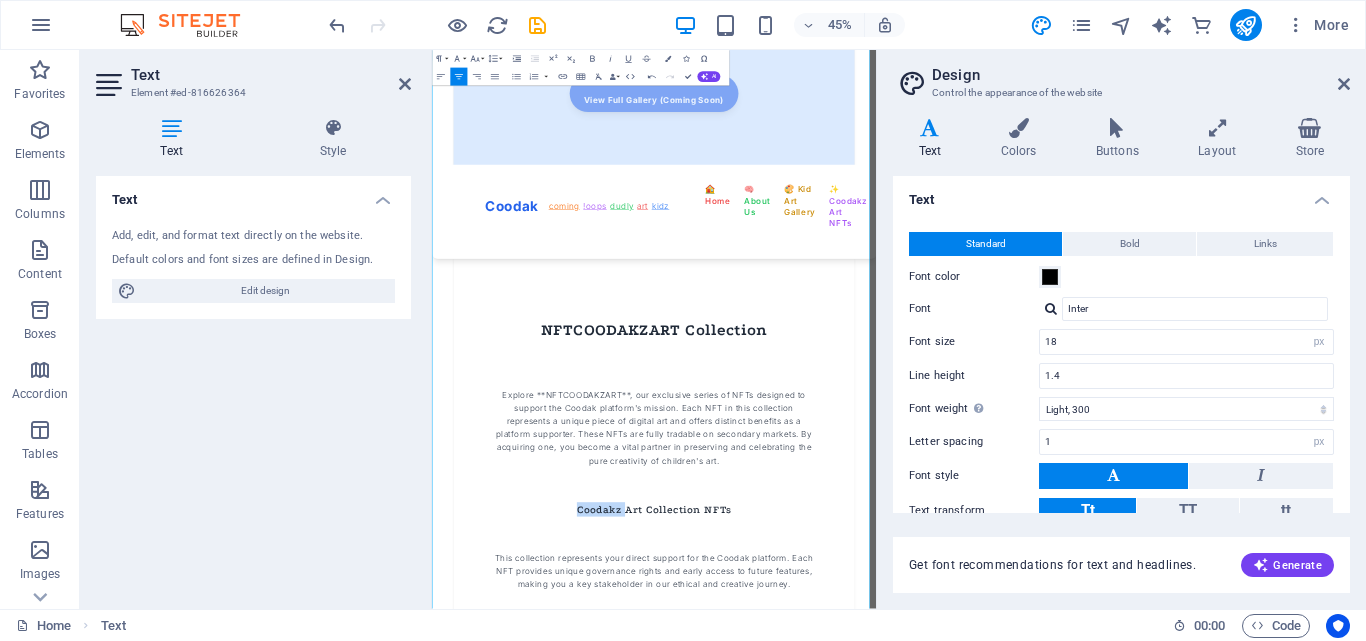 click on "Coodakz Art Collection NFTs" at bounding box center (926, 1071) 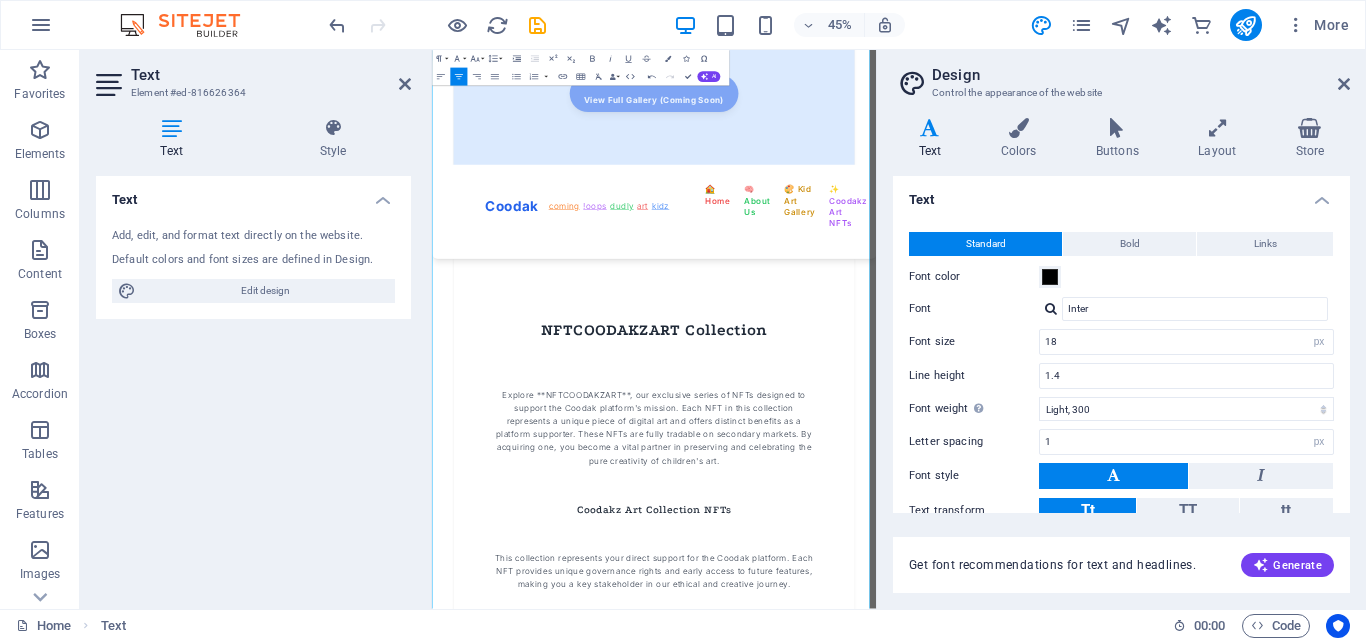 click on "Coodakz Art Collection NFTs" at bounding box center [926, 1071] 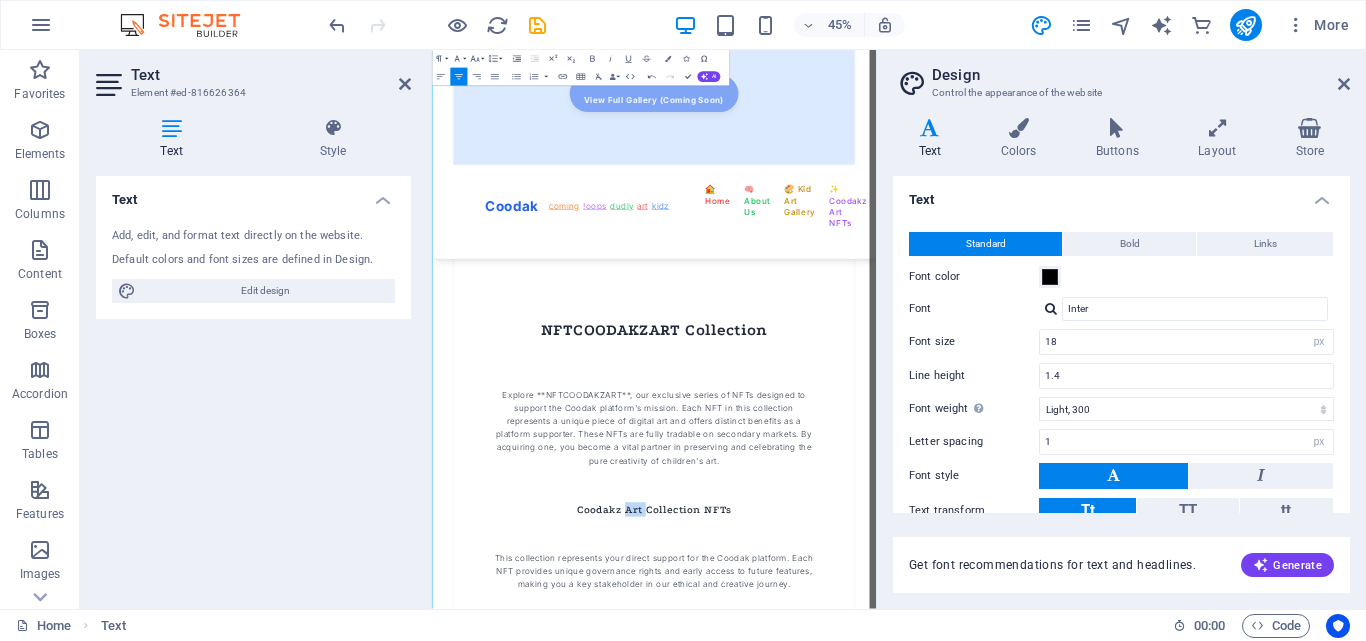 click on "Coodakz Art Collection NFTs" at bounding box center [926, 1071] 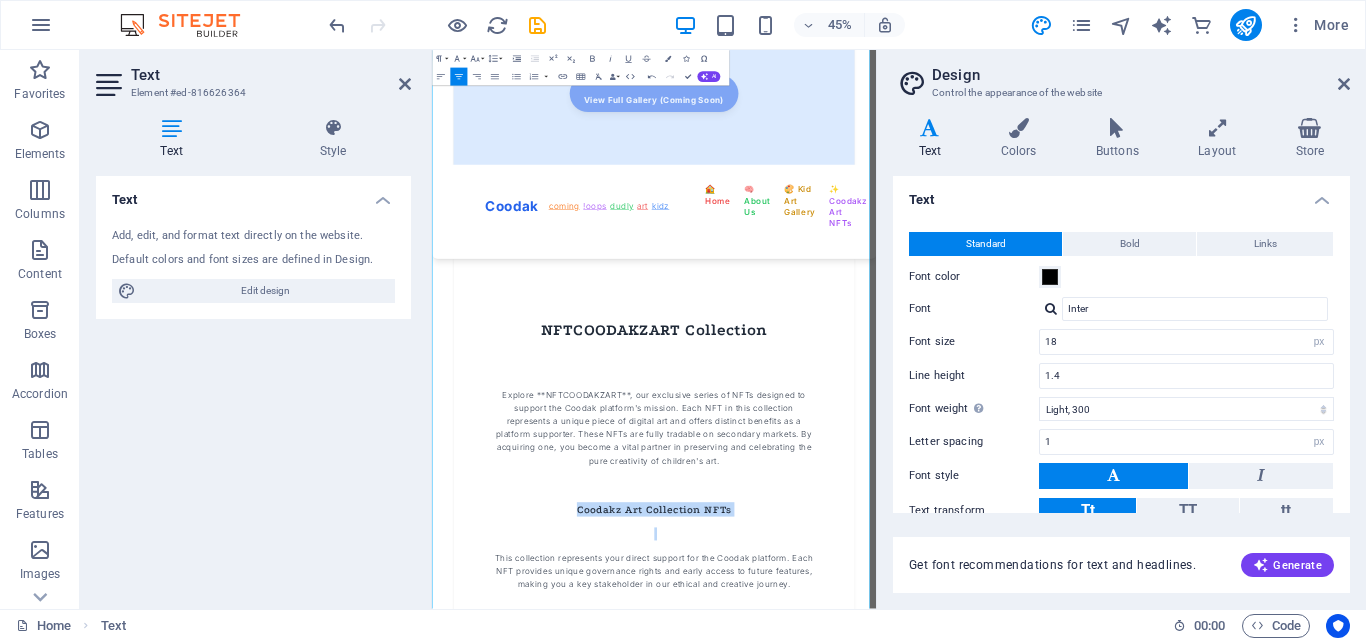 click on "Coodakz Art Collection NFTs" at bounding box center [926, 1071] 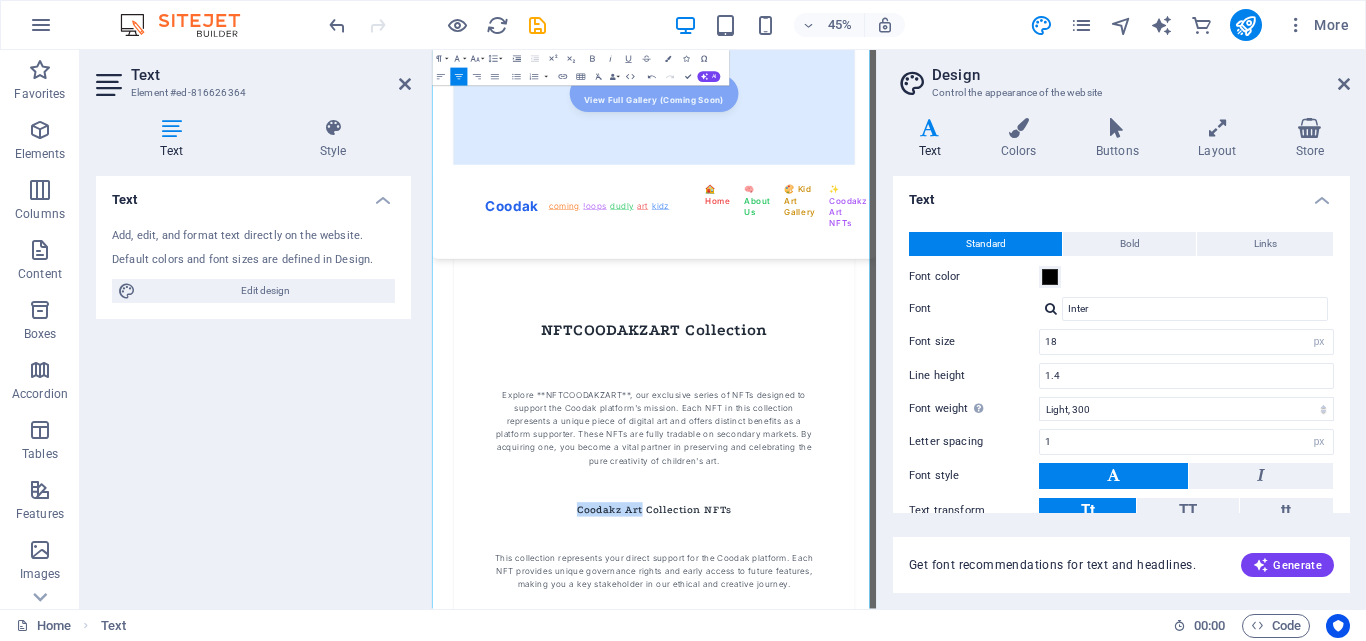 drag, startPoint x: 729, startPoint y: 1065, endPoint x: 894, endPoint y: 1067, distance: 165.01212 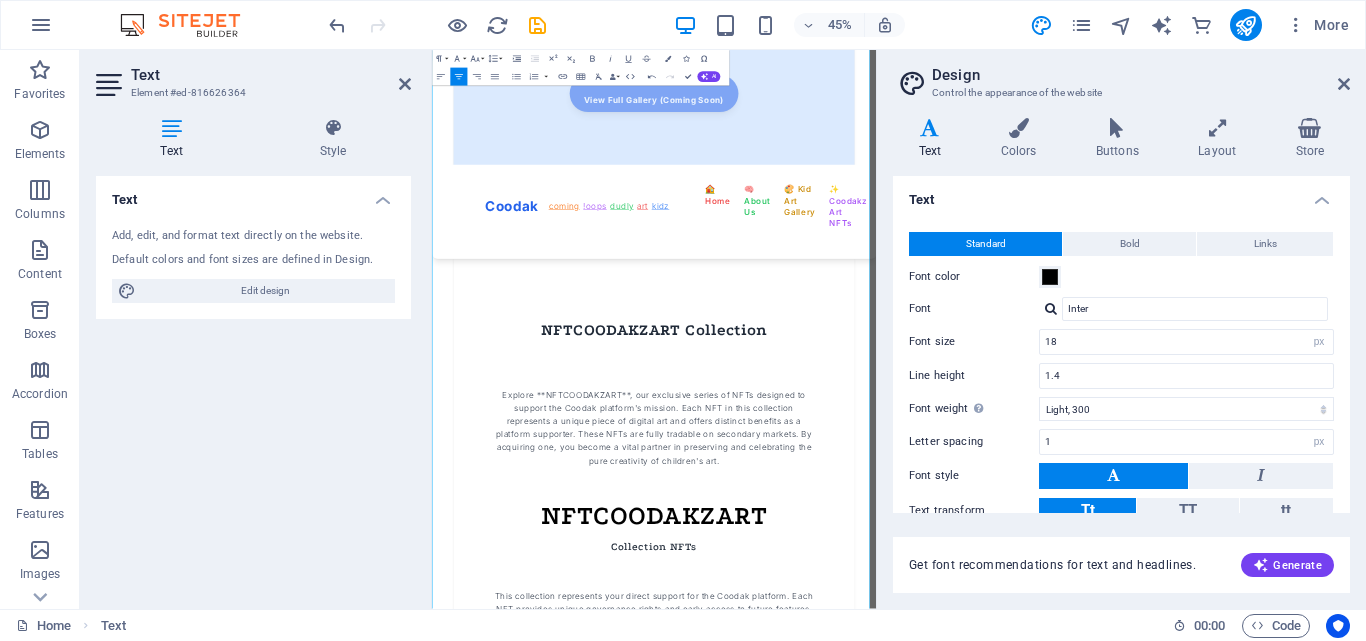 click on "NFTCOODAKZART" at bounding box center (926, 1085) 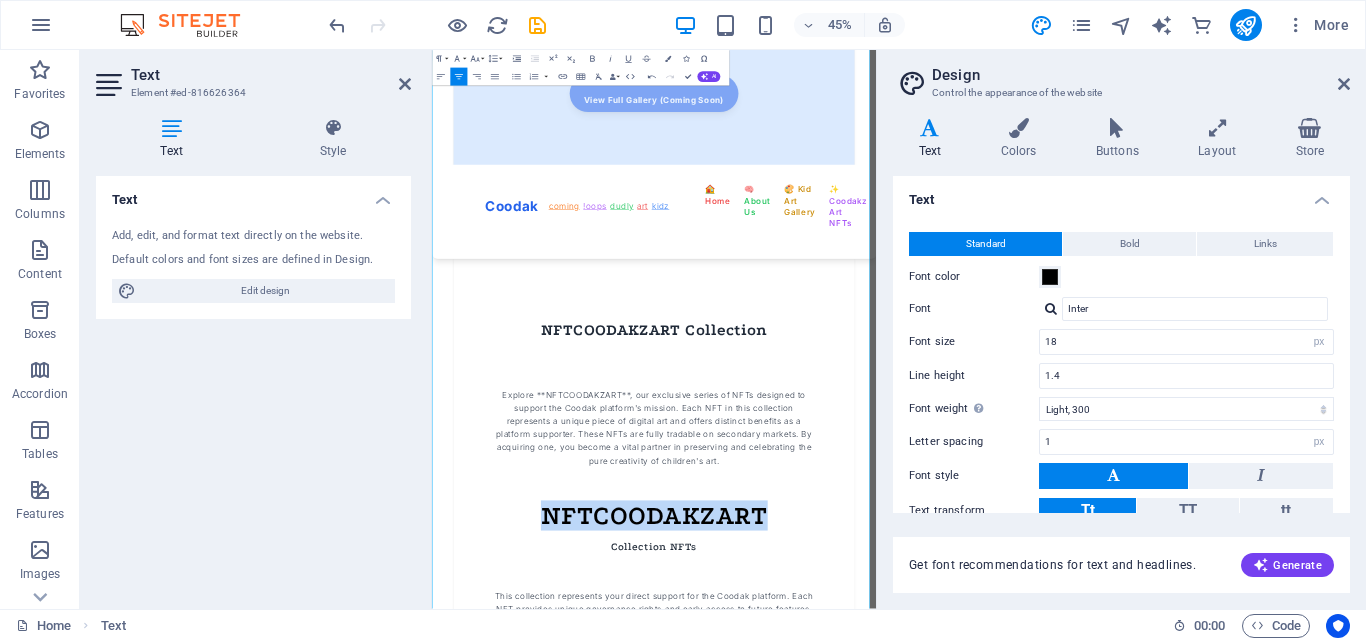 click on "NFTCOODAKZART" at bounding box center [926, 1085] 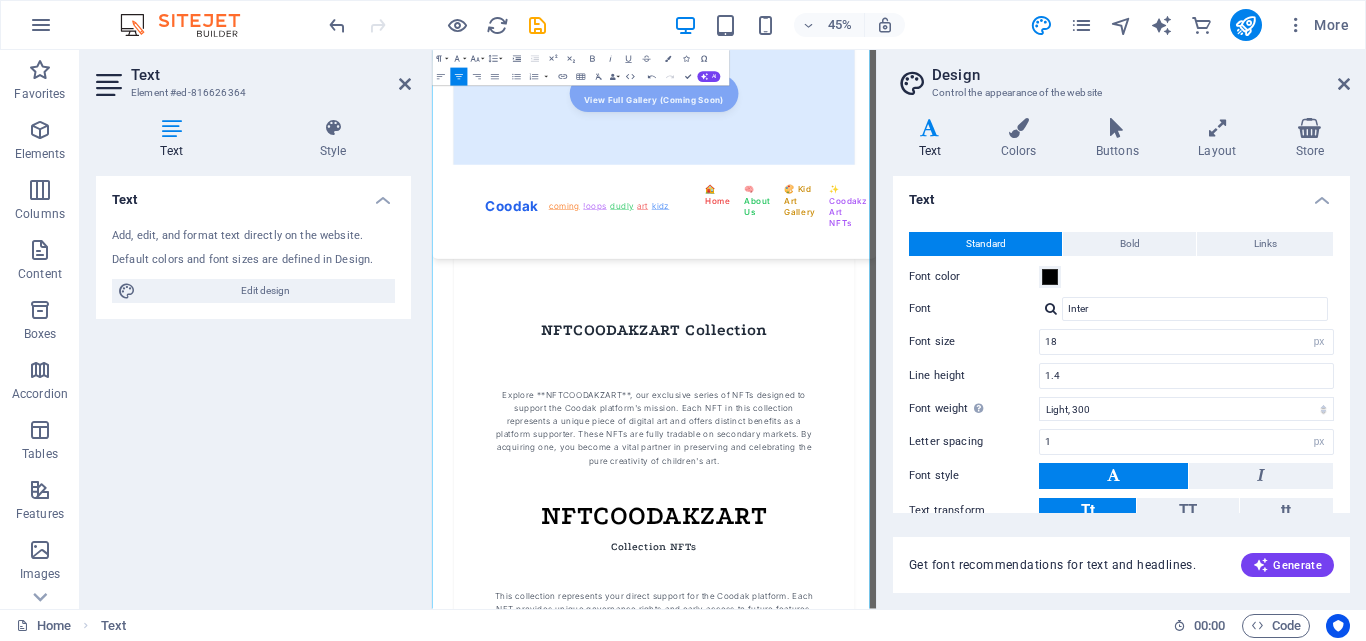 click on "NFTCOODAKZART Collection" at bounding box center (926, 672) 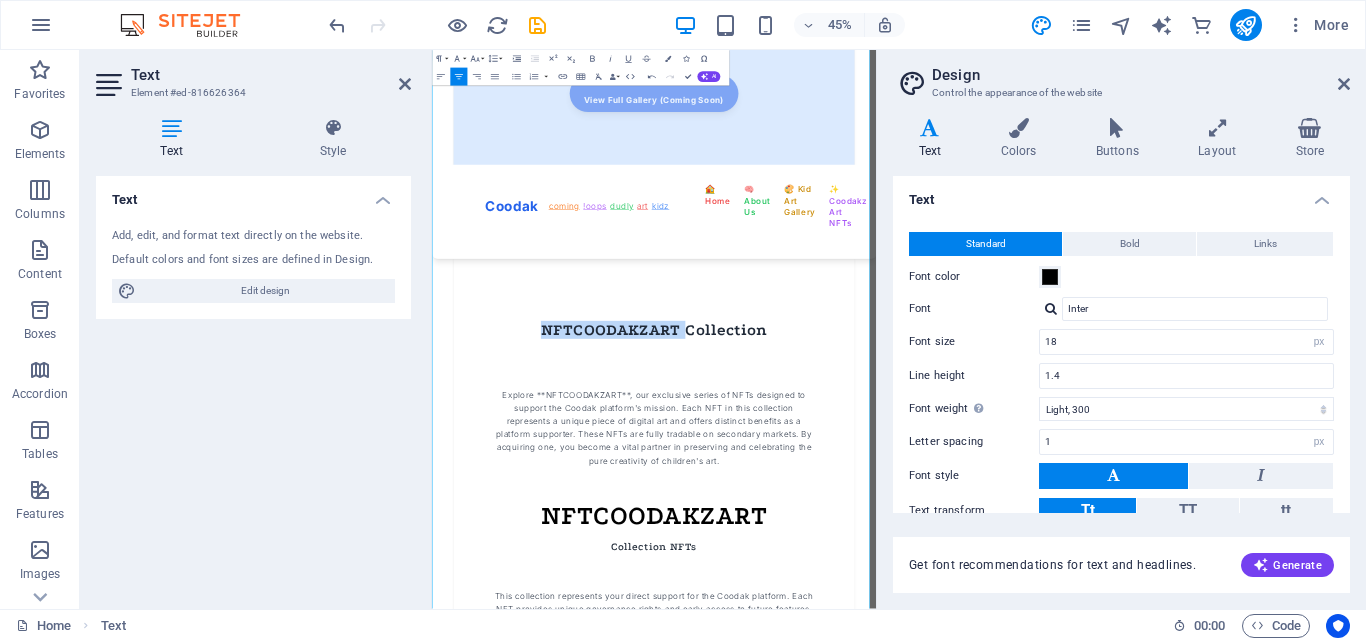 click on "NFTCOODAKZART Collection" at bounding box center (926, 672) 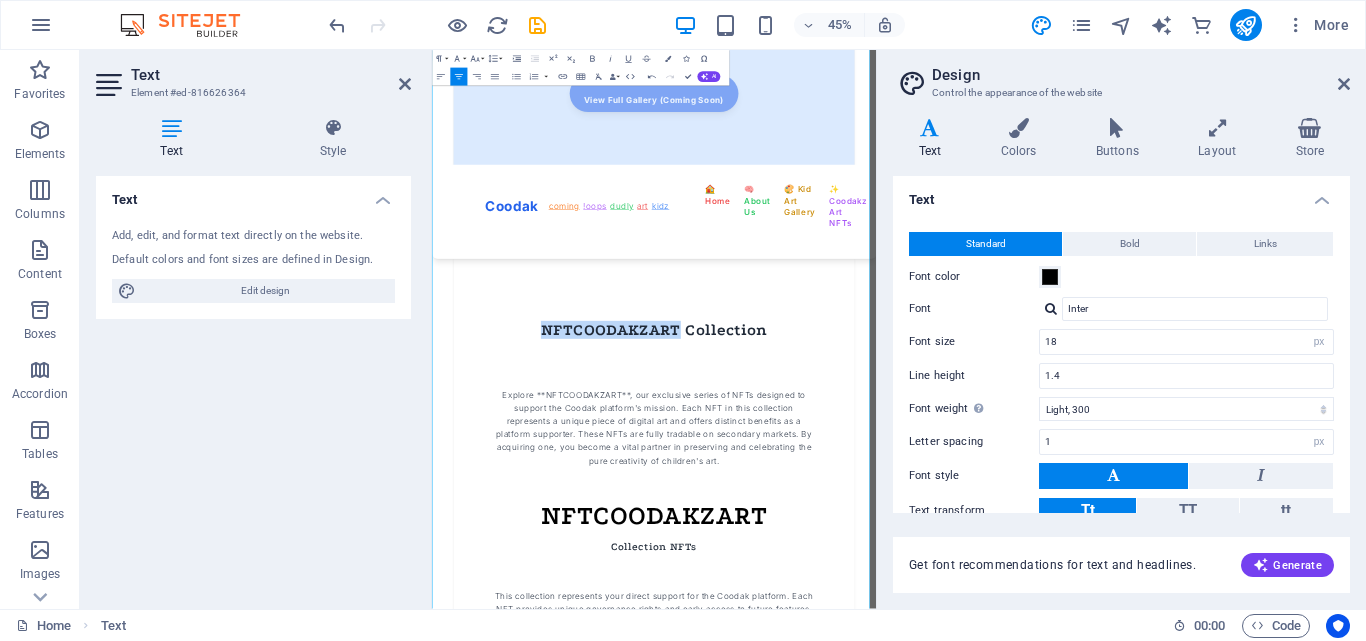 click on "NFTCOODAKZART Collection" at bounding box center (926, 672) 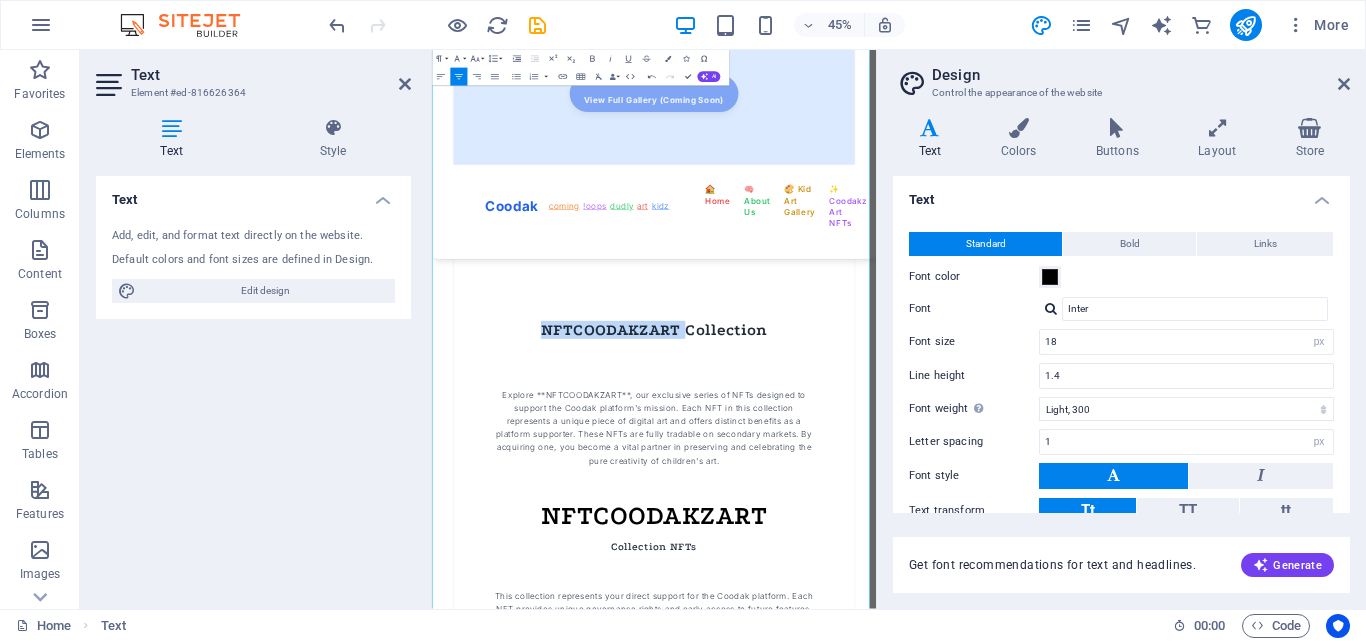 click on "NFTCOODAKZART Collection" at bounding box center (926, 672) 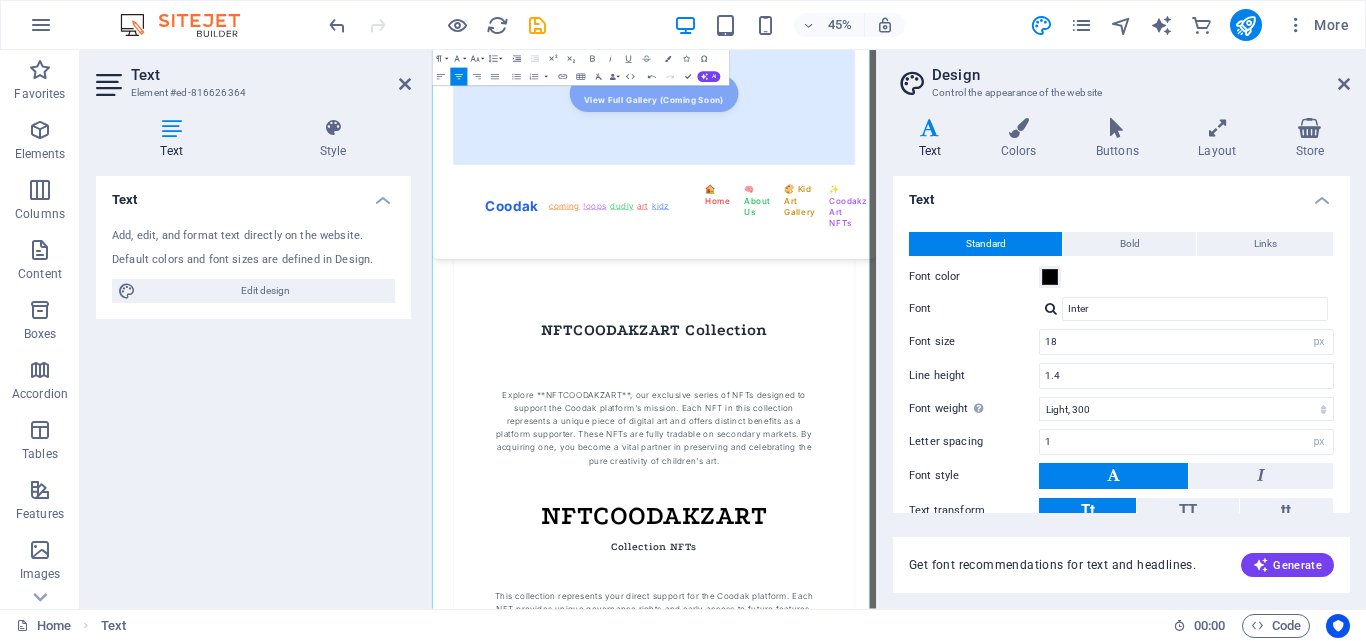 click on "NFTCOODAKZART" at bounding box center (926, 1085) 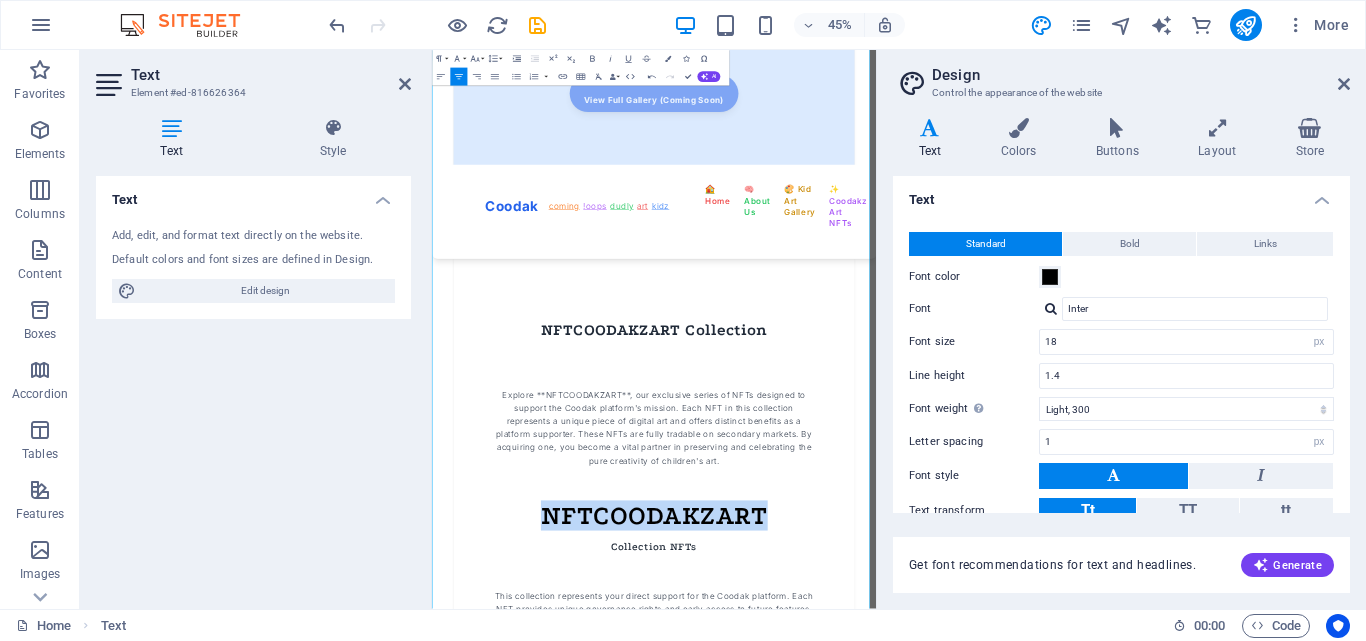 drag, startPoint x: 1209, startPoint y: 1089, endPoint x: 656, endPoint y: 1081, distance: 553.05786 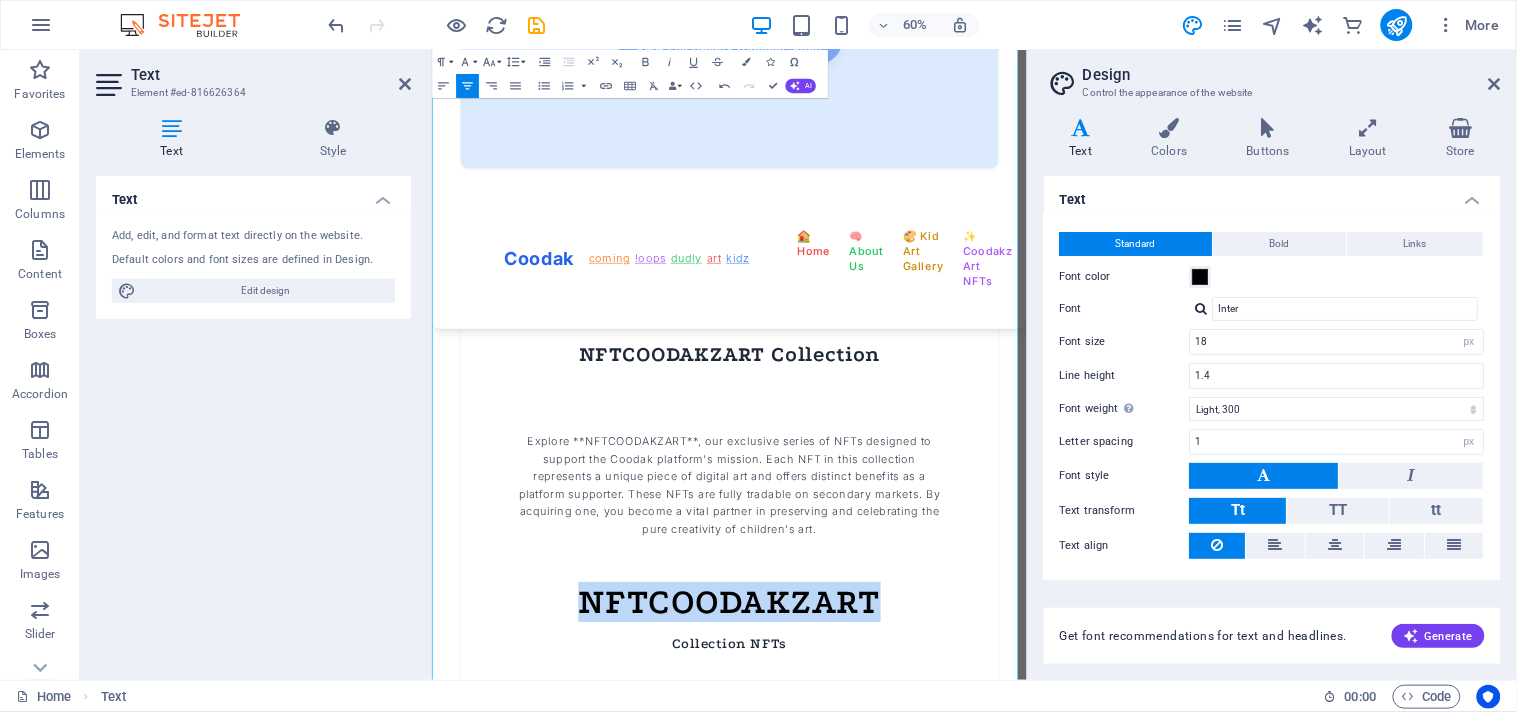scroll, scrollTop: 3482, scrollLeft: 0, axis: vertical 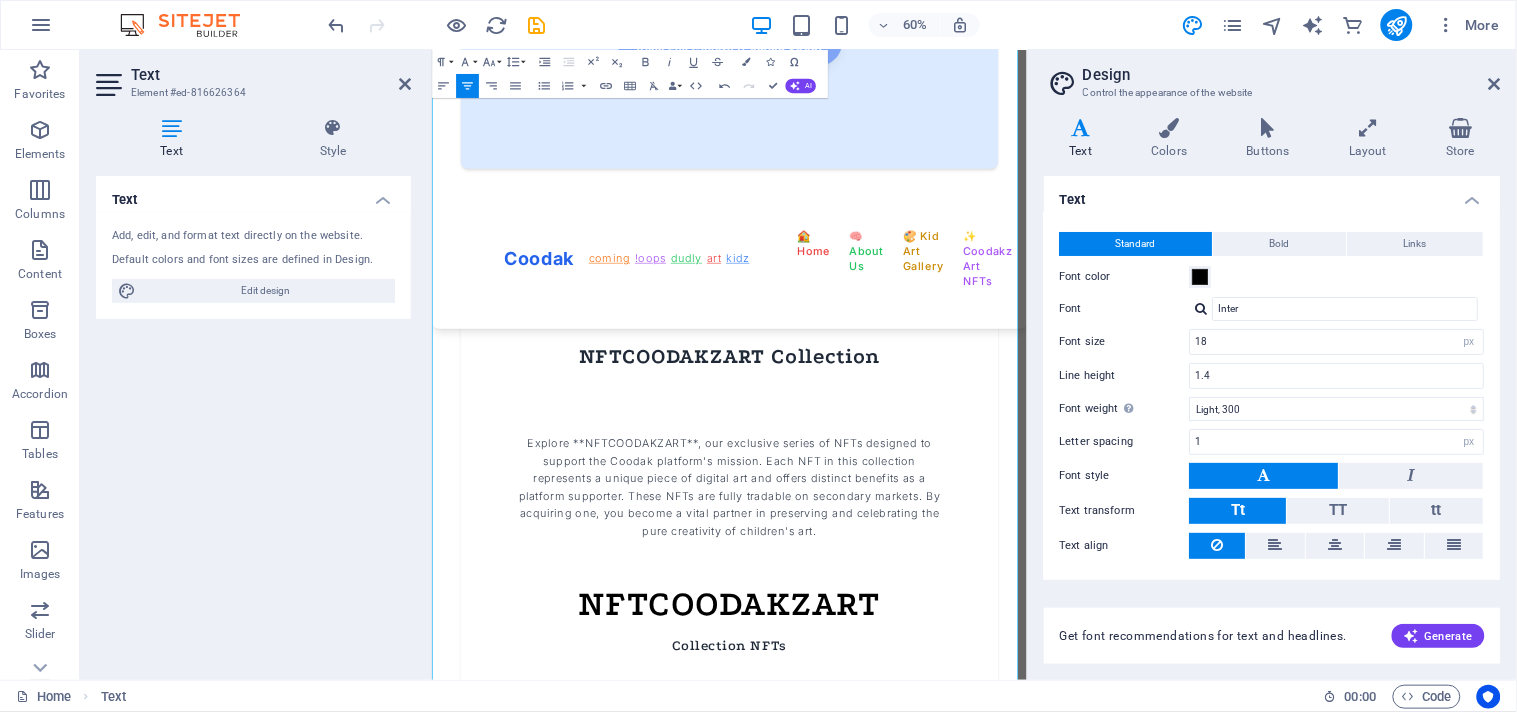 click on "NFTCOODAKZART Collection" at bounding box center (927, 560) 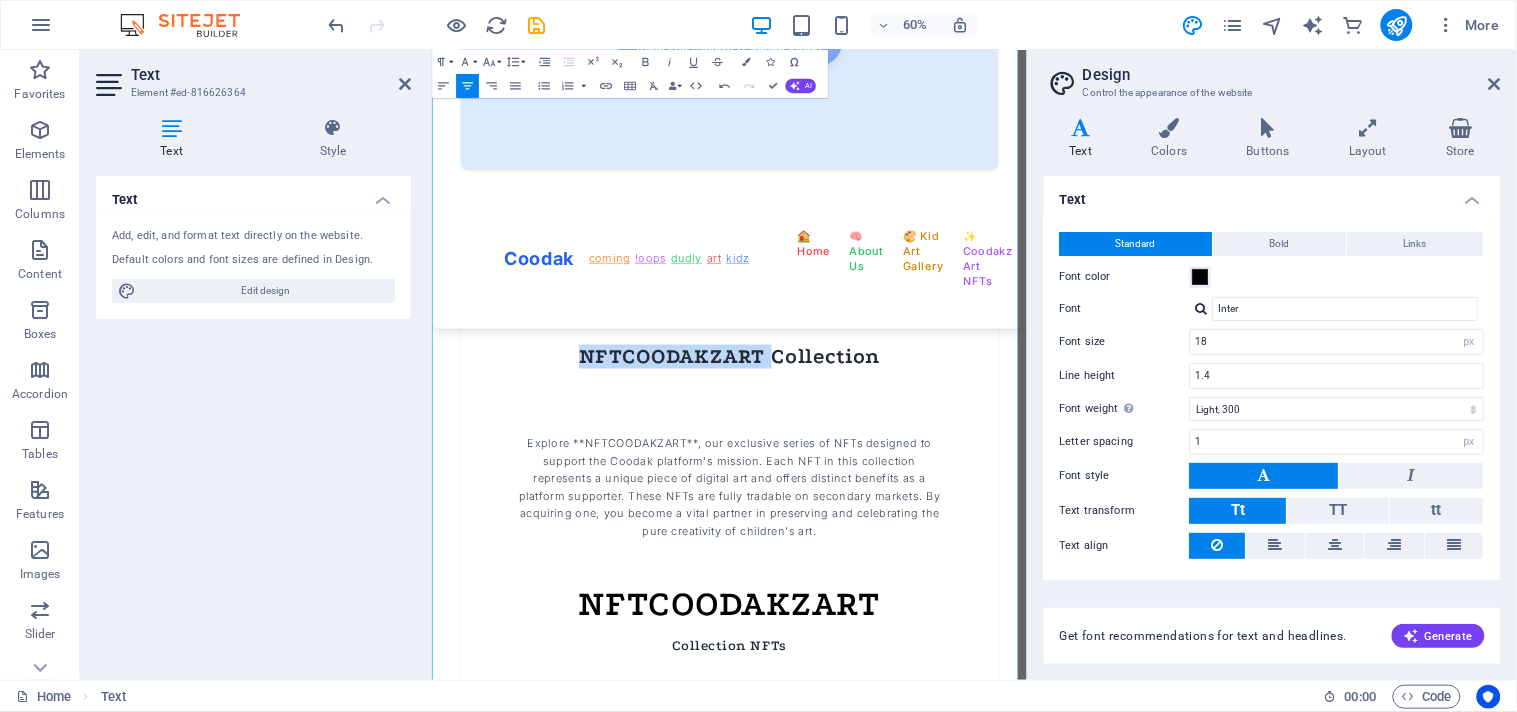 click on "NFTCOODAKZART Collection" at bounding box center (927, 560) 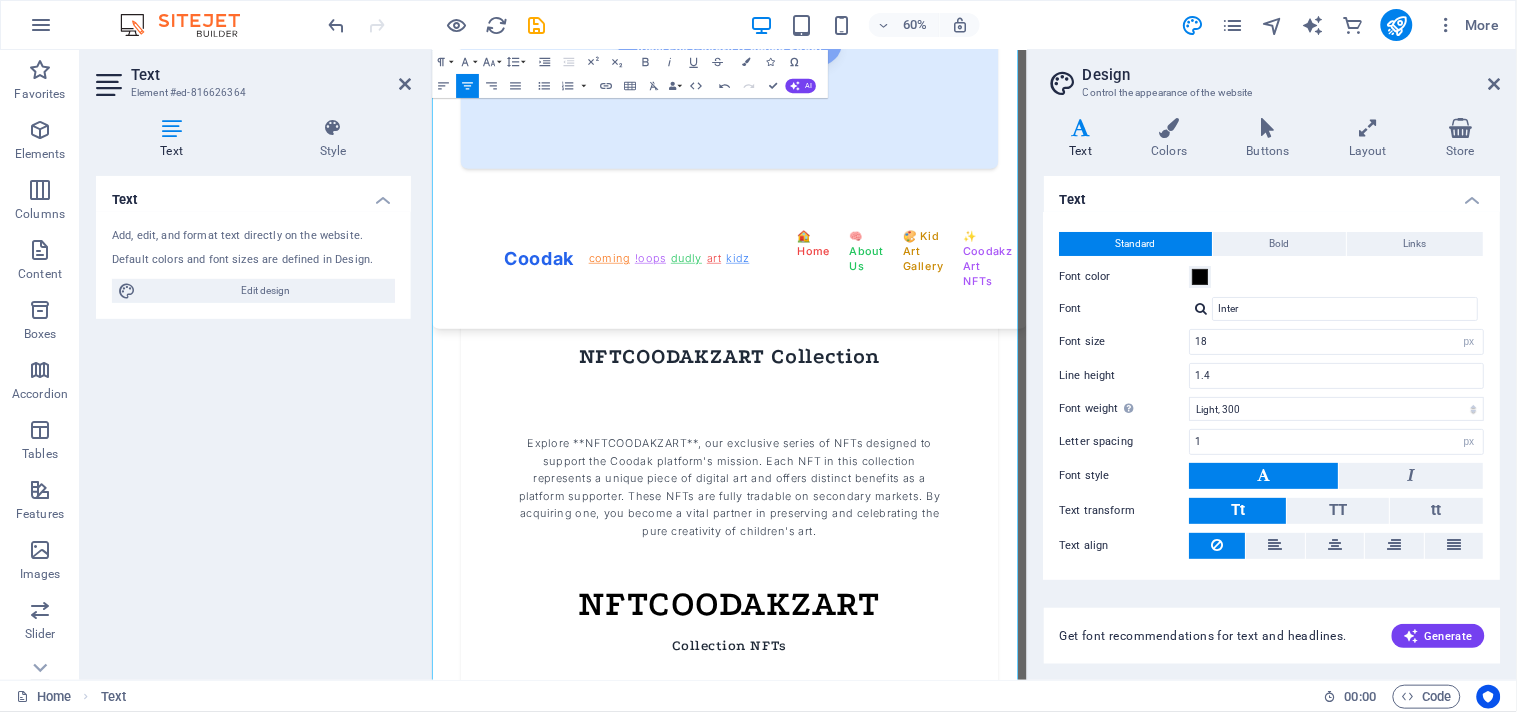 click on "NFTCOODAKZART" at bounding box center (927, 973) 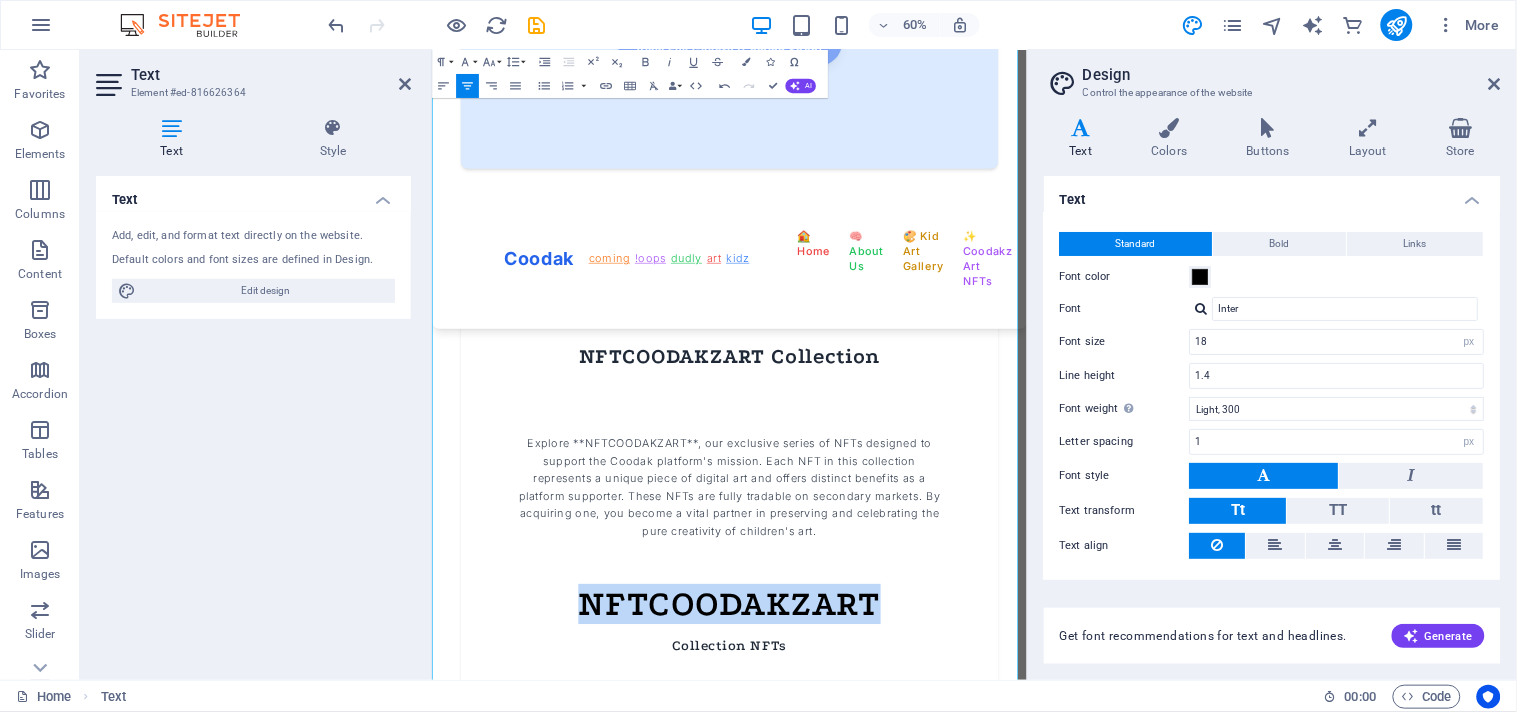 click on "NFTCOODAKZART" at bounding box center [927, 973] 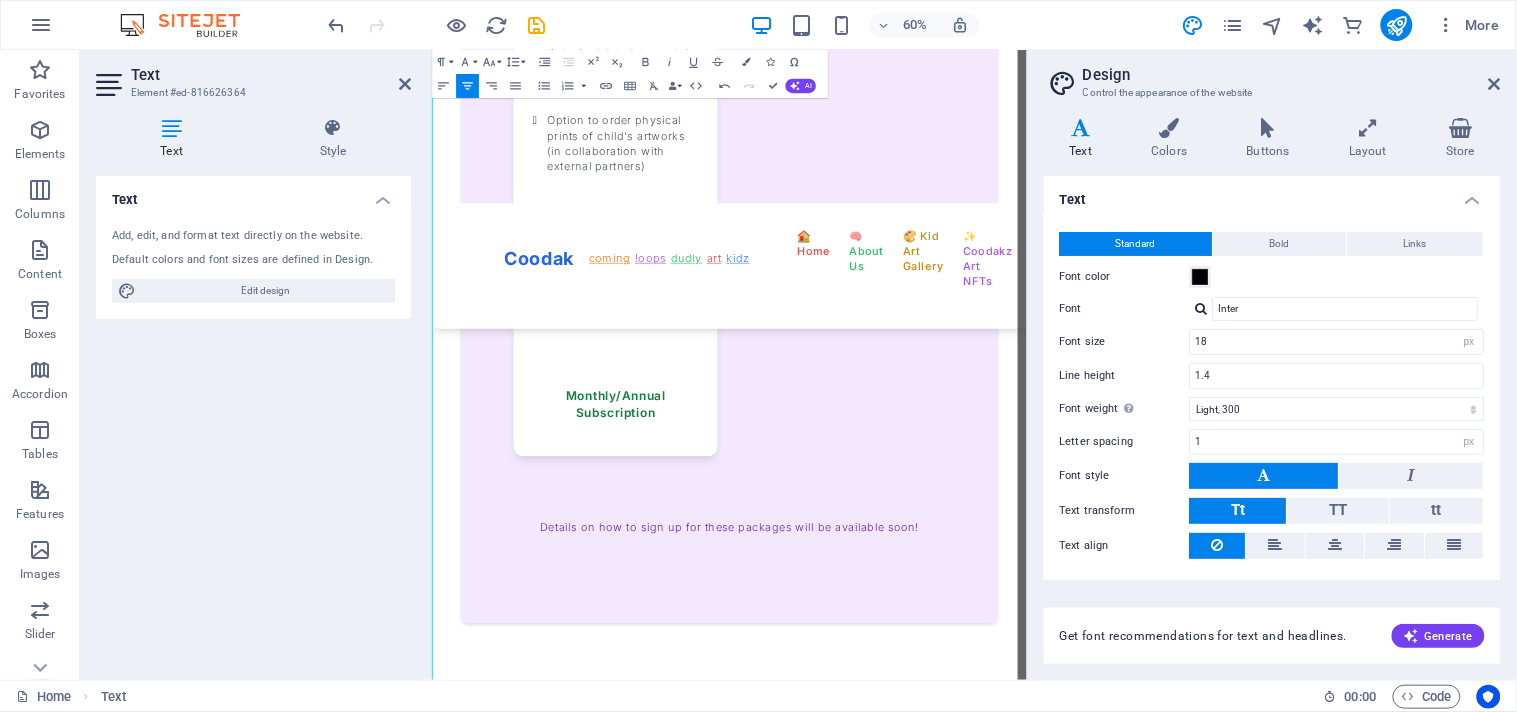 scroll, scrollTop: 7926, scrollLeft: 0, axis: vertical 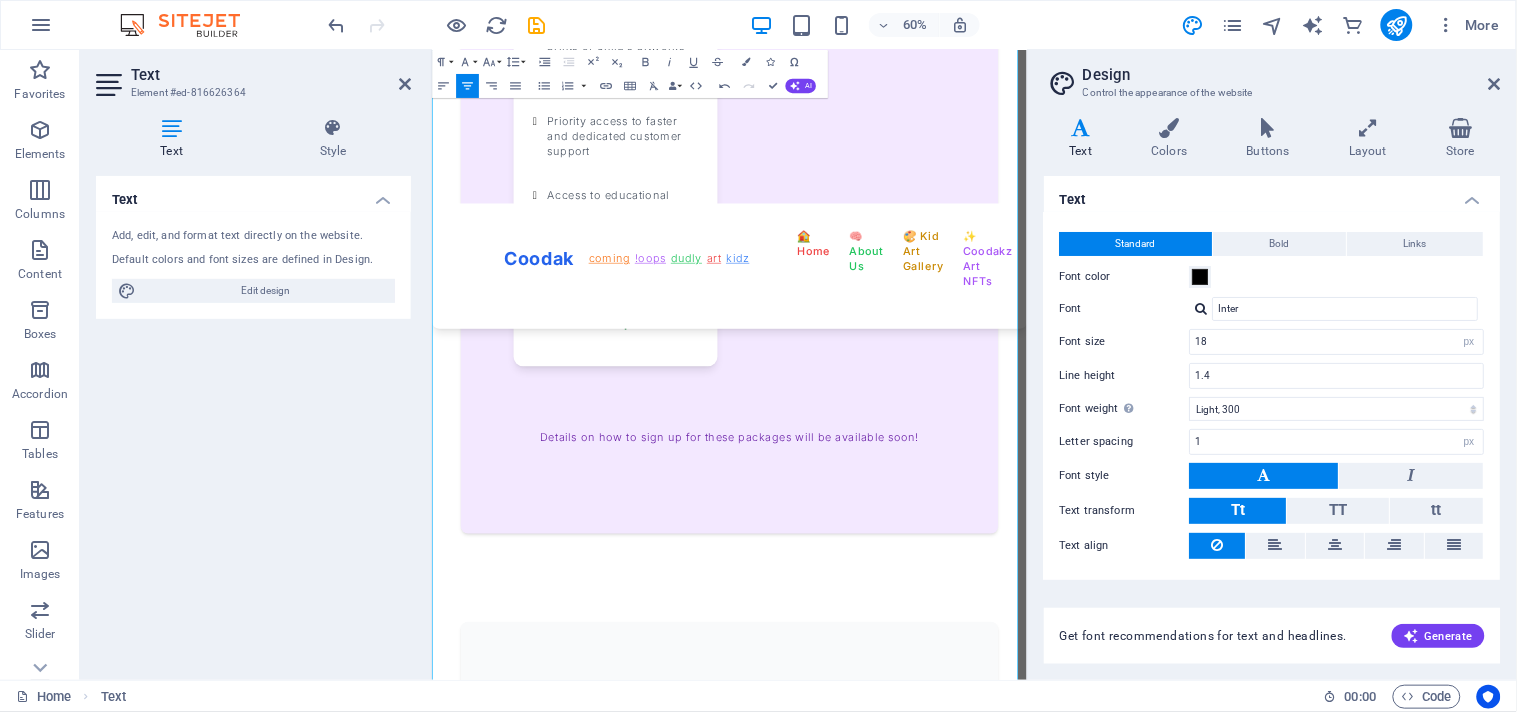 click on "Premium Service Packages
For Coodak's continuous sustainability and development, we offer special service packages to parents and children.
"Little Artist" Package
For children: Providing creative tools and a richer user experience.
Access to advanced digital drawing tools in "Coodak Studio"
Exclusive templates and brushes with child-friendly themes
More cloud storage space for artworks
Participation in exclusive online art challenges with symbolic (non-monetary) prizes
Receive special digital certificates for each uploaded artwork (for non-sellable NFTs)" at bounding box center [927, -850] 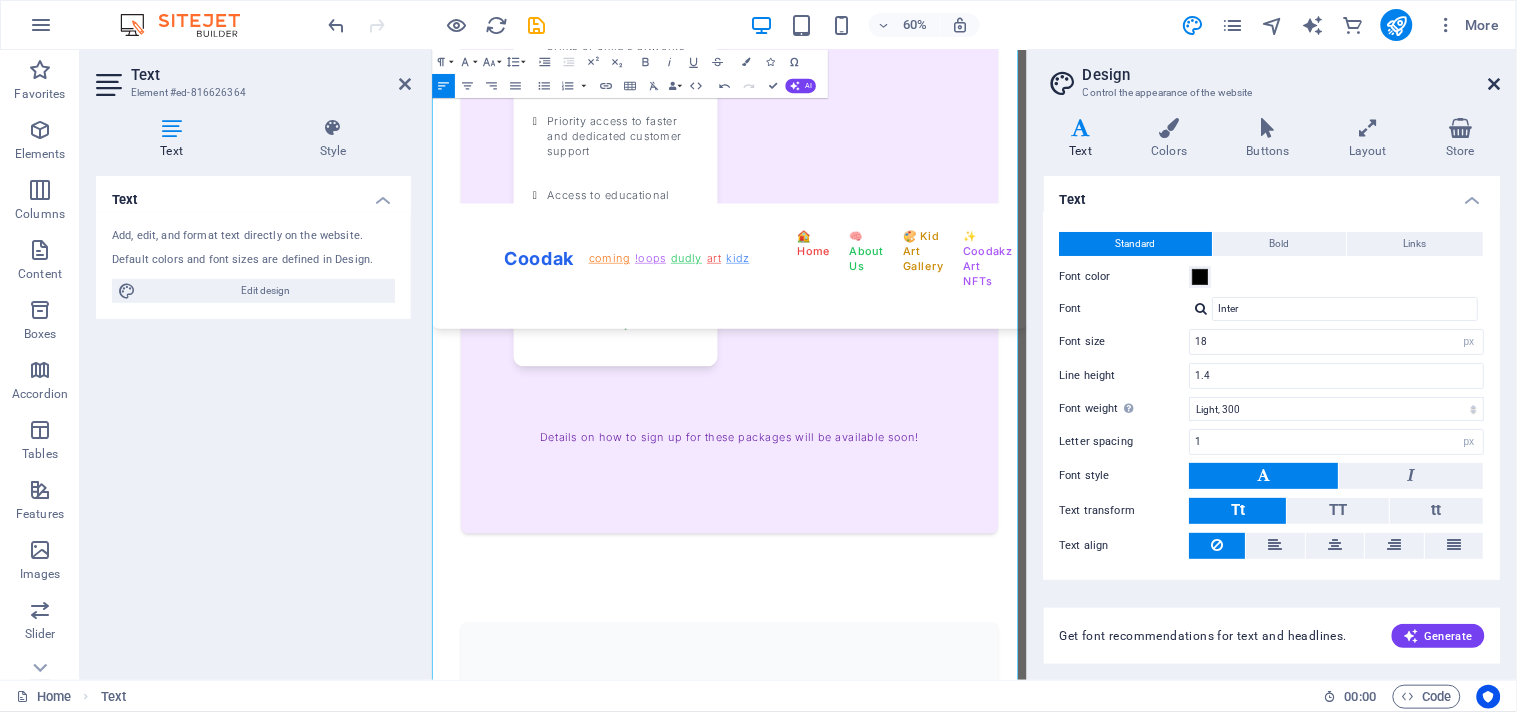 click at bounding box center (1495, 84) 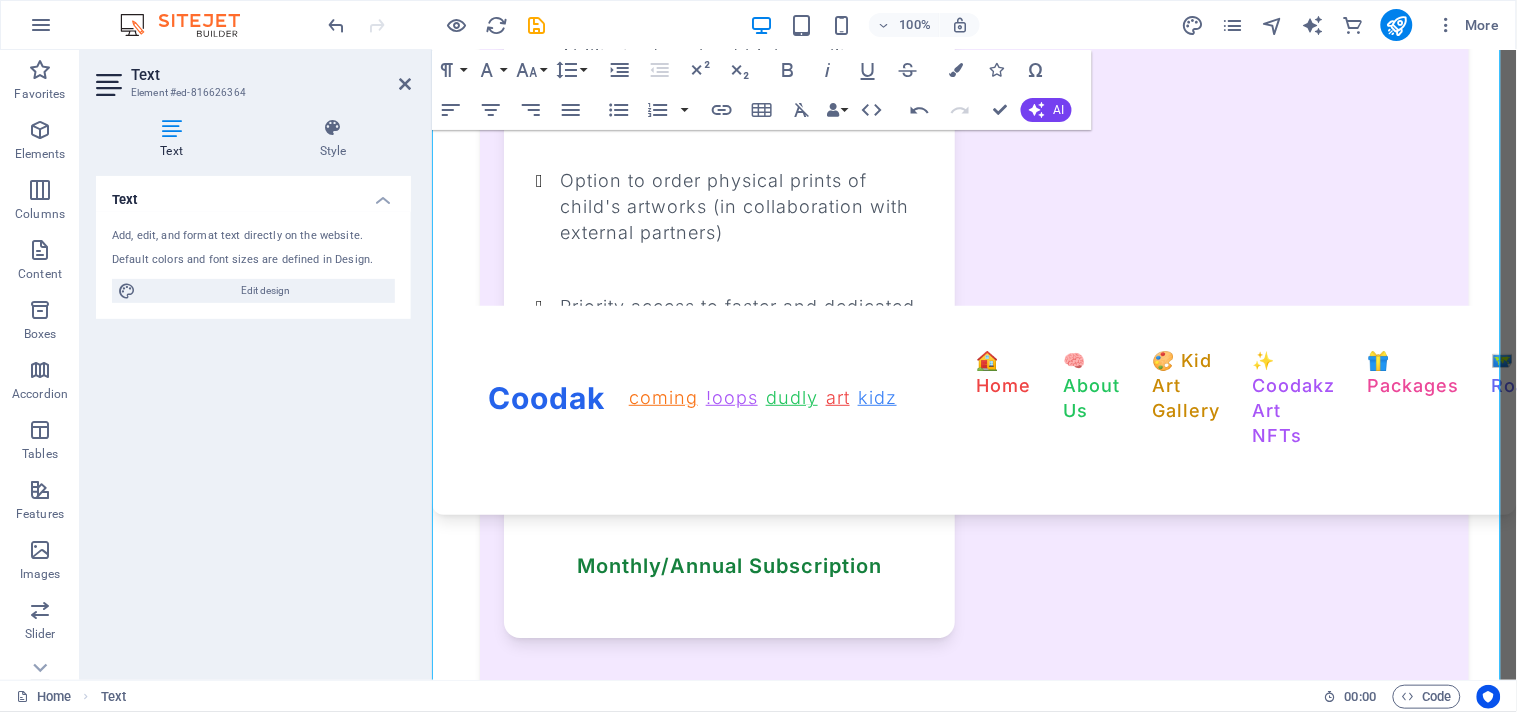 scroll, scrollTop: 7260, scrollLeft: 0, axis: vertical 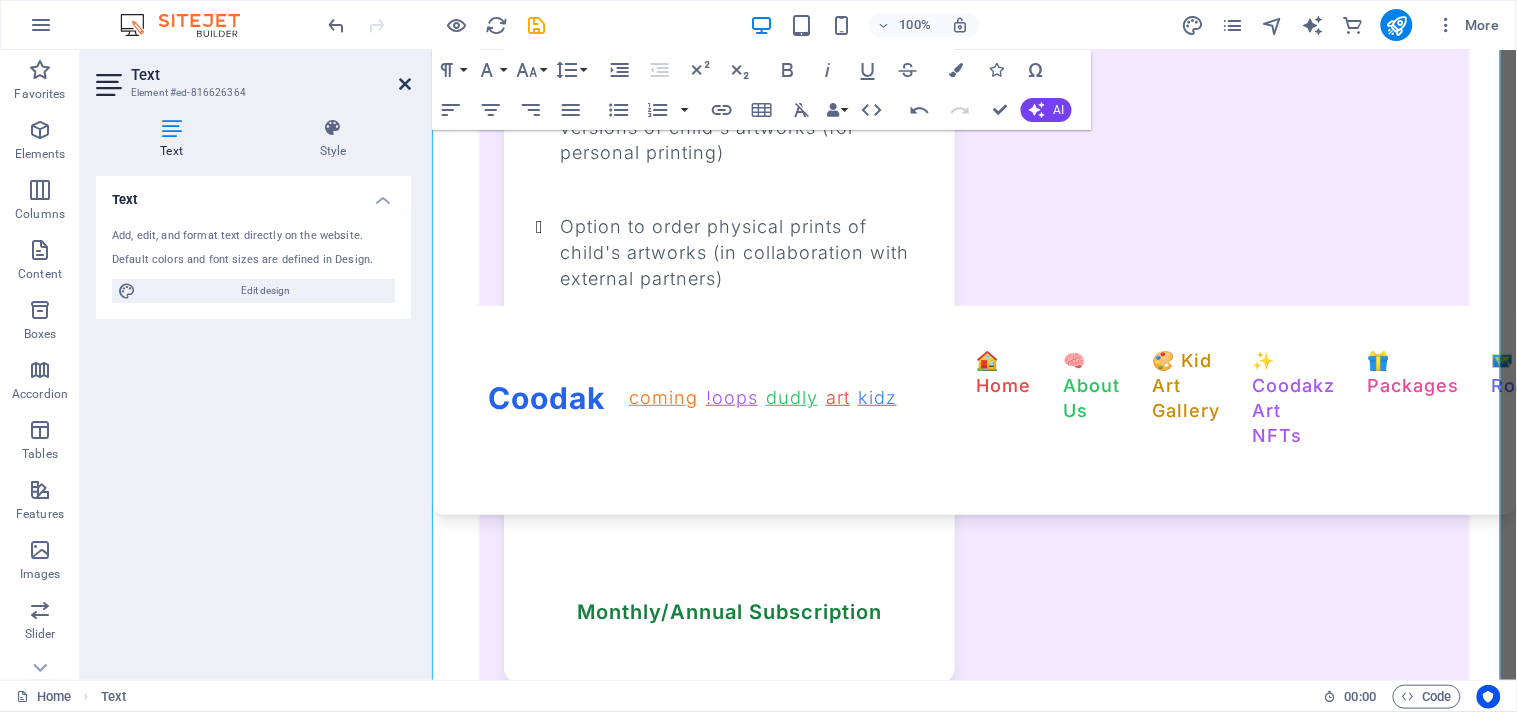 click at bounding box center (405, 84) 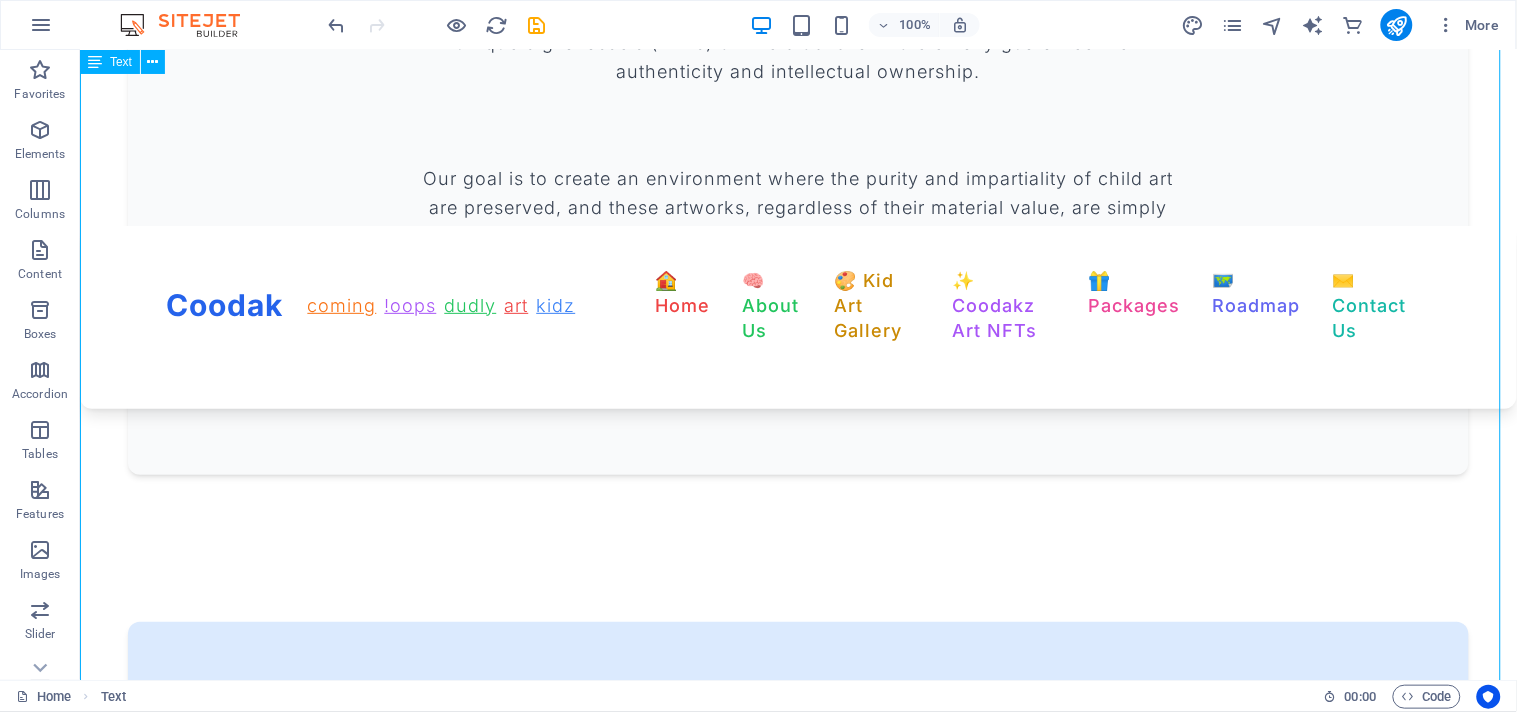 scroll, scrollTop: 1815, scrollLeft: 0, axis: vertical 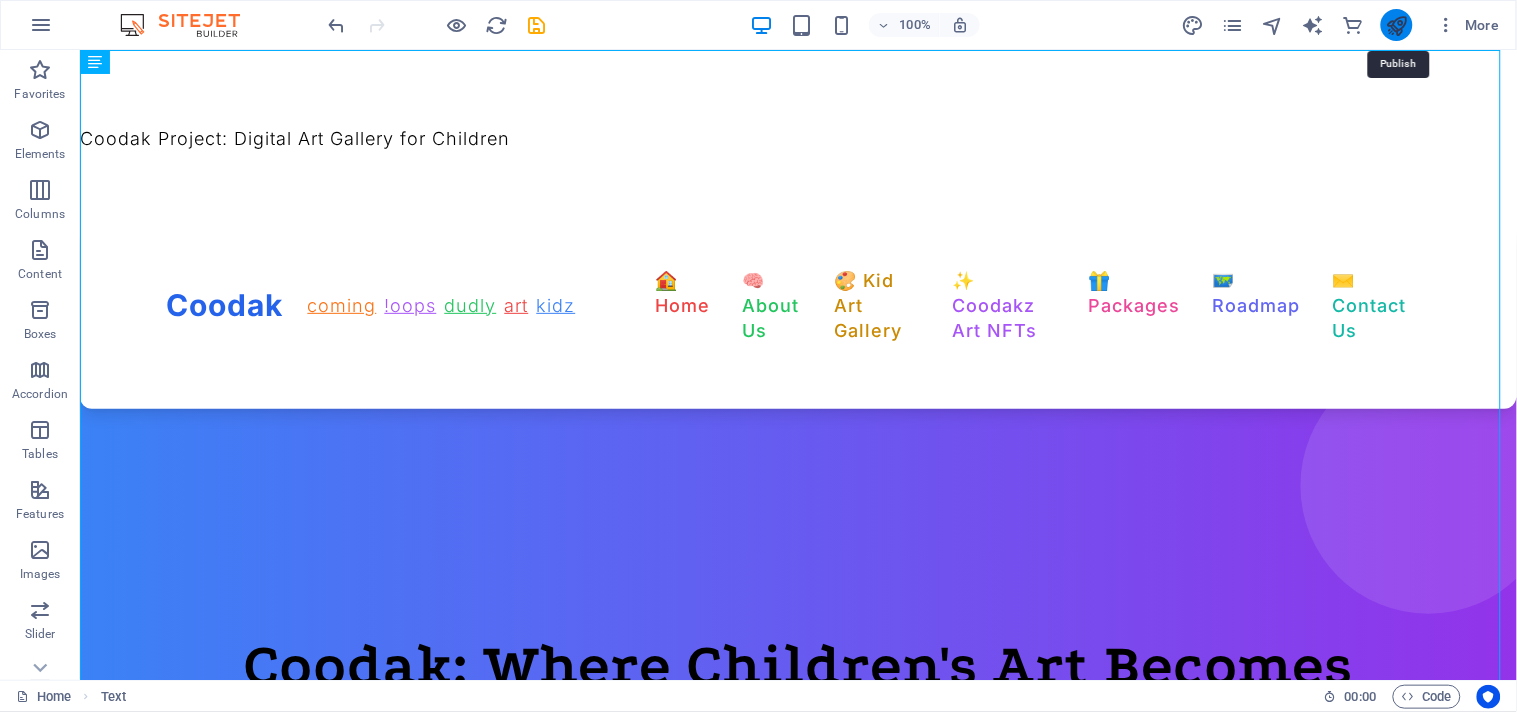 click at bounding box center [1396, 25] 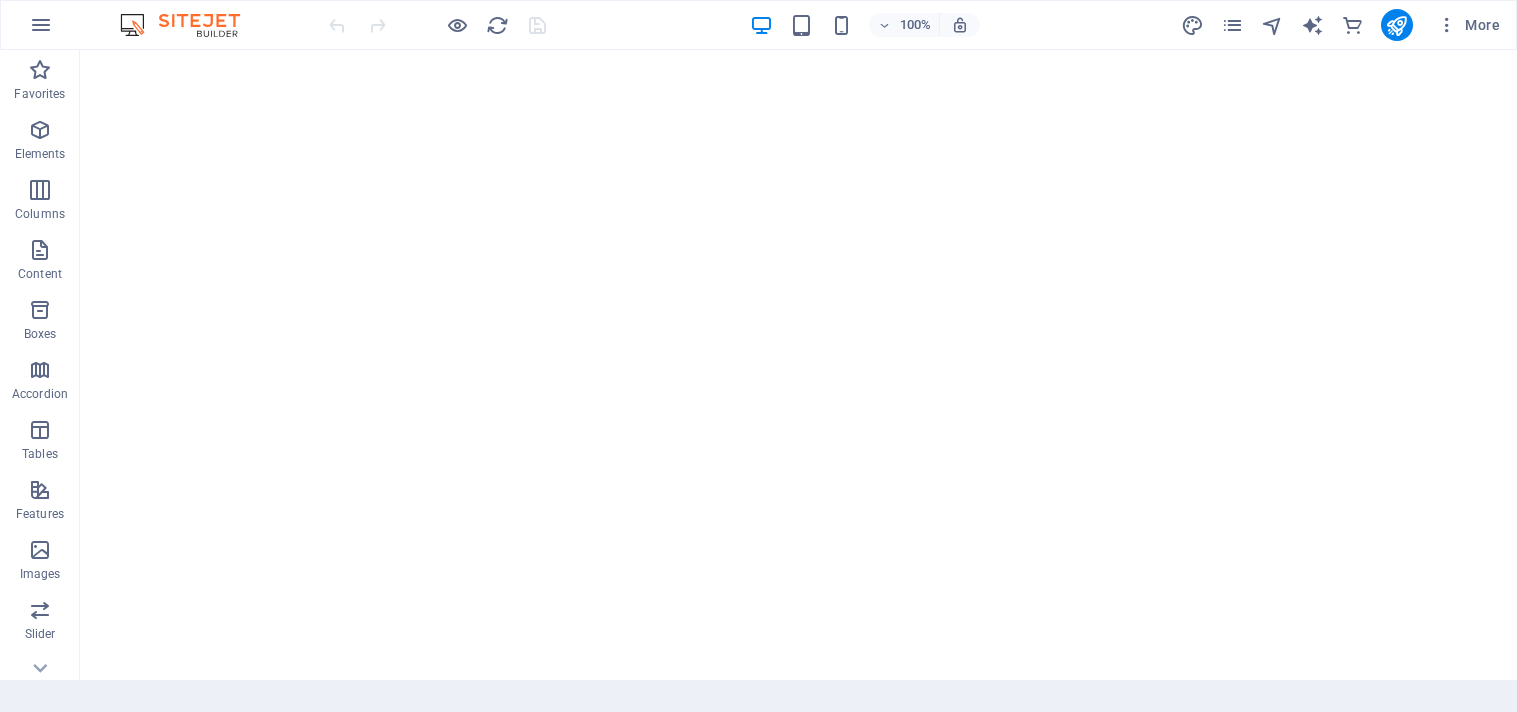 scroll, scrollTop: 0, scrollLeft: 0, axis: both 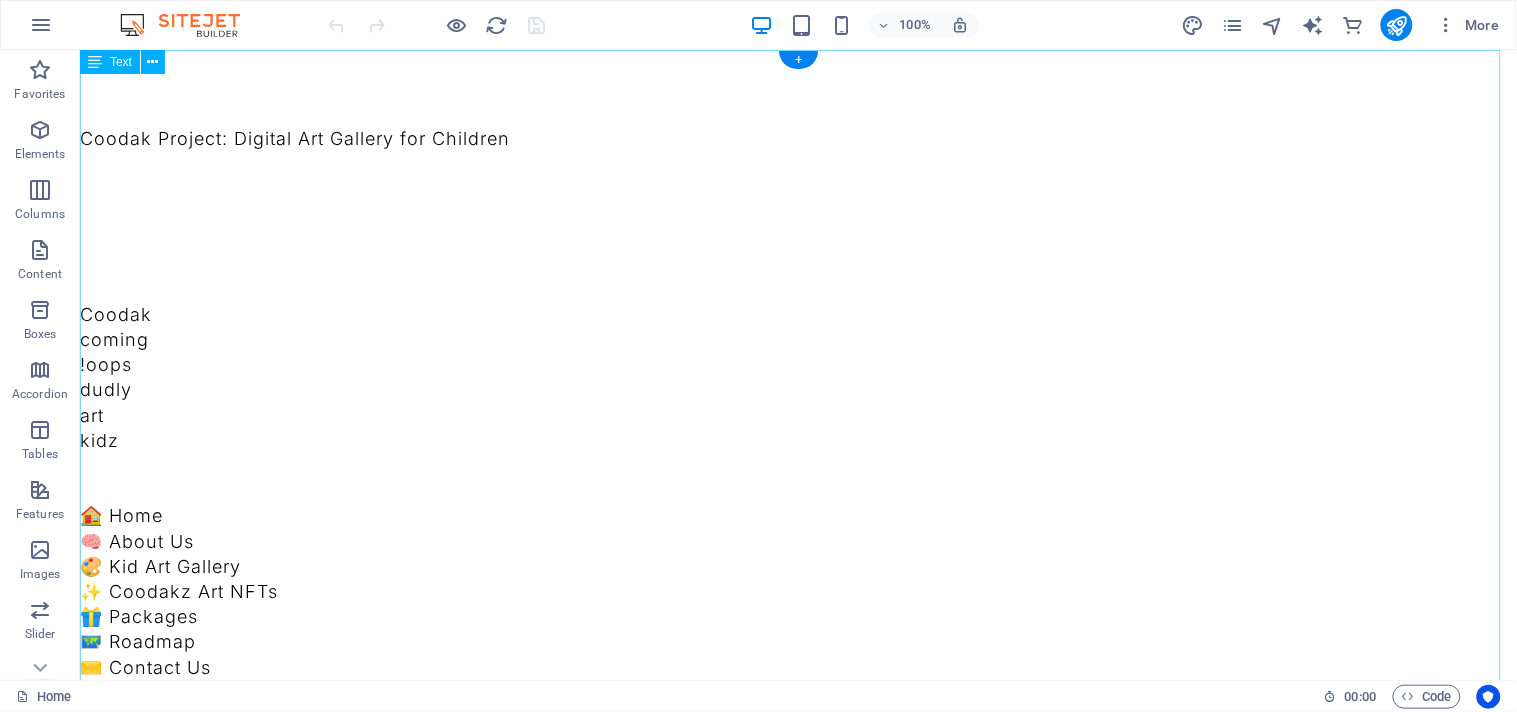 click on "Coodak Project: Digital Art Gallery for Children
Coodak
coming
!oops
dudly
art
kidz
🏠 Home
🧠 About Us
🎨 Kid Art Gallery
✨ Coodakz Art NFTs
🎁 Packages
🗺️ Roadmap
✉️ Contact Us
🏠 Home
🧠 About Us" at bounding box center (797, 3410) 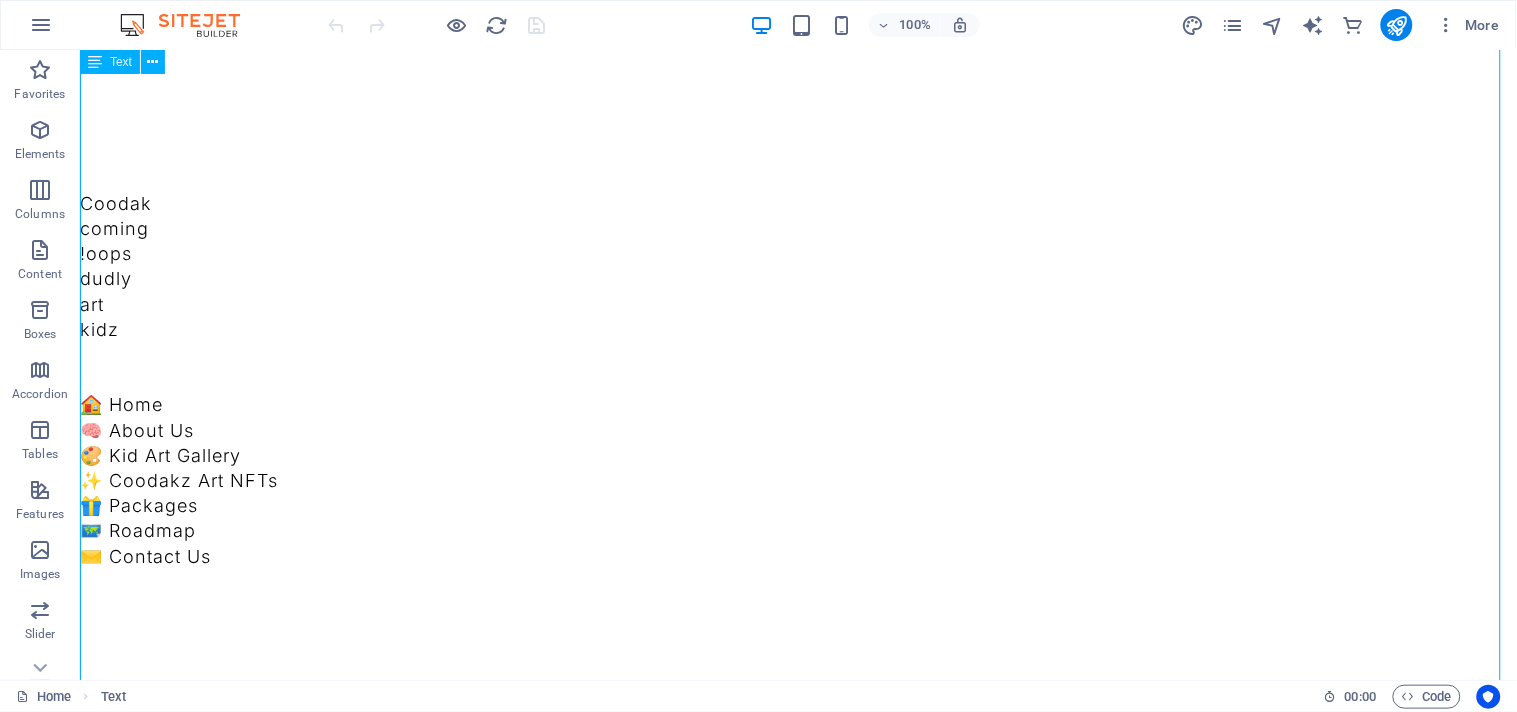 scroll, scrollTop: 0, scrollLeft: 0, axis: both 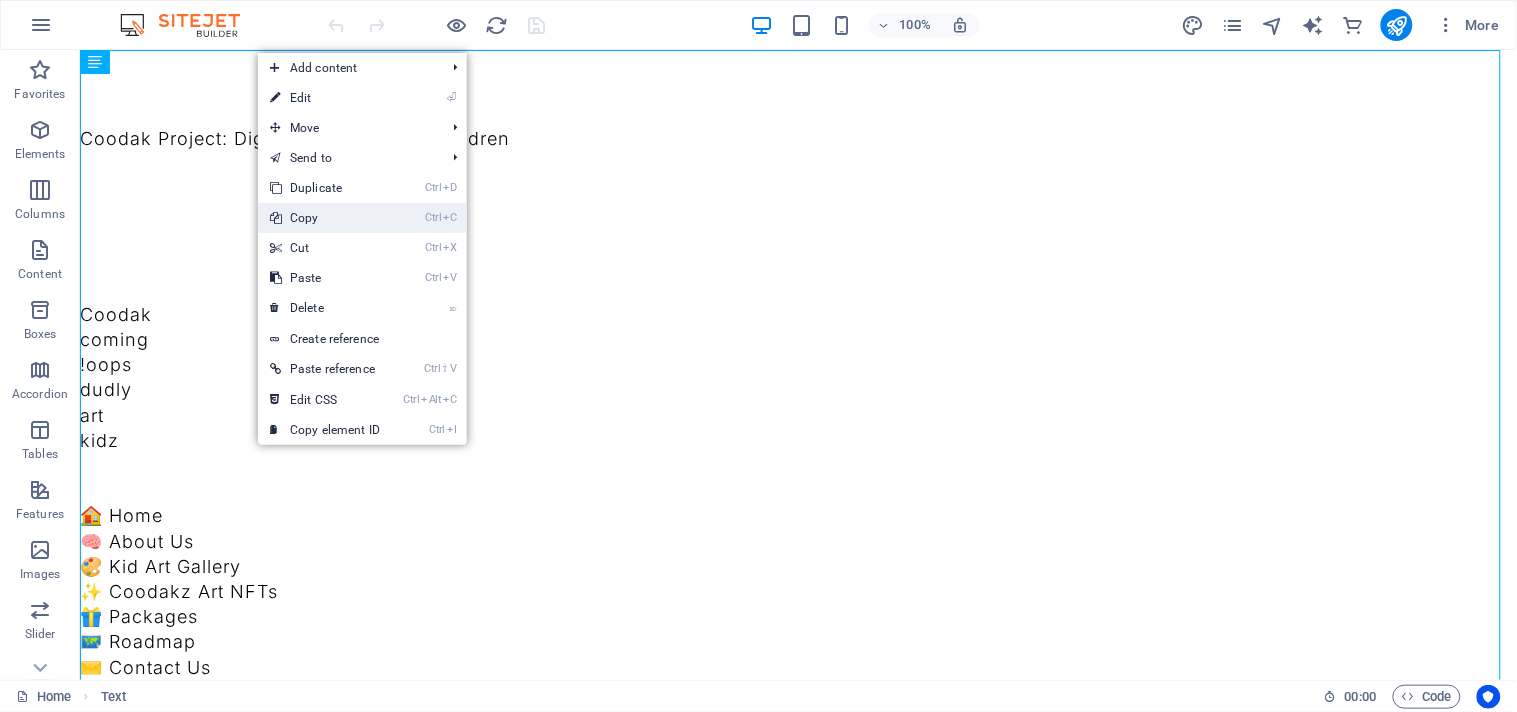click on "Ctrl C  Copy" at bounding box center (325, 218) 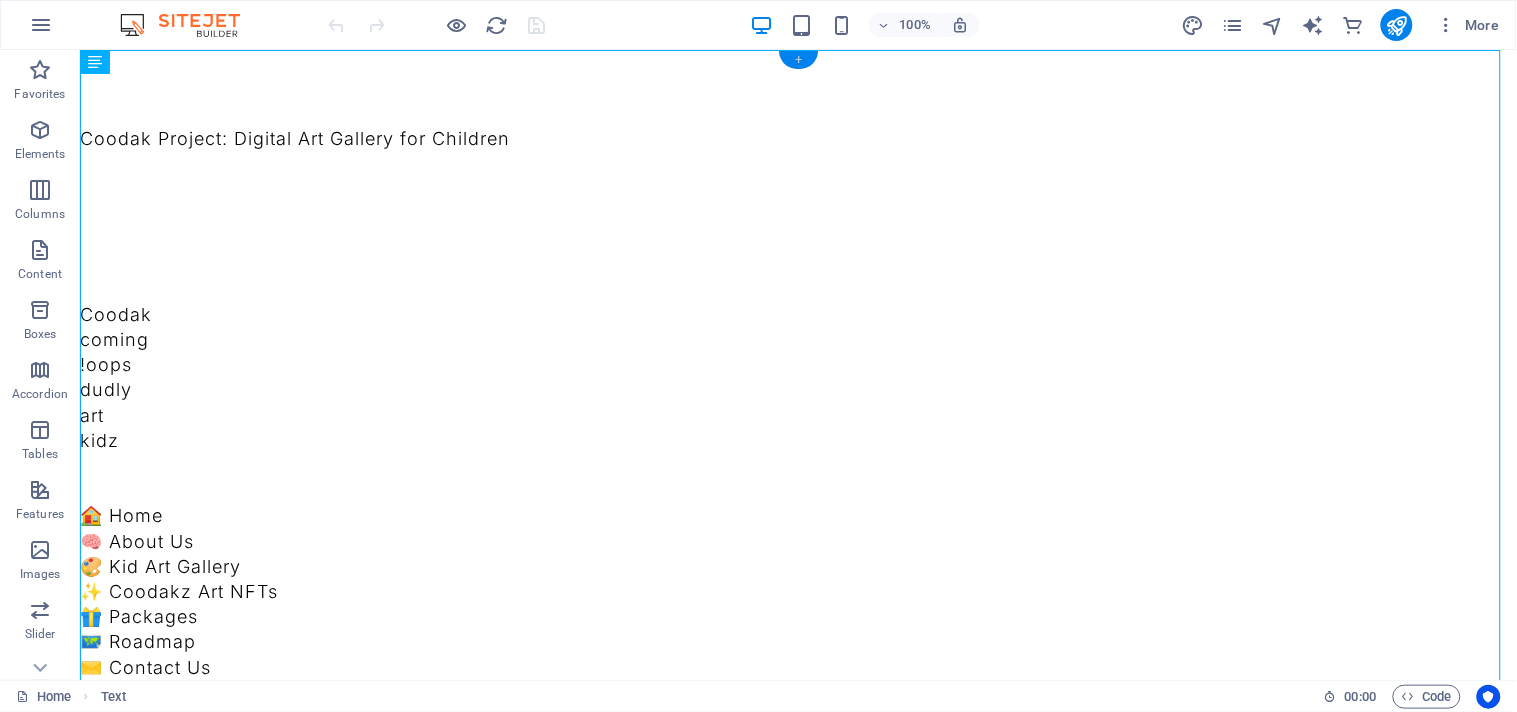 click on "+" at bounding box center [798, 60] 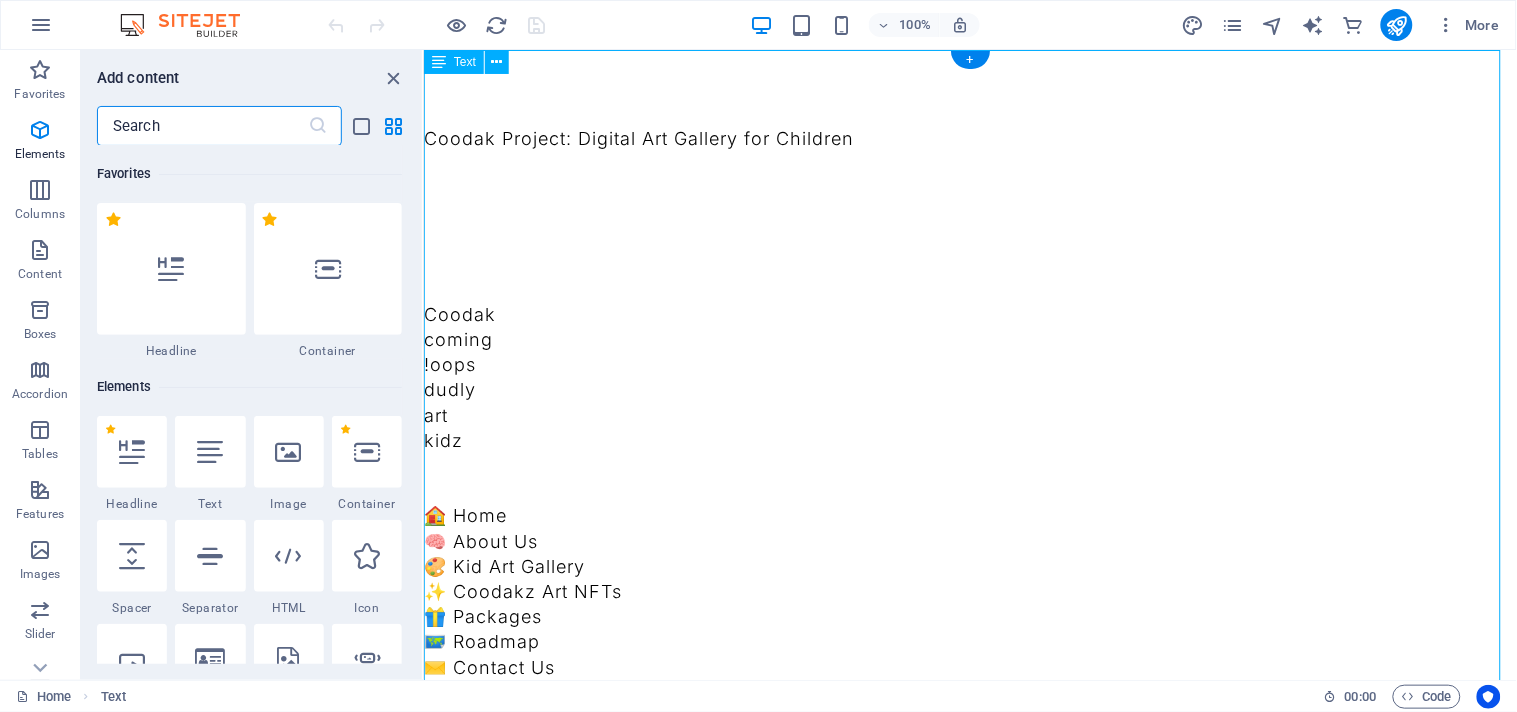scroll, scrollTop: 3497, scrollLeft: 0, axis: vertical 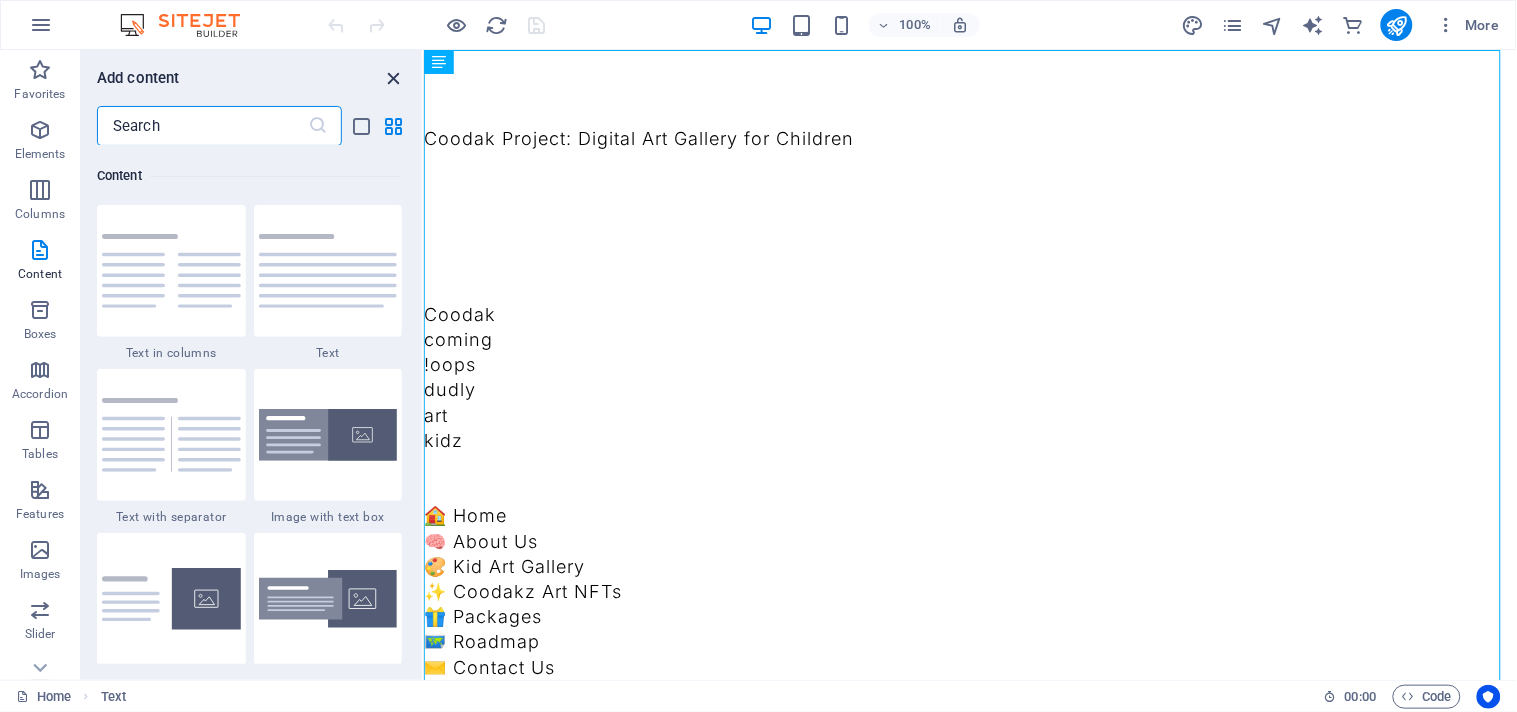 click at bounding box center (394, 78) 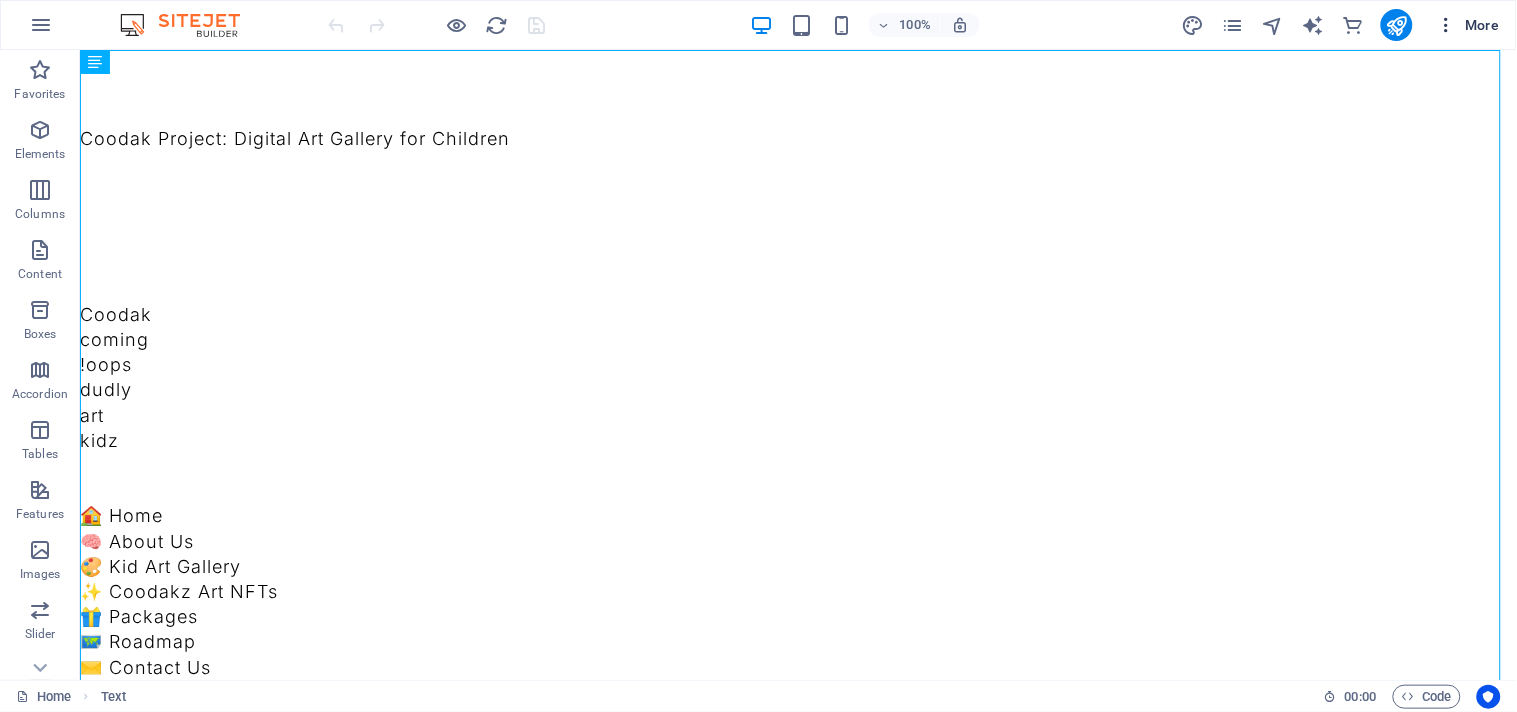 click at bounding box center [1447, 25] 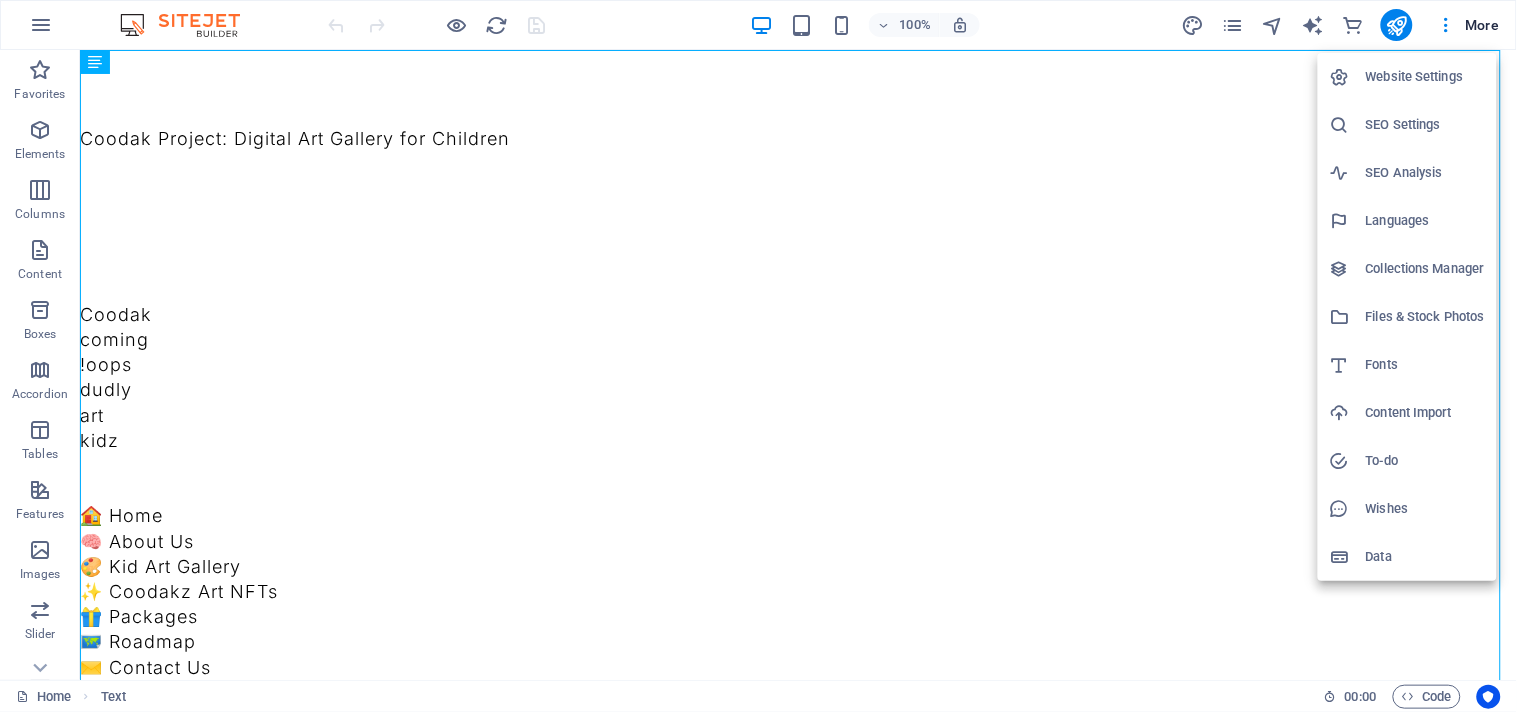 click at bounding box center [758, 356] 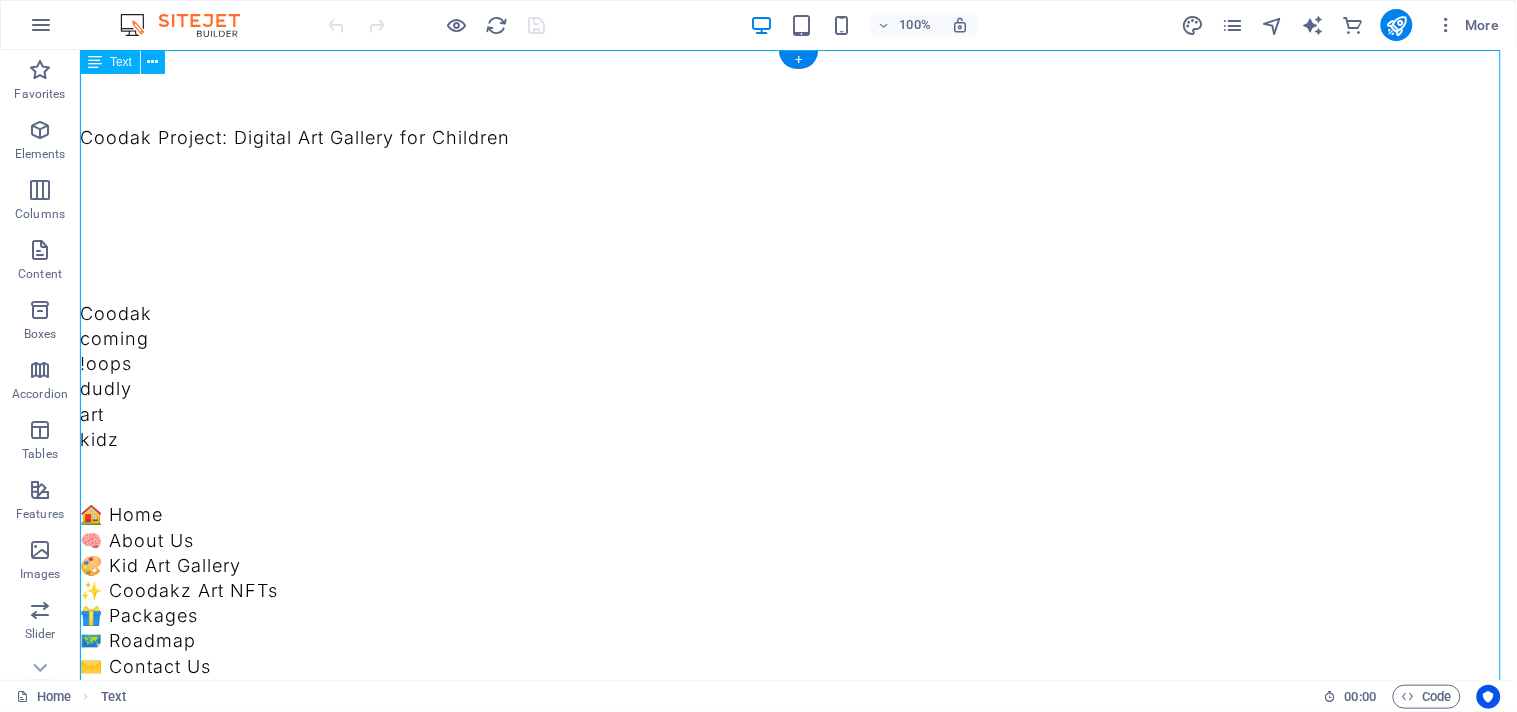 scroll, scrollTop: 0, scrollLeft: 0, axis: both 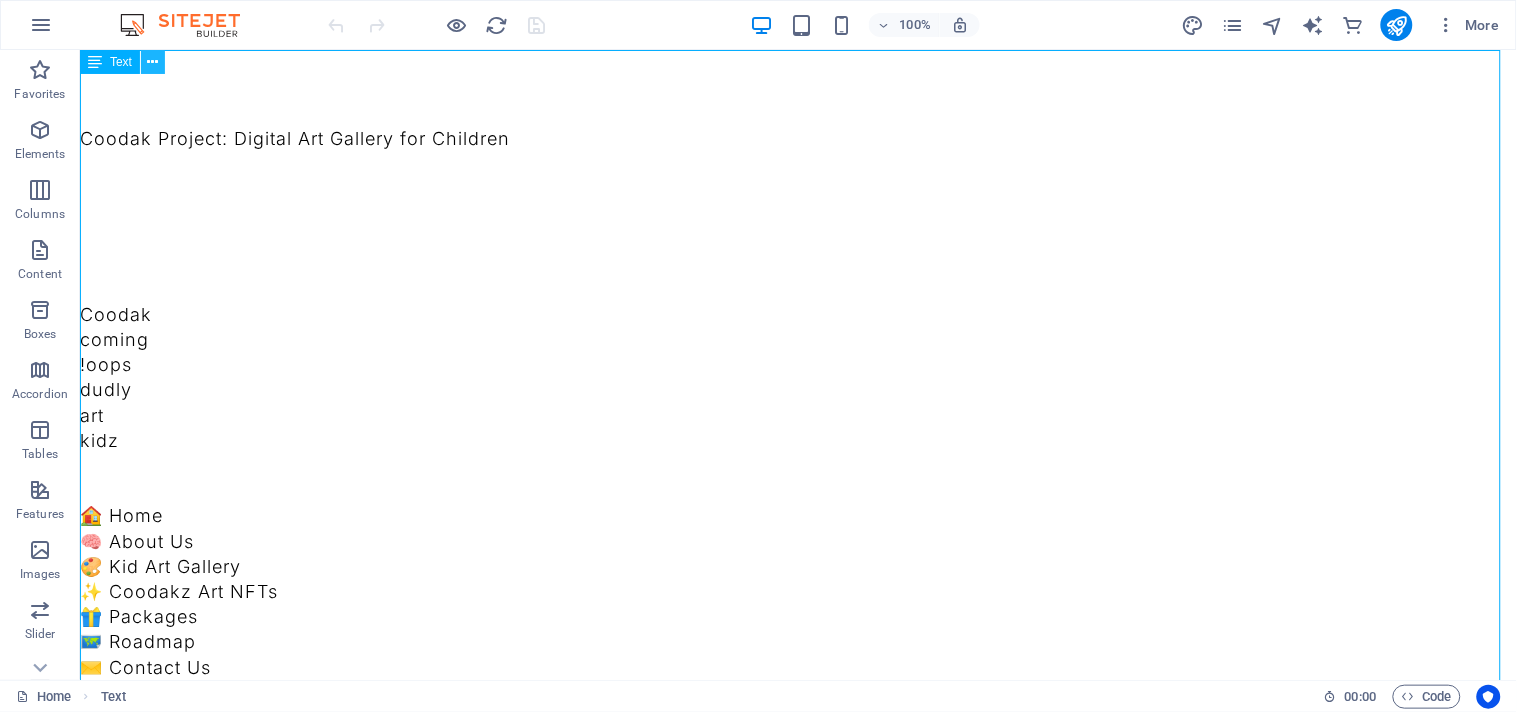 click at bounding box center (153, 62) 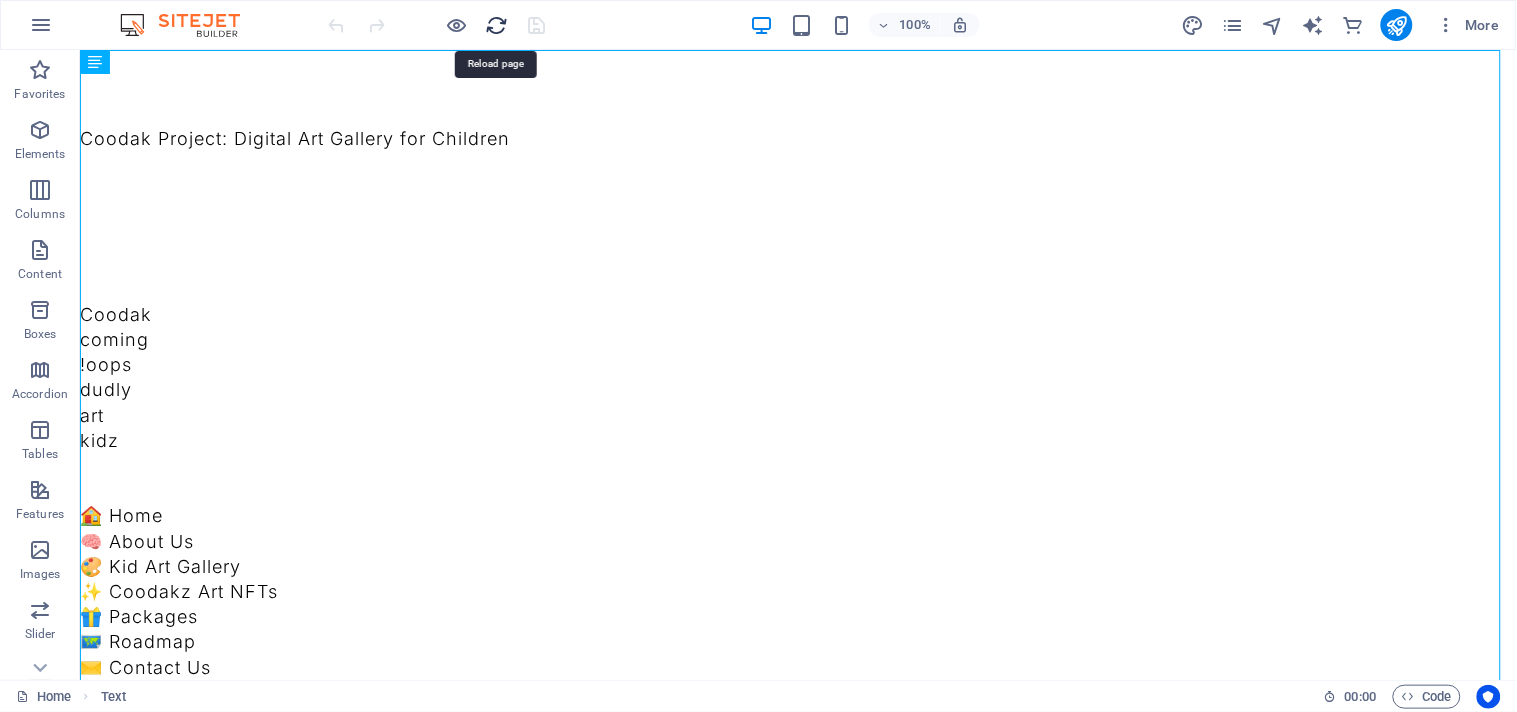 click at bounding box center [497, 25] 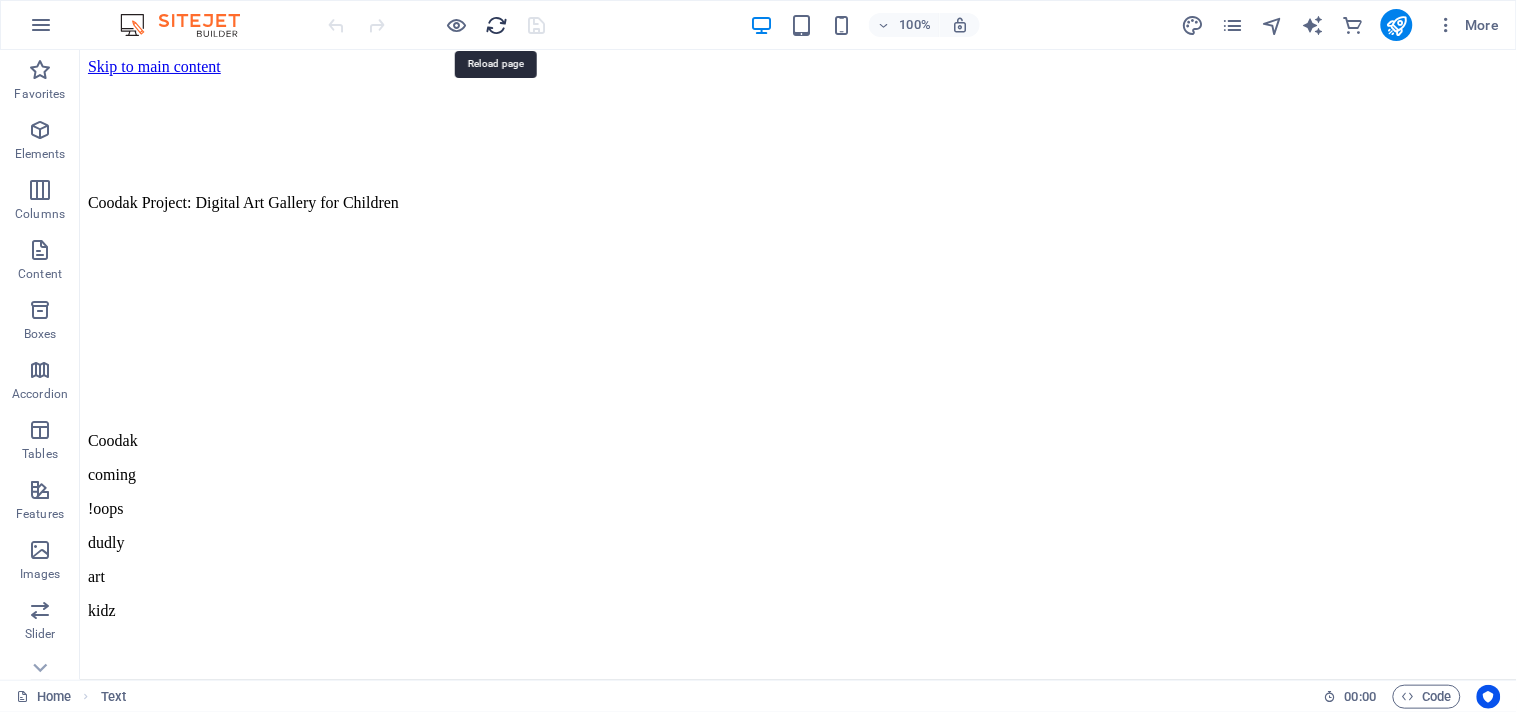 scroll, scrollTop: 0, scrollLeft: 0, axis: both 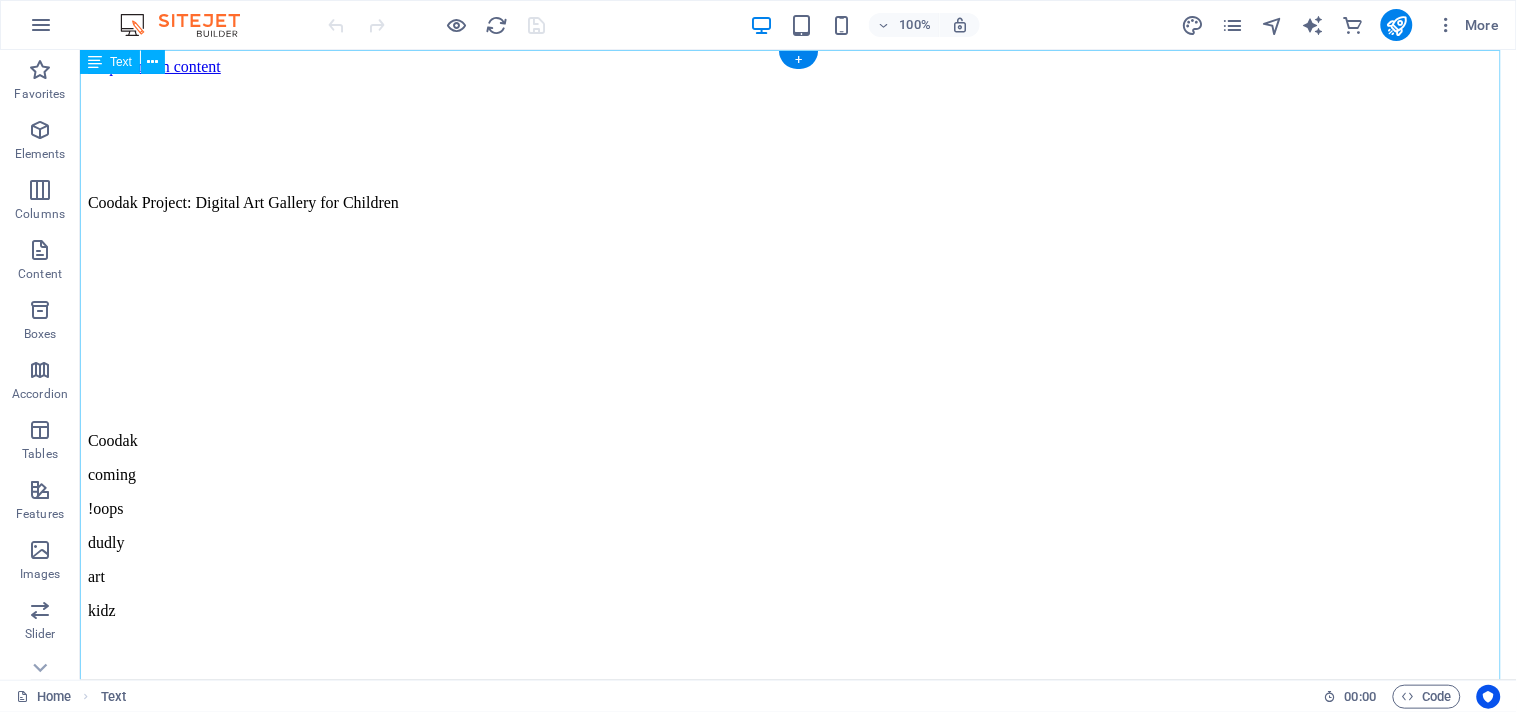 click on "Coodak Project: Digital Art Gallery for Children
Coodak
coming
!oops
dudly
art
kidz
🏠 Home
🧠 About Us
🎨 Kid Art Gallery
✨ Coodakz Art NFTs
🎁 Packages
🗺️ Roadmap
✉️ Contact Us
🏠 Home
🧠 About Us" at bounding box center (797, 4266) 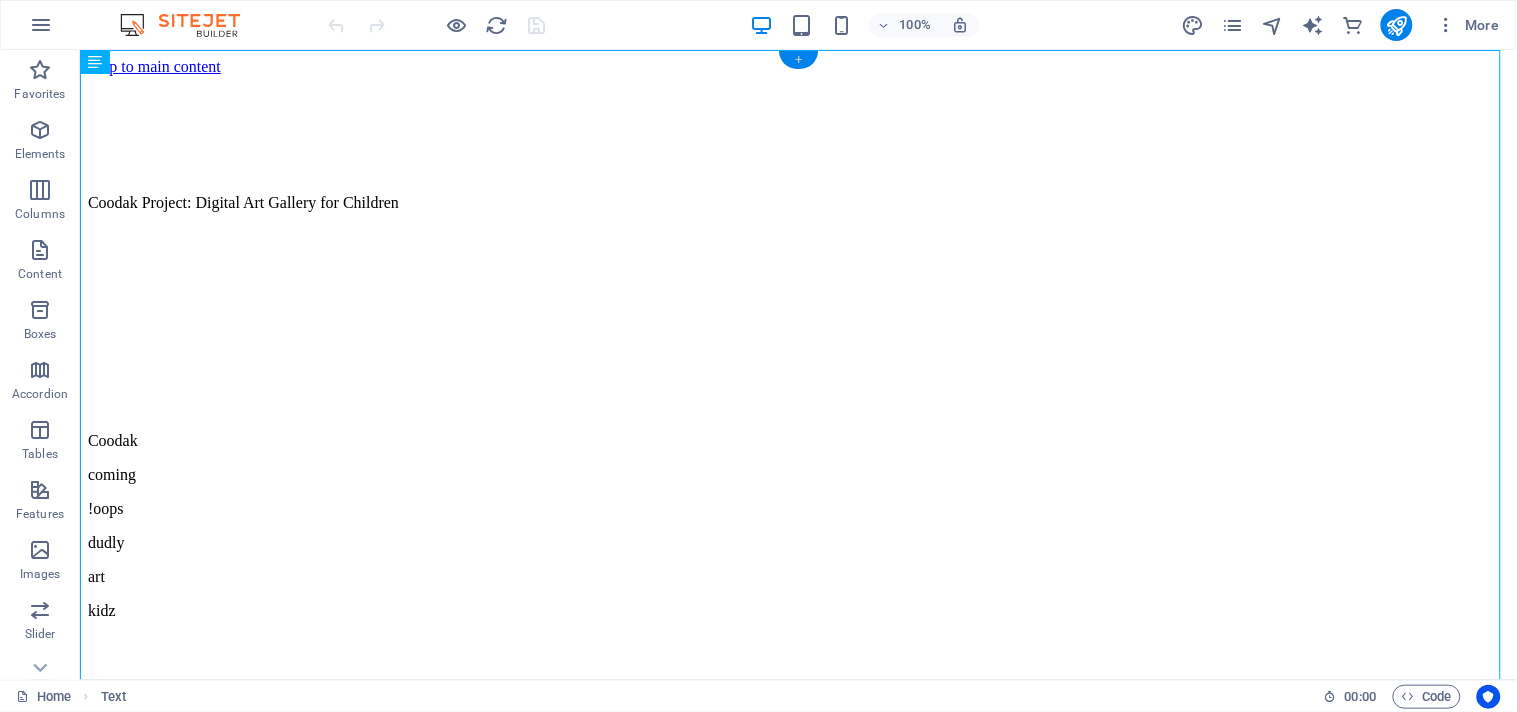 click on "+" at bounding box center [798, 60] 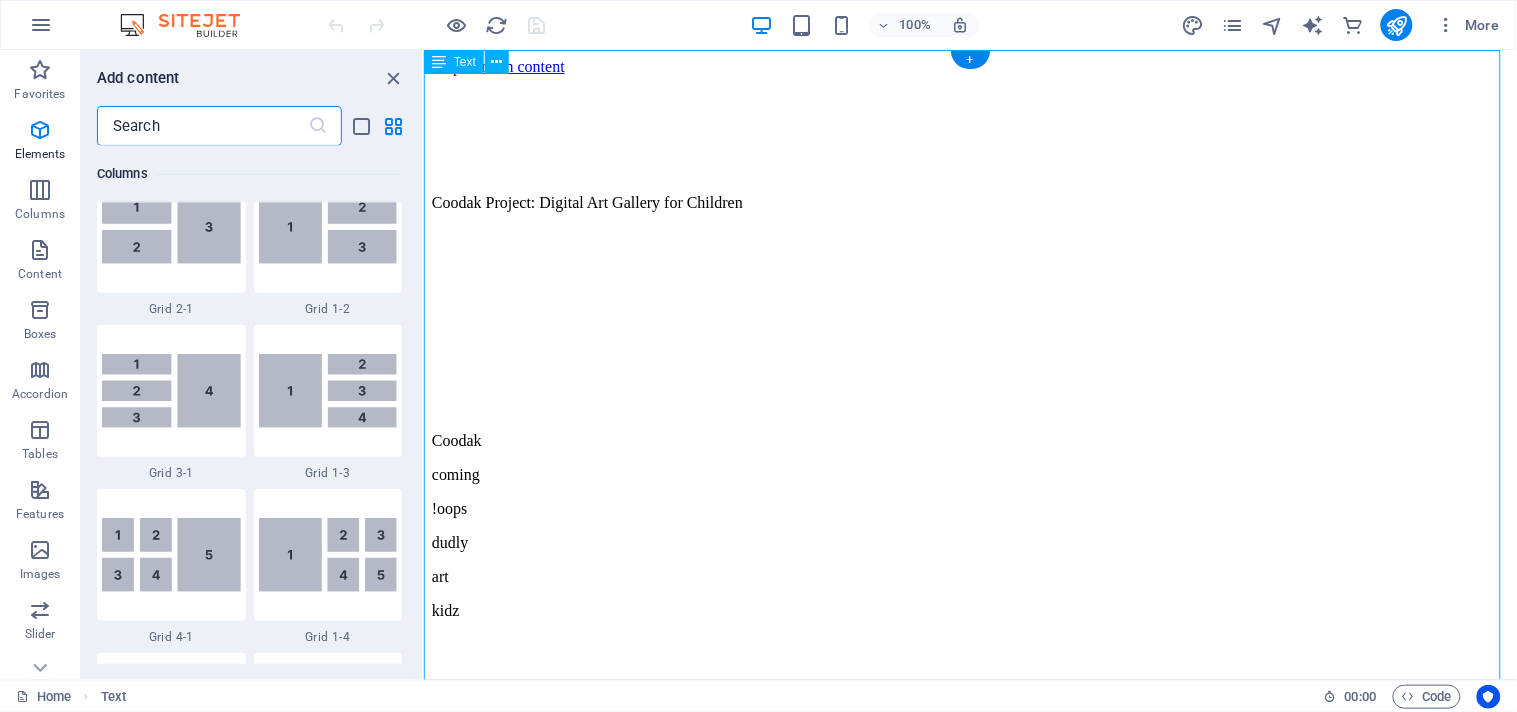 scroll, scrollTop: 3497, scrollLeft: 0, axis: vertical 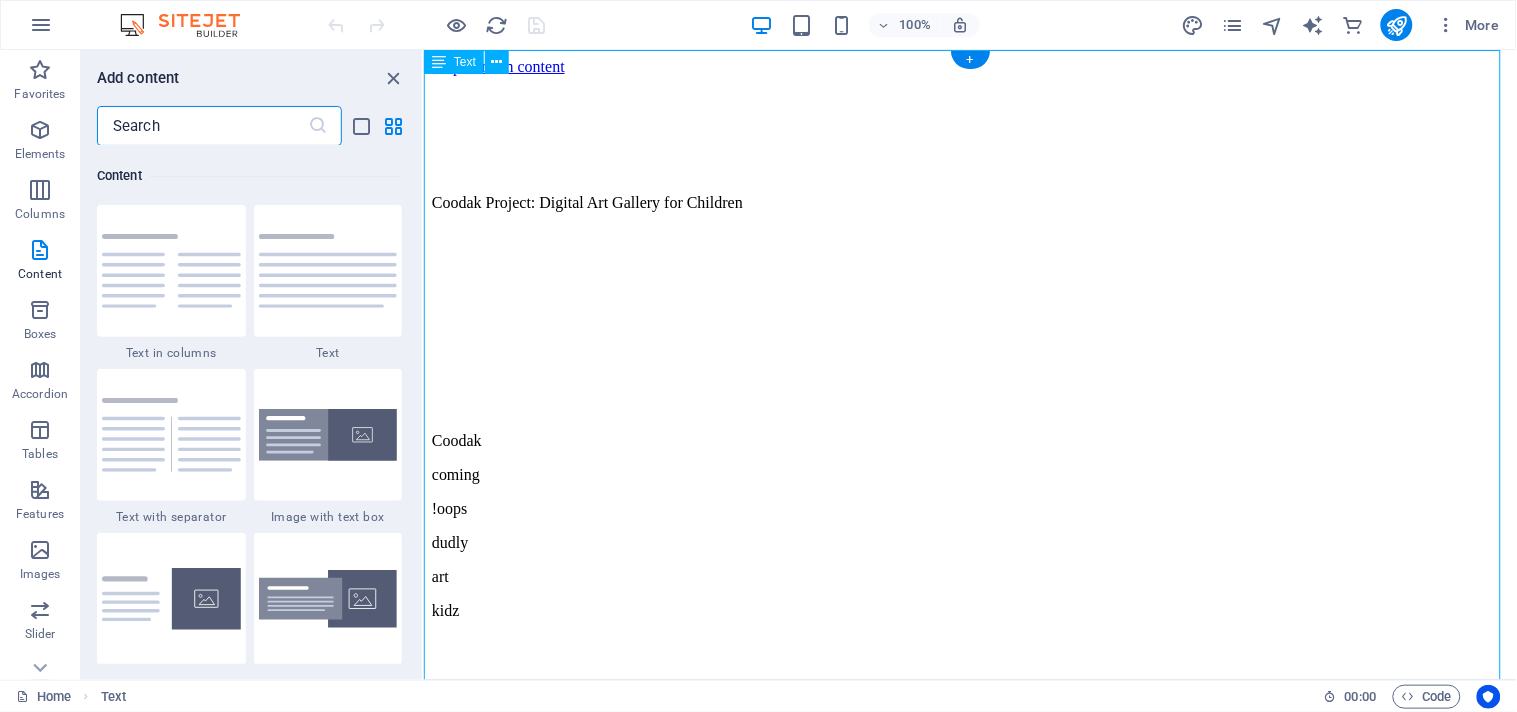 click on "Coodak Project: Digital Art Gallery for Children
Coodak
coming
!oops
dudly
art
kidz
🏠 Home
🧠 About Us
🎨 Kid Art Gallery
✨ Coodakz Art NFTs
🎁 Packages
🗺️ Roadmap
✉️ Contact Us
🏠 Home
🧠 About Us" at bounding box center [969, 4311] 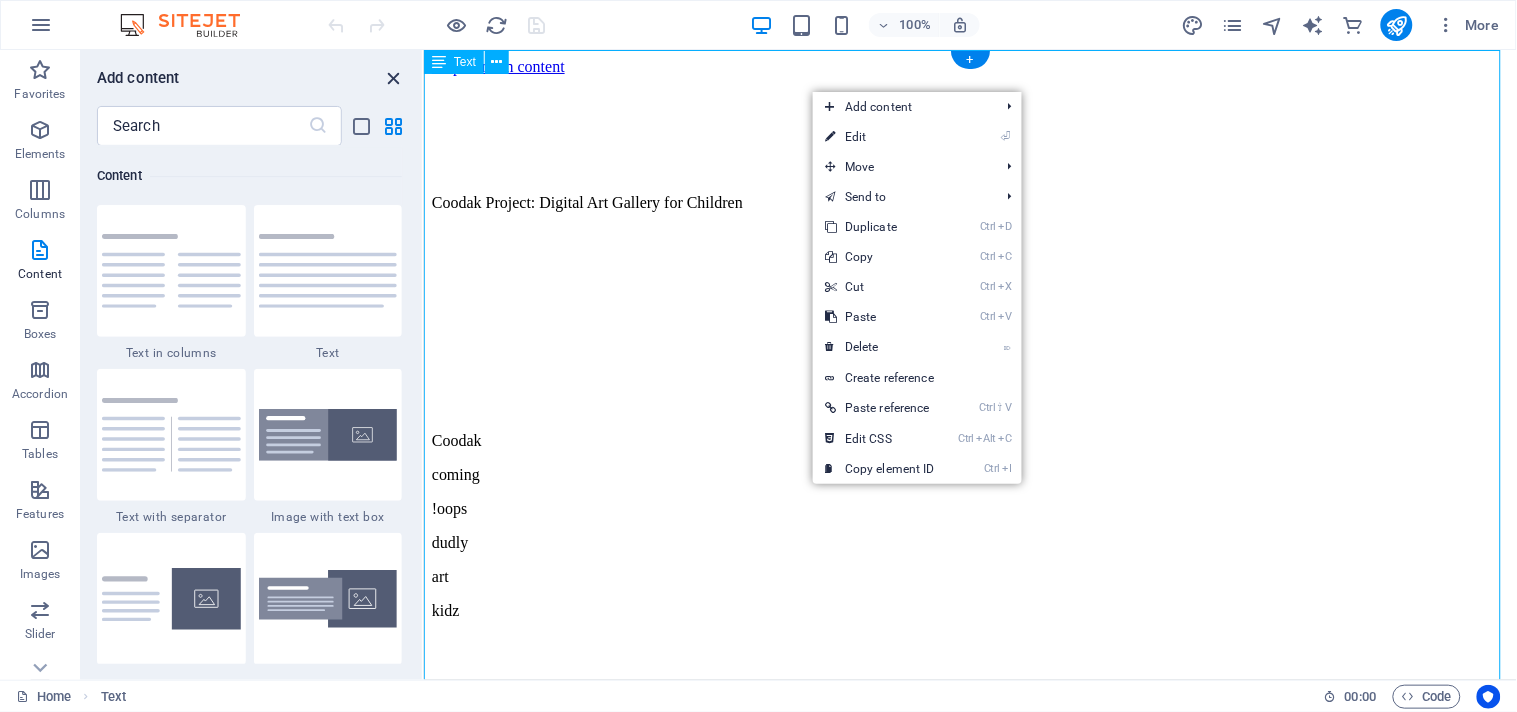 click at bounding box center [394, 78] 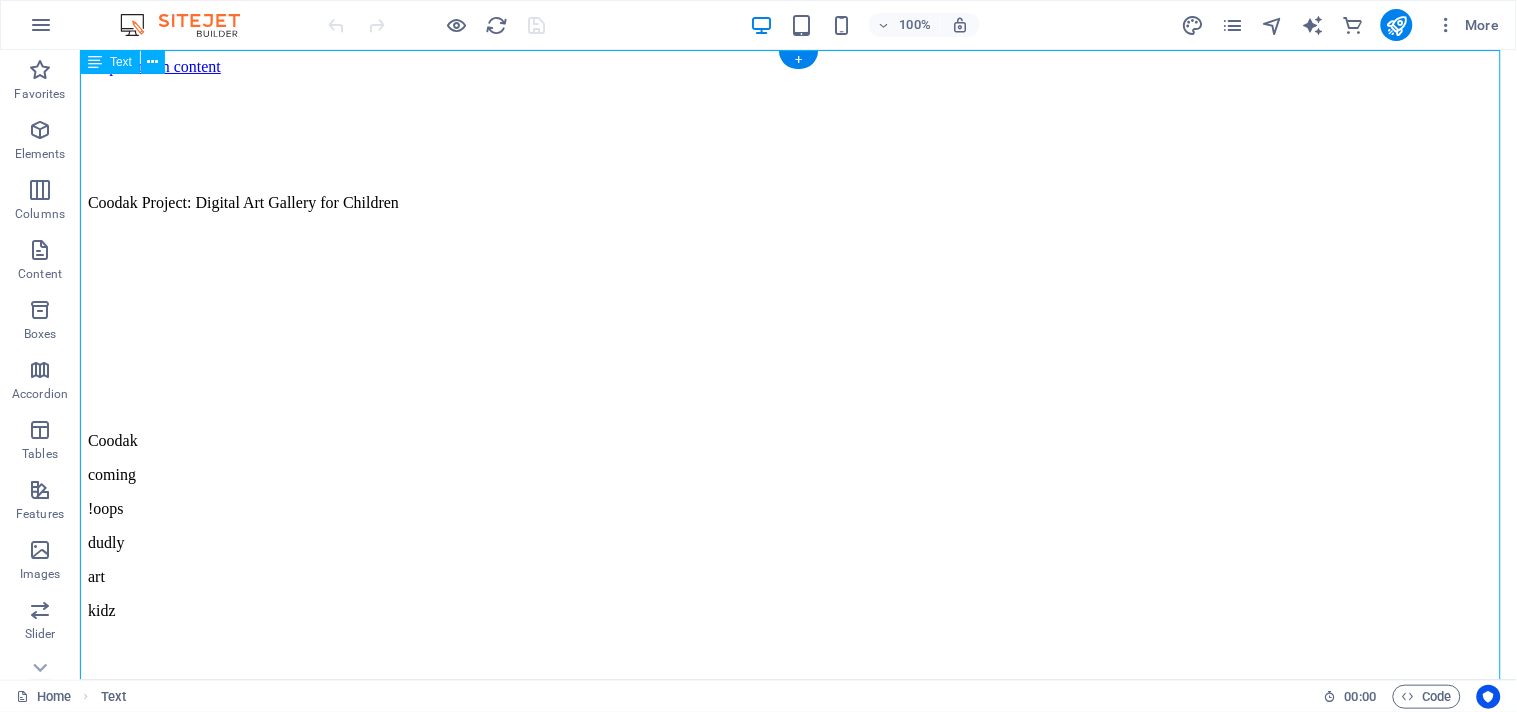 click on "Coodak Project: Digital Art Gallery for Children
Coodak
coming
!oops
dudly
art
kidz
🏠 Home
🧠 About Us
🎨 Kid Art Gallery
✨ Coodakz Art NFTs
🎁 Packages
🗺️ Roadmap
✉️ Contact Us
🏠 Home
🧠 About Us" at bounding box center [797, 4266] 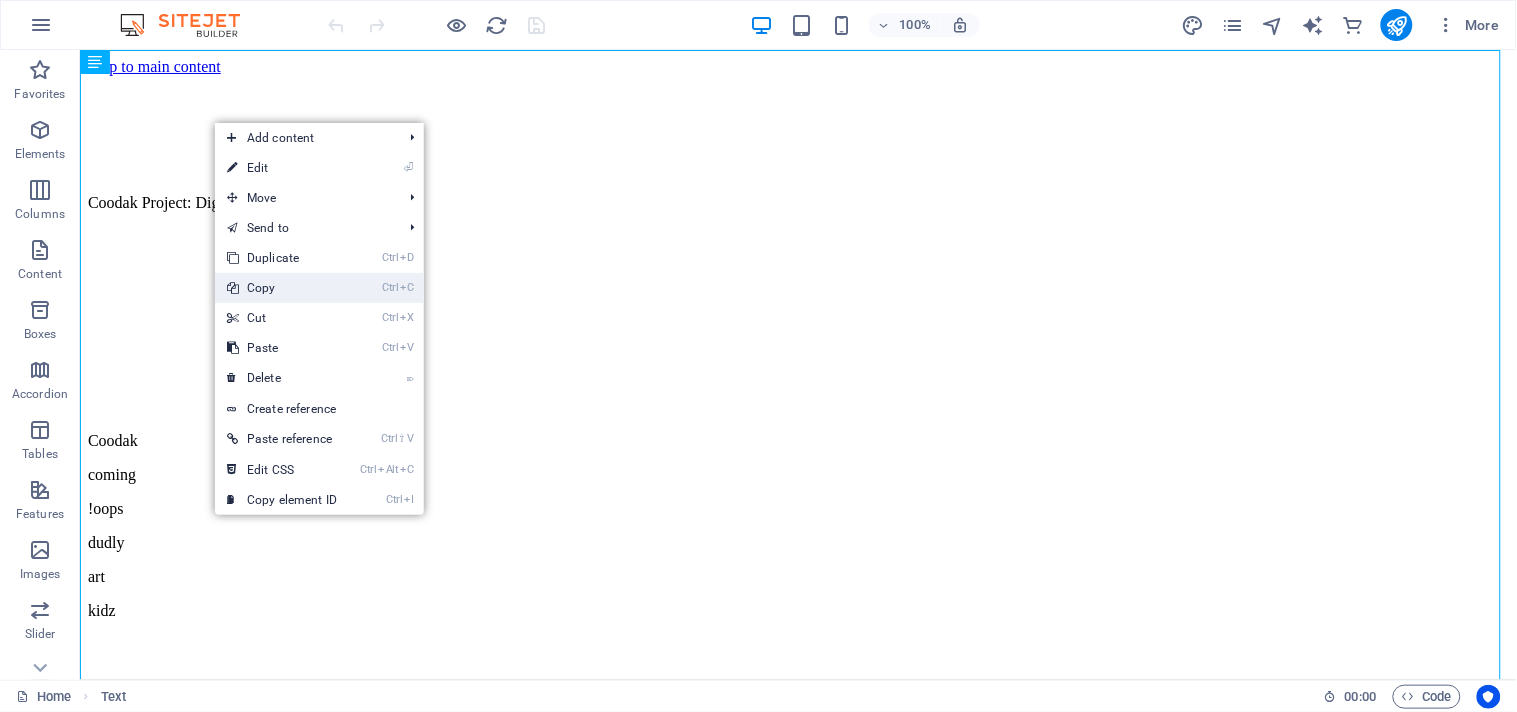 click on "Ctrl C  Copy" at bounding box center (282, 288) 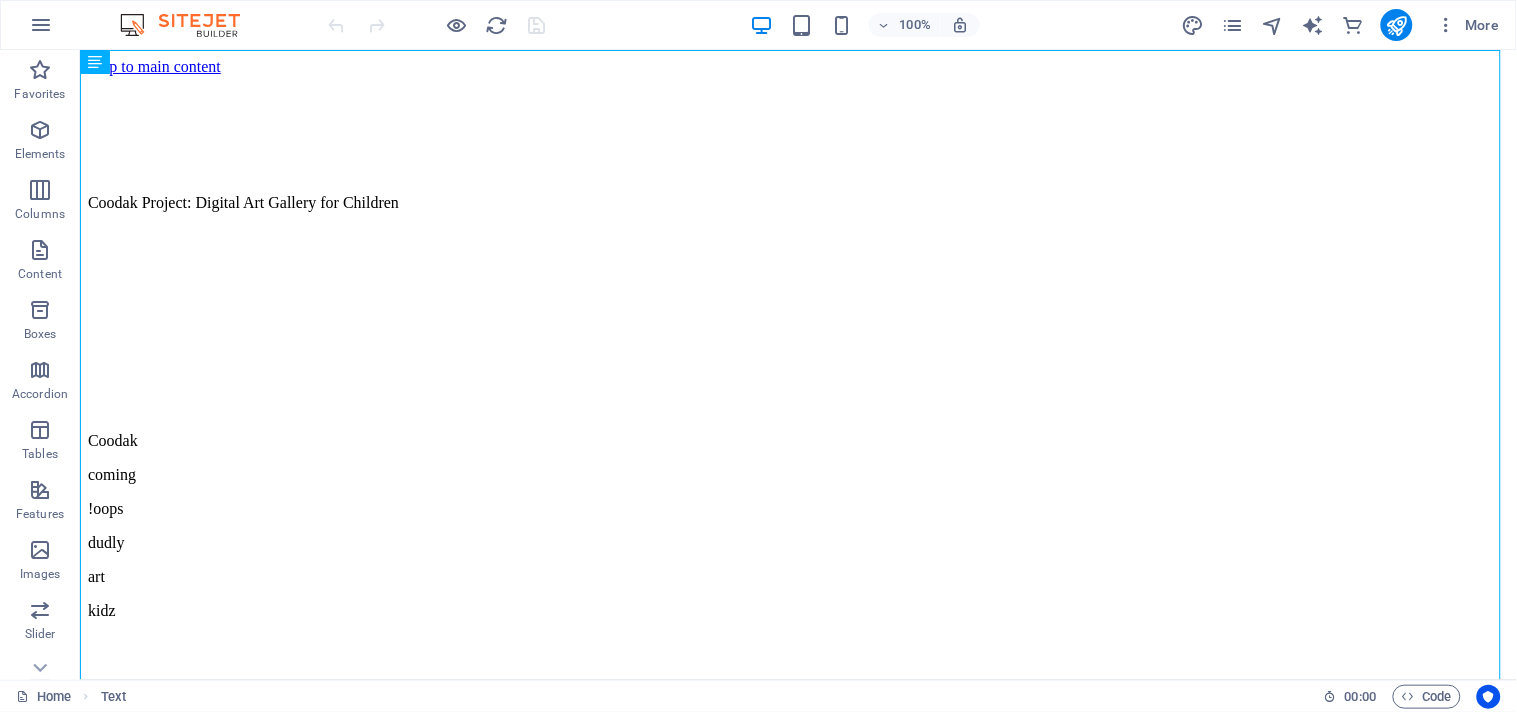 click on "Coodak Project: Digital Art Gallery for Children
Coodak
coming
!oops
dudly
art
kidz
🏠 Home
🧠 About Us
🎨 Kid Art Gallery
✨ Coodakz Art NFTs
🎁 Packages
🗺️ Roadmap
✉️ Contact Us
🏠 Home
🧠 About Us" at bounding box center (797, 4266) 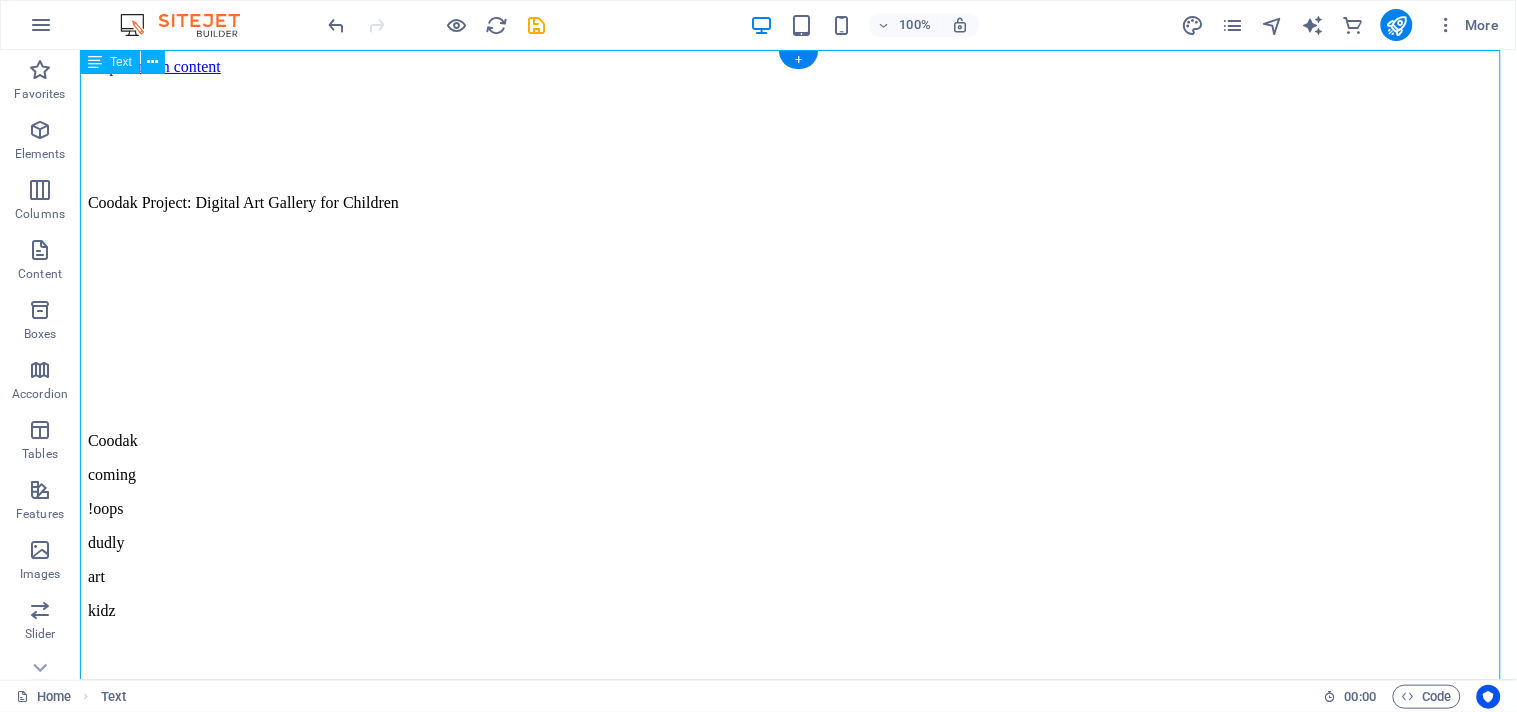click on "Coodak Project: Digital Art Gallery for Children
Coodak
coming
!oops
dudly
art
kidz
🏠 Home
🧠 About Us
🎨 Kid Art Gallery
✨ Coodakz Art NFTs
🎁 Packages
🗺️ Roadmap
✉️ Contact Us
🏠 Home
🧠 About Us" at bounding box center (797, 4266) 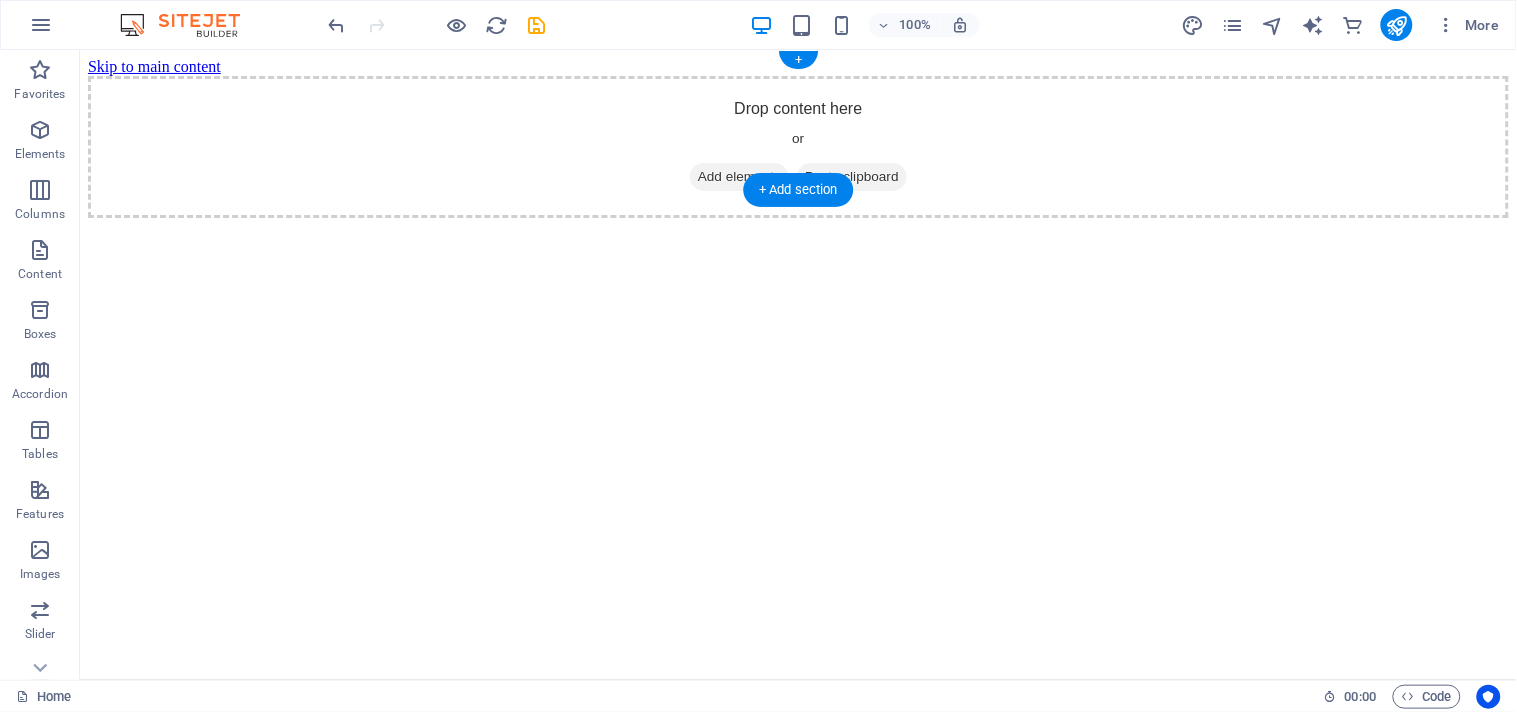 click on "Drop content here or  Add elements  Paste clipboard" at bounding box center (797, 146) 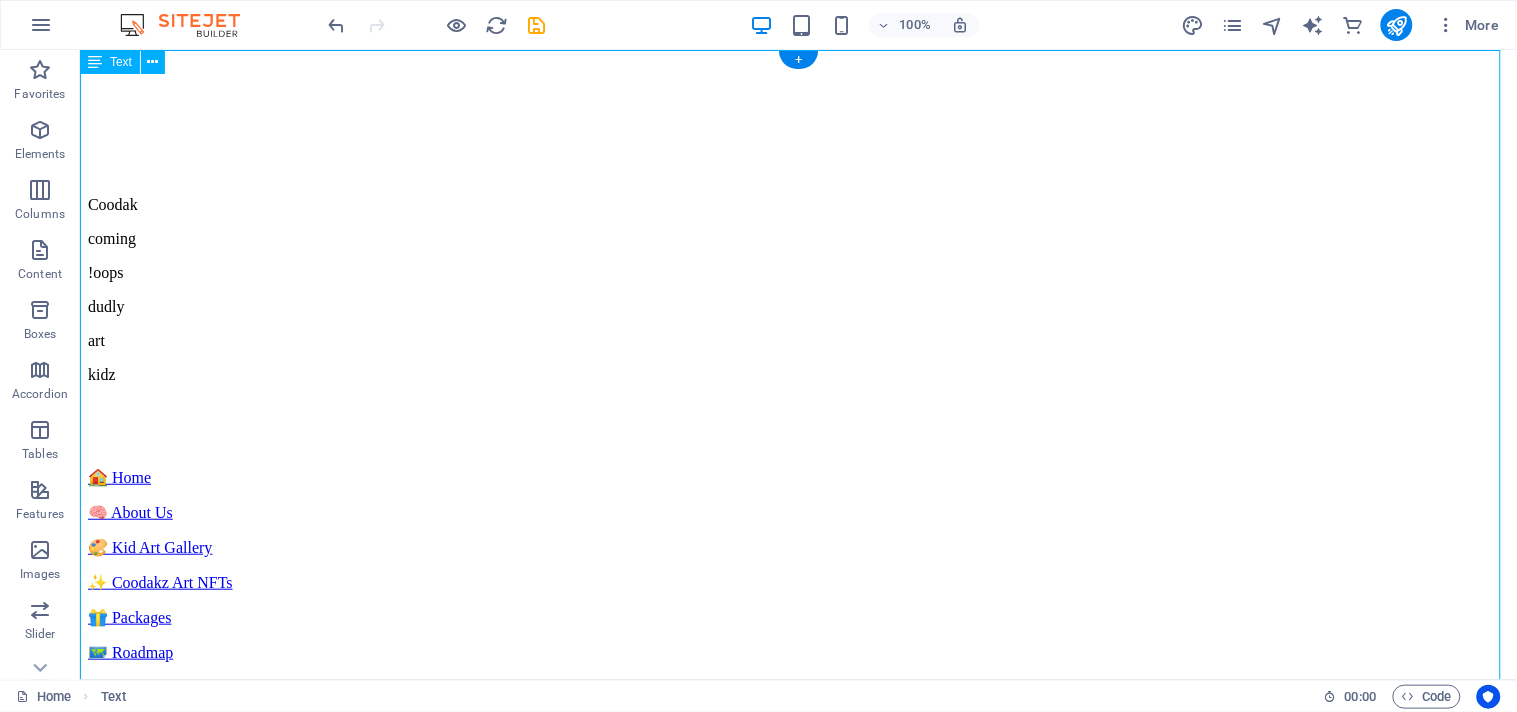scroll, scrollTop: 0, scrollLeft: 0, axis: both 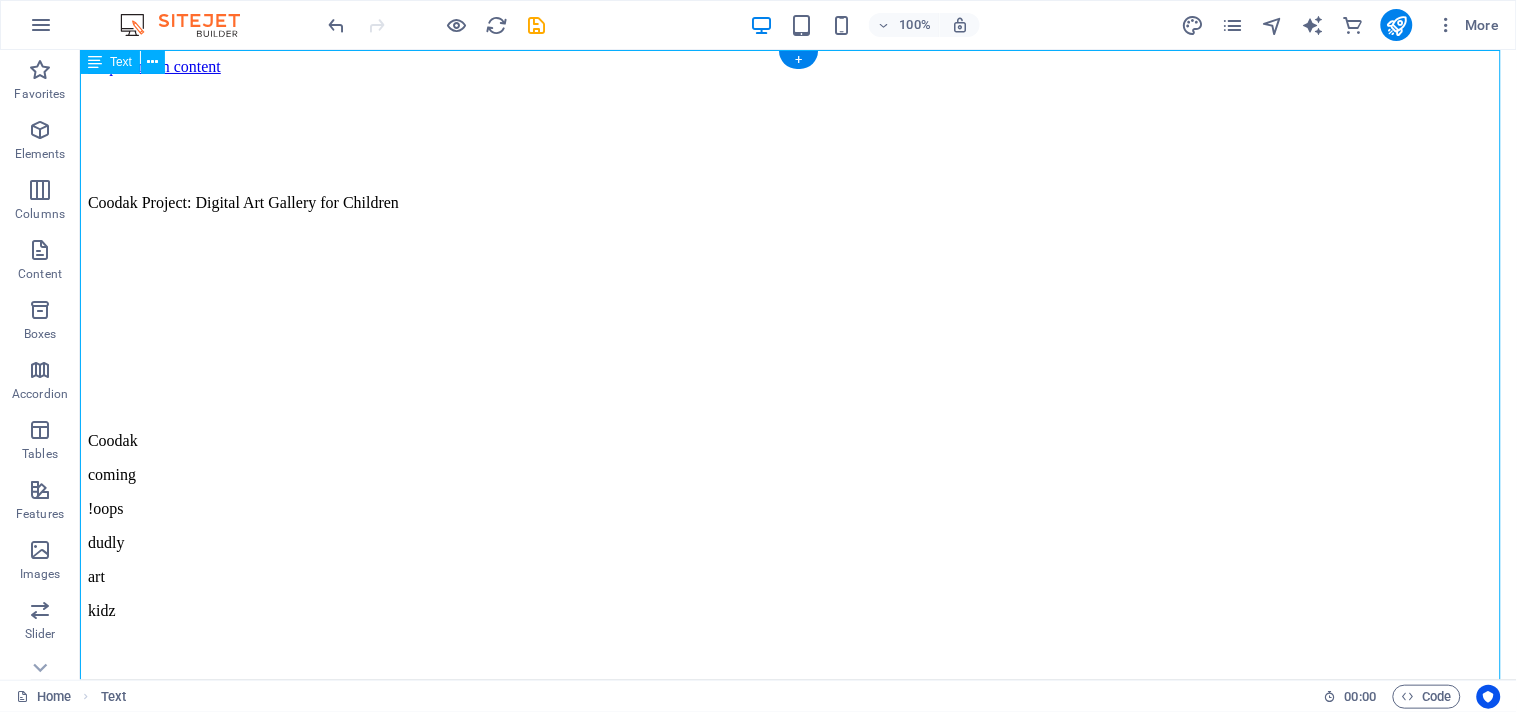 click on "Coodak Project: Digital Art Gallery for Children
Coodak
coming
!oops
dudly
art
kidz
🏠 Home
🧠 About Us
🎨 Kid Art Gallery
✨ Coodakz Art NFTs
🎁 Packages
🗺️ Roadmap
✉️ Contact Us
🏠 Home
🧠 About Us" at bounding box center (797, 4266) 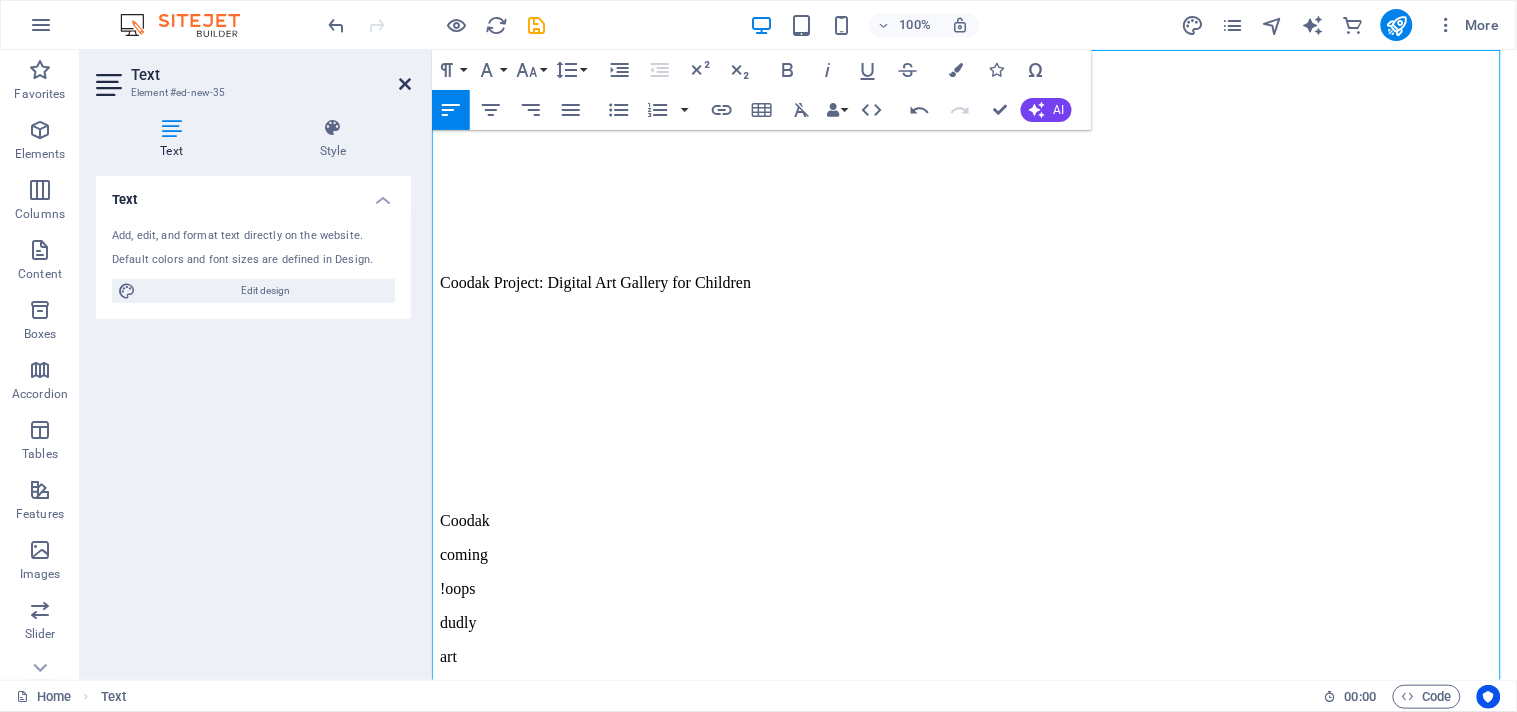 click at bounding box center [405, 84] 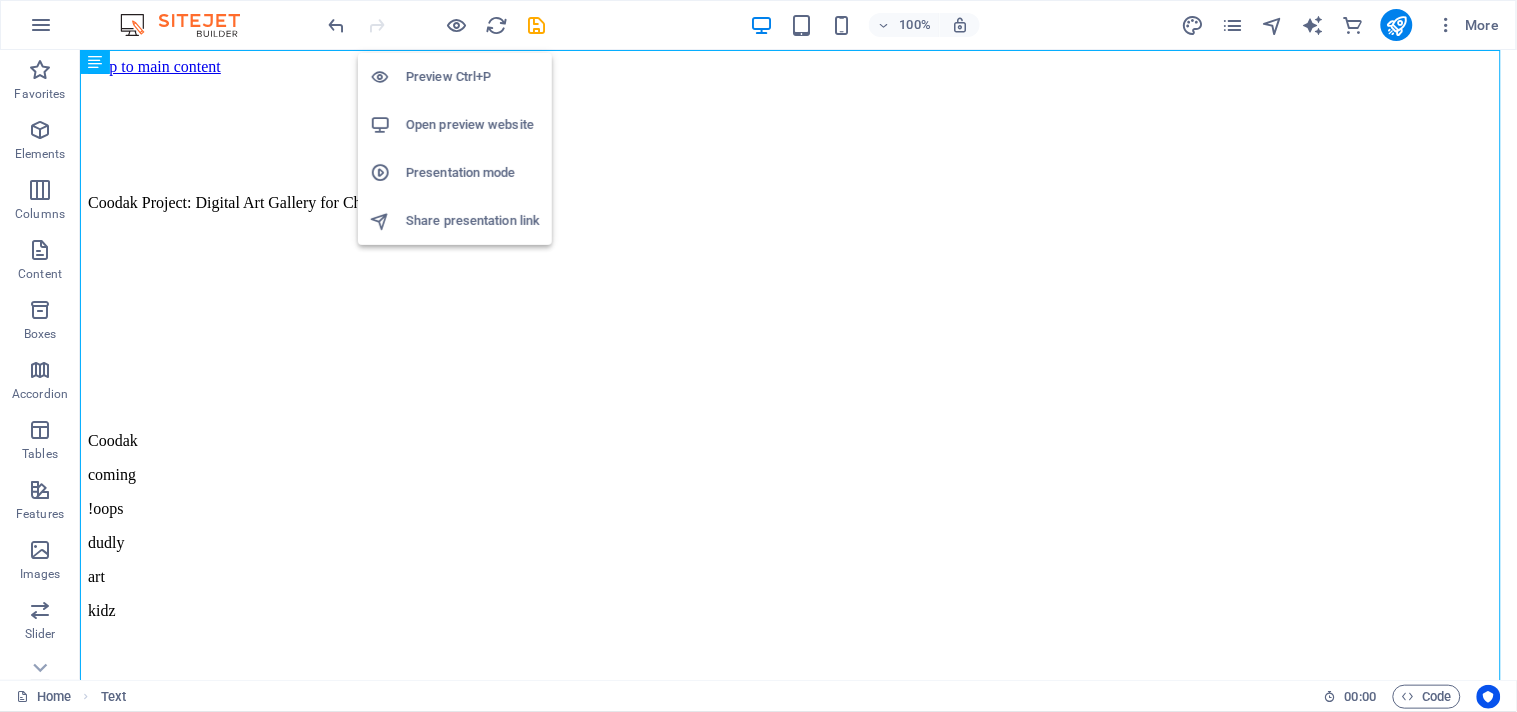 click on "Preview Ctrl+P" at bounding box center [473, 77] 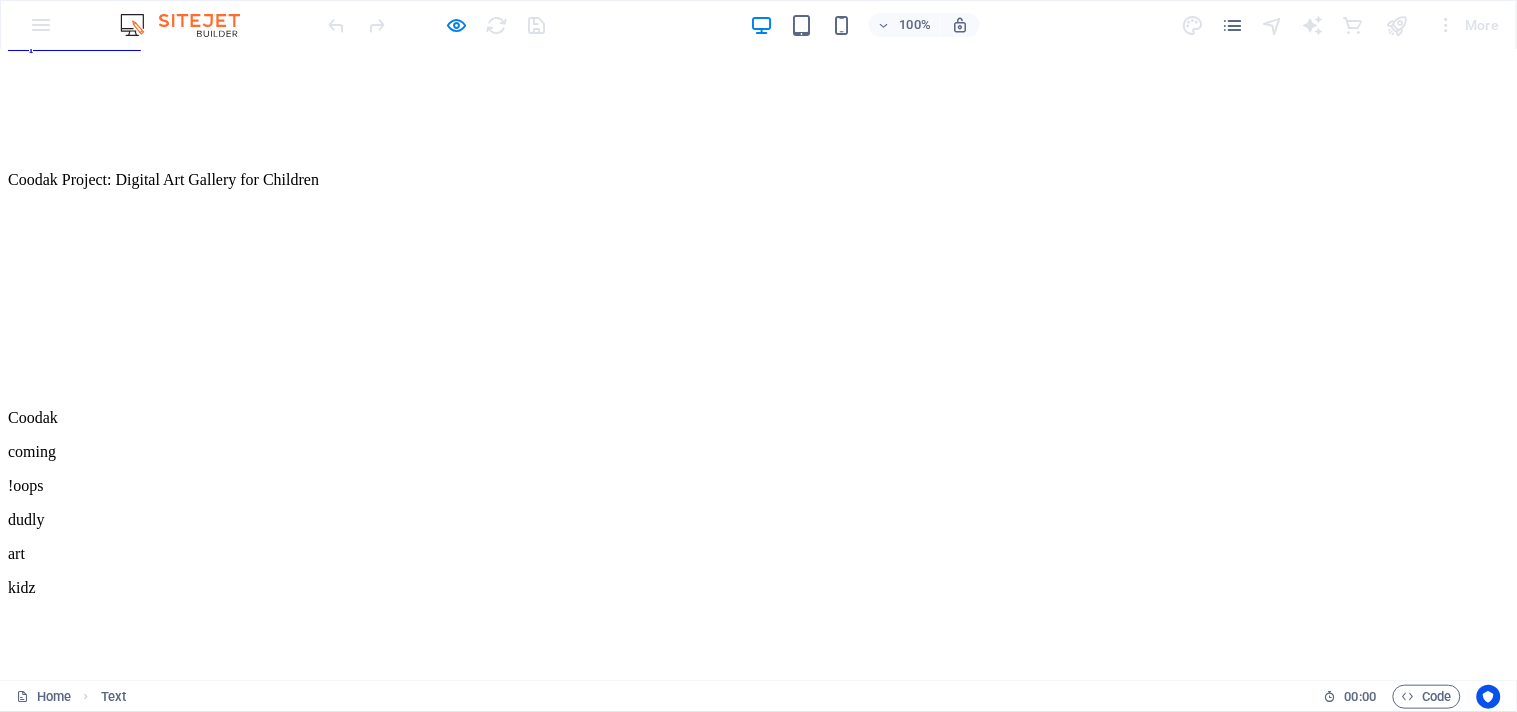 scroll, scrollTop: 0, scrollLeft: 0, axis: both 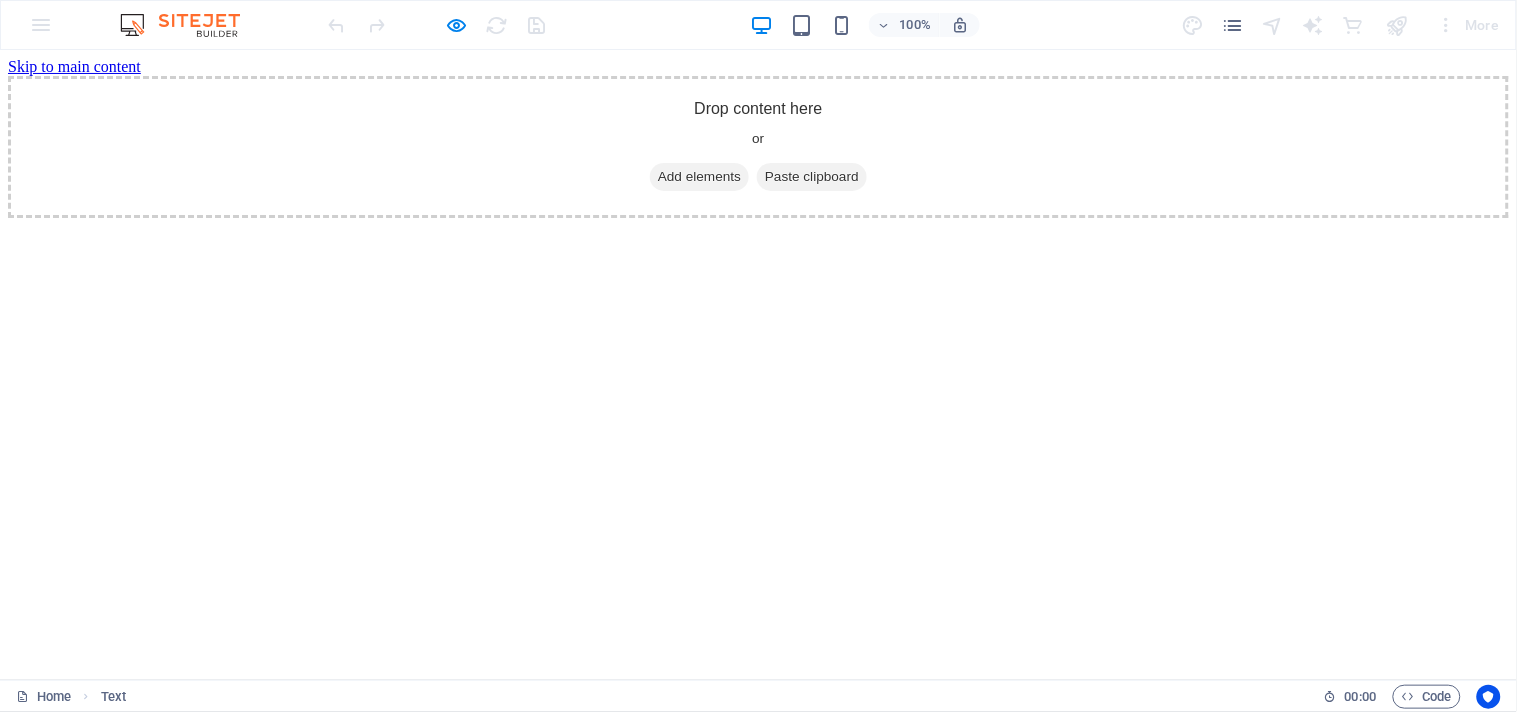 click on "Drop content here or  Add elements  Paste clipboard" at bounding box center [758, 146] 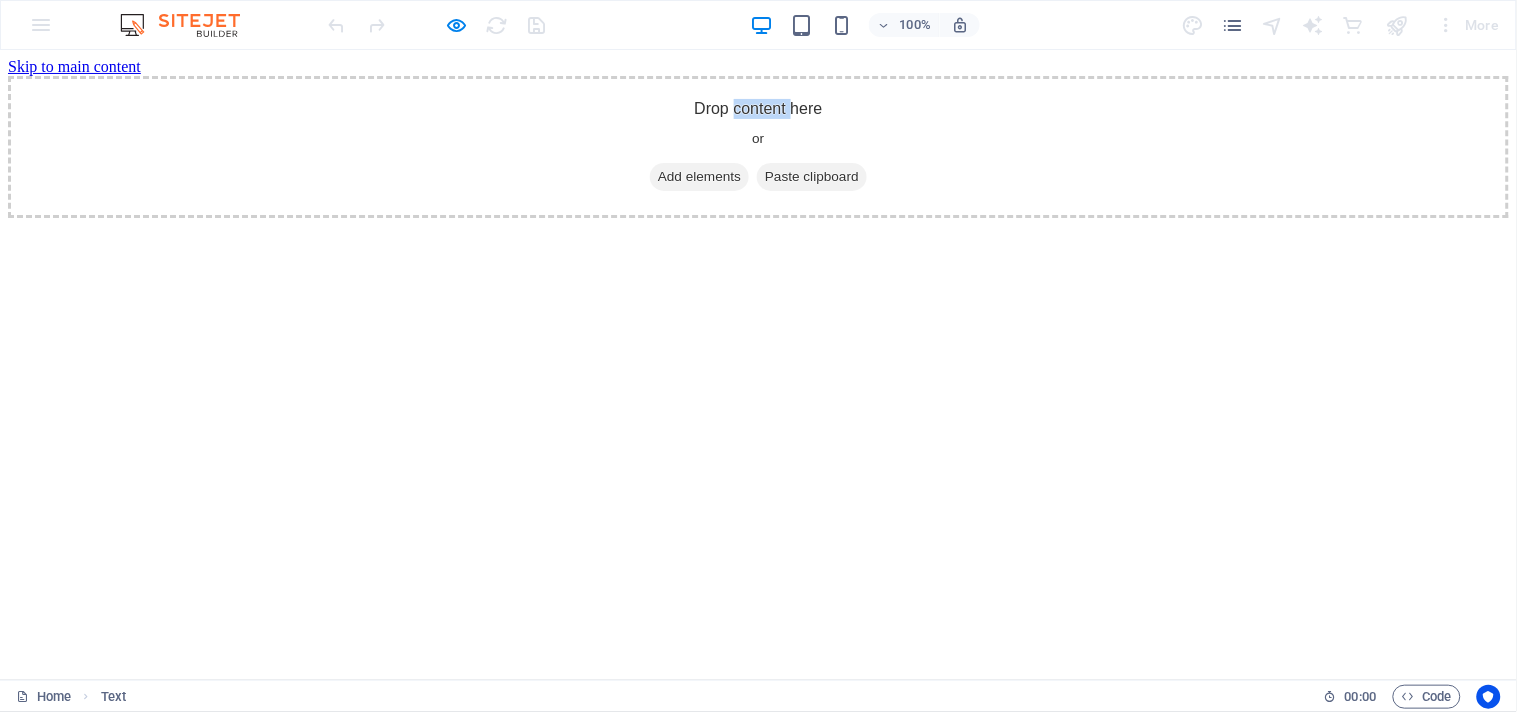 click on "Drop content here or  Add elements  Paste clipboard" at bounding box center [758, 146] 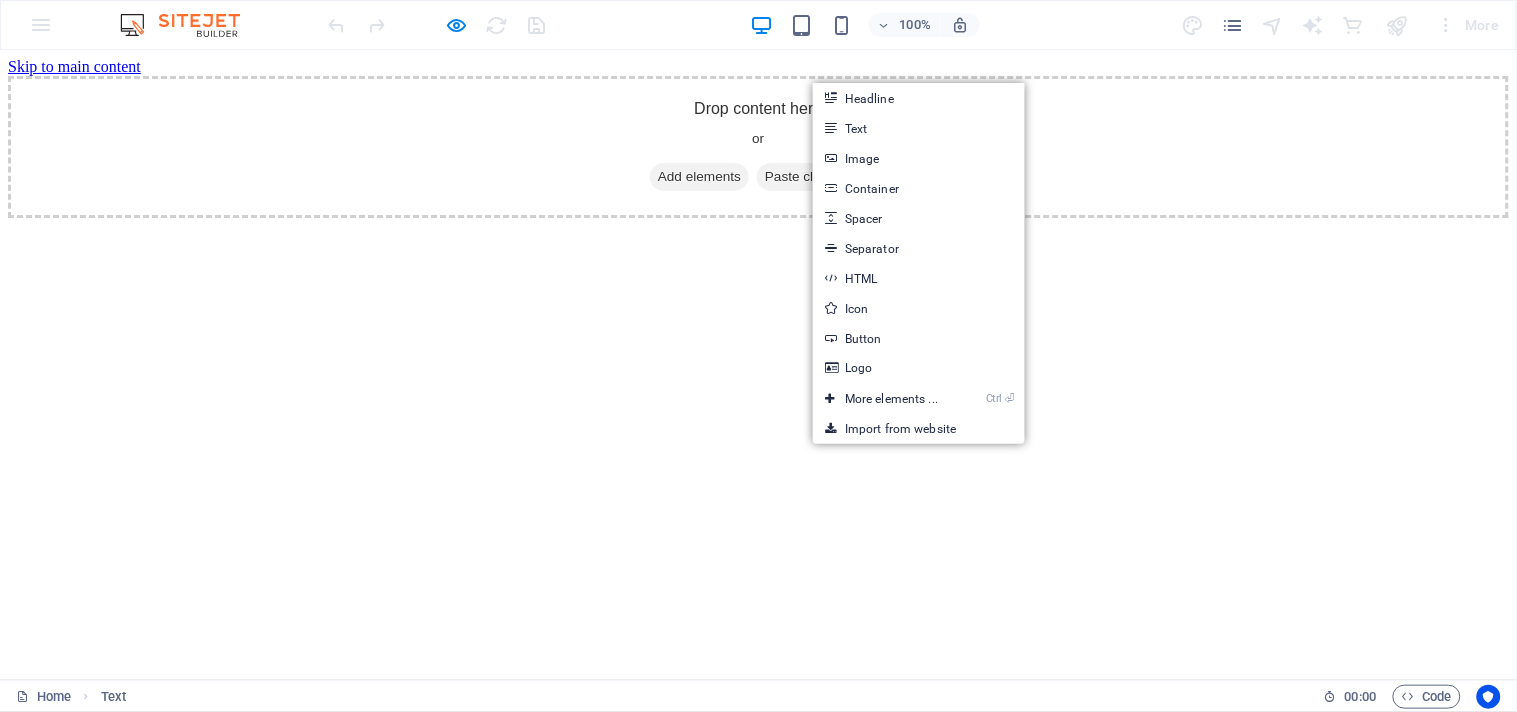 click on "Paste clipboard" at bounding box center [812, 176] 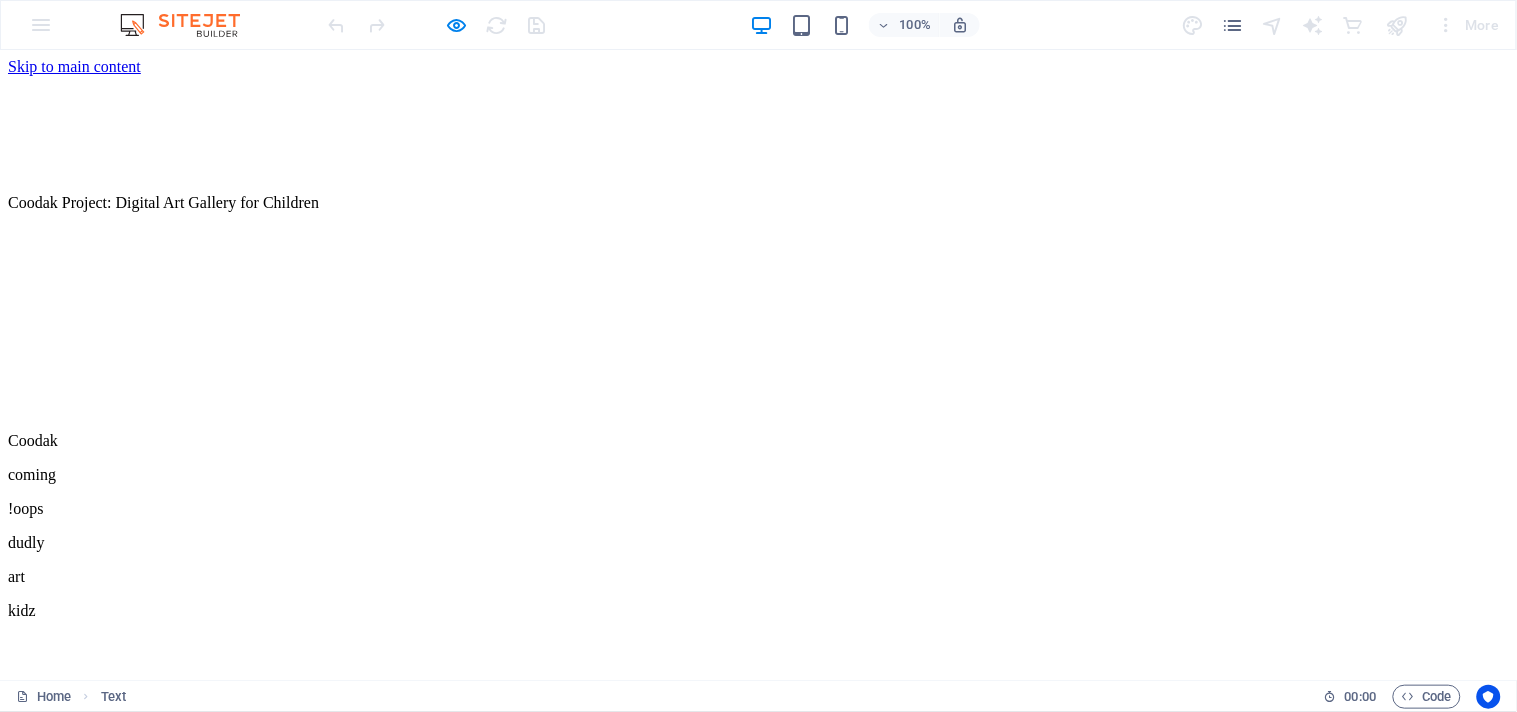 scroll, scrollTop: 0, scrollLeft: 0, axis: both 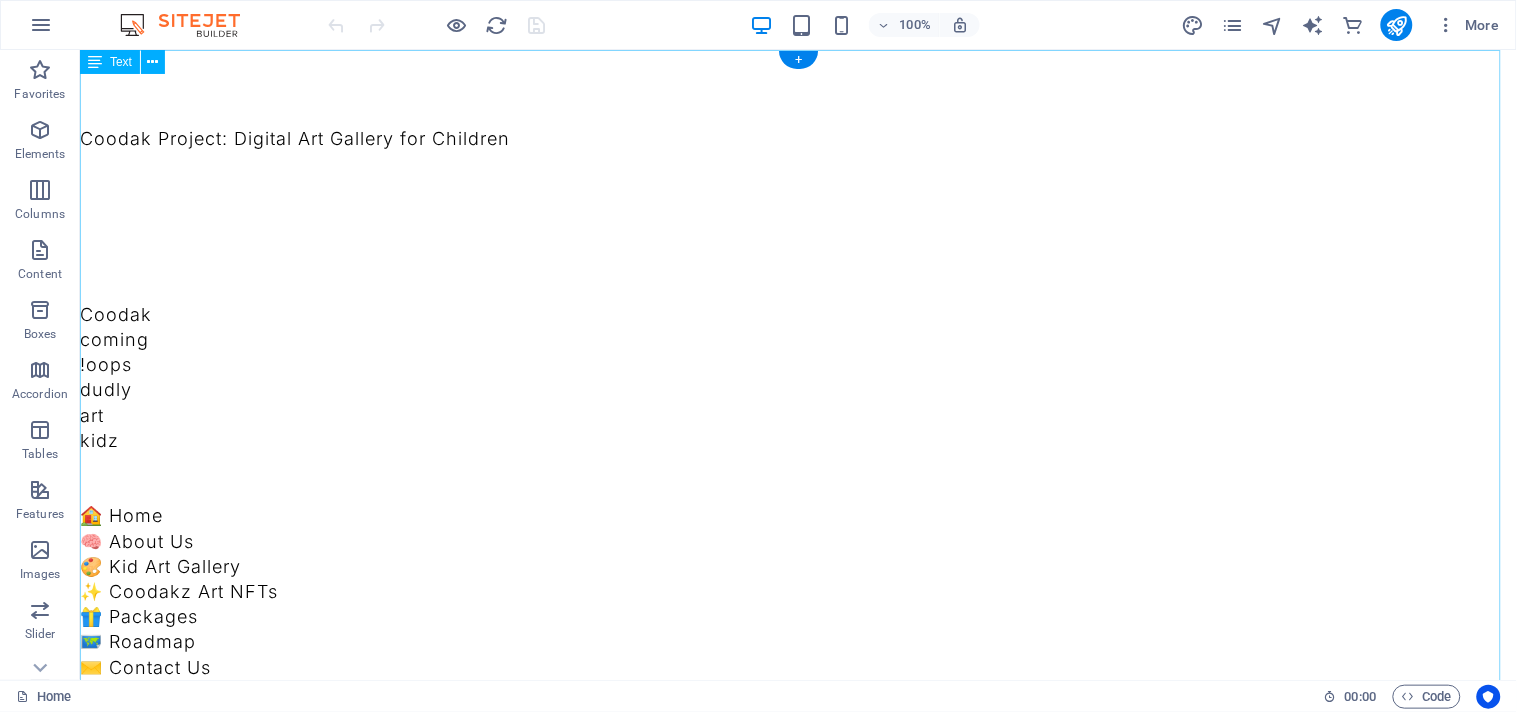 click on "Coodak Project: Digital Art Gallery for Children
Coodak
coming
!oops
dudly
art
kidz
🏠 Home
🧠 About Us
🎨 Kid Art Gallery
✨ Coodakz Art NFTs
🎁 Packages
🗺️ Roadmap
✉️ Contact Us
🏠 Home
🧠 About Us" at bounding box center [797, 3410] 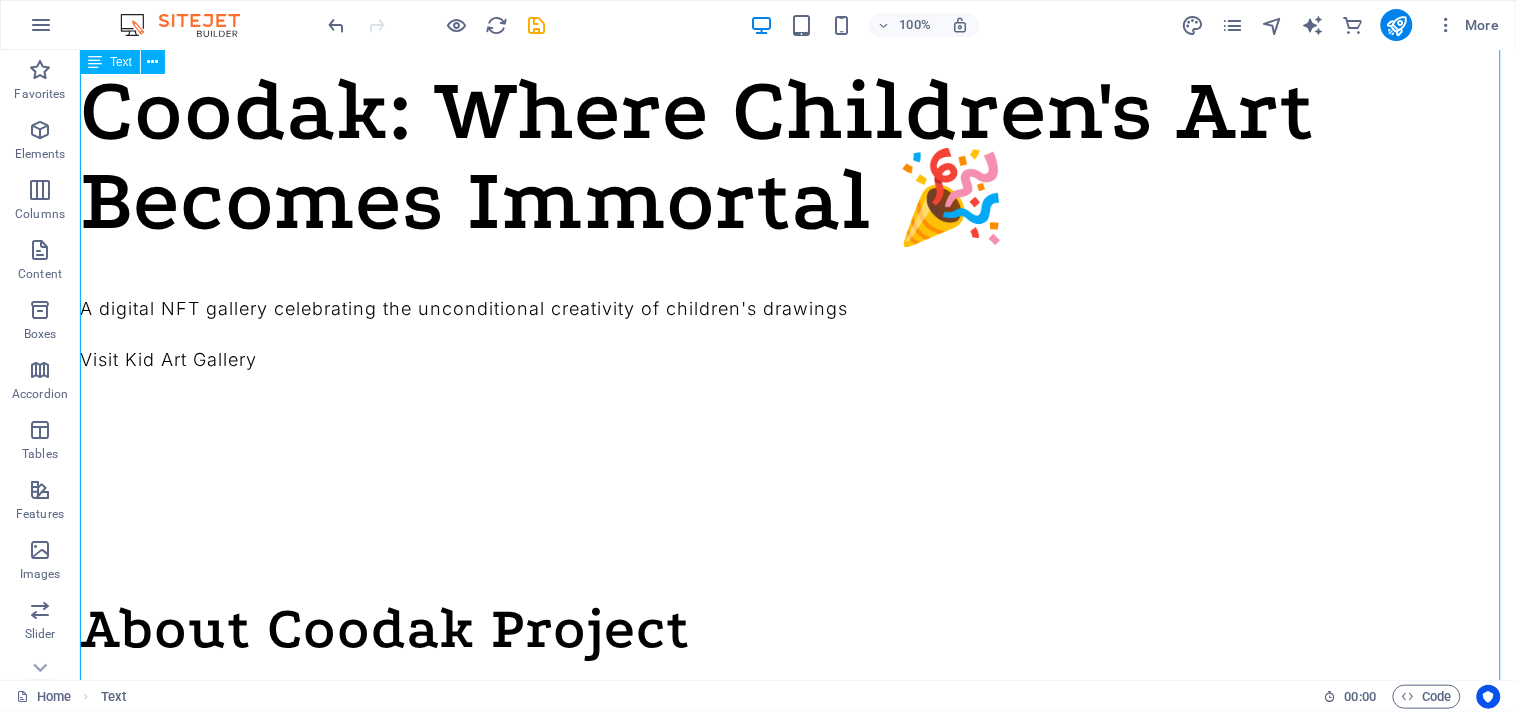 scroll, scrollTop: 777, scrollLeft: 0, axis: vertical 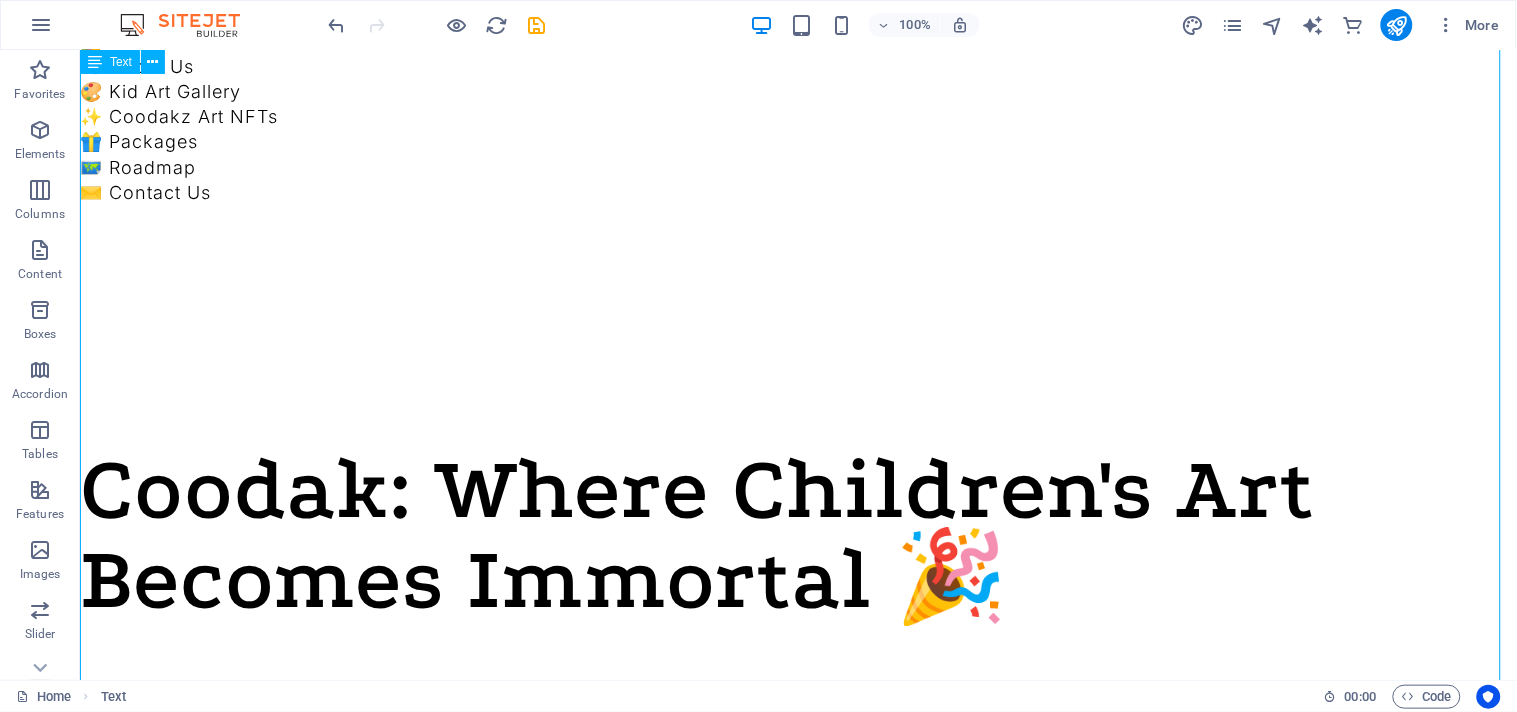 click at bounding box center [153, 62] 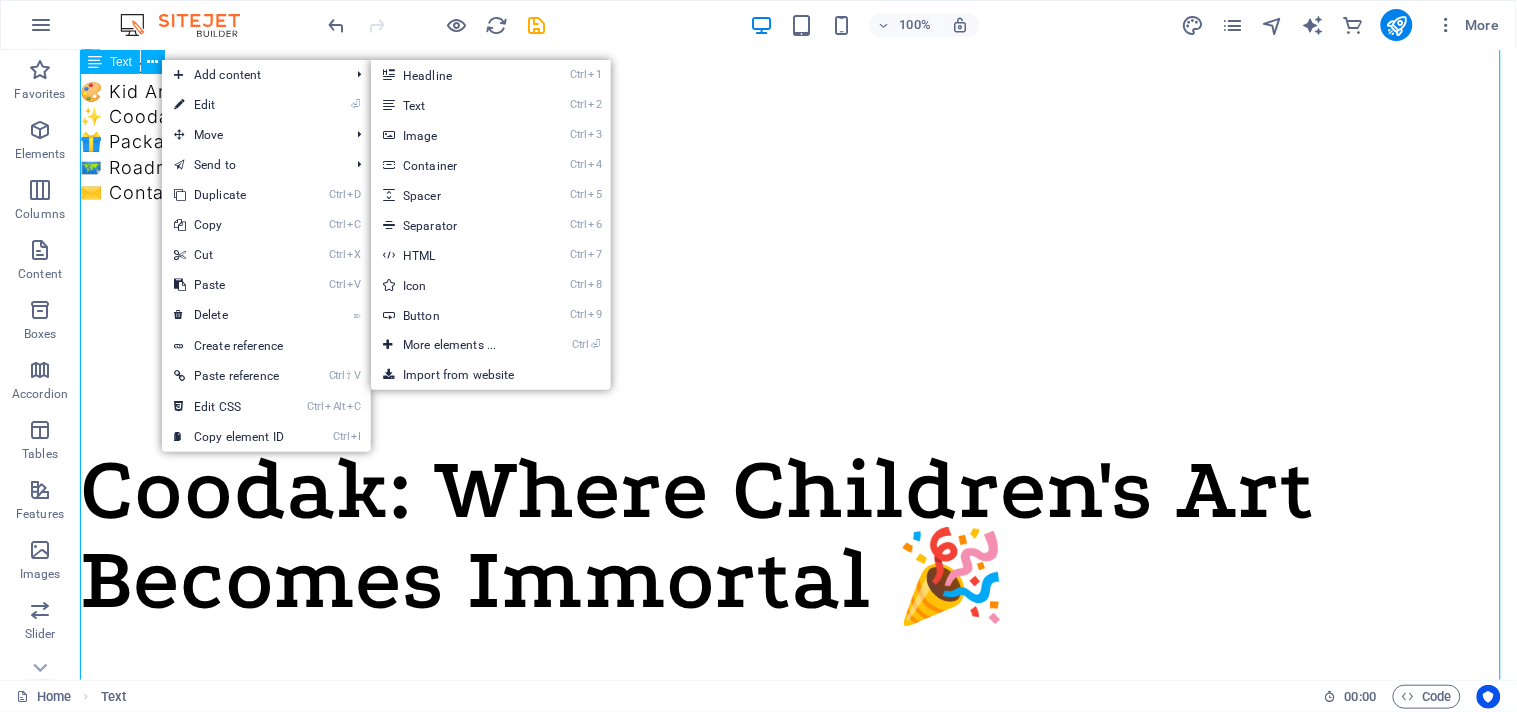 click on "Coodak Project: Digital Art Gallery for Children
Coodak
coming
!oops
dudly
art
kidz
🏠 Home
🧠 About Us
🎨 Kid Art Gallery
✨ Coodakz Art NFTs
🎁 Packages
🗺️ Roadmap
✉️ Contact Us
🏠 Home
🧠 About Us" at bounding box center (797, 2633) 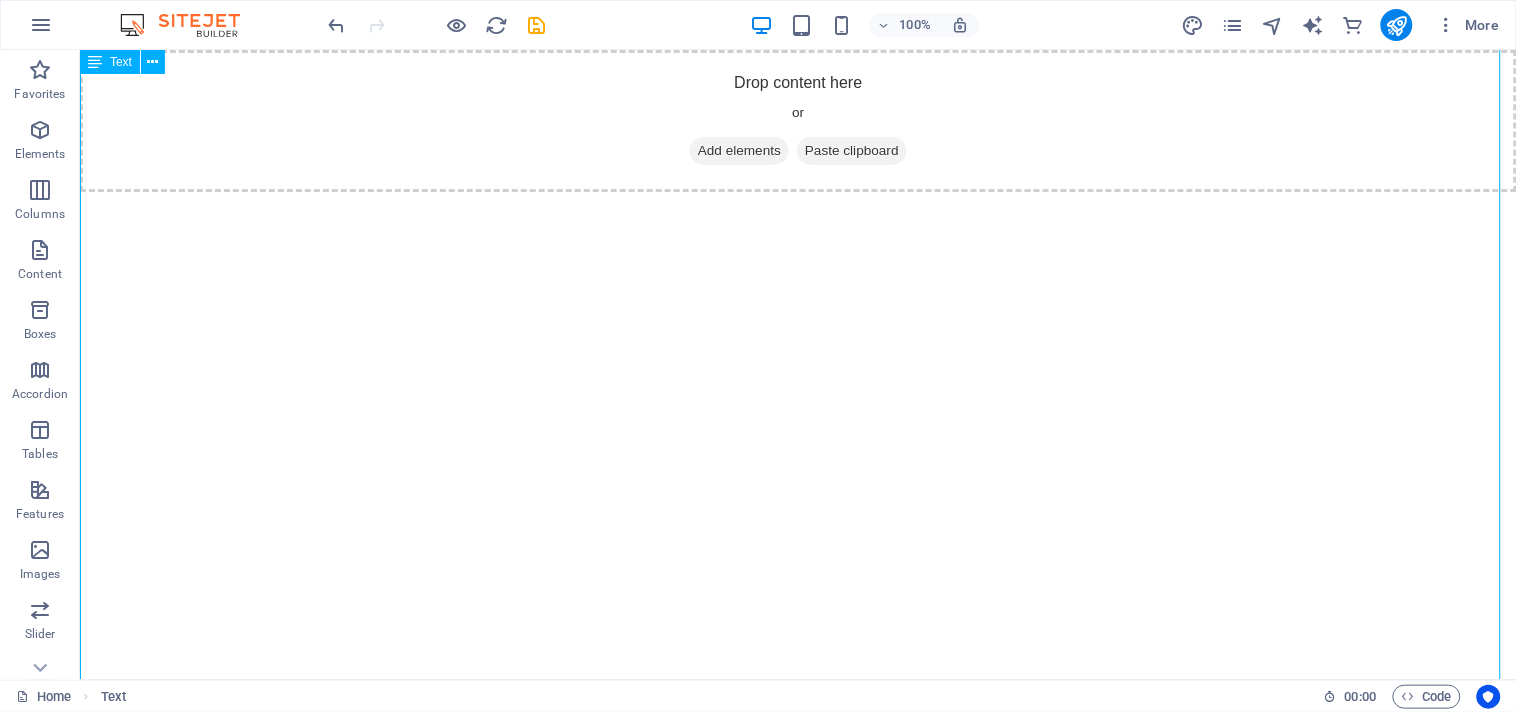 scroll, scrollTop: 0, scrollLeft: 0, axis: both 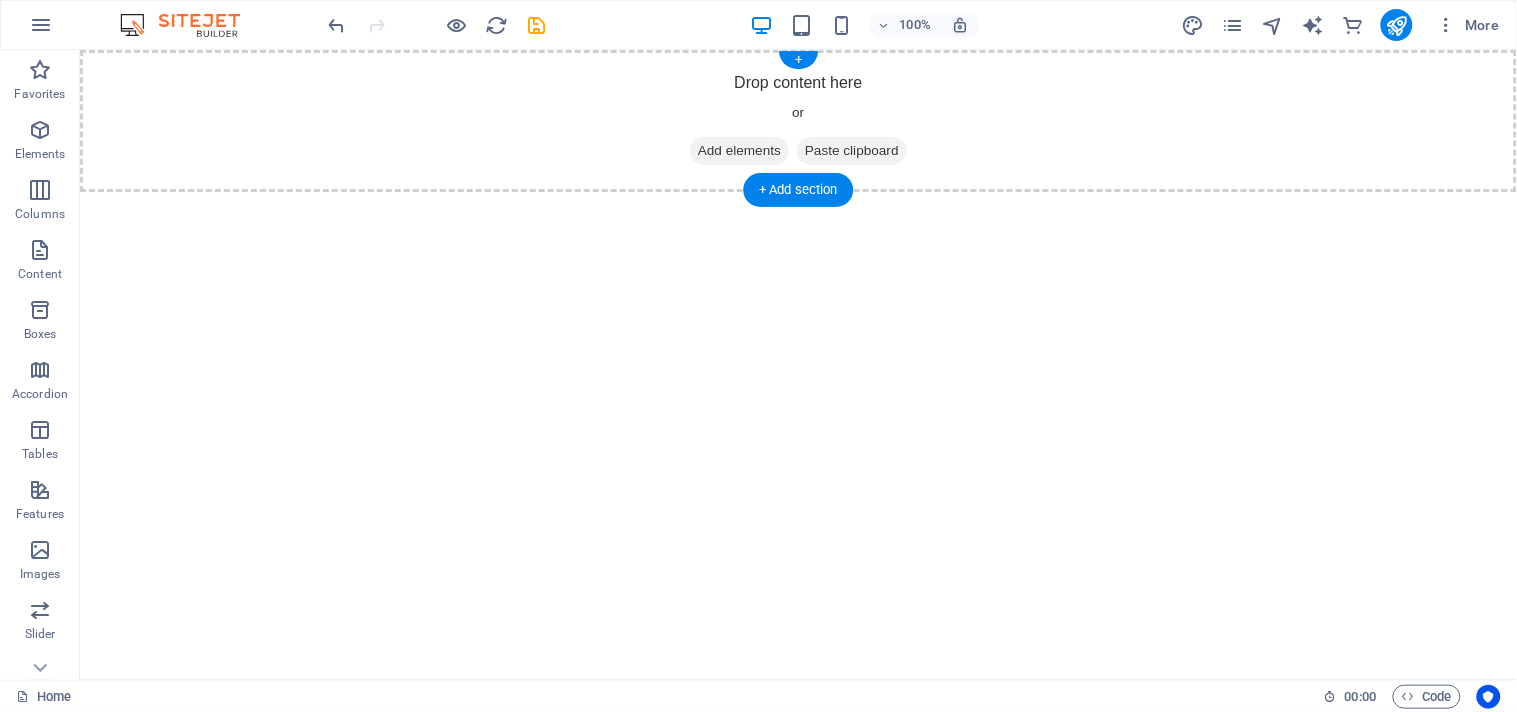 click on "Drop content here or  Add elements  Paste clipboard" at bounding box center [797, 120] 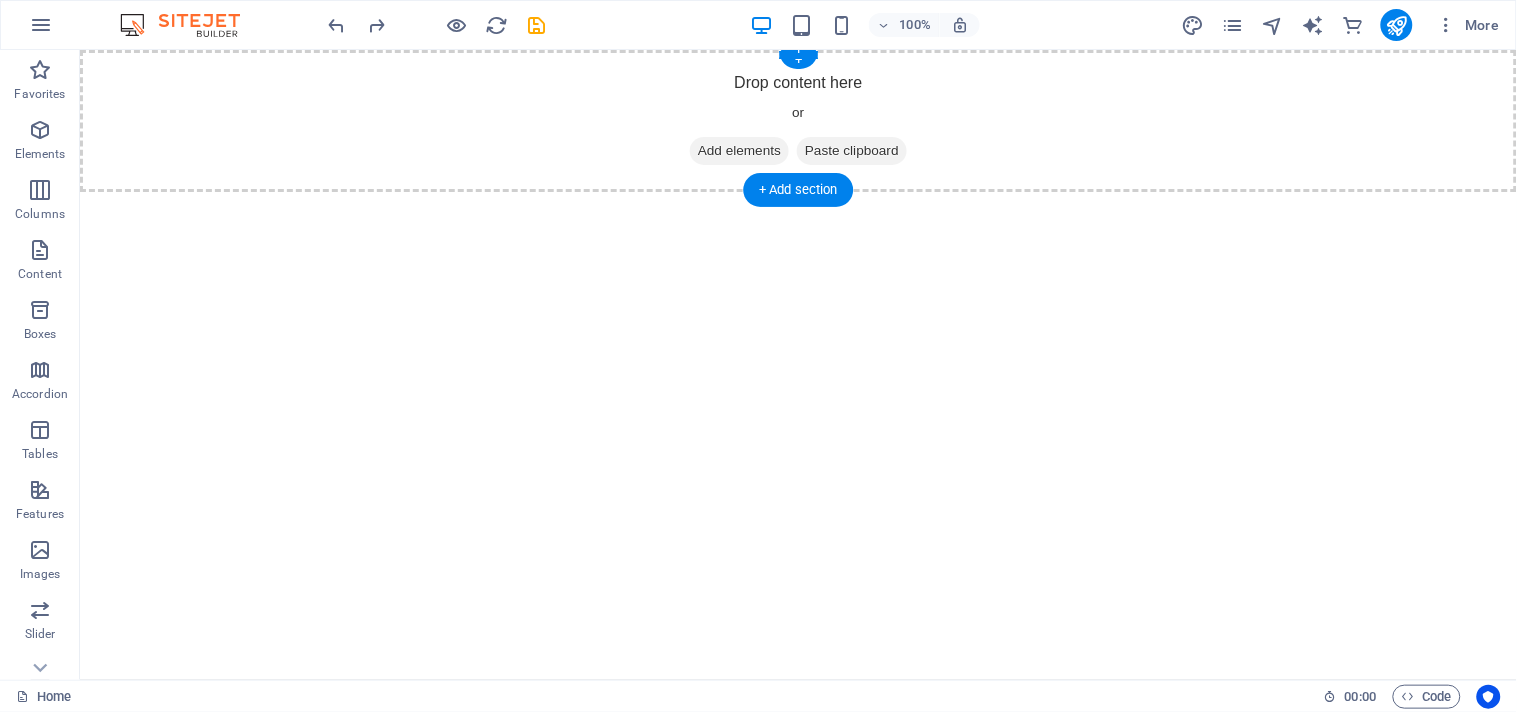 click on "Paste clipboard" at bounding box center (851, 150) 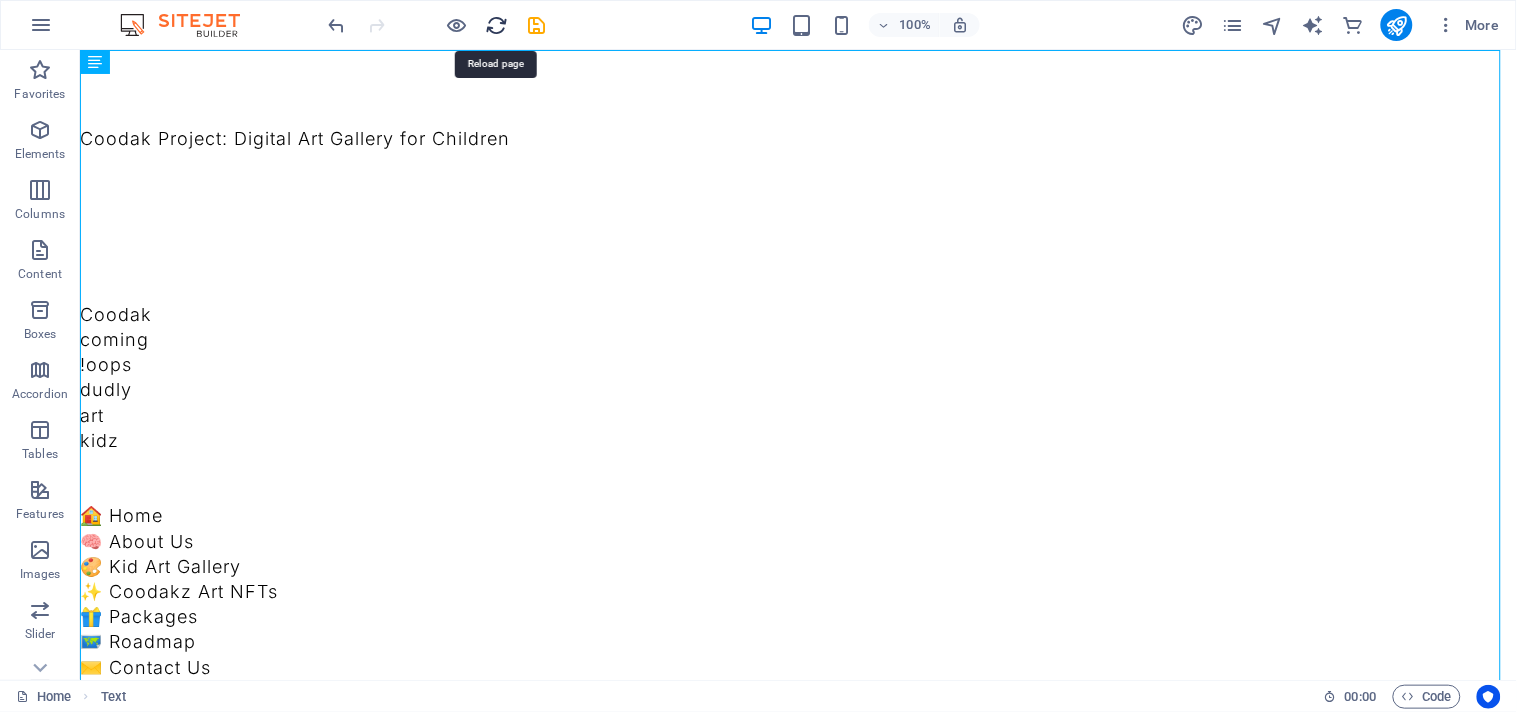 click at bounding box center [497, 25] 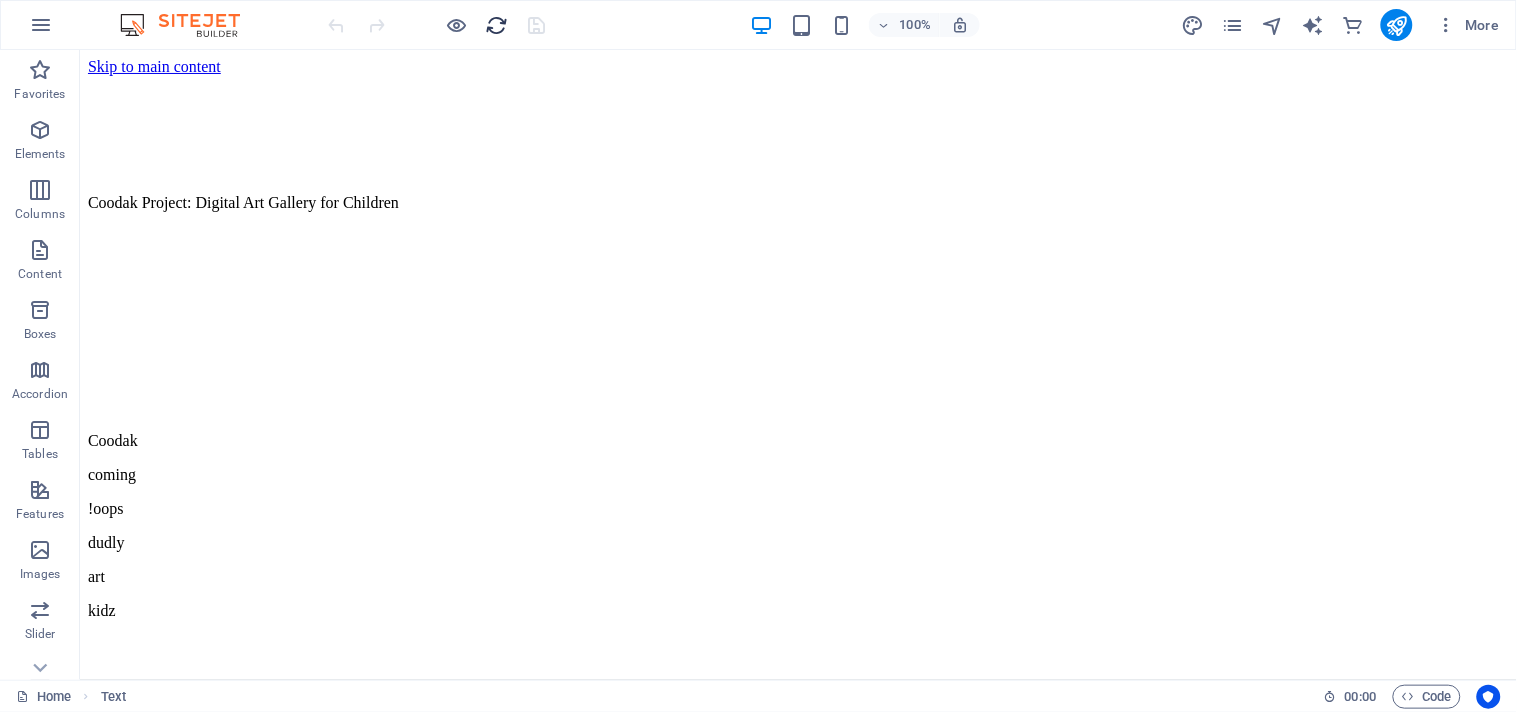 scroll, scrollTop: 0, scrollLeft: 0, axis: both 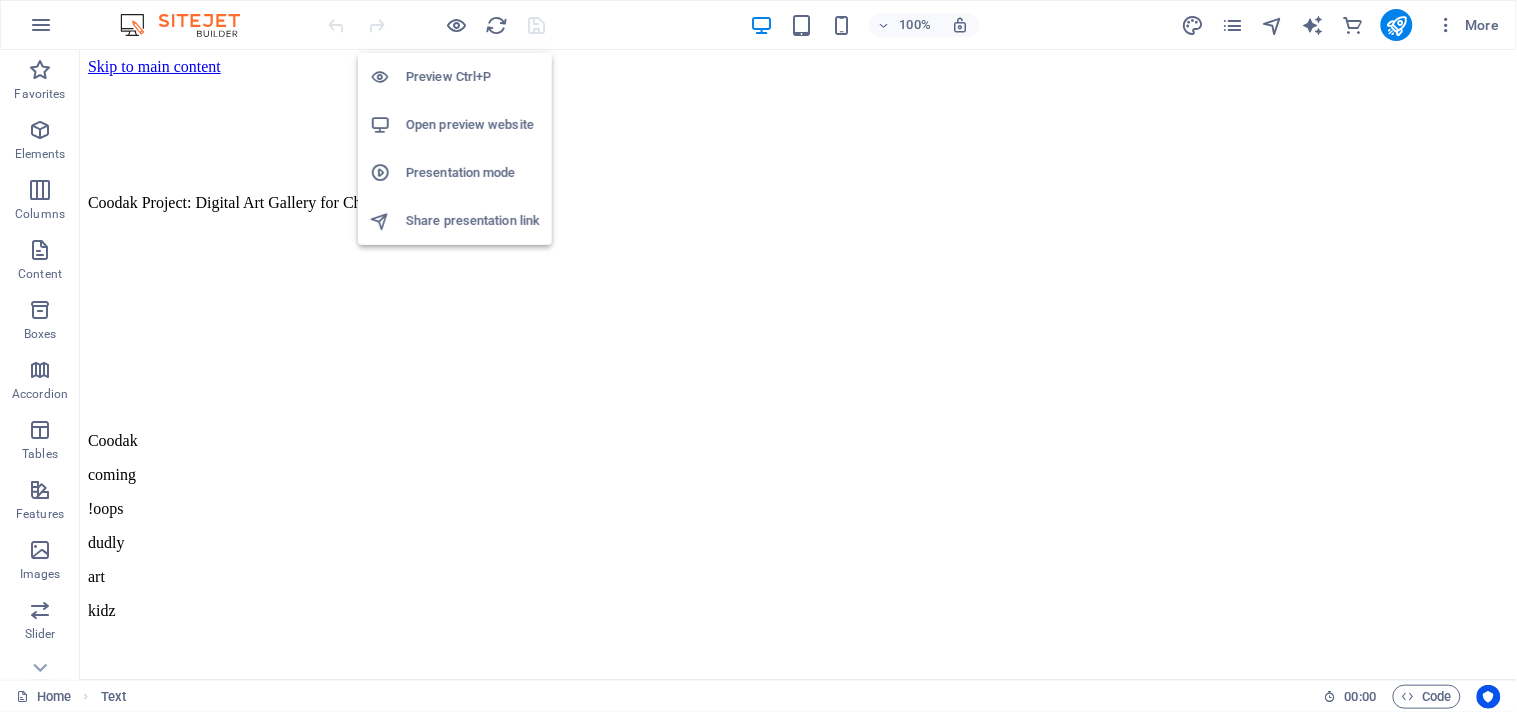 click on "Preview Ctrl+P" at bounding box center (473, 77) 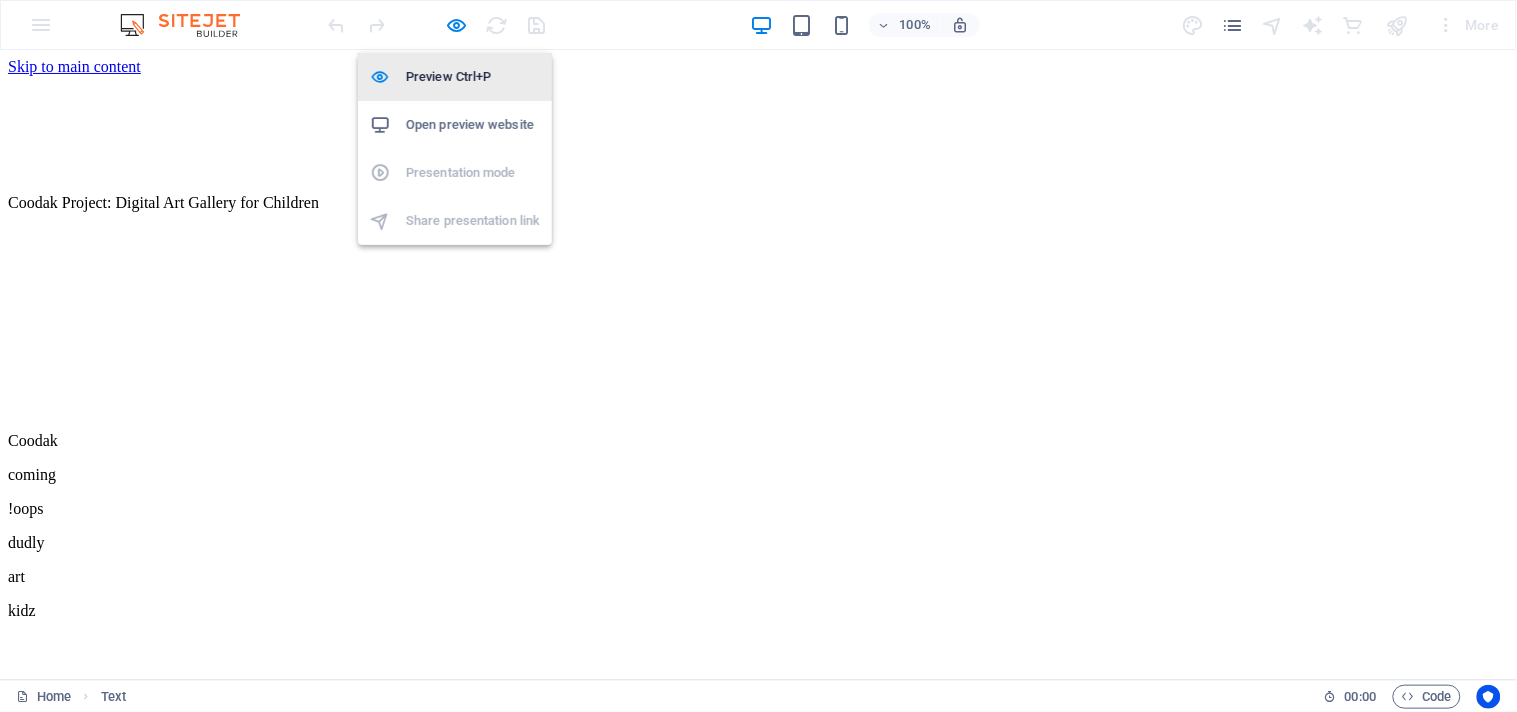 click on "Preview Ctrl+P" at bounding box center (473, 77) 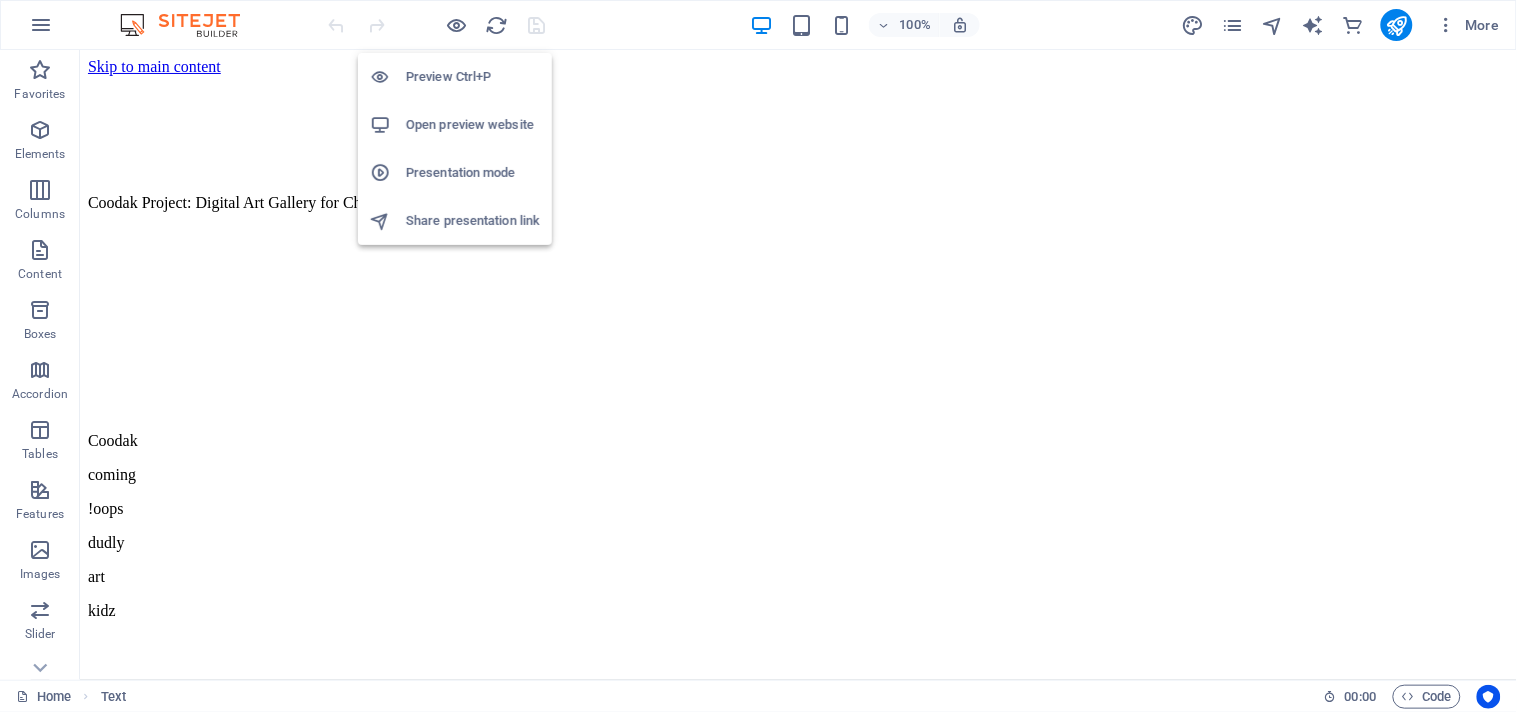click on "Preview Ctrl+P" at bounding box center [473, 77] 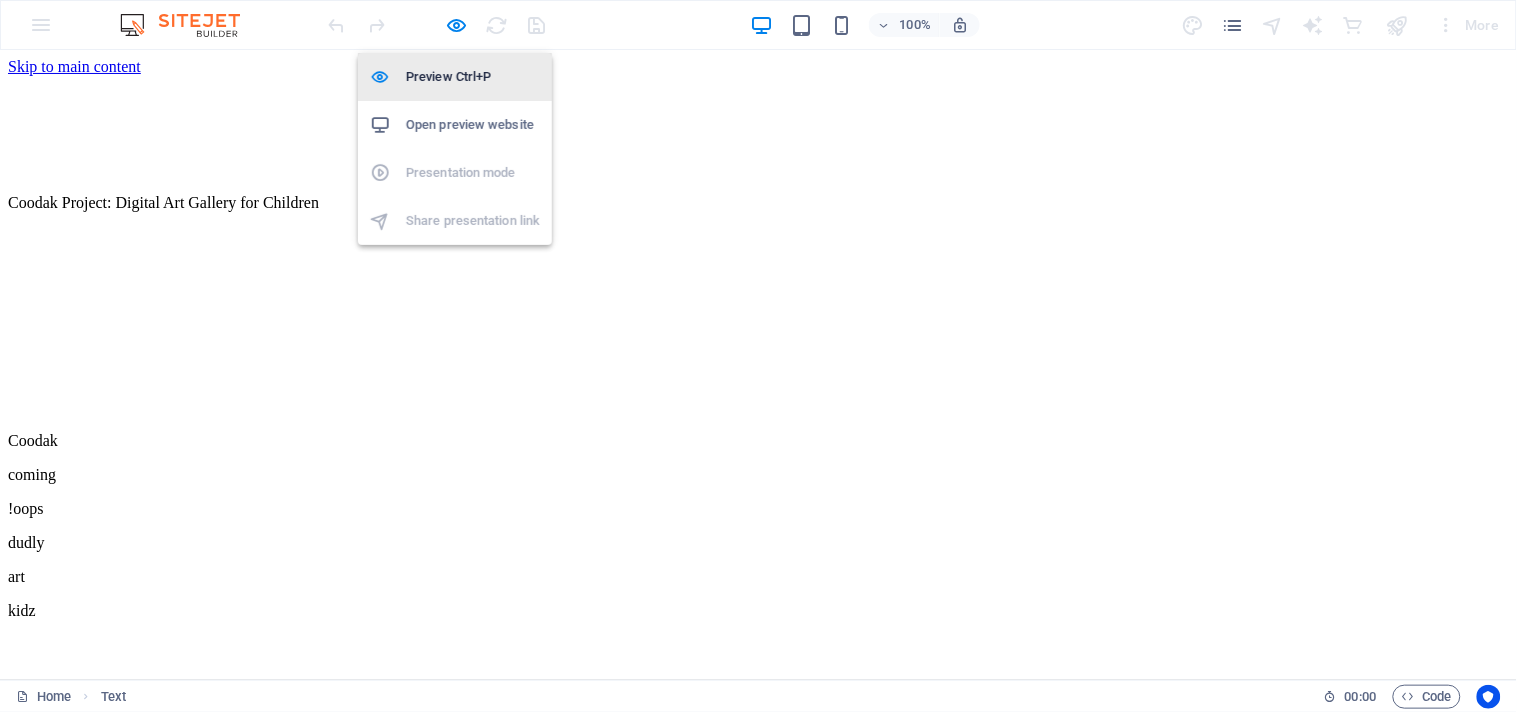 click on "Preview Ctrl+P" at bounding box center (473, 77) 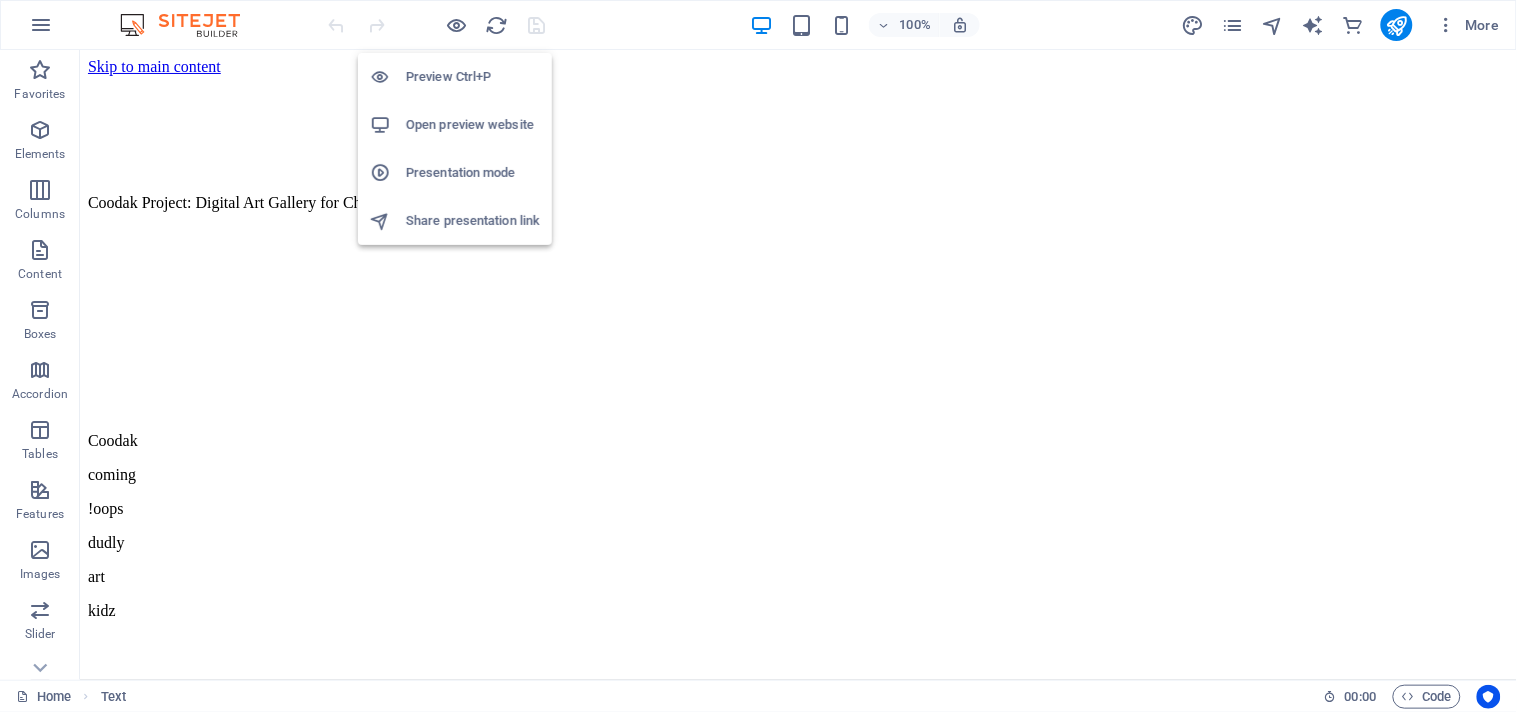click on "Preview Ctrl+P" at bounding box center [473, 77] 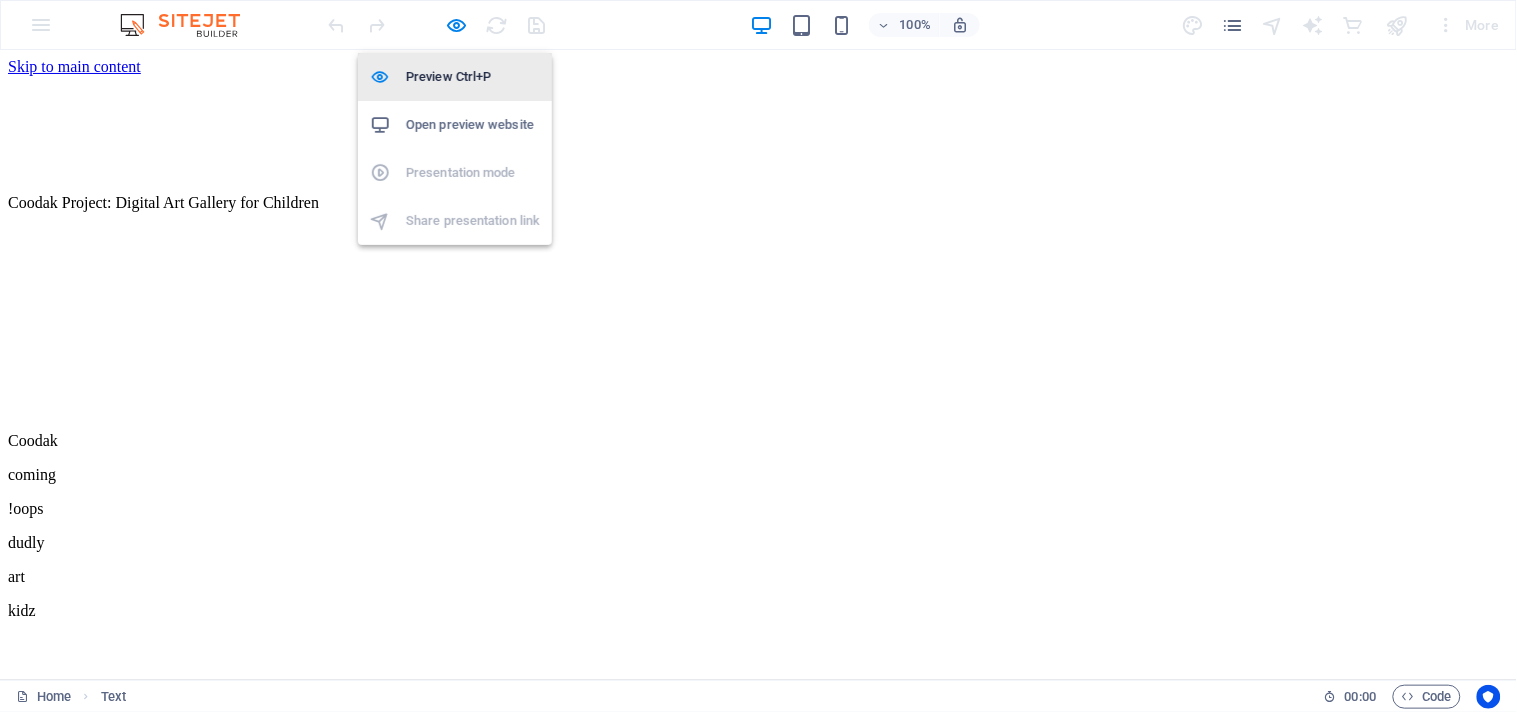 click on "Preview Ctrl+P" at bounding box center (473, 77) 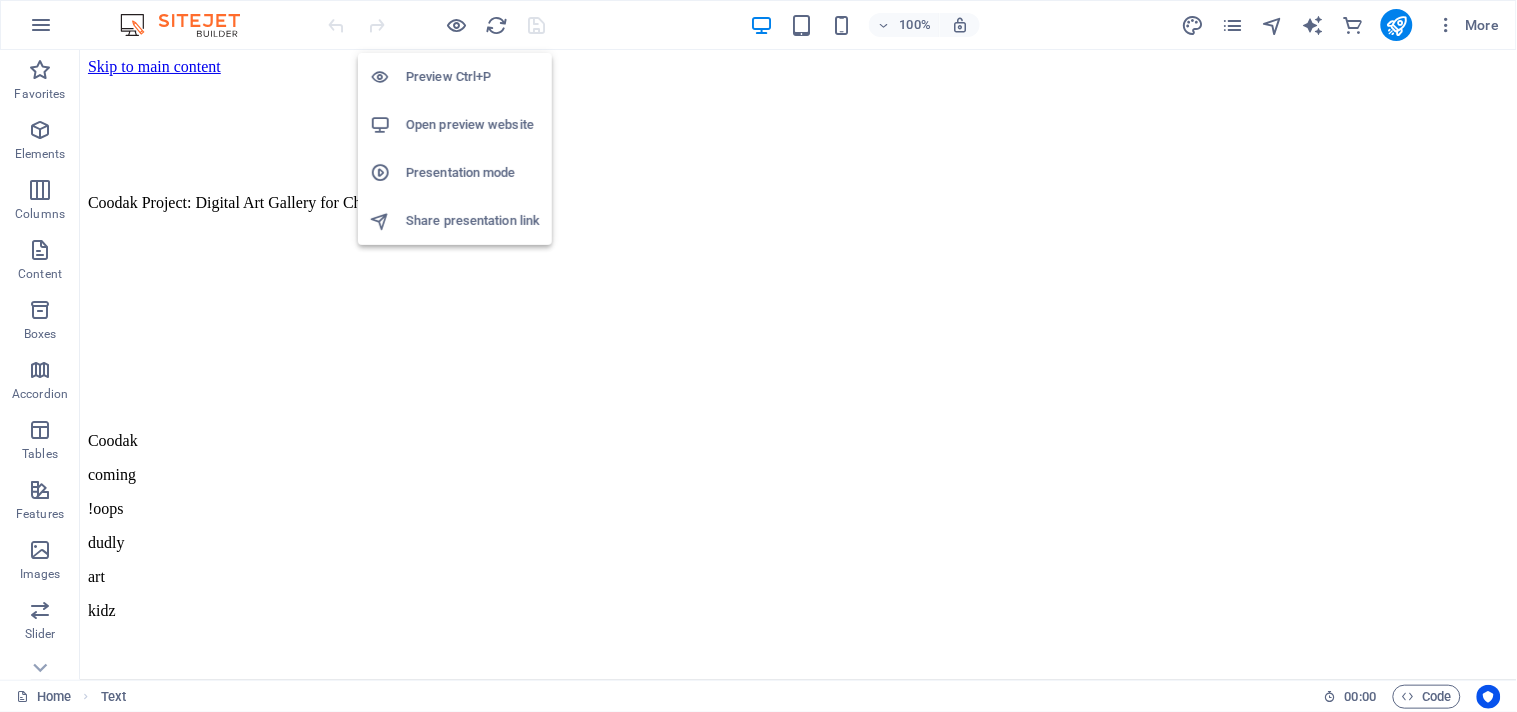 click on "Open preview website" at bounding box center (473, 125) 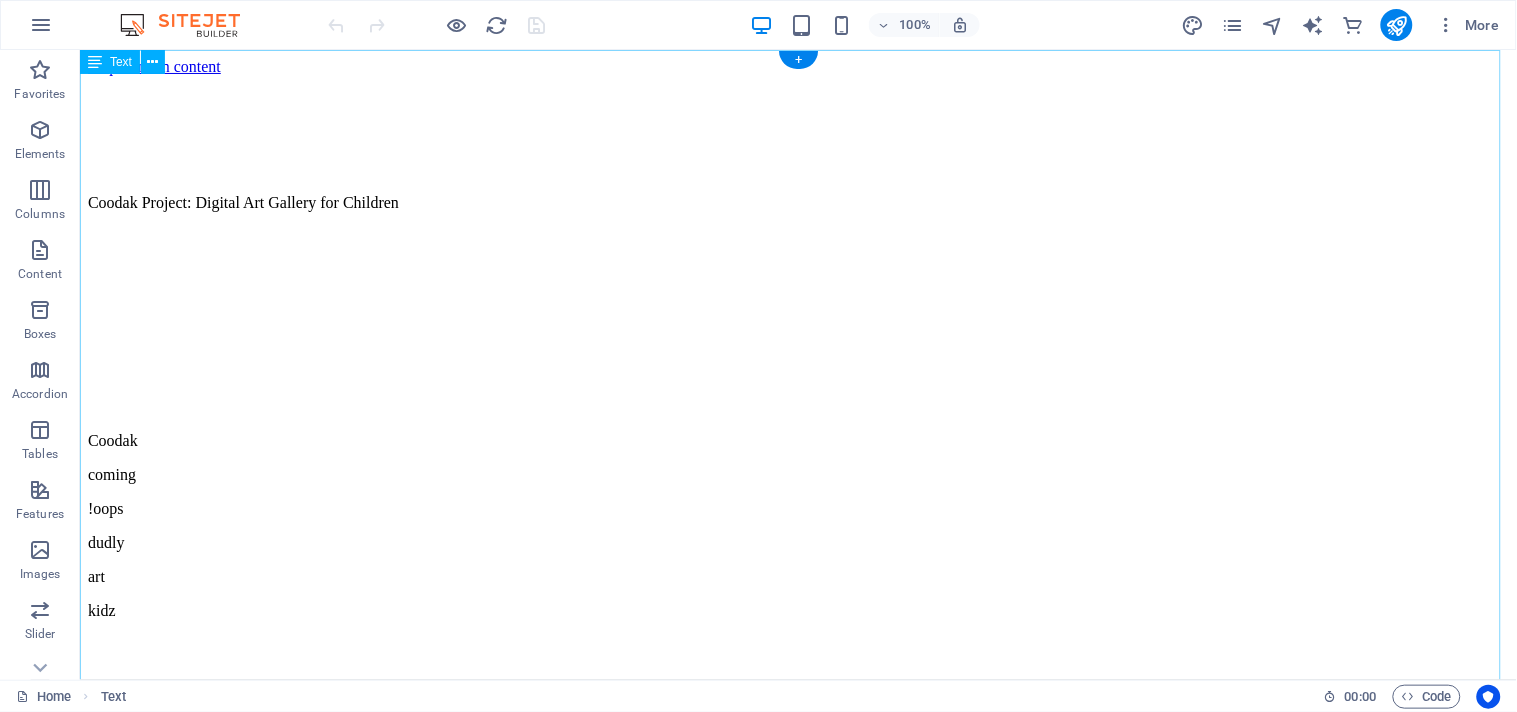 scroll, scrollTop: 0, scrollLeft: 0, axis: both 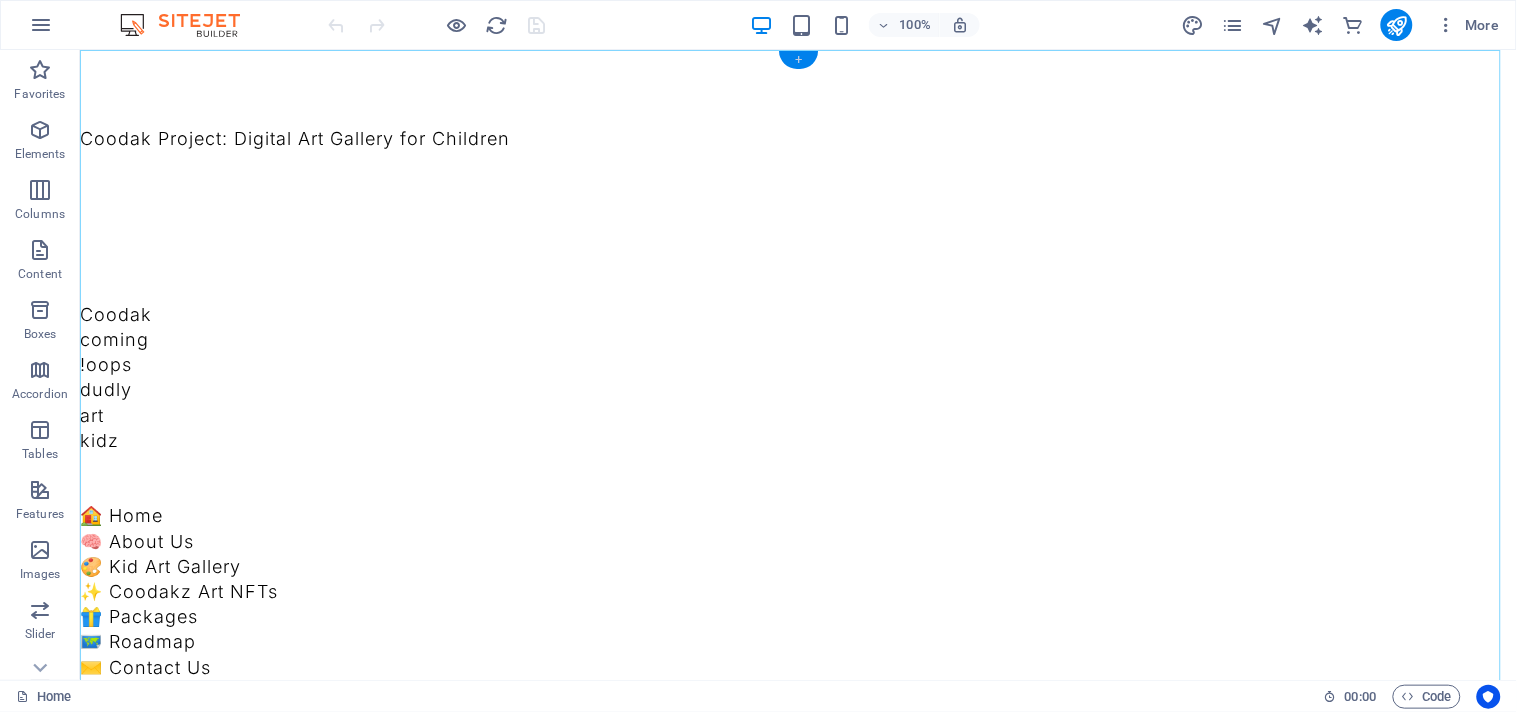 click on "+" at bounding box center [798, 60] 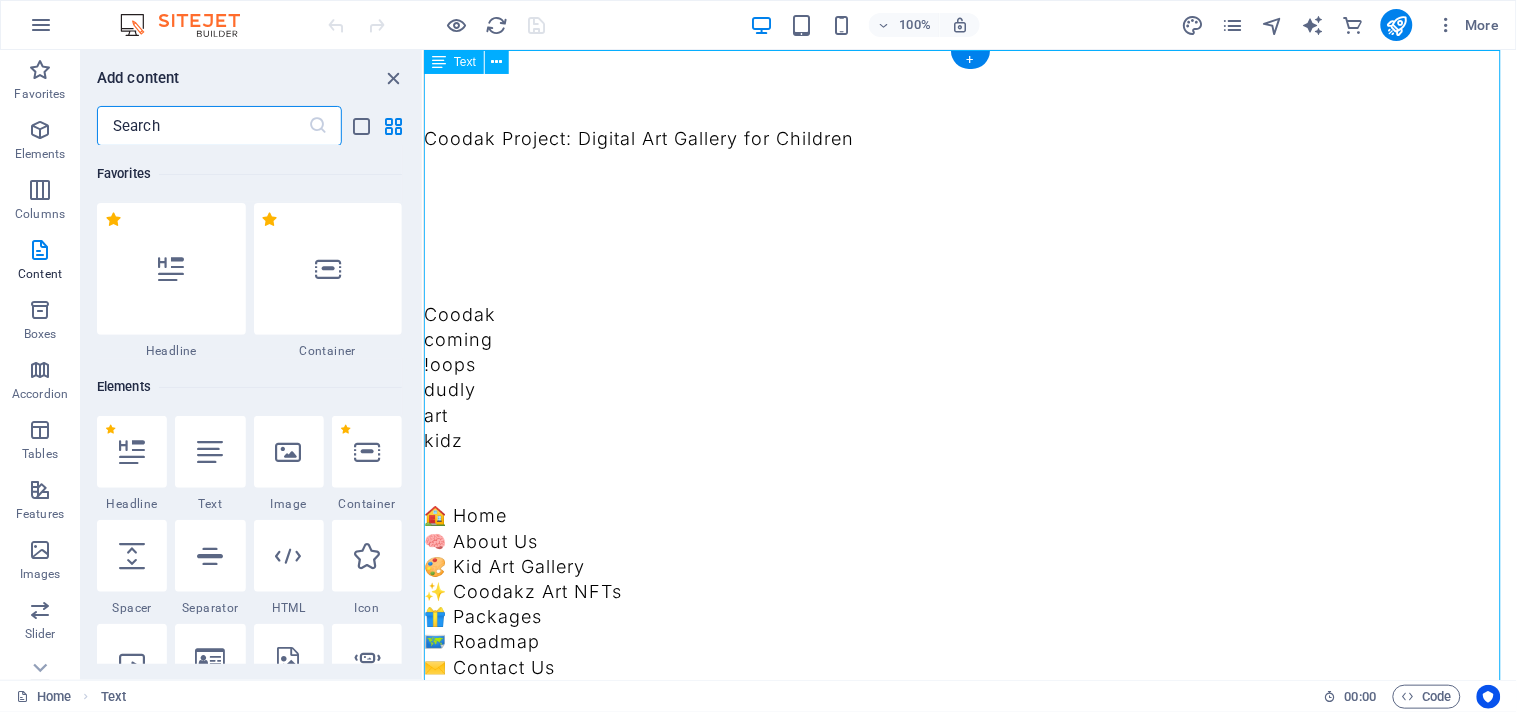 scroll, scrollTop: 3497, scrollLeft: 0, axis: vertical 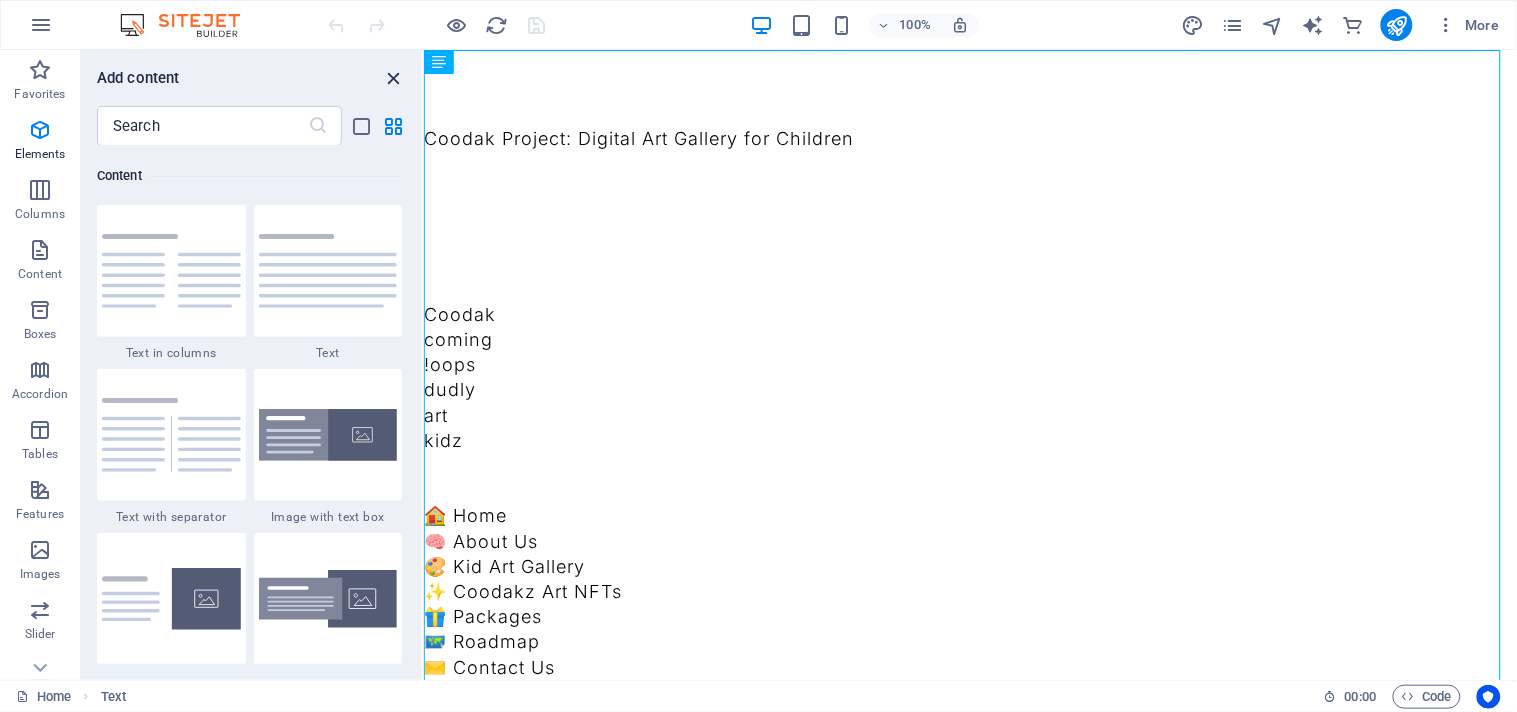 drag, startPoint x: 397, startPoint y: 77, endPoint x: 513, endPoint y: 86, distance: 116.34862 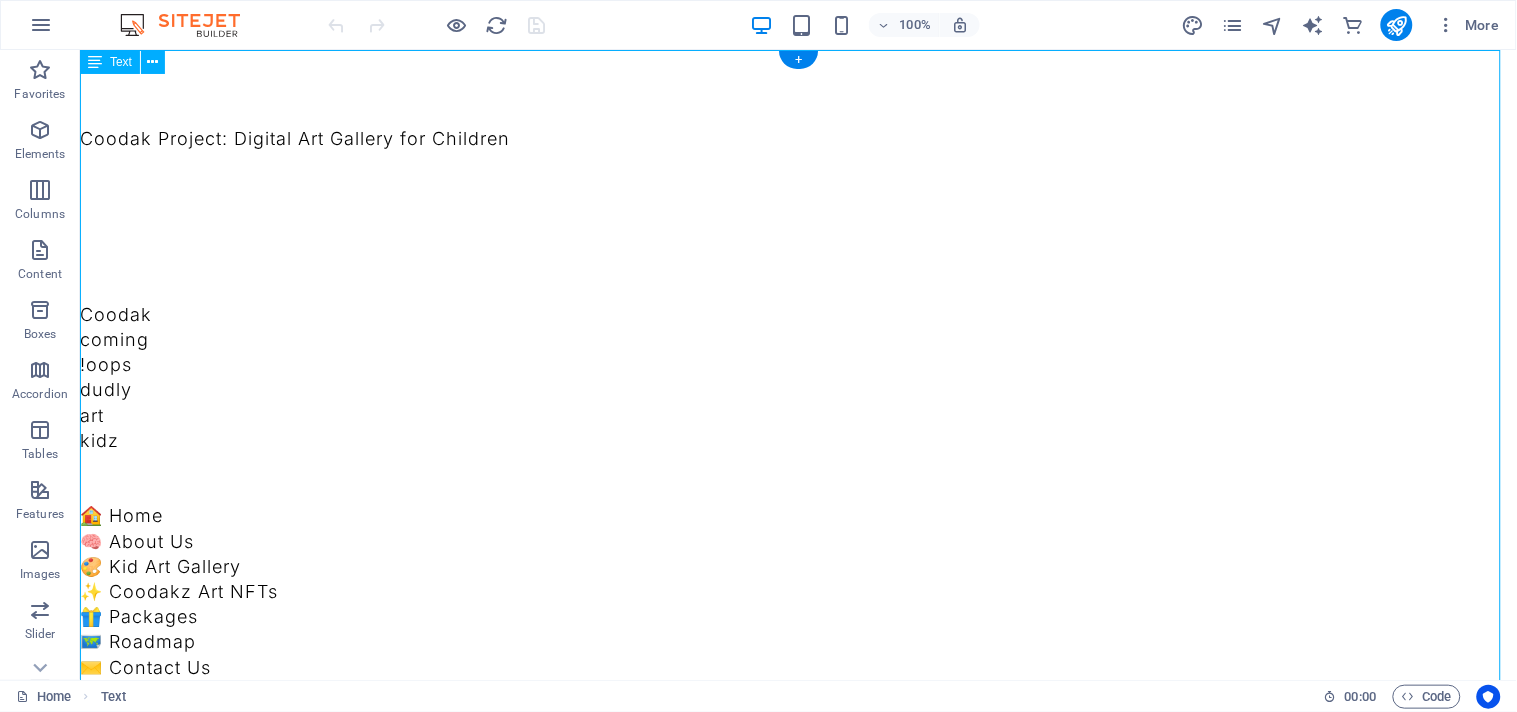 click on "Coodak Project: Digital Art Gallery for Children
Coodak
coming
!oops
dudly
art
kidz
🏠 Home
🧠 About Us
🎨 Kid Art Gallery
✨ Coodakz Art NFTs
🎁 Packages
🗺️ Roadmap
✉️ Contact Us
🏠 Home
🧠 About Us" at bounding box center (797, 3410) 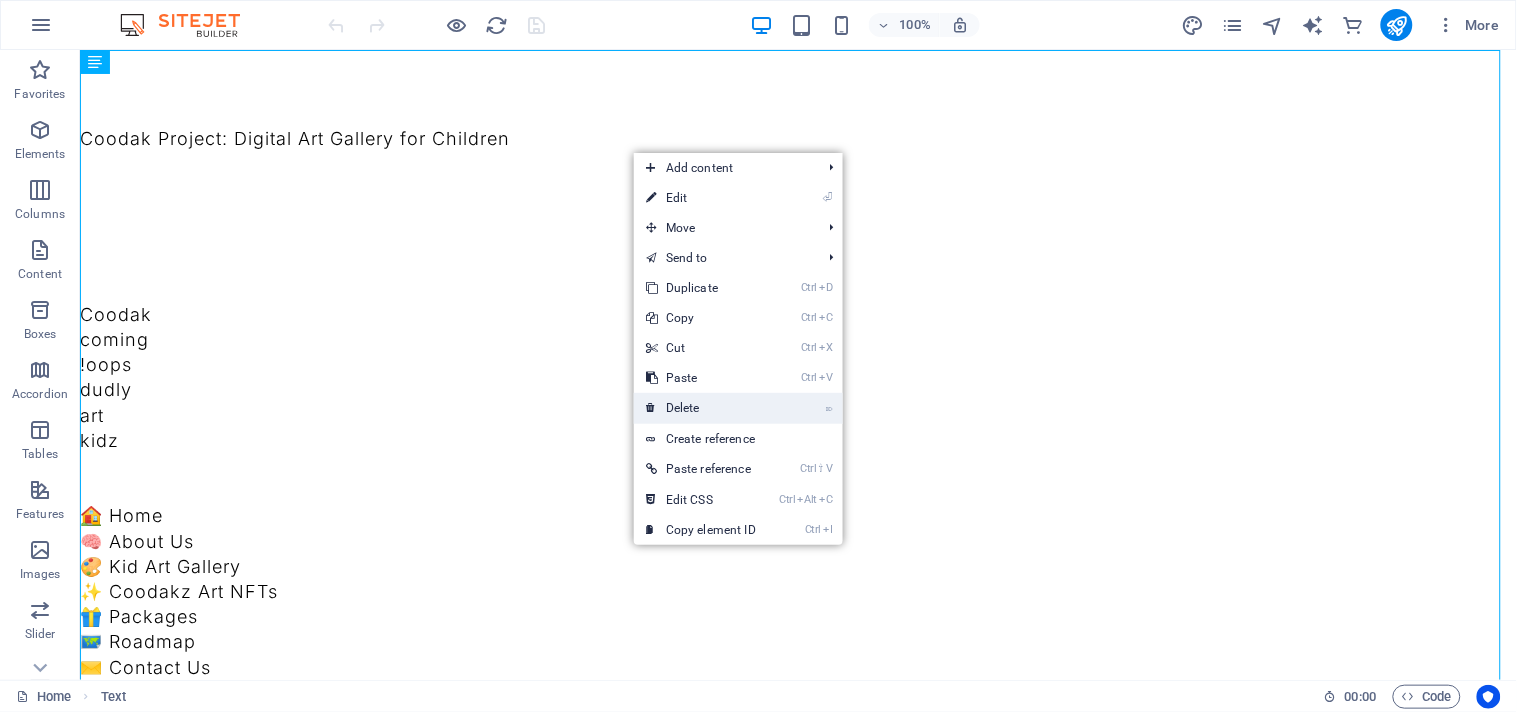 click on "⌦  Delete" at bounding box center [701, 408] 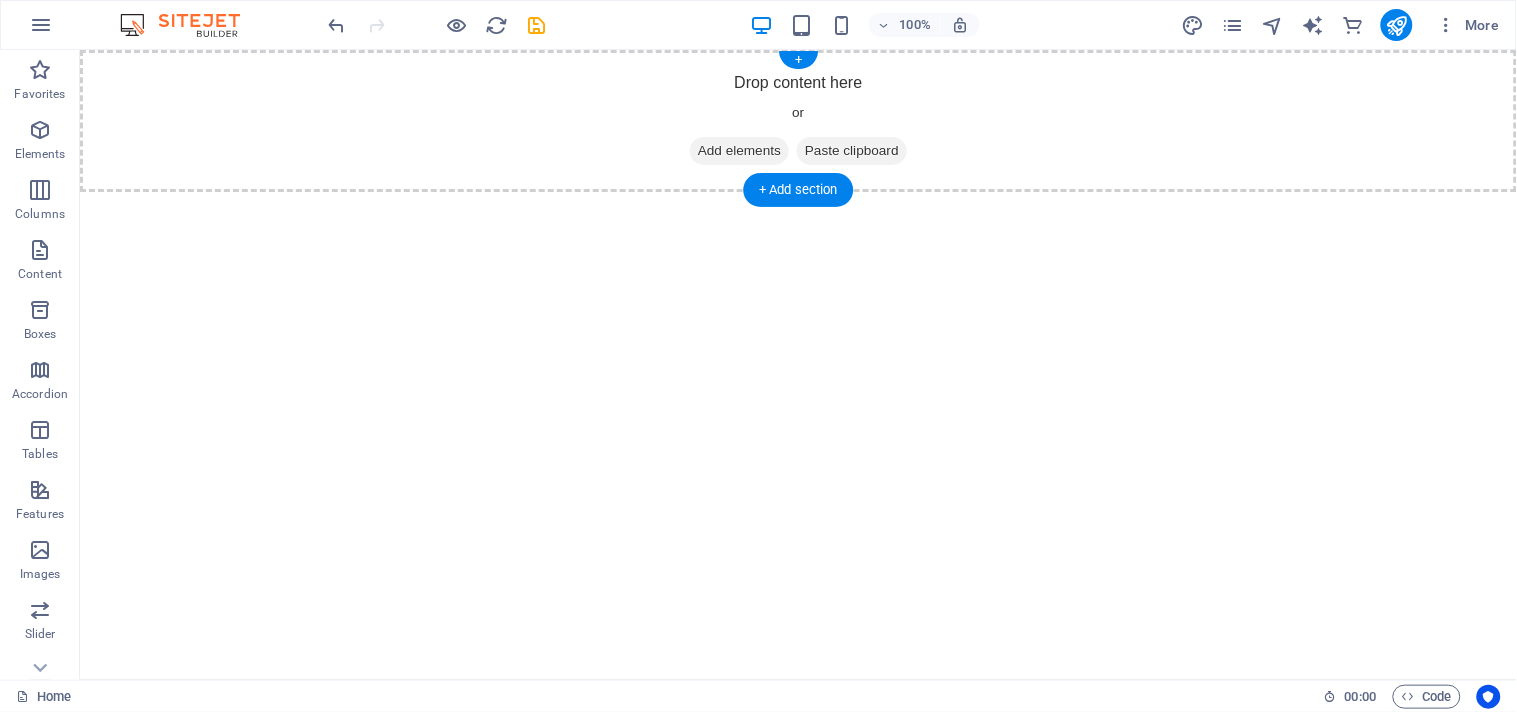 click on "Paste clipboard" at bounding box center [851, 150] 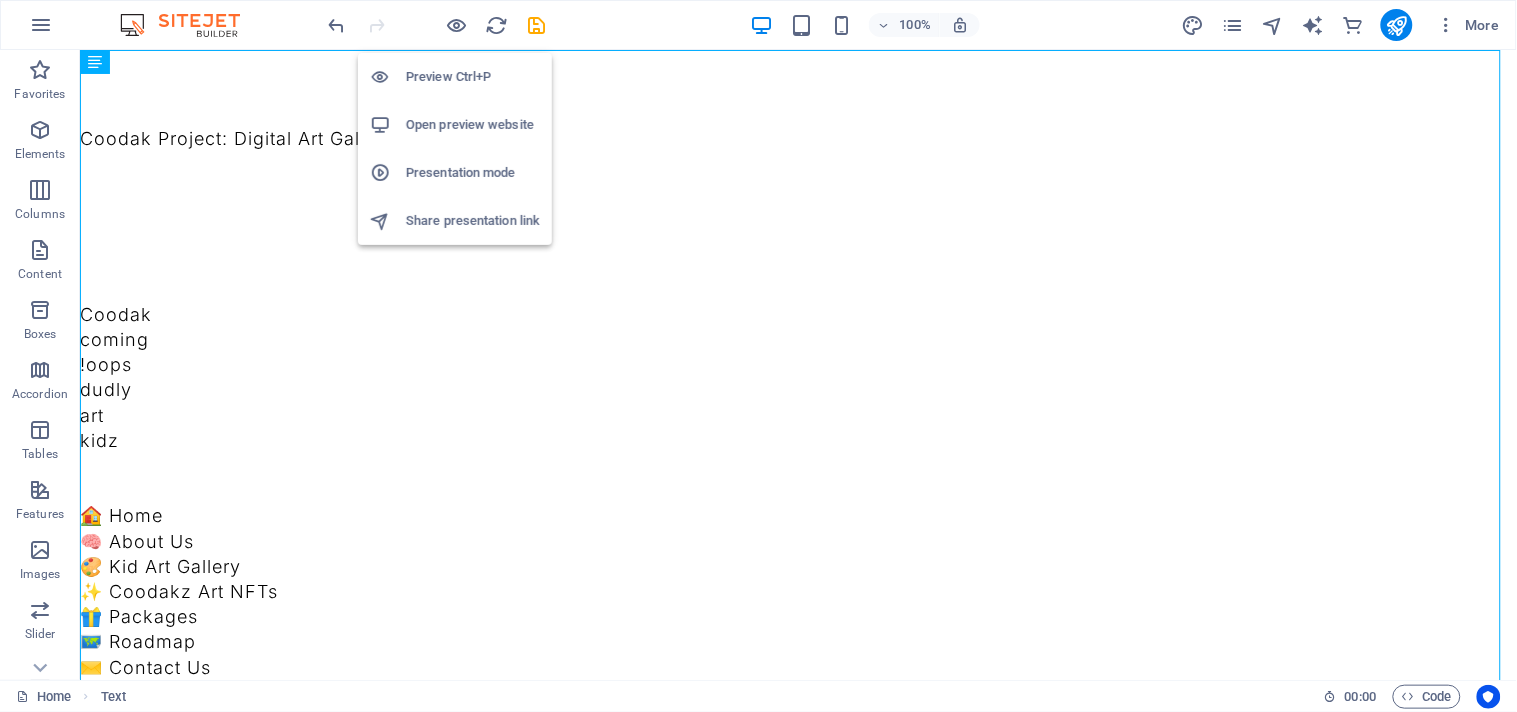 click on "Open preview website" at bounding box center (473, 125) 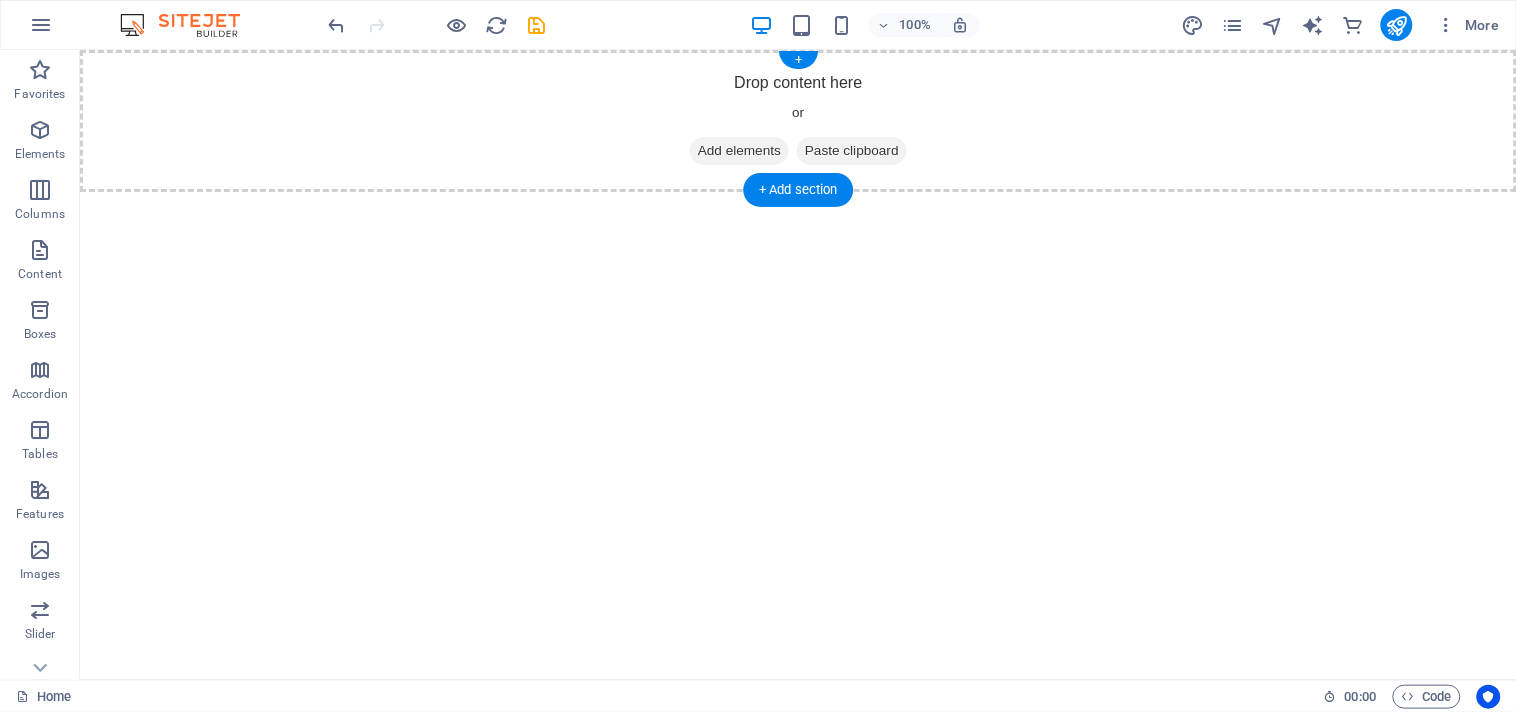 click on "Drop content here or  Add elements  Paste clipboard" at bounding box center [797, 120] 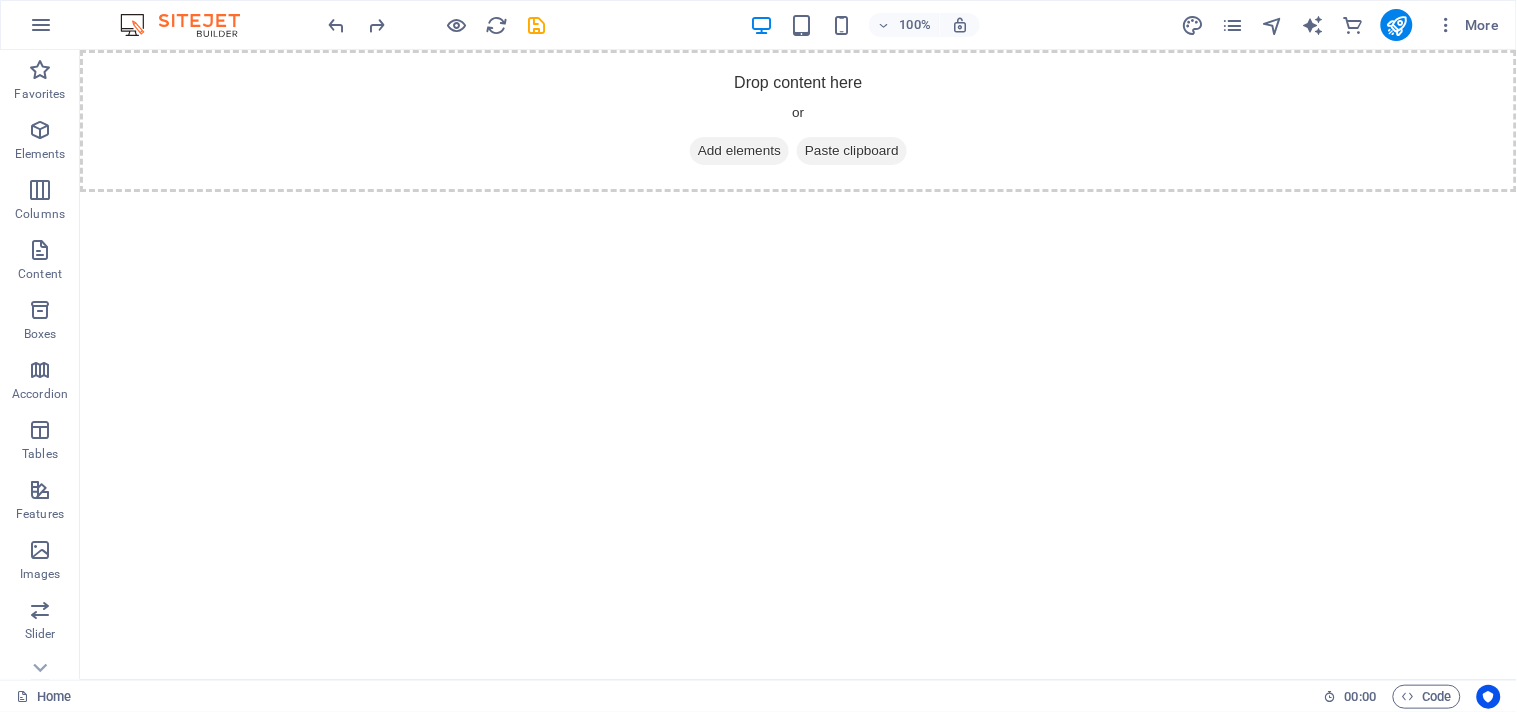 drag, startPoint x: 467, startPoint y: 279, endPoint x: 411, endPoint y: 221, distance: 80.622574 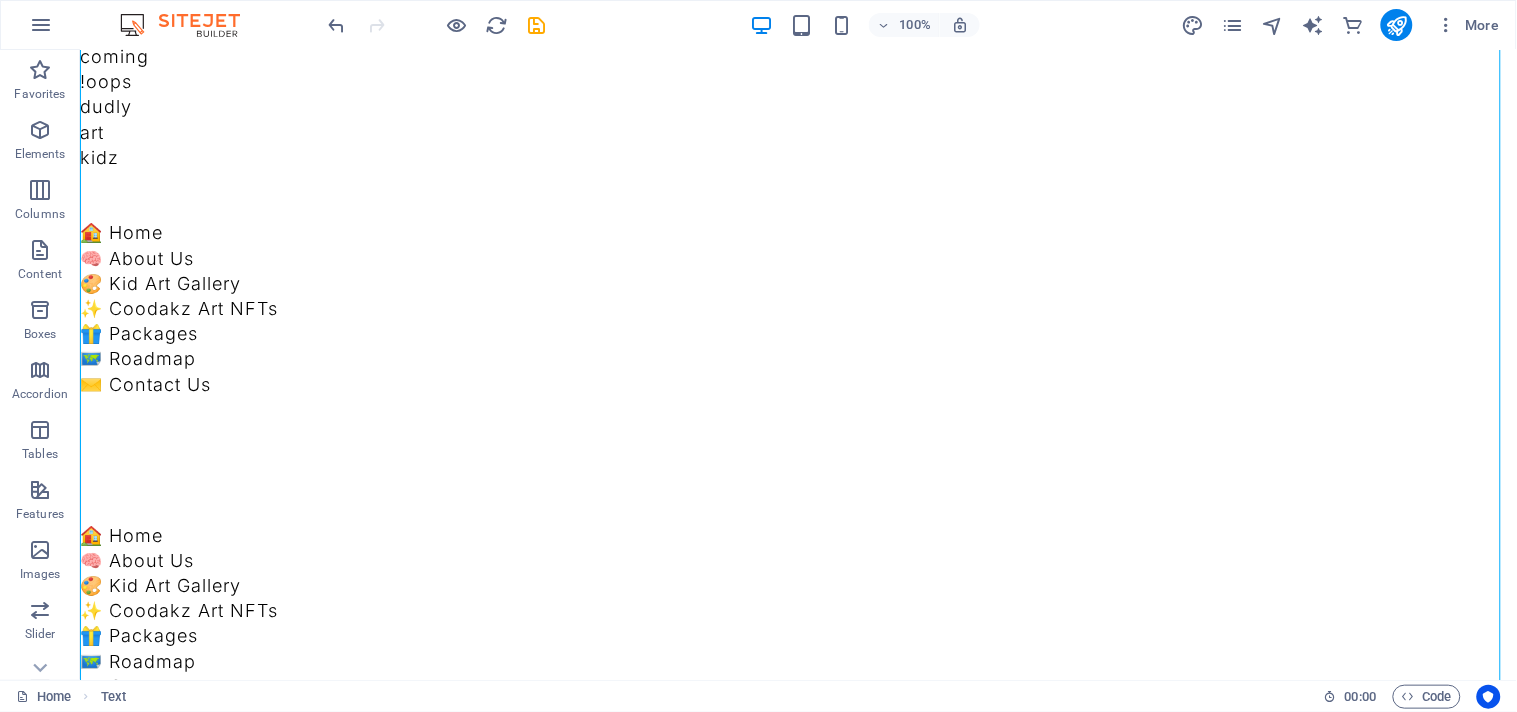 scroll, scrollTop: 333, scrollLeft: 0, axis: vertical 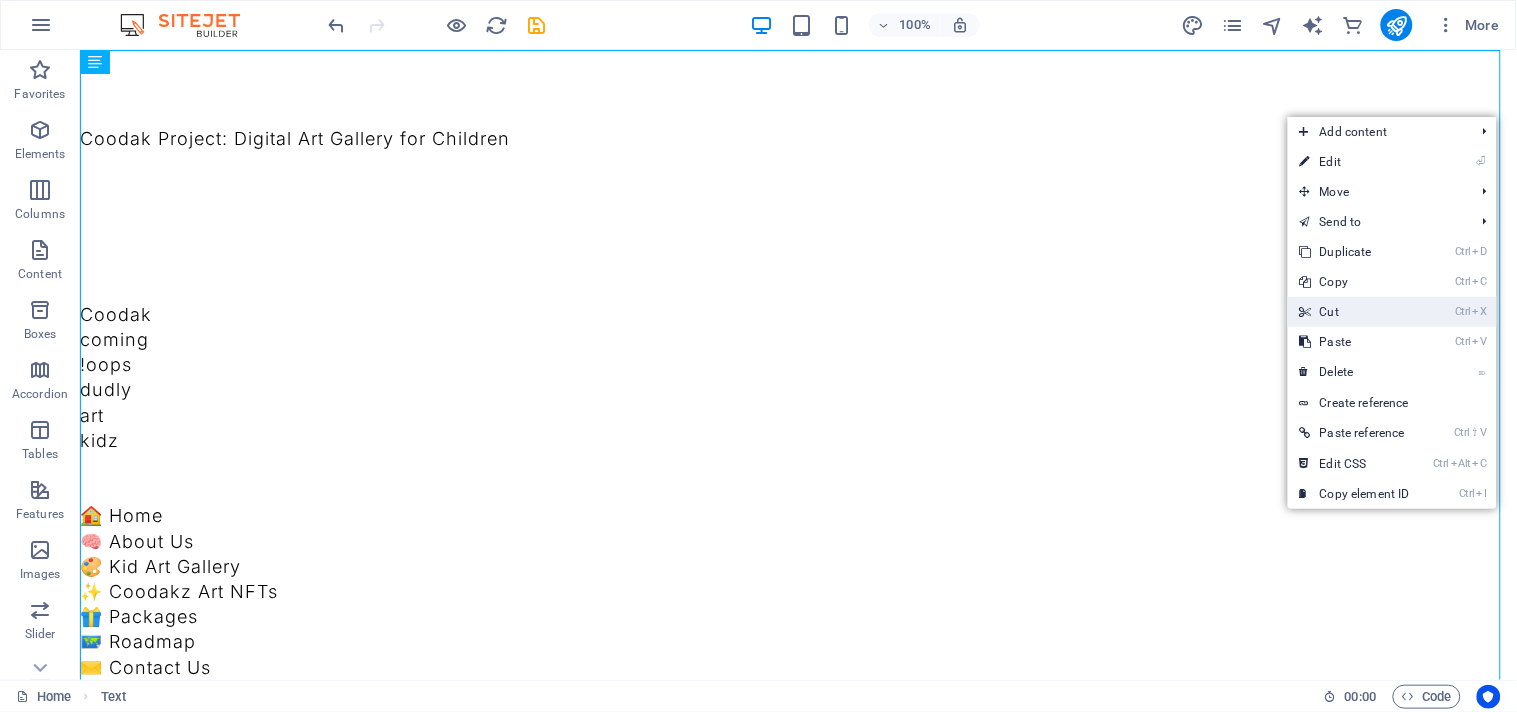 click on "Ctrl X  Cut" at bounding box center (1355, 312) 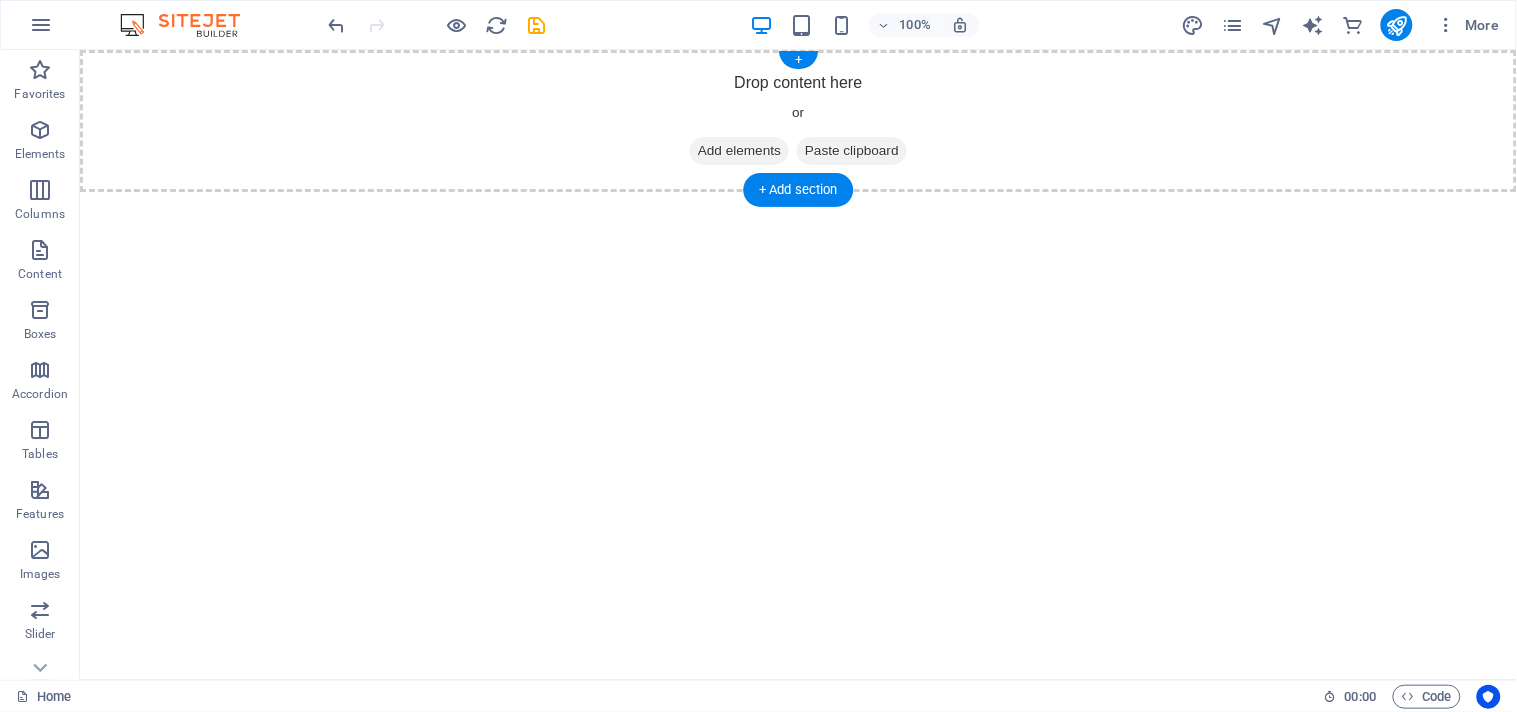 click on "Drop content here or  Add elements  Paste clipboard" at bounding box center [797, 120] 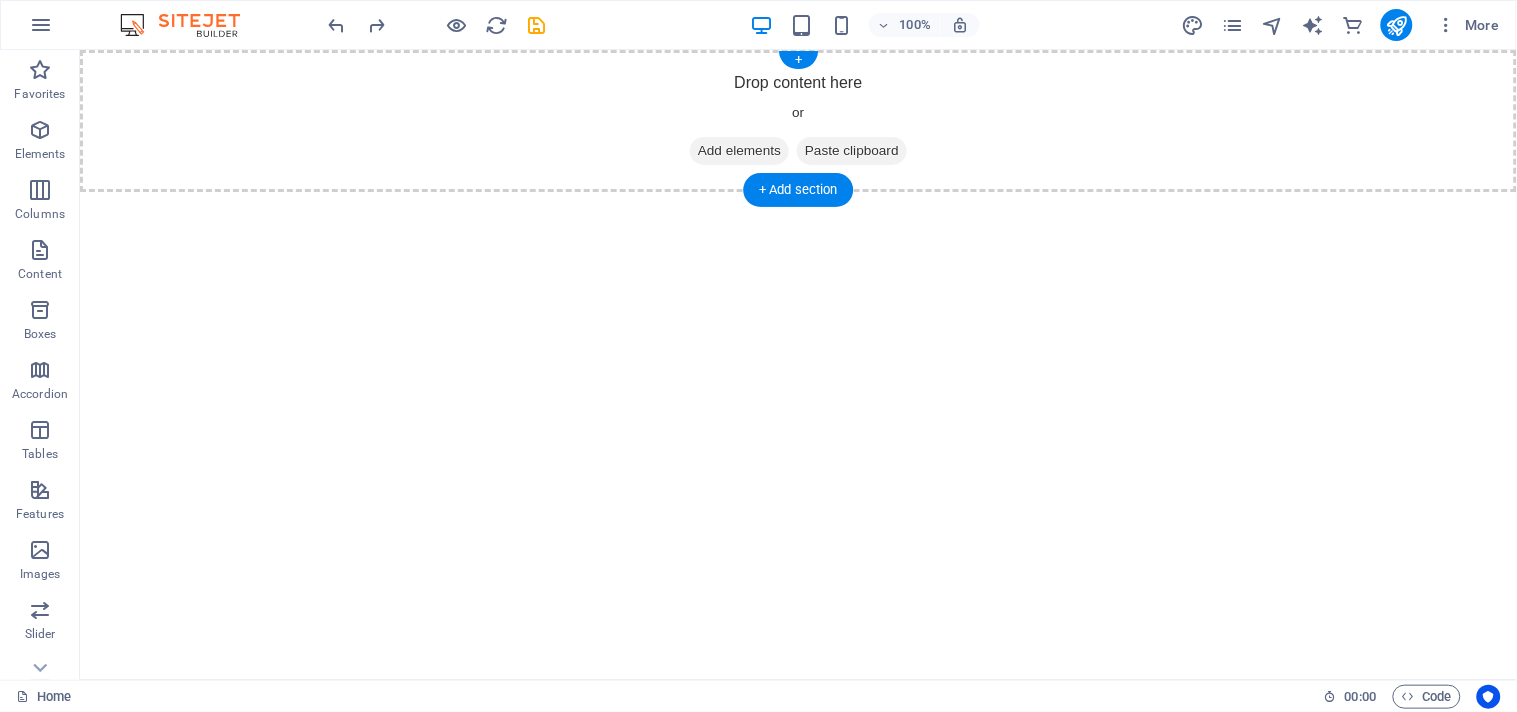click on "Drop content here or  Add elements  Paste clipboard" at bounding box center [797, 120] 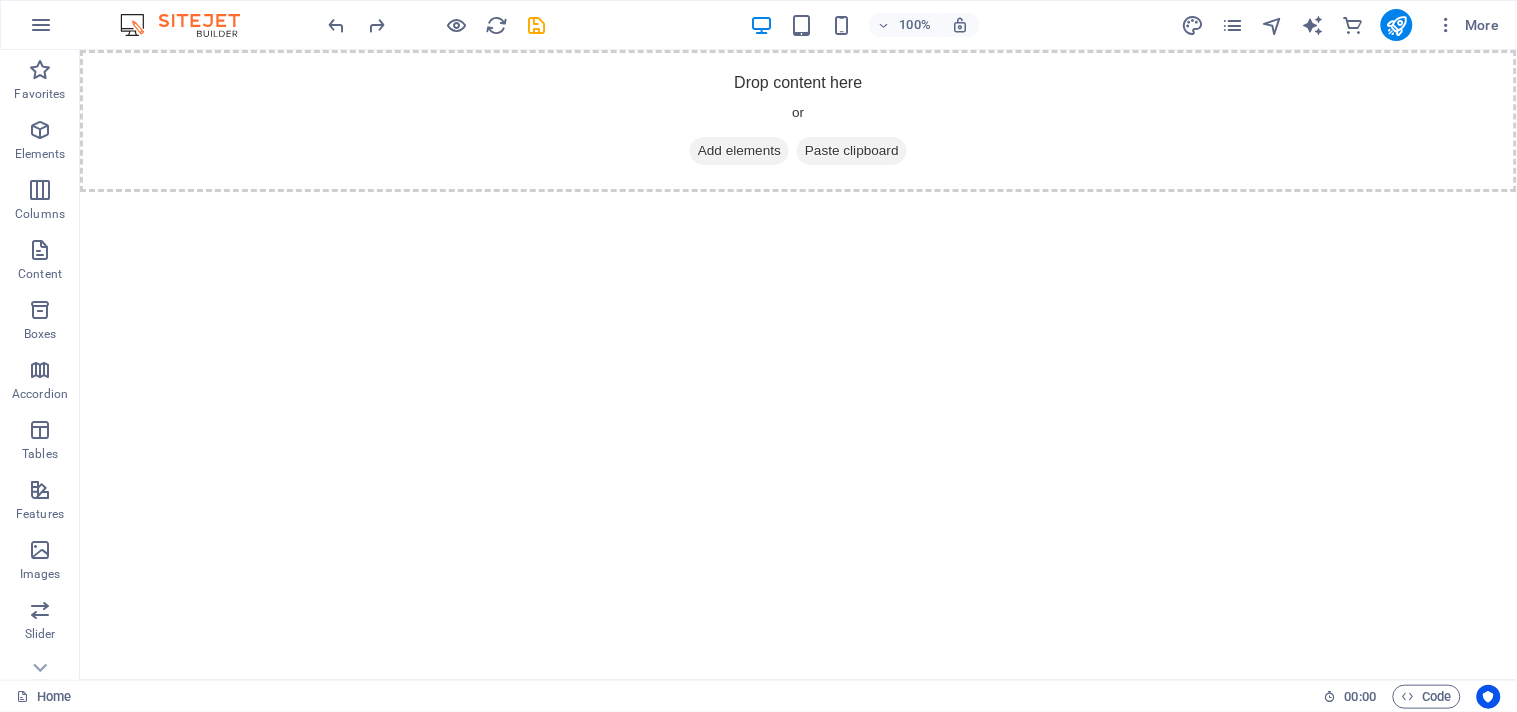 click on "Skip to main content
Drop content here or  Add elements  Paste clipboard" at bounding box center (797, 120) 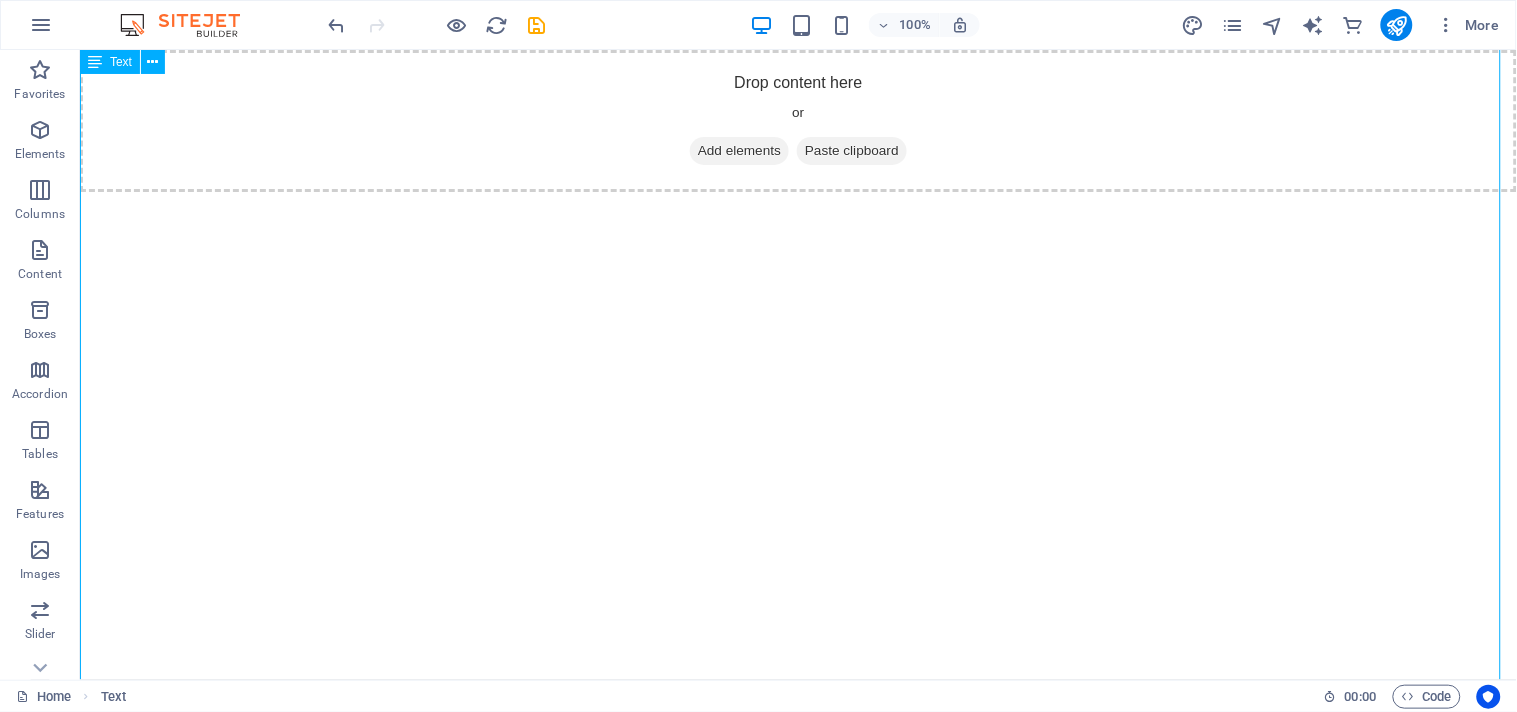scroll, scrollTop: 0, scrollLeft: 0, axis: both 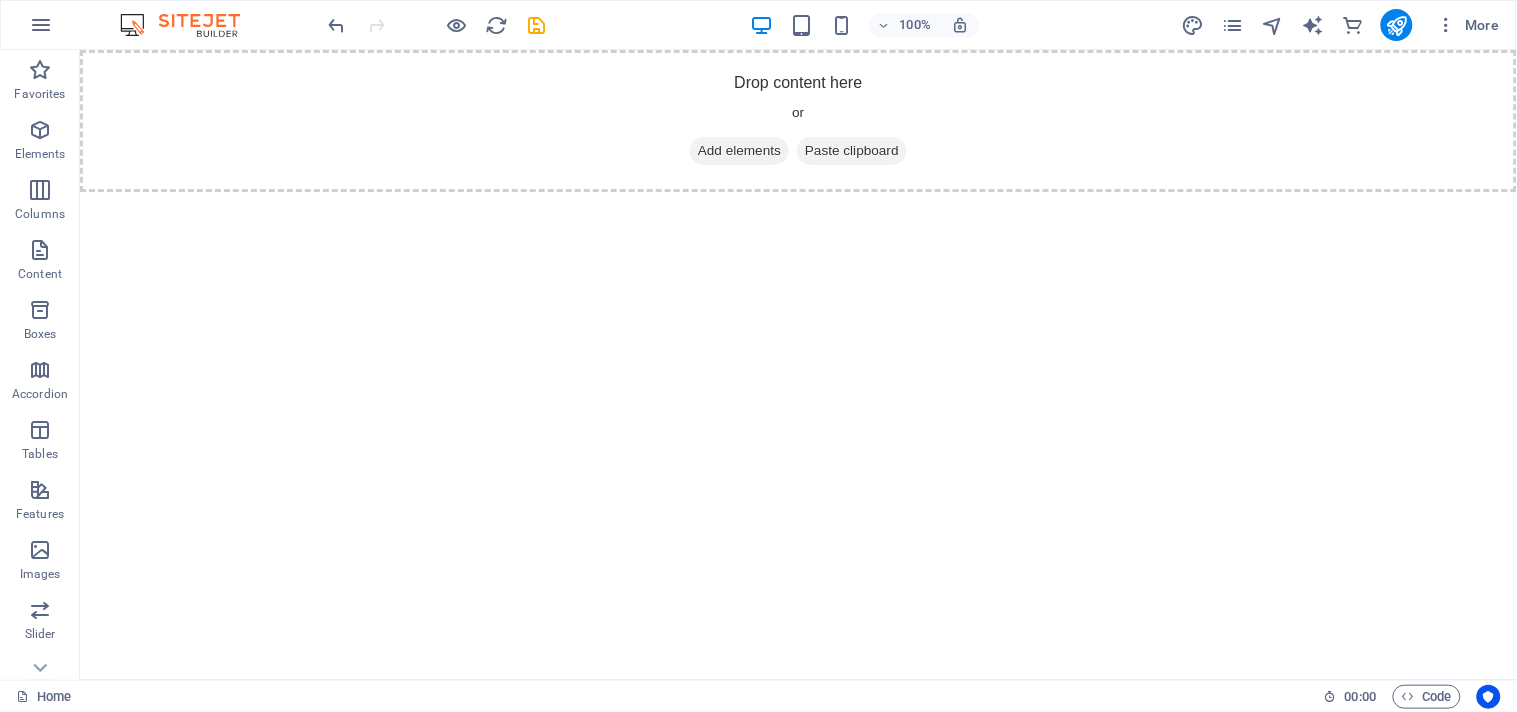 click on "Skip to main content
Drop content here or  Add elements  Paste clipboard" at bounding box center (797, 120) 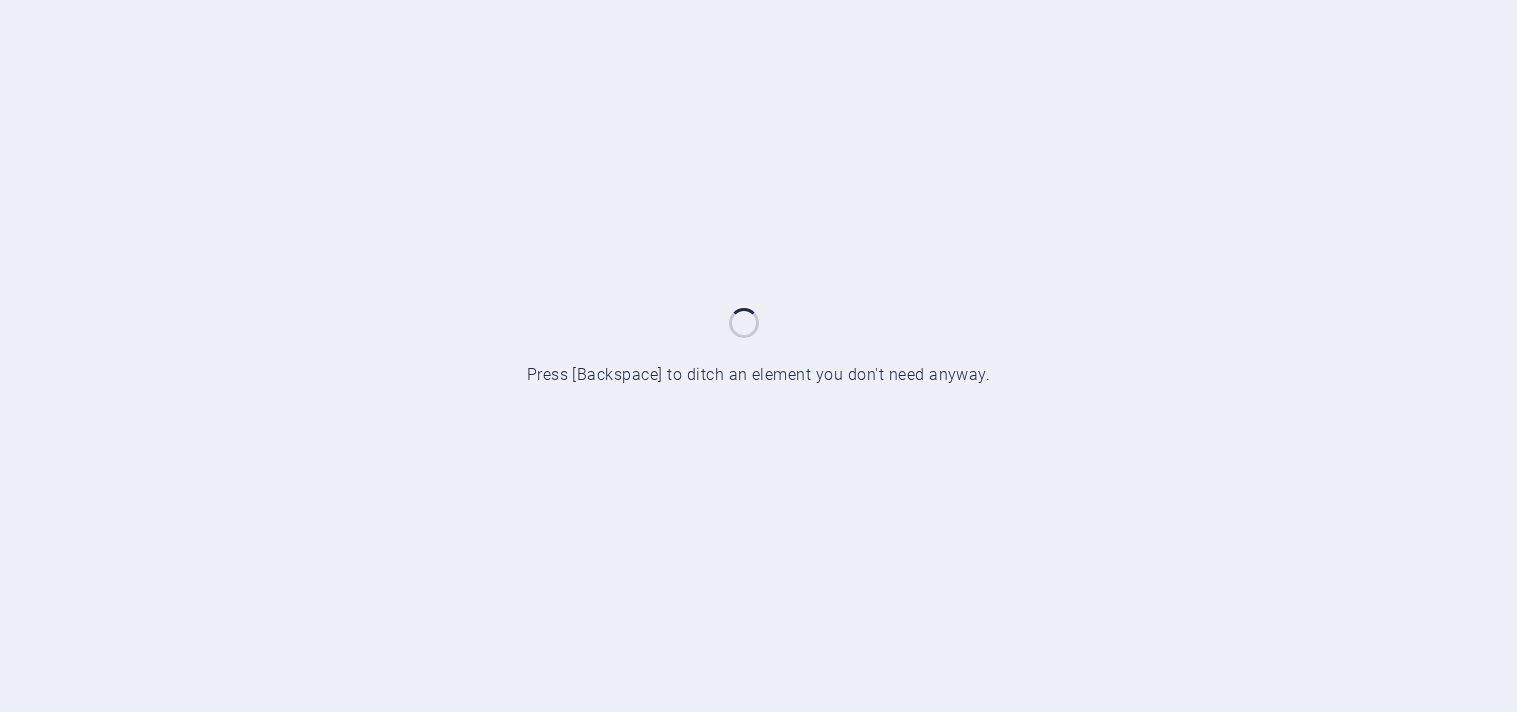 scroll, scrollTop: 0, scrollLeft: 0, axis: both 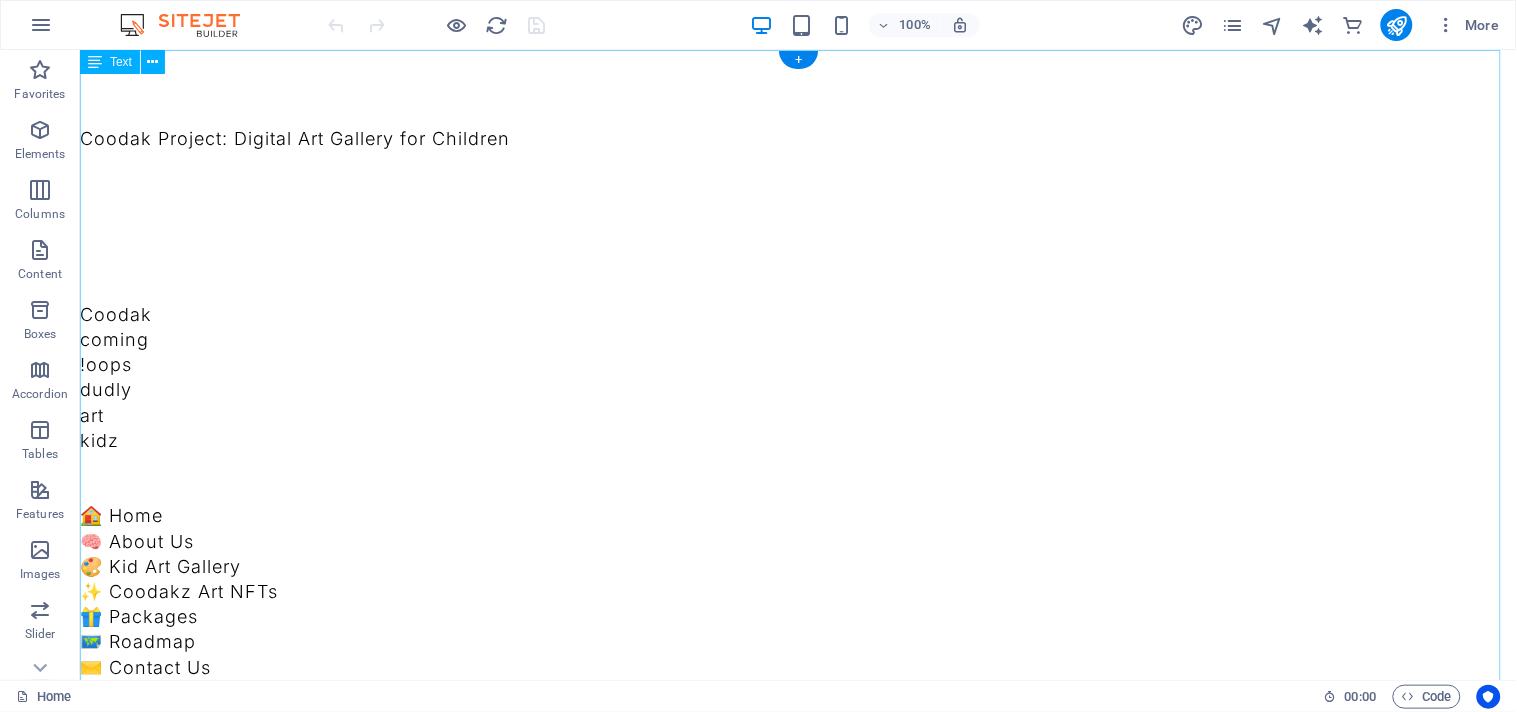 click on "Coodak Project: Digital Art Gallery for Children
Coodak
coming
!oops
dudly
art
kidz
🏠 Home
🧠 About Us
🎨 Kid Art Gallery
✨ Coodakz Art NFTs
🎁 Packages
🗺️ Roadmap
✉️ Contact Us
🏠 Home
🧠 About Us" at bounding box center [797, 3410] 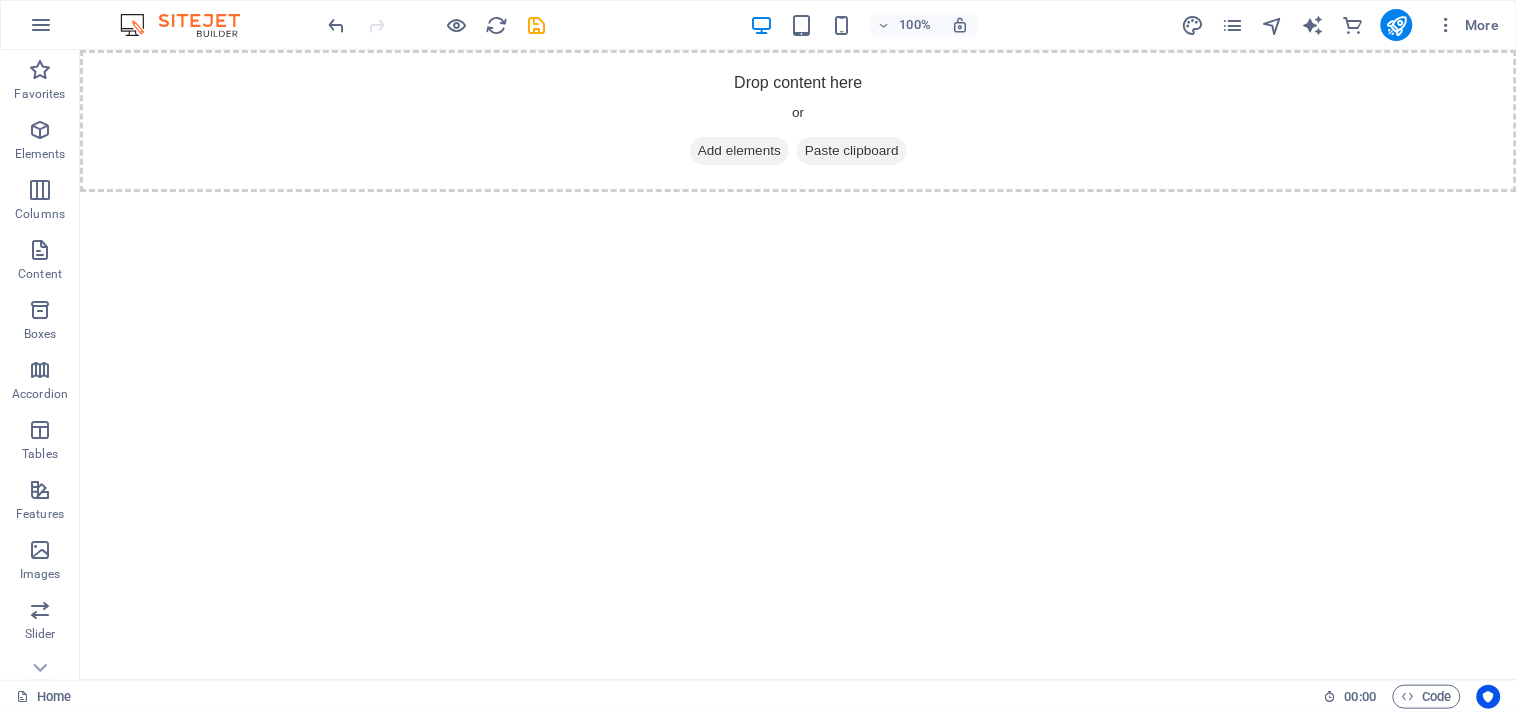 click on "100% More" at bounding box center (758, 25) 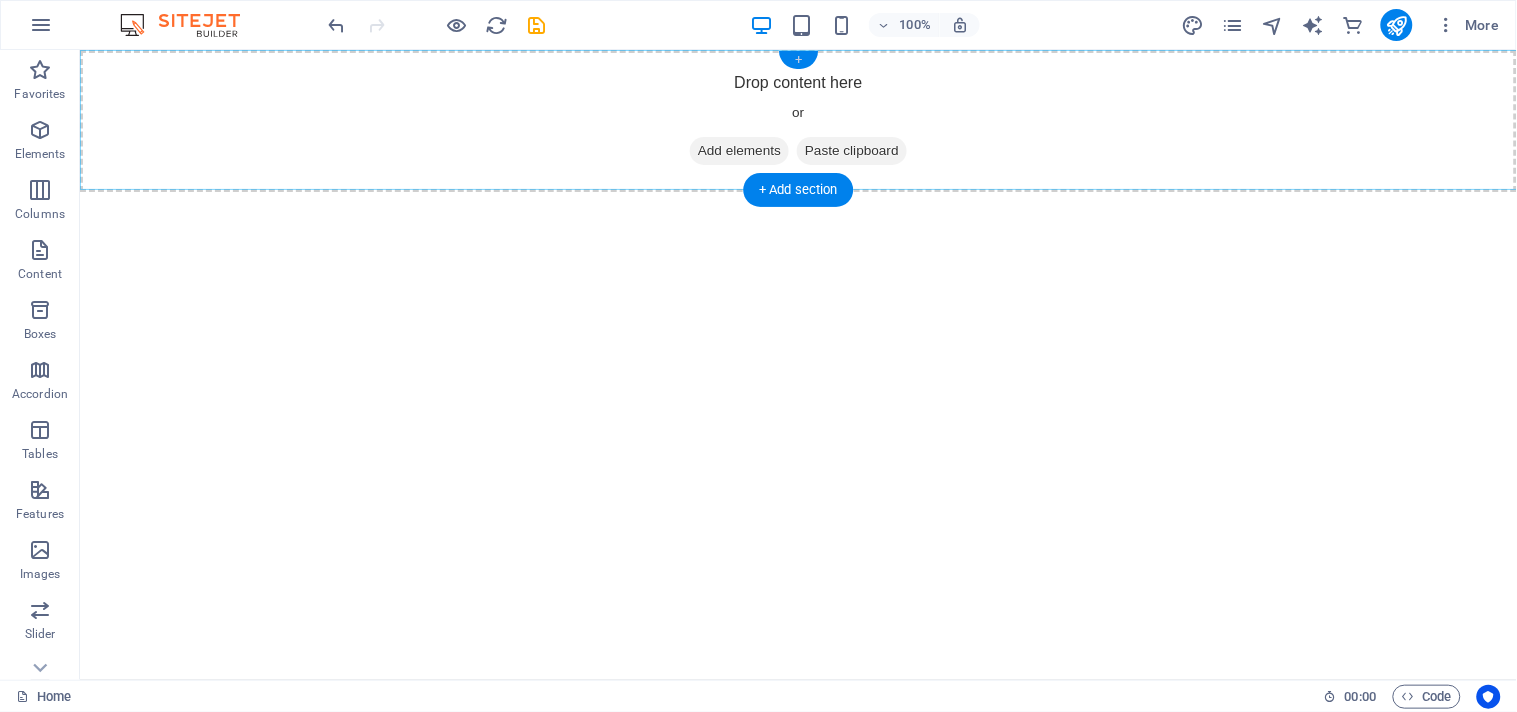 click on "+" at bounding box center (798, 60) 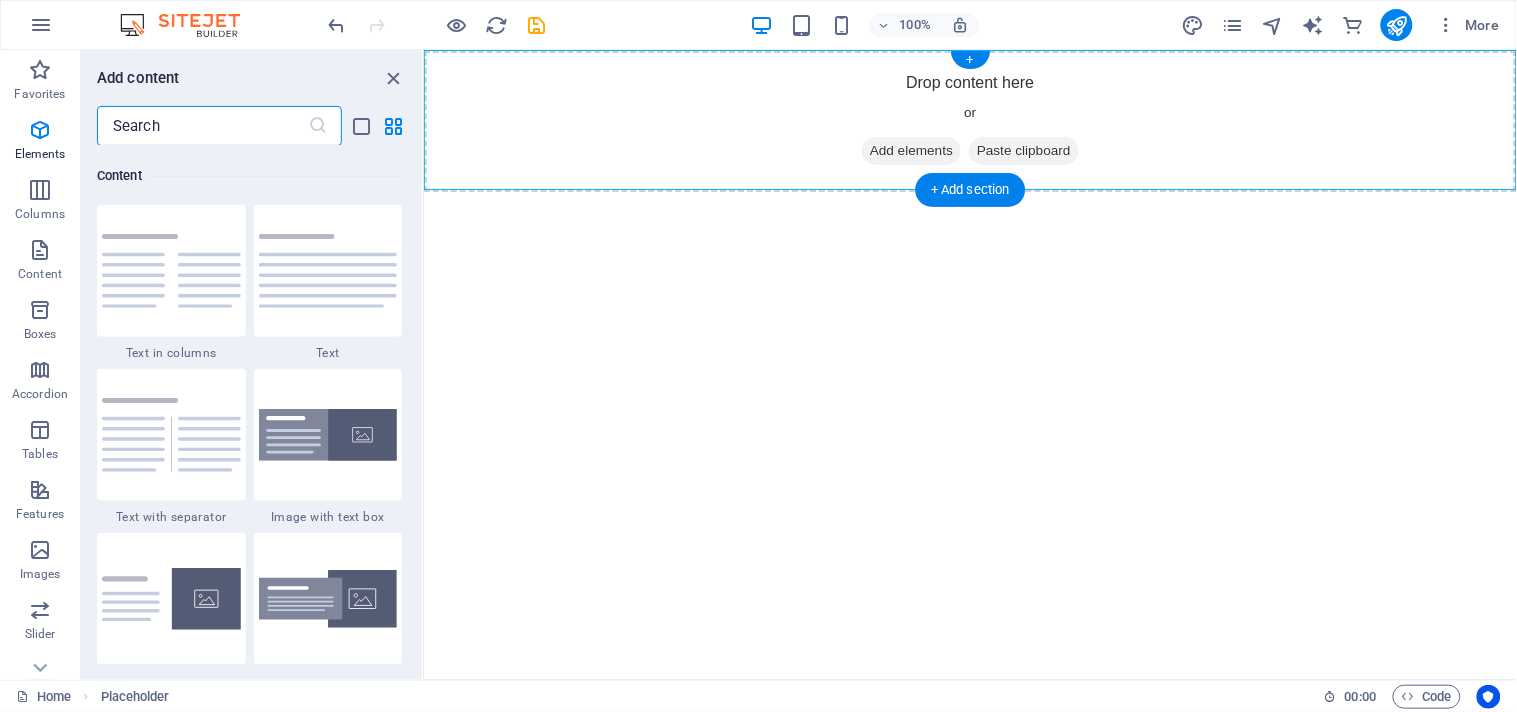 scroll, scrollTop: 3497, scrollLeft: 0, axis: vertical 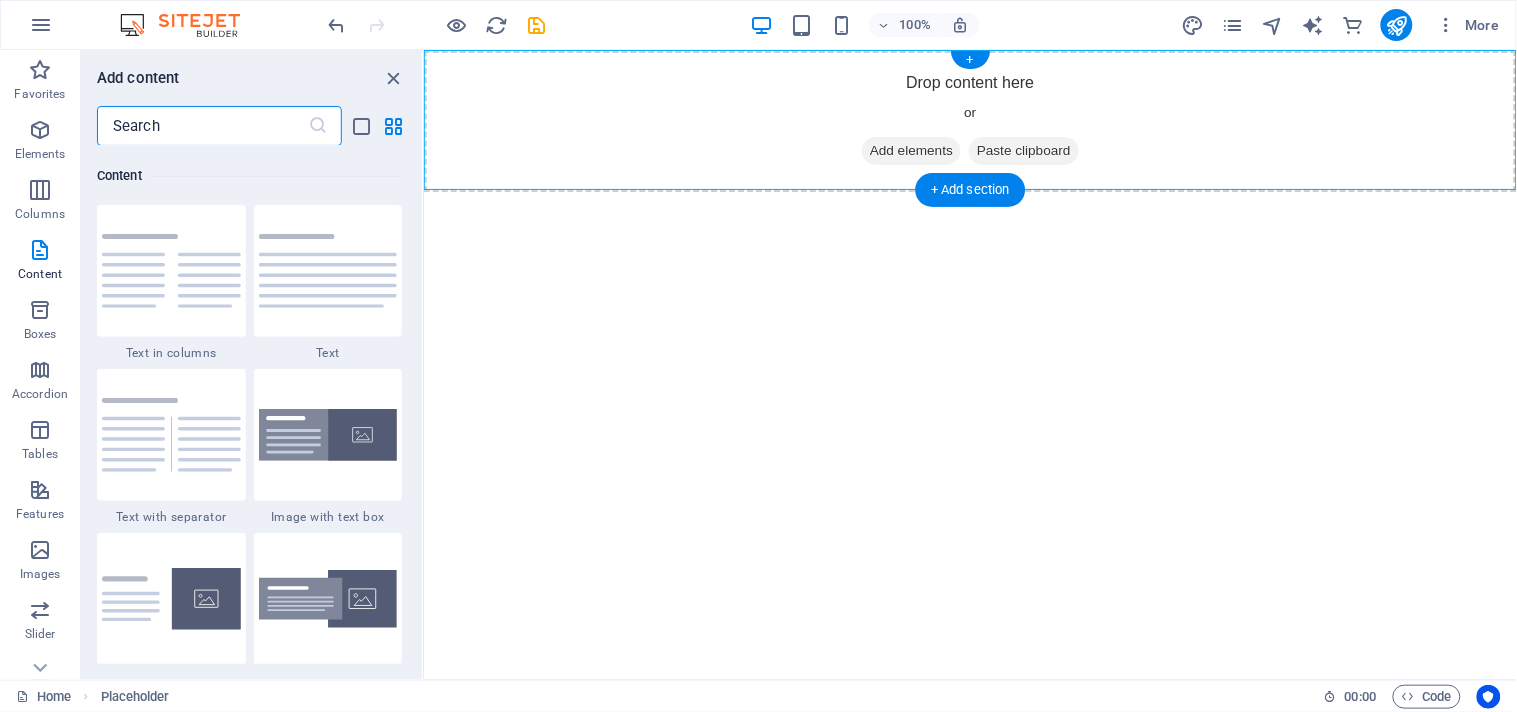 click on "Drop content here or  Add elements  Paste clipboard" at bounding box center (969, 120) 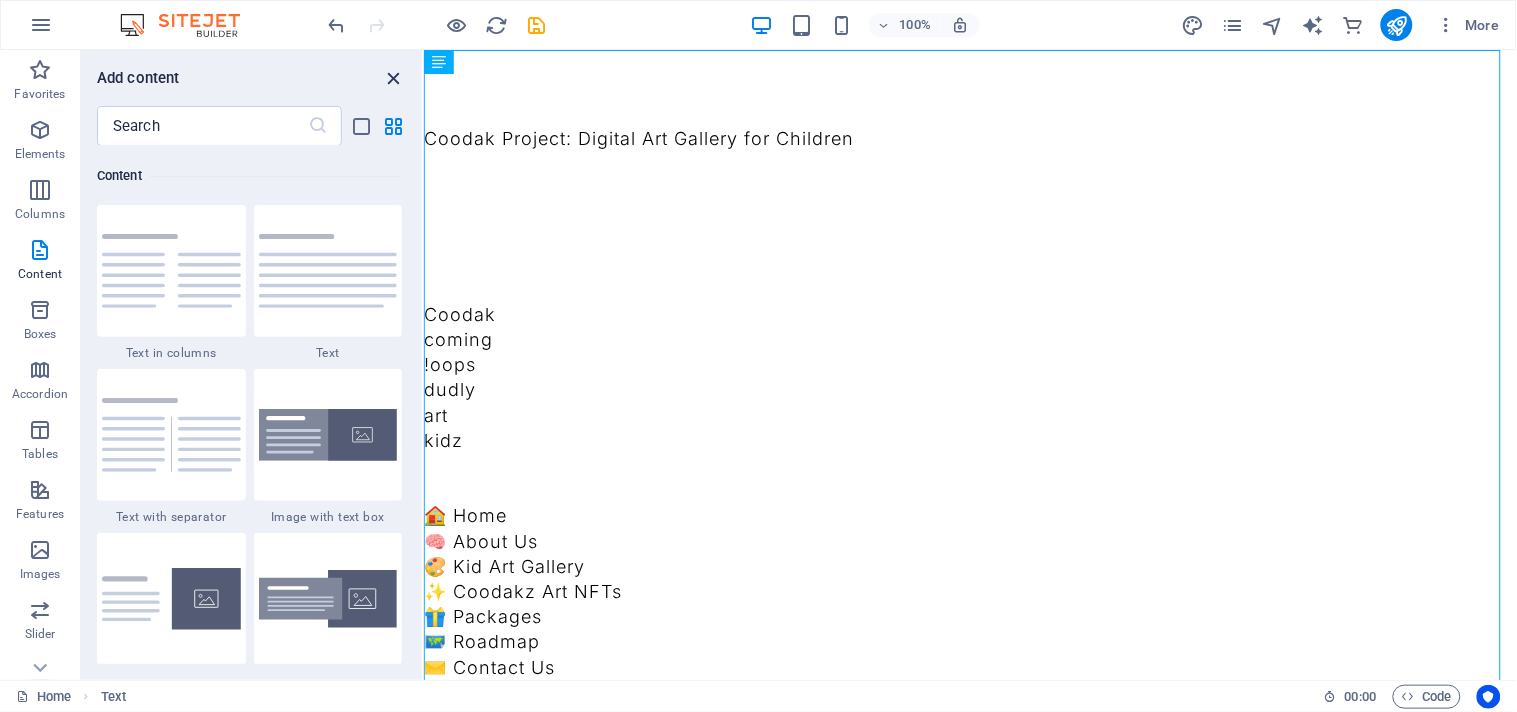 click at bounding box center (394, 78) 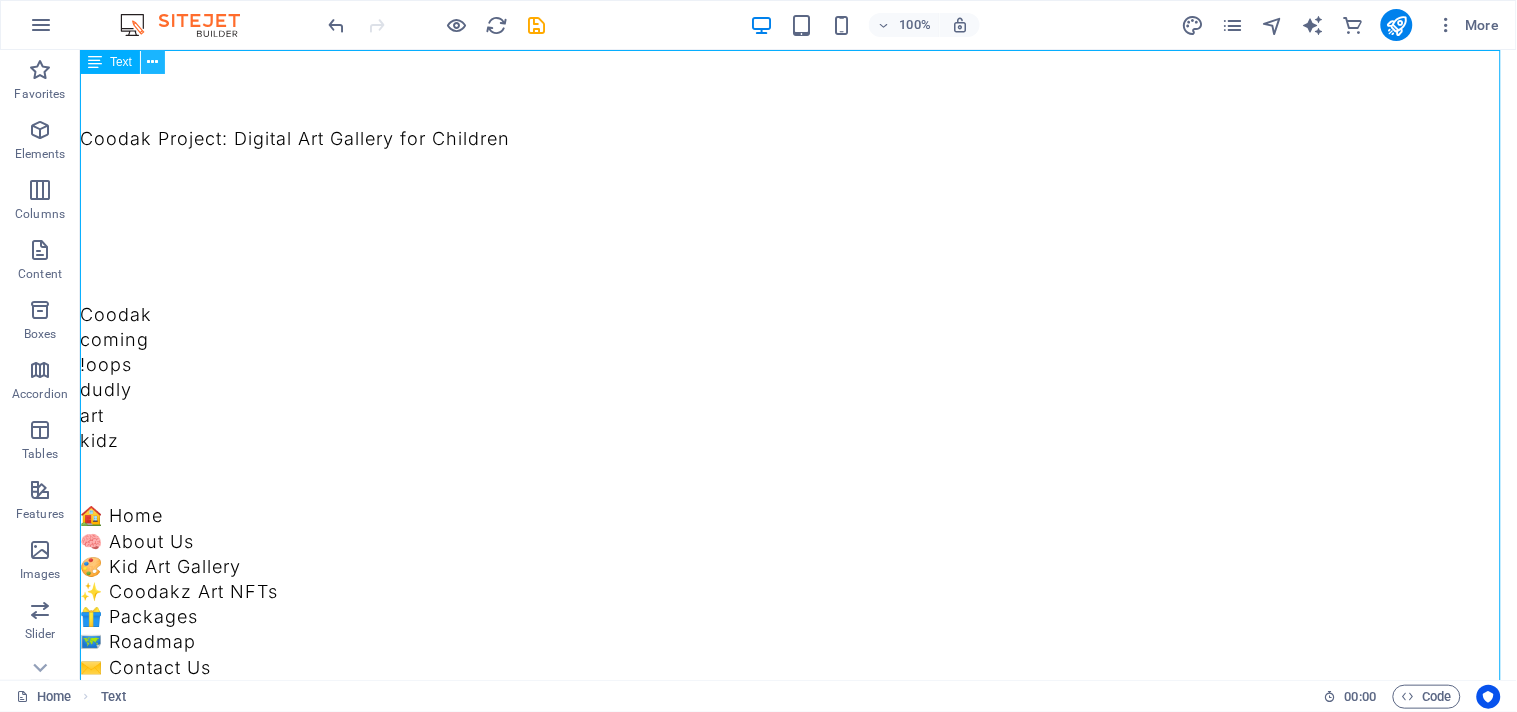 click at bounding box center [153, 62] 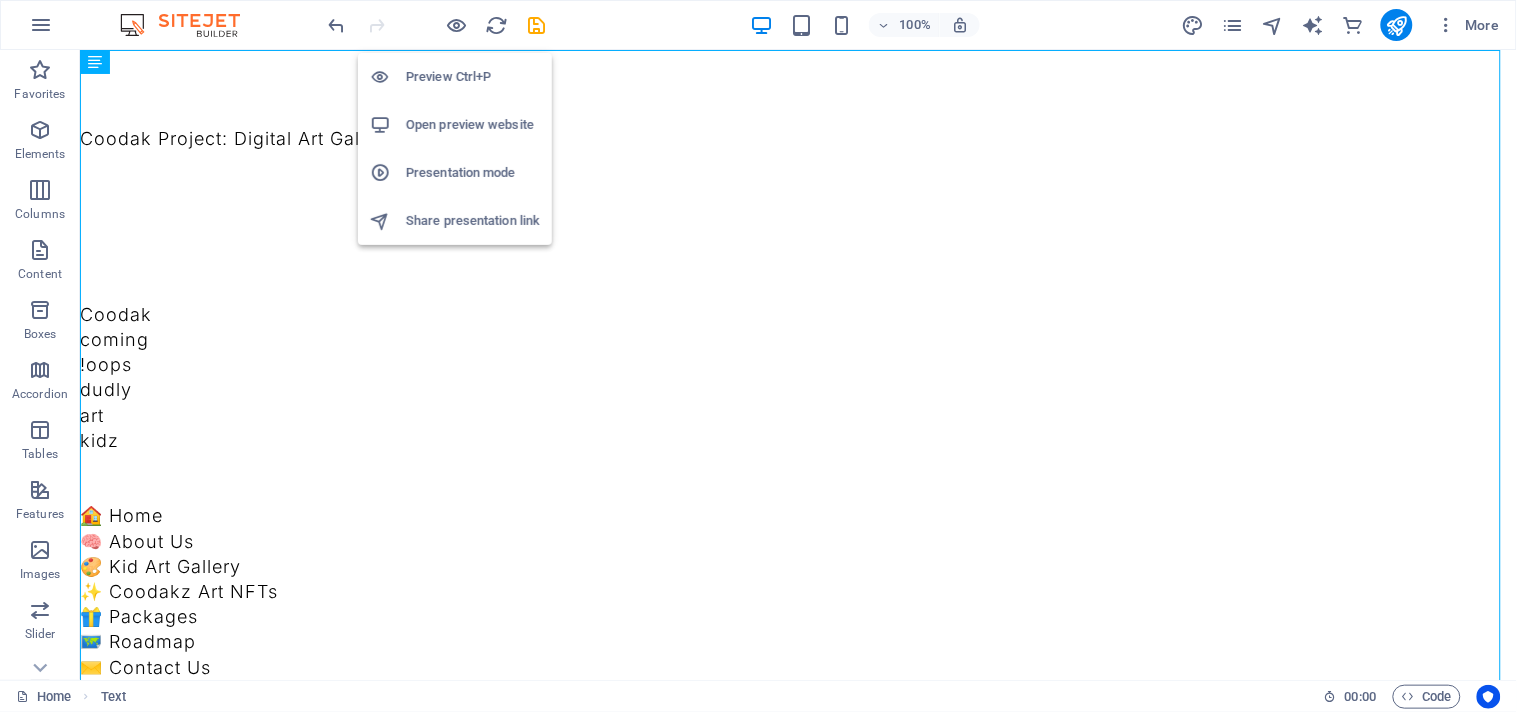 click on "Open preview website" at bounding box center [473, 125] 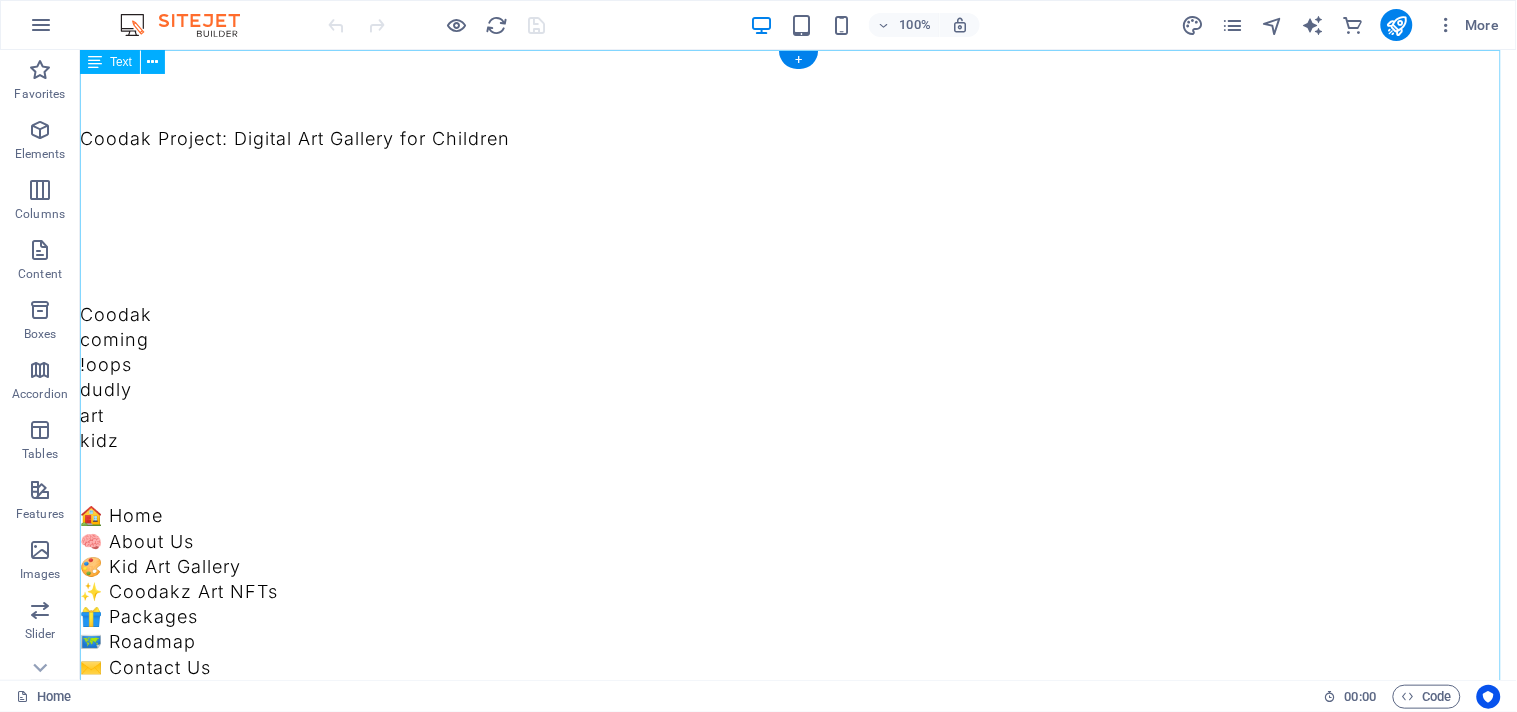 scroll, scrollTop: 0, scrollLeft: 0, axis: both 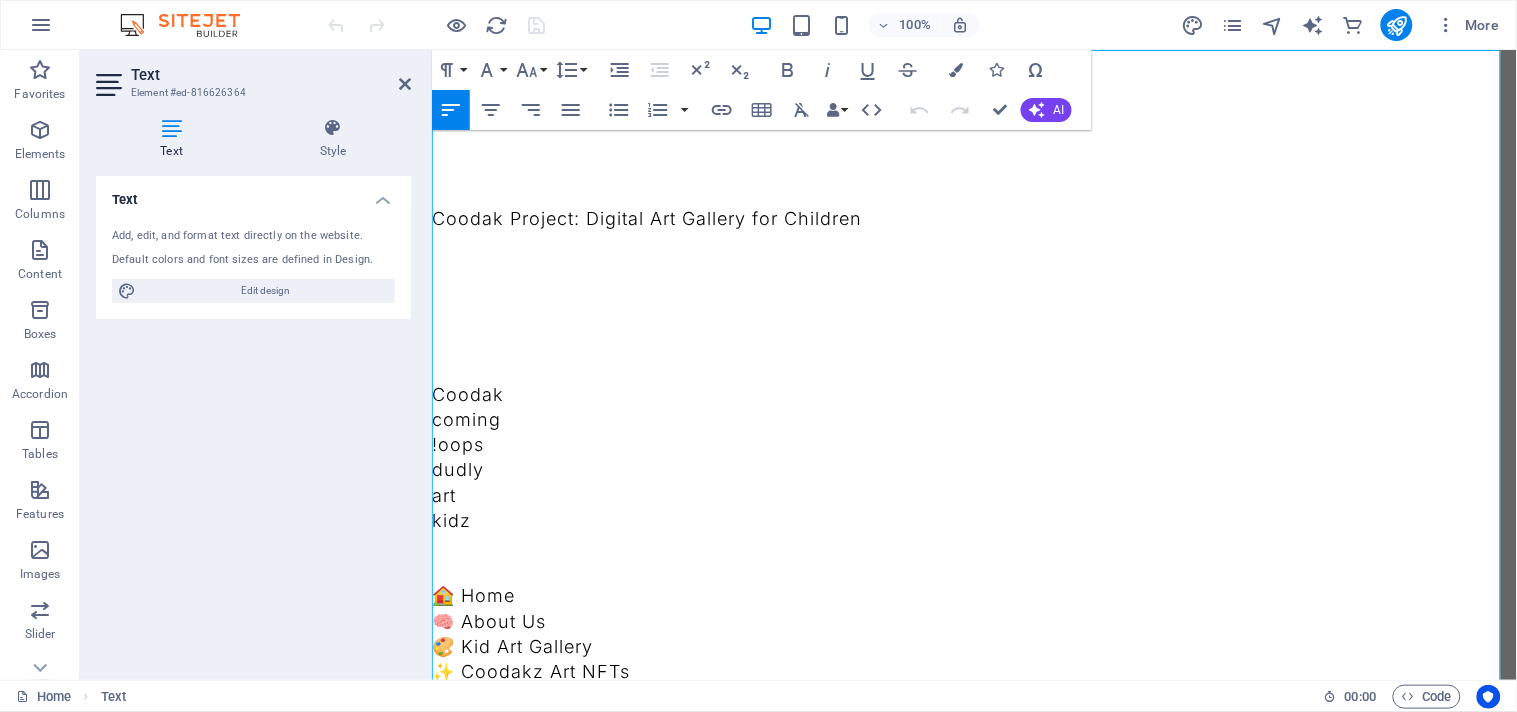 click on "Coodak Project: Digital Art Gallery for Children" at bounding box center (973, 217) 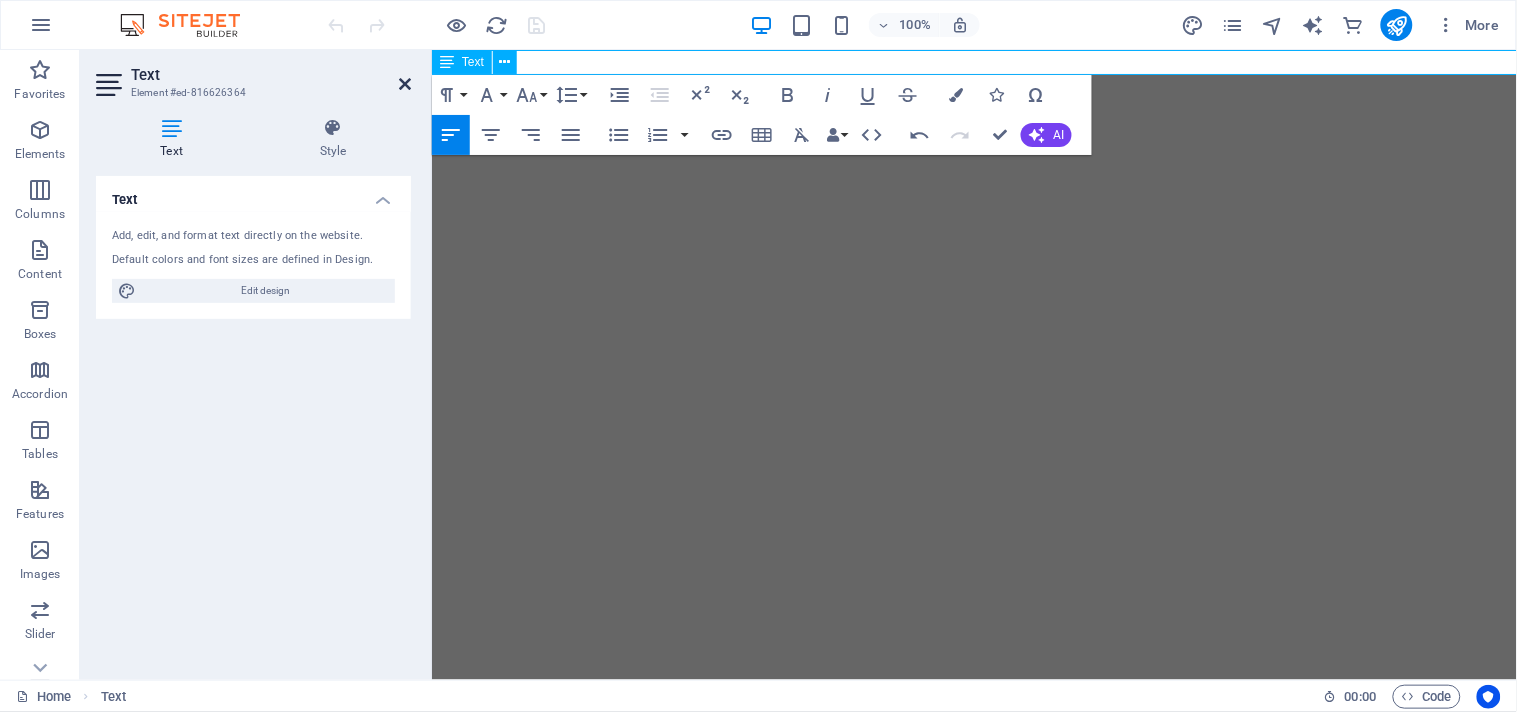 click at bounding box center (405, 84) 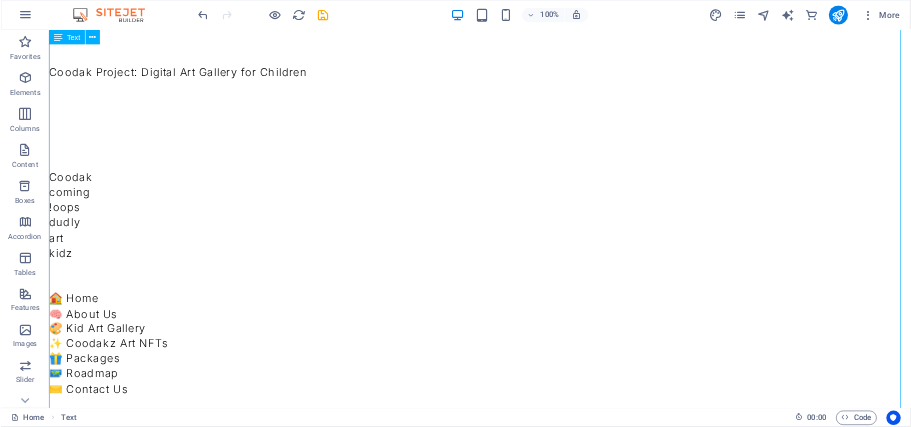 scroll, scrollTop: 0, scrollLeft: 0, axis: both 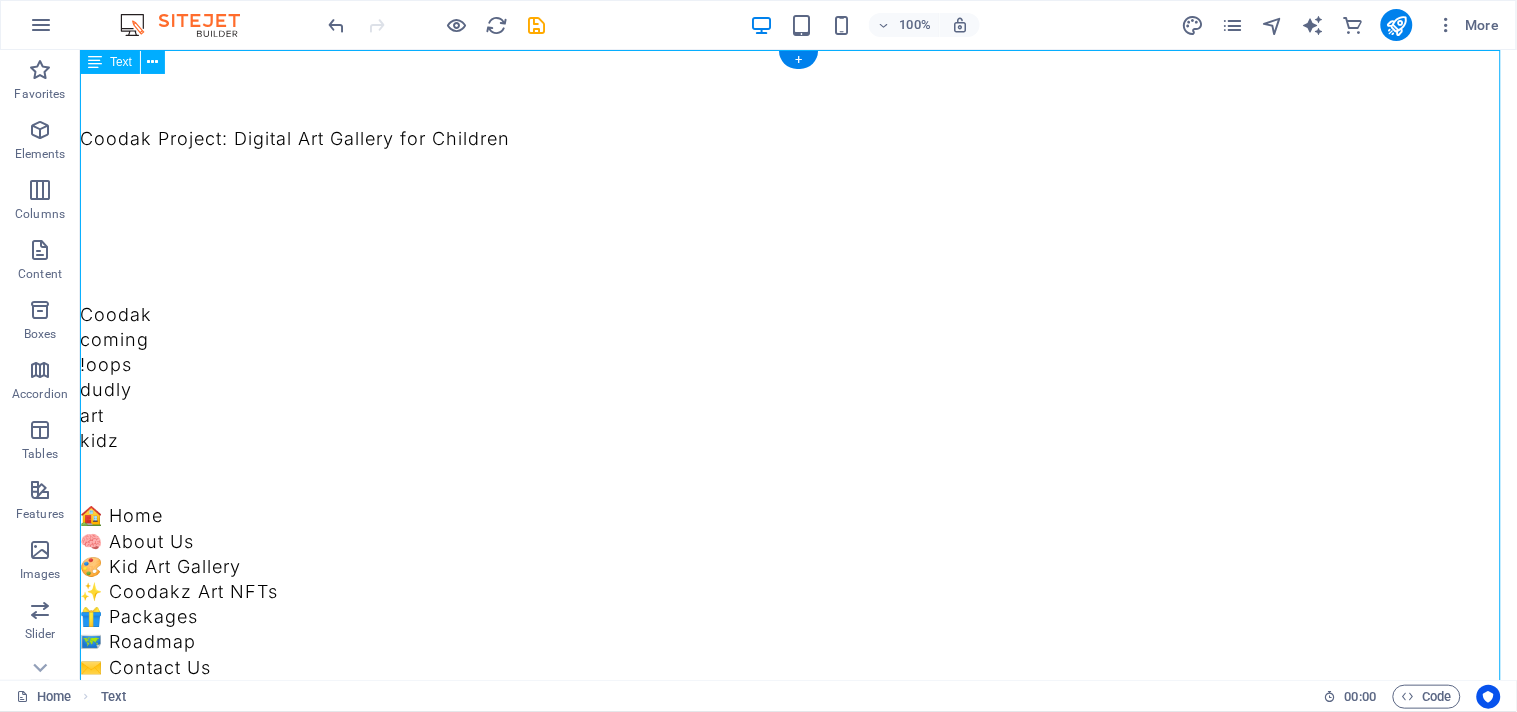 click on "Coodak Project: Digital Art Gallery for Children
Coodak
coming
!oops
dudly
art
kidz
🏠 Home
🧠 About Us
🎨 Kid Art Gallery
✨ Coodakz Art NFTs
🎁 Packages
🗺️ Roadmap
✉️ Contact Us
🏠 Home
🧠 About Us" at bounding box center [797, 3410] 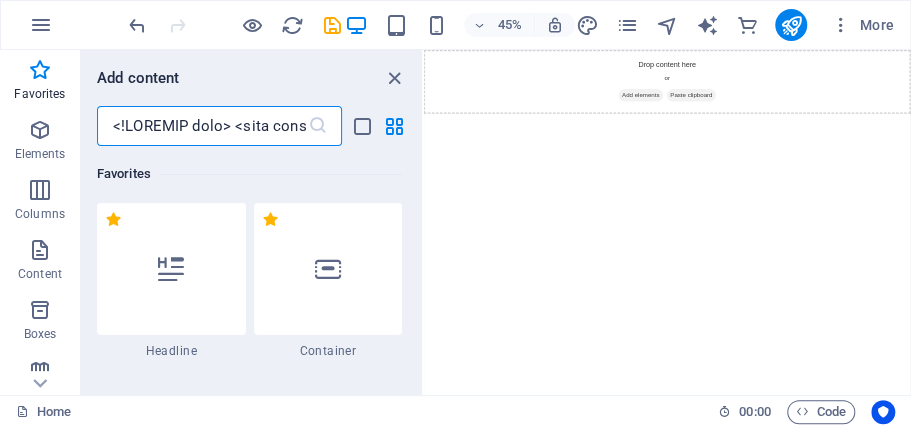 scroll, scrollTop: 0, scrollLeft: 112928, axis: horizontal 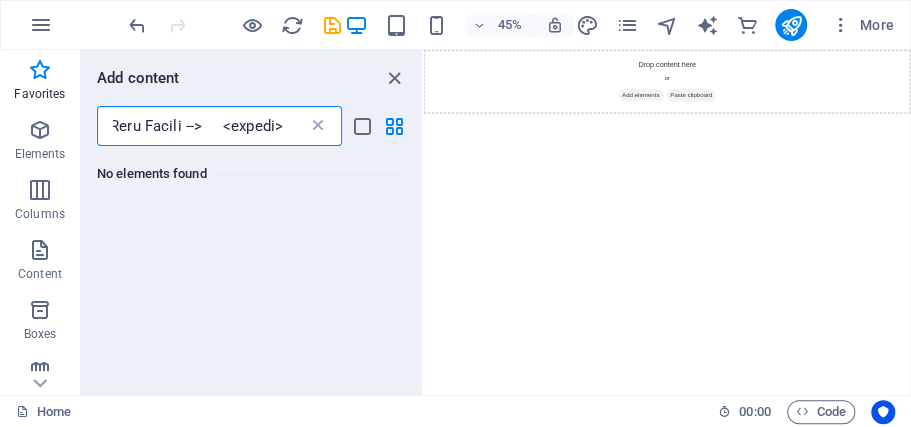 type on "<!DOCTYPE html> <html lang="en"> <head>     <meta charset="UTF-8">     <meta name="viewport" content="width=device-width, initial-scale=1.0">     <title>Coodak</title>     <script src="https://cdn.tailwindcss.com"></script>     <link href="https://fonts.googleapis.com/css2?family=Inter:wght@400;600;700;900&display=swap" rel="stylesheet">     <style>         body {             font-family: 'Inter', sans-serif;             background-color: #f0fdf4; /* Light green background for a childlike feel */             color: #4a4a4a;         }         /* Custom styles for a more hand-drawn, child-like feel */         .child-font {             font-family: 'Inter', sans-serif;             font-weight: 900; /* Extra bold for a playful feel */         }     </style> </head> <body class="antialiased">      <!-- Header Section -->     <header class="bg-white shadow-lg sticky top-0 z-50">         <div class="container mx-auto px-4 py-4 flex justify-between items-center">             <a href="#" class="child-font text-4xl ..." 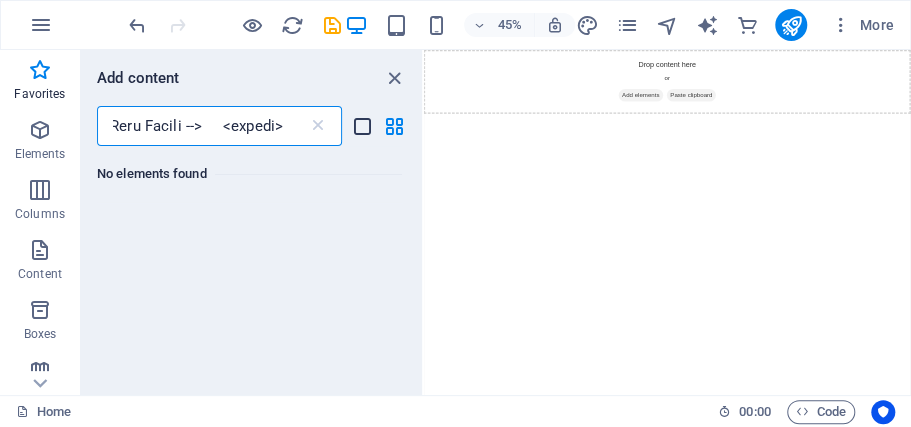 type 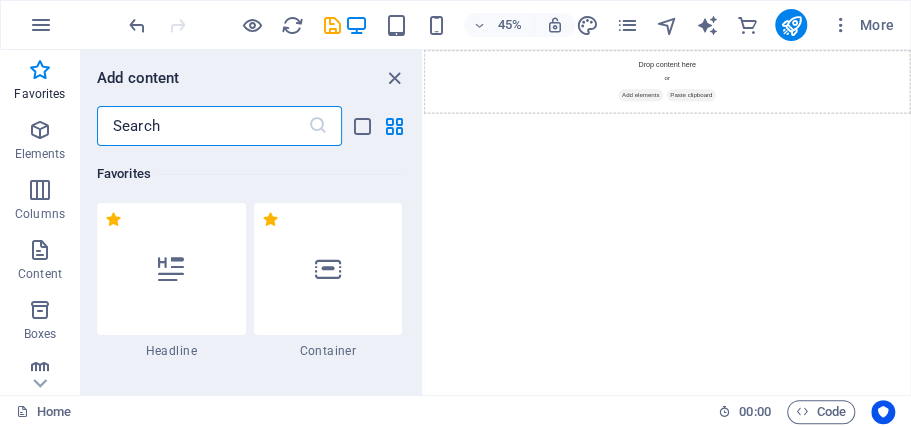 scroll, scrollTop: 0, scrollLeft: 0, axis: both 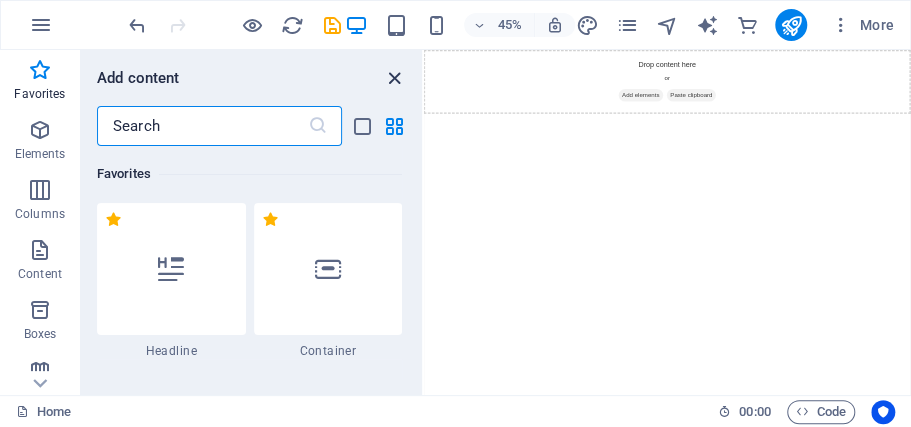 click at bounding box center (394, 78) 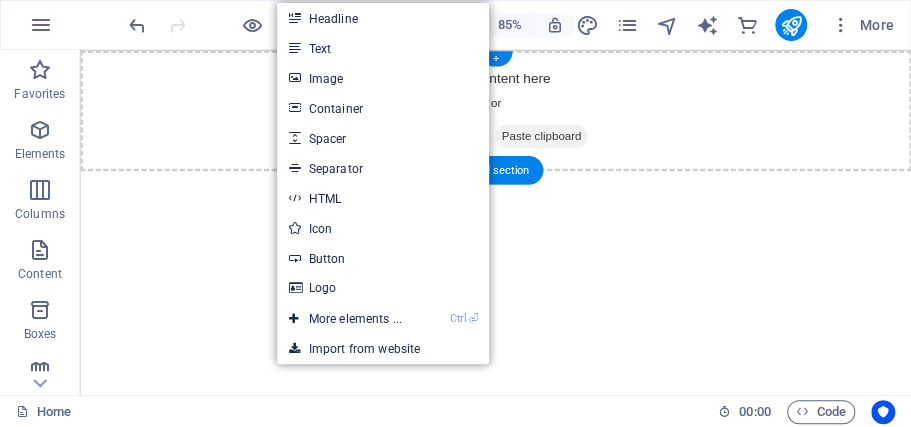 click on "Drop content here or  Add elements  Paste clipboard" at bounding box center [569, 121] 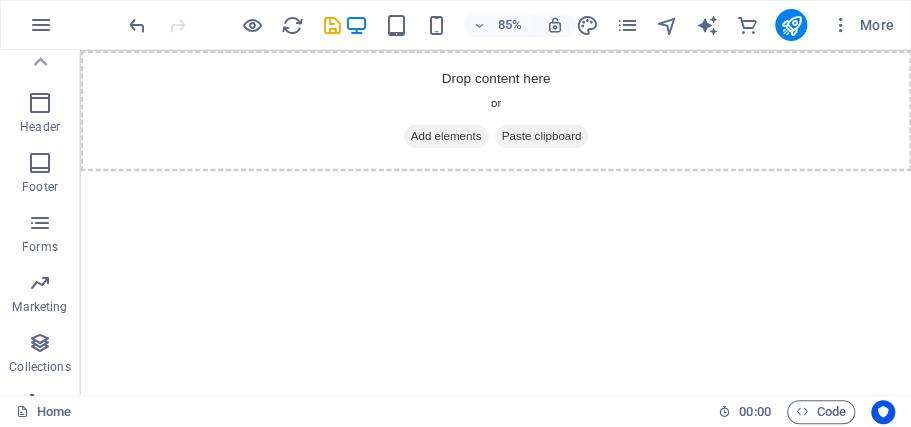 scroll, scrollTop: 548, scrollLeft: 0, axis: vertical 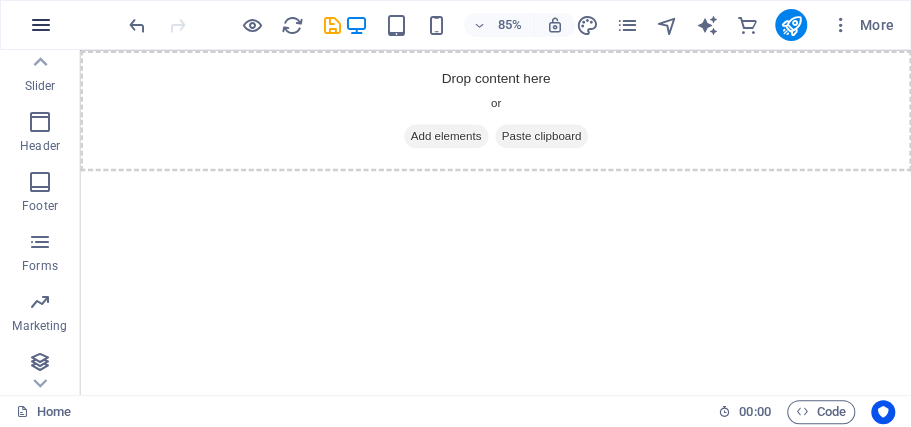 click at bounding box center (41, 25) 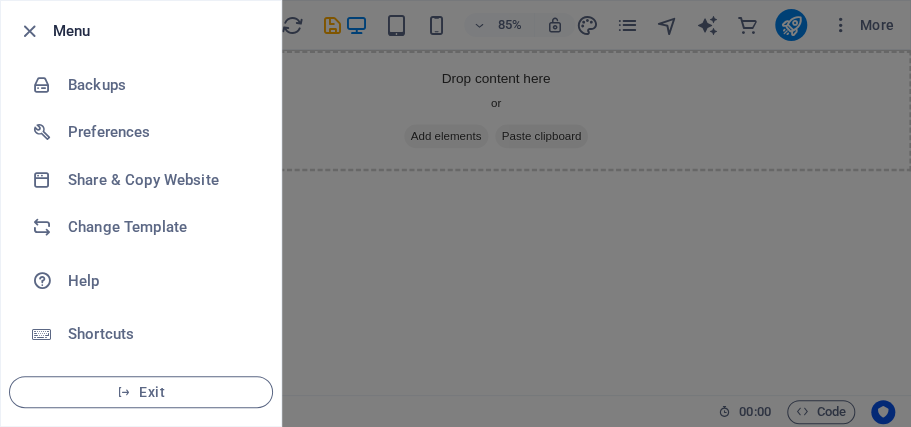 click at bounding box center (455, 213) 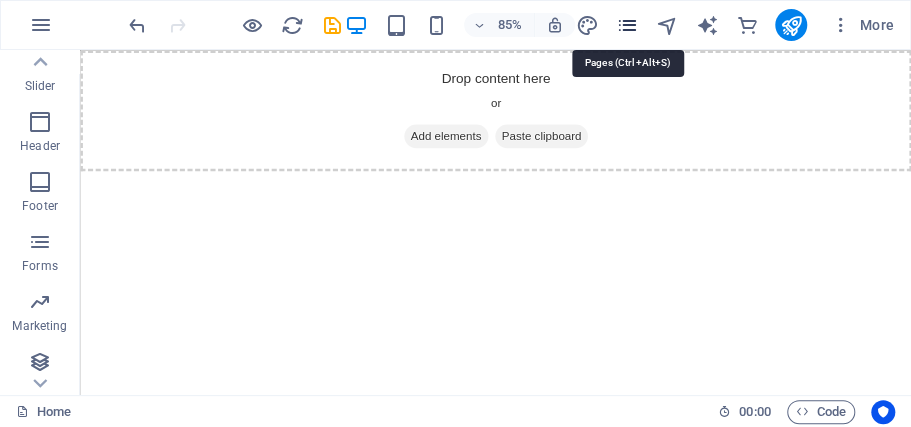 click at bounding box center (626, 25) 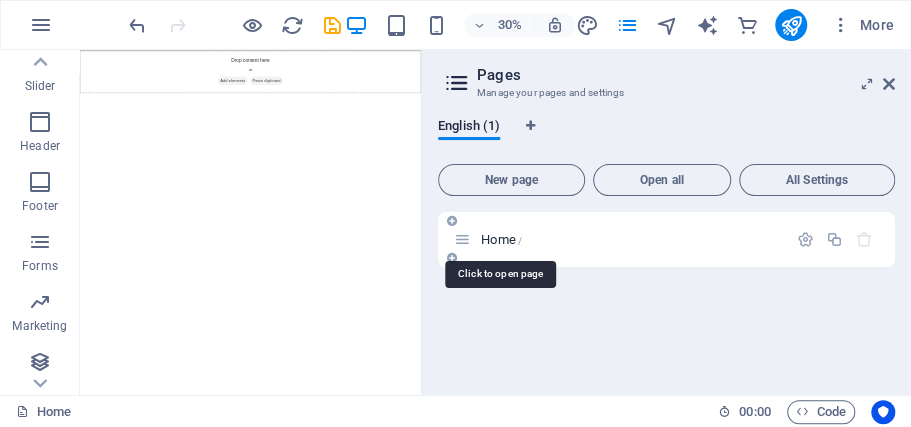 click on "Home /" at bounding box center [501, 239] 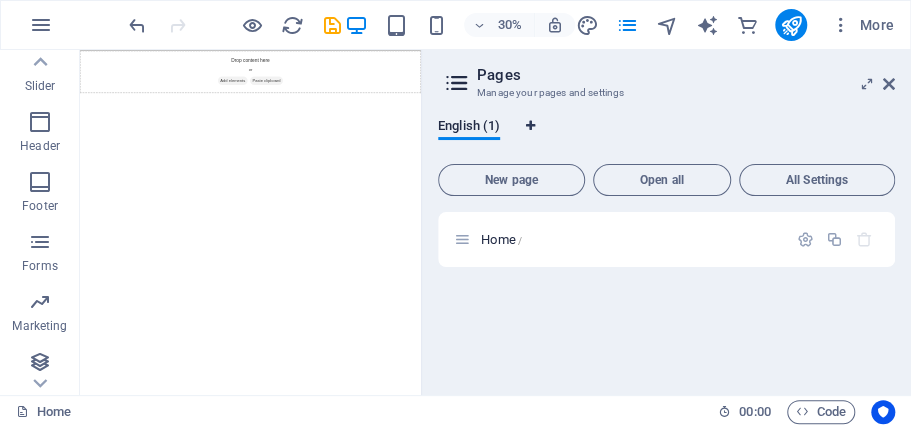click at bounding box center (529, 126) 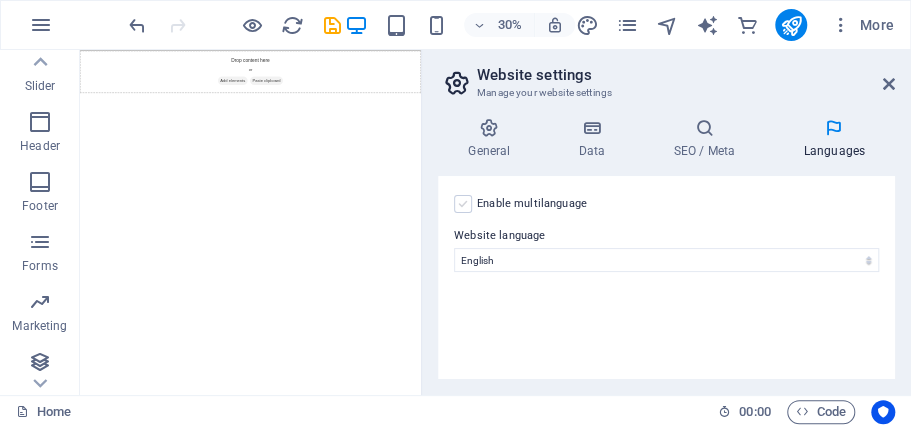 click at bounding box center (463, 204) 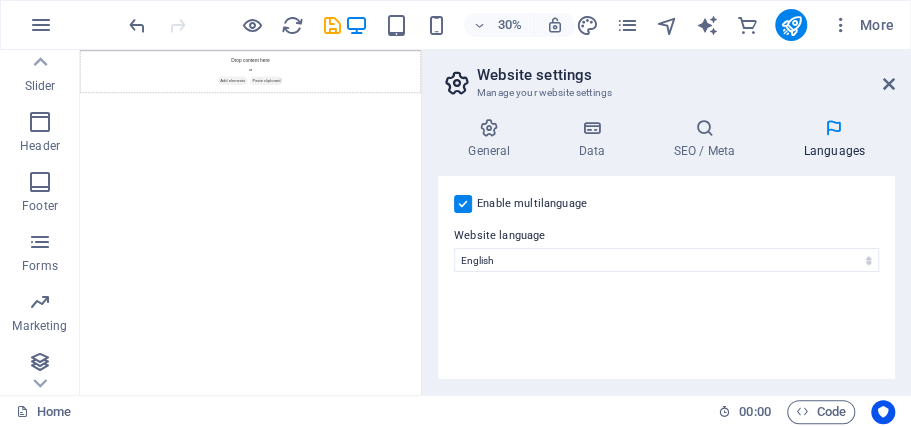 select 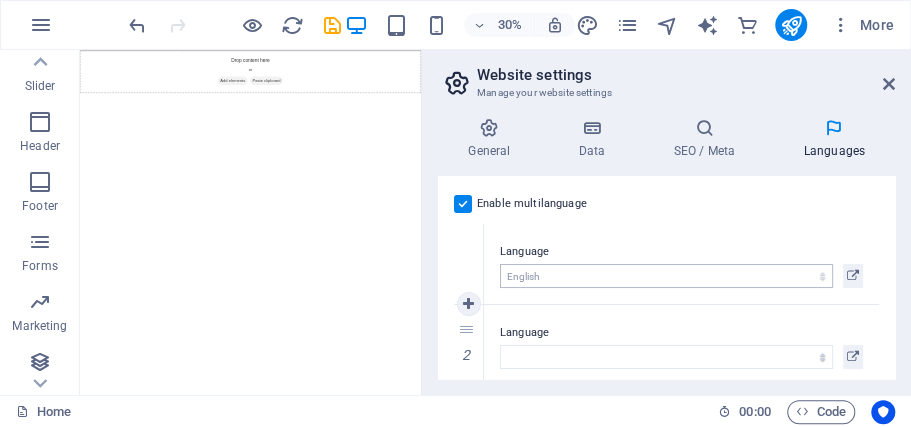 scroll, scrollTop: 21, scrollLeft: 0, axis: vertical 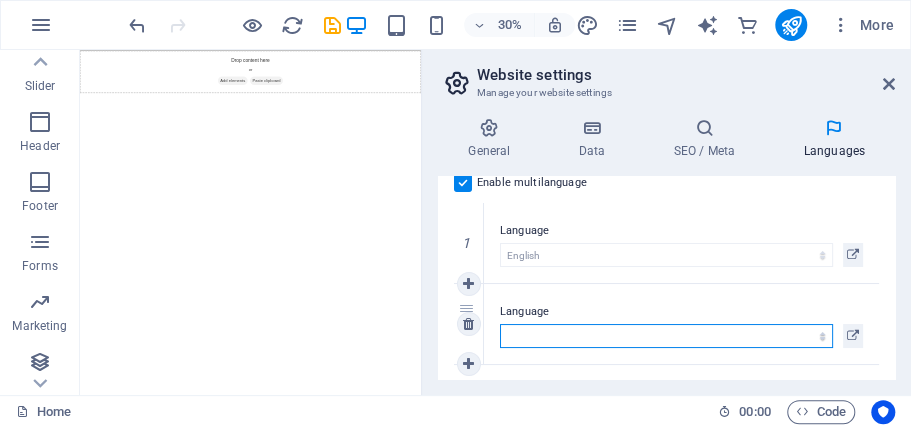 click on "Abkhazian Afar Afrikaans Akan Albanian Amharic Arabic Aragonese Armenian Assamese Avaric Avestan Aymara Azerbaijani Bambara Bashkir Basque Belarusian Bengali Bihari languages Bislama Bokmål Bosnian Breton Bulgarian Burmese Catalan Central Khmer Chamorro Chechen Chinese Church Slavic Chuvash Cornish Corsican Cree Croatian Czech Danish Dutch Dzongkha English Esperanto Estonian Ewe Faroese Farsi (Persian) Fijian Finnish French Fulah Gaelic Galician Ganda Georgian German Greek Greenlandic Guaraní Gujarati Haitian Creole Hausa Hebrew Herero Hindi Hiri Motu Hungarian Icelandic Ido Igbo Indonesian Interlingua Interlingue Inuktitut Inupiaq Irish Italian Japanese Javanese Kannada Kanuri Kashmiri Kazakh Kikuyu Kinyarwanda Komi Kongo Korean Kurdish Kwanyama Kyrgyz Lao Latin Latvian Limburgish Lingala Lithuanian Luba-Katanga Luxembourgish Macedonian Malagasy Malay Malayalam Maldivian Maltese Manx Maori Marathi Marshallese Mongolian Nauru Navajo Ndonga Nepali North Ndebele Northern Sami Norwegian Norwegian Nynorsk Nuosu" at bounding box center (666, 336) 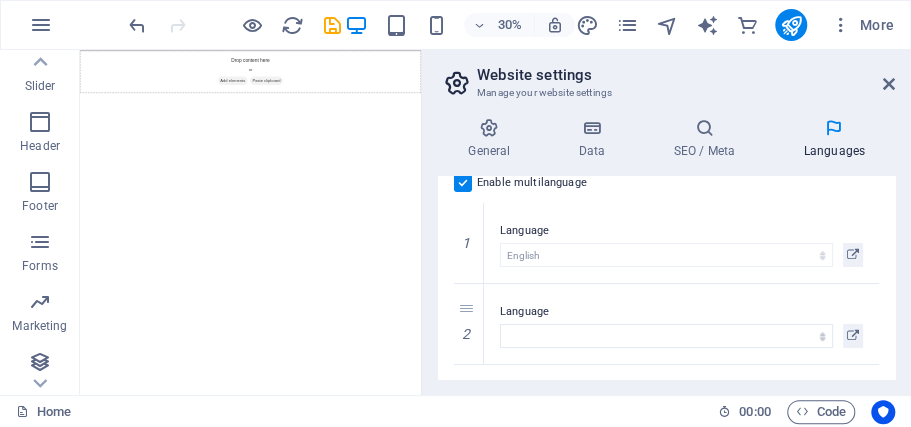 click at bounding box center (463, 183) 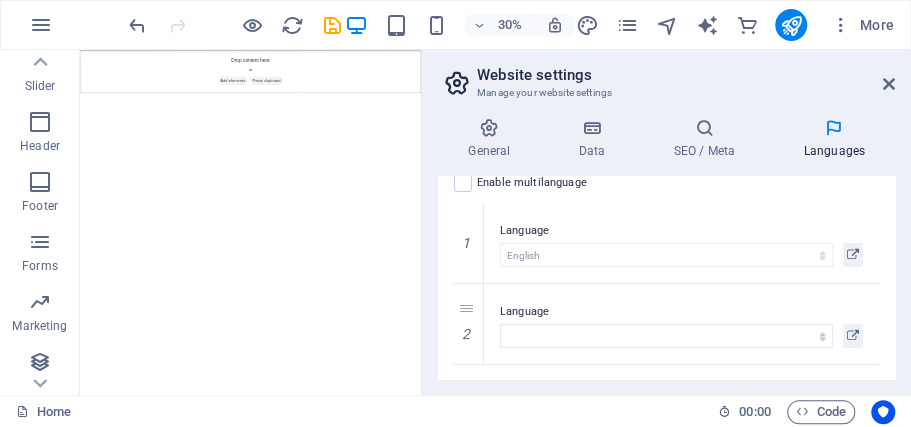 scroll, scrollTop: 0, scrollLeft: 0, axis: both 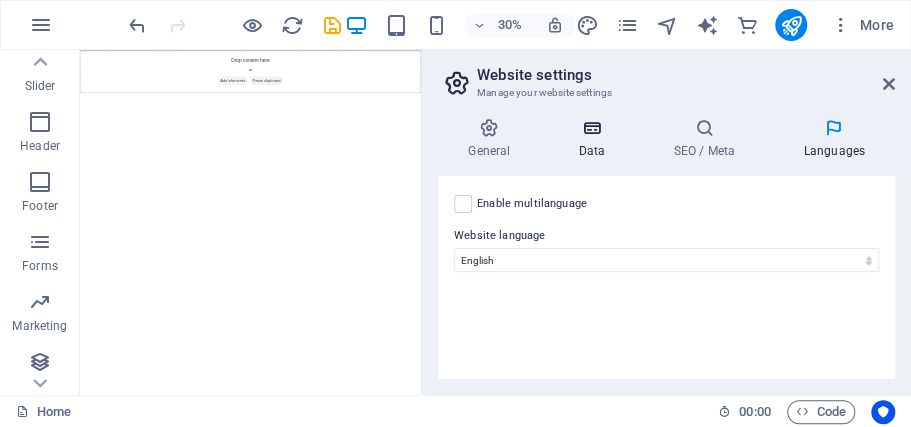 click at bounding box center [591, 128] 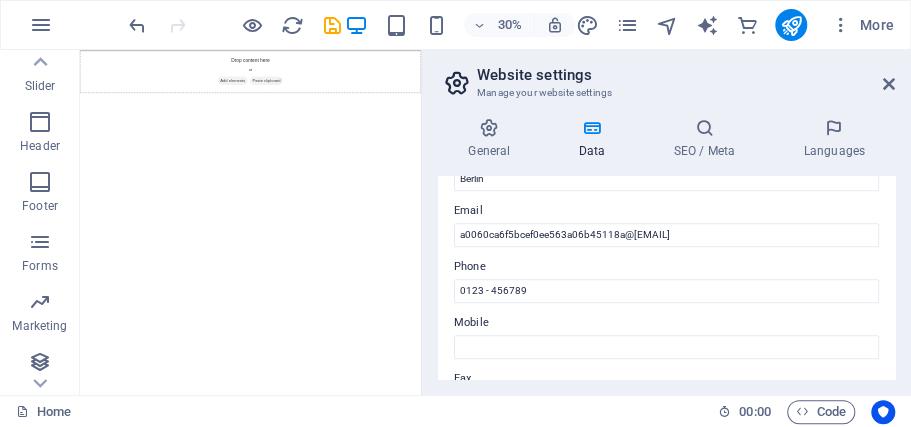 scroll, scrollTop: 357, scrollLeft: 0, axis: vertical 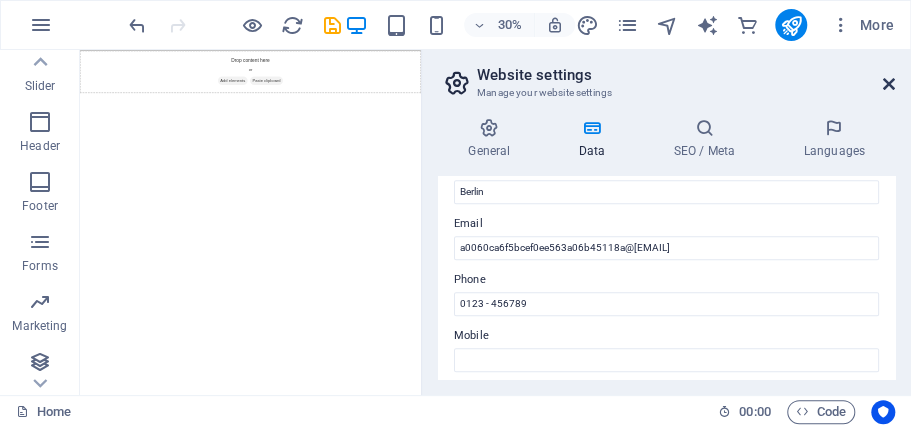 click at bounding box center [889, 84] 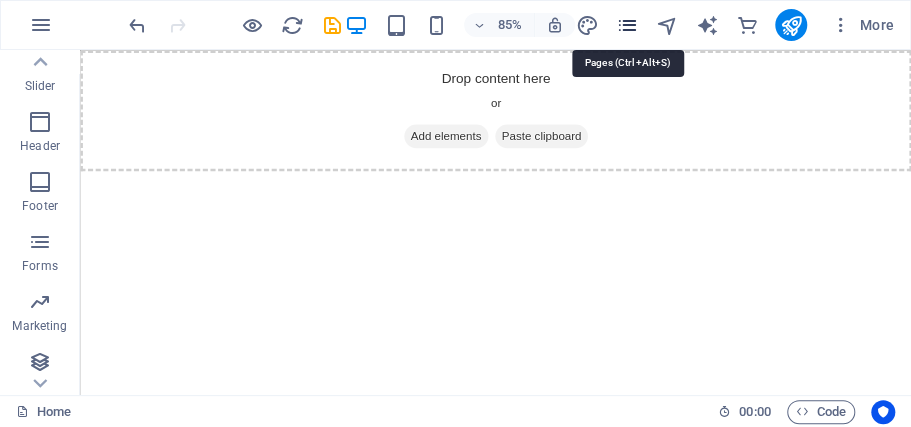 click at bounding box center [626, 25] 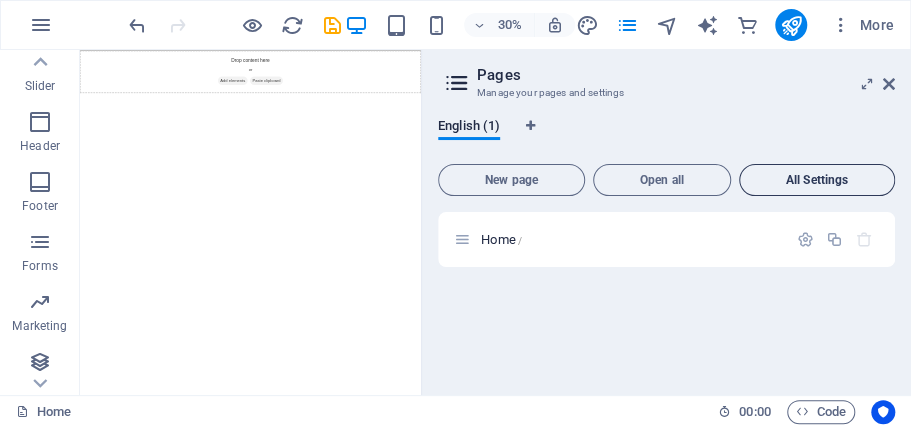 click on "All Settings" at bounding box center [817, 180] 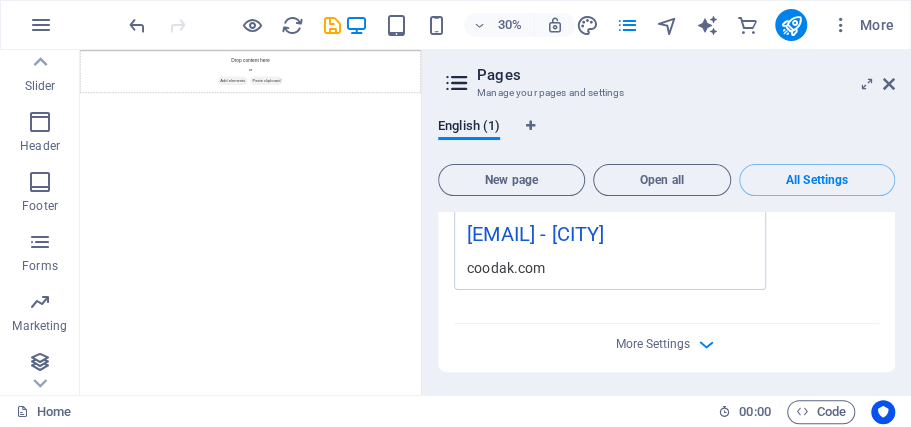 scroll, scrollTop: 574, scrollLeft: 0, axis: vertical 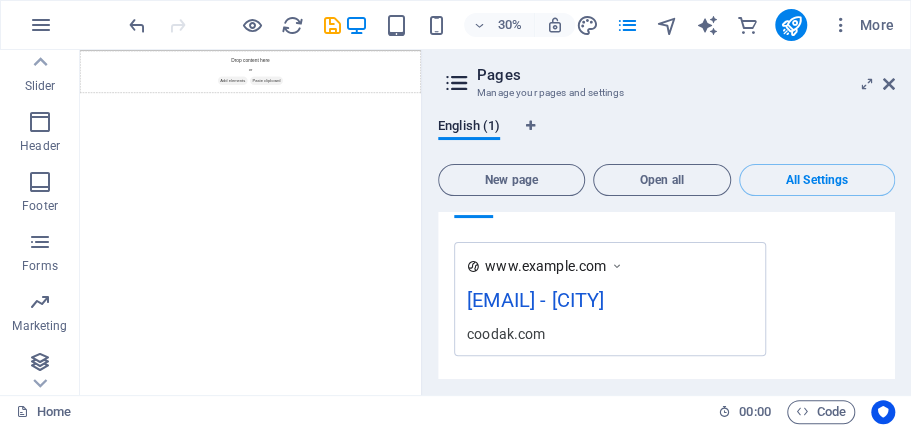 click at bounding box center [617, 266] 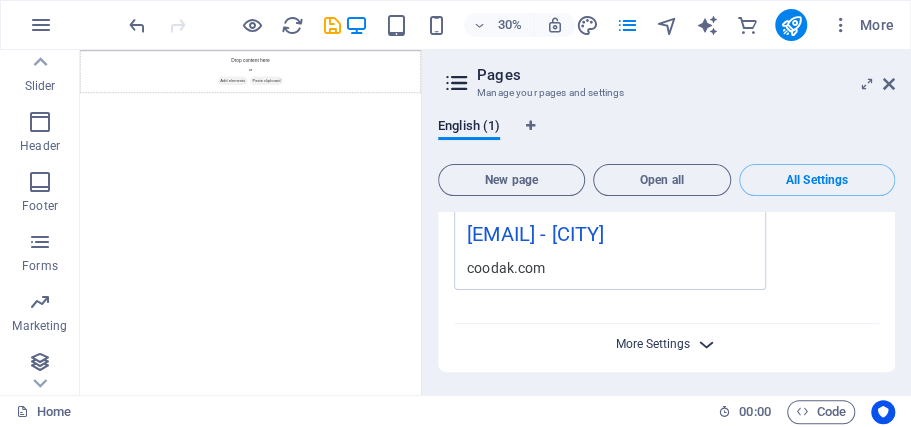 click on "More Settings" at bounding box center (653, 344) 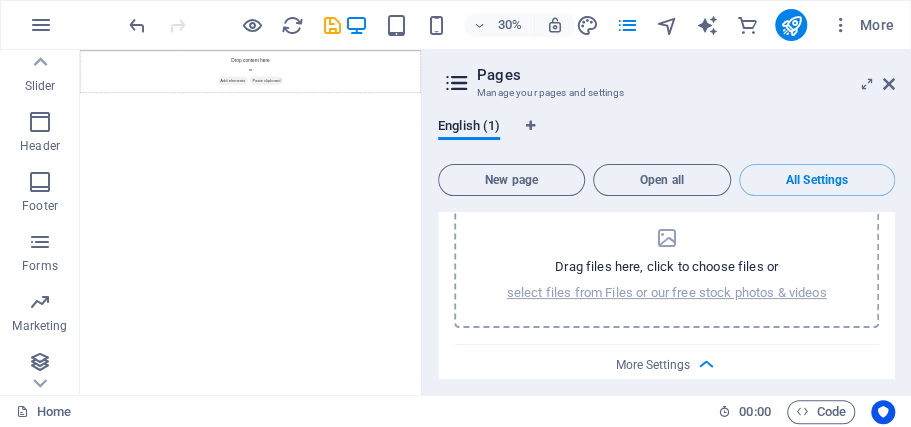 scroll, scrollTop: 840, scrollLeft: 0, axis: vertical 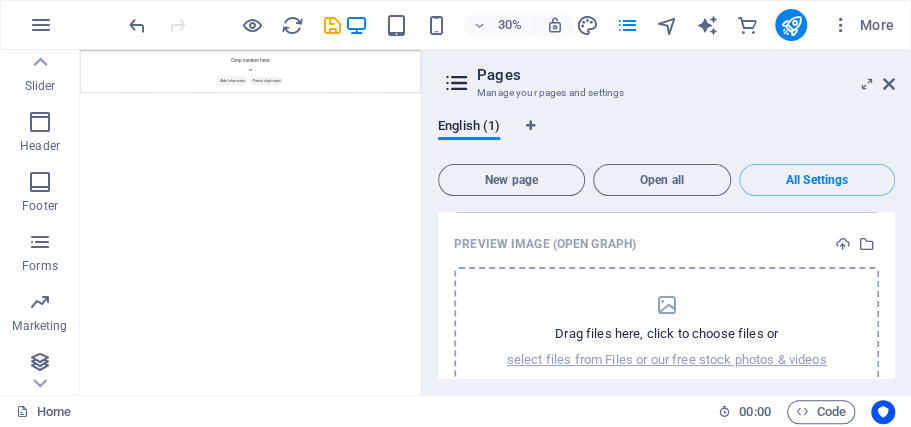 click at bounding box center [666, 305] 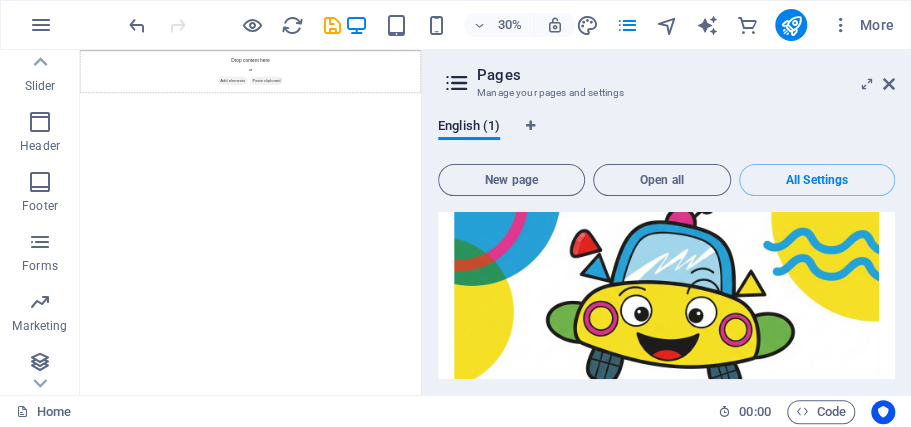 scroll, scrollTop: 1221, scrollLeft: 0, axis: vertical 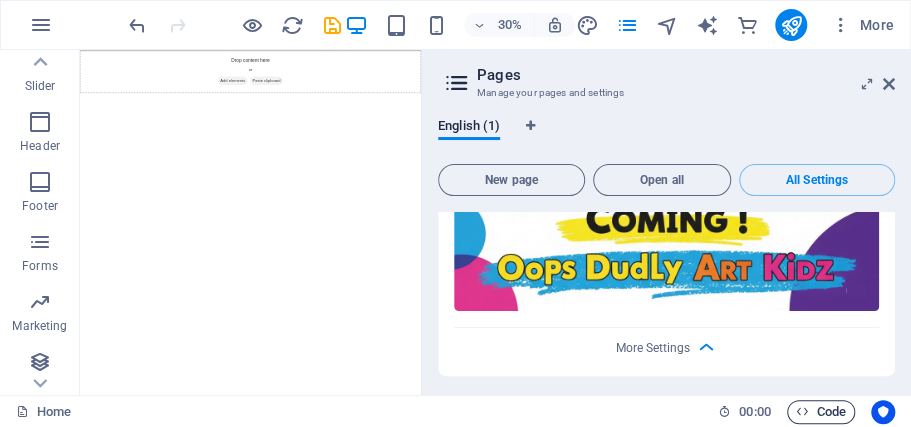 click on "Code" at bounding box center [821, 412] 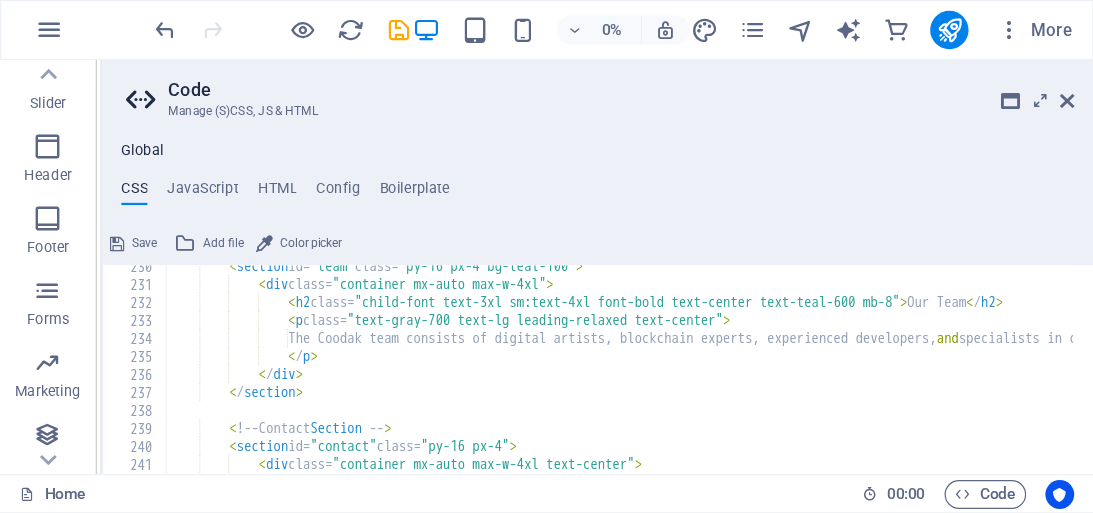scroll, scrollTop: 3401, scrollLeft: 0, axis: vertical 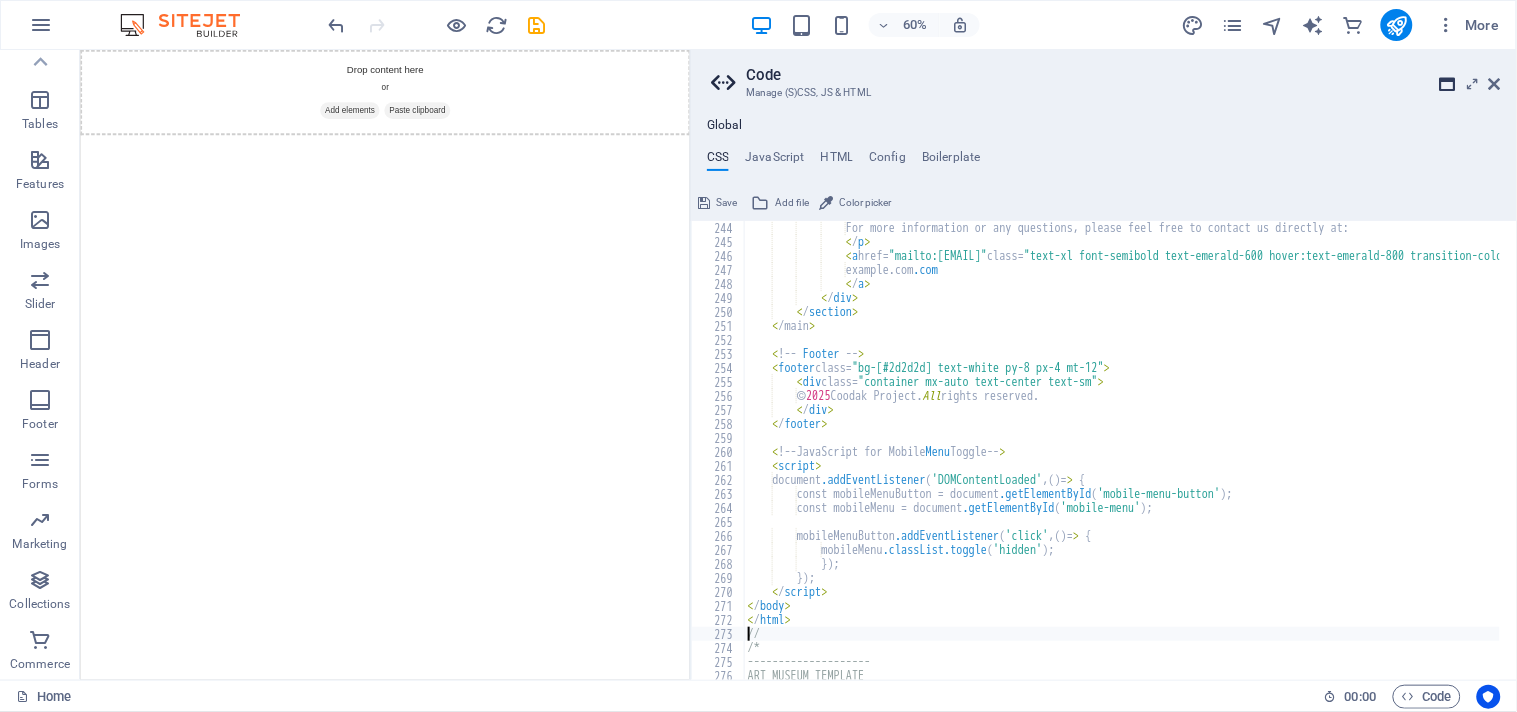 click at bounding box center [1448, 84] 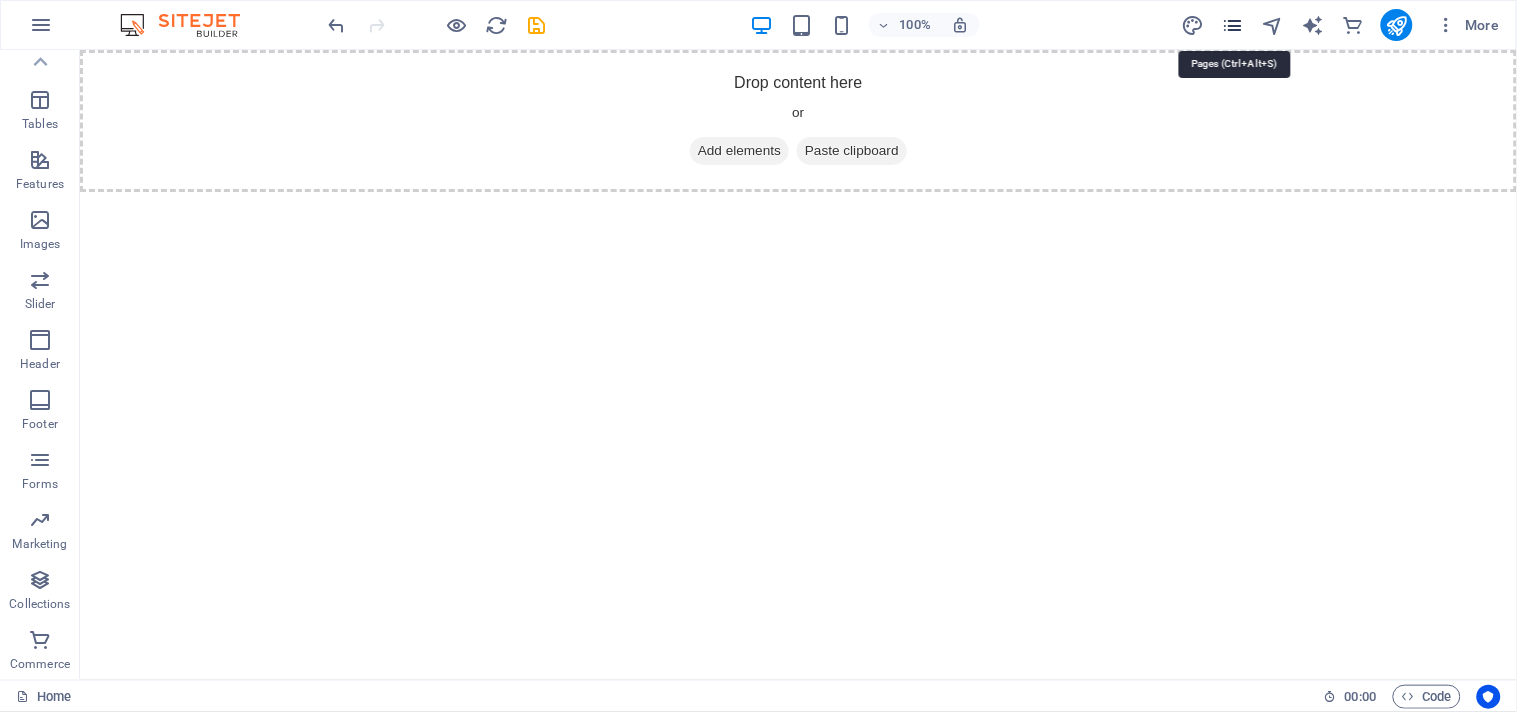 click at bounding box center [1232, 25] 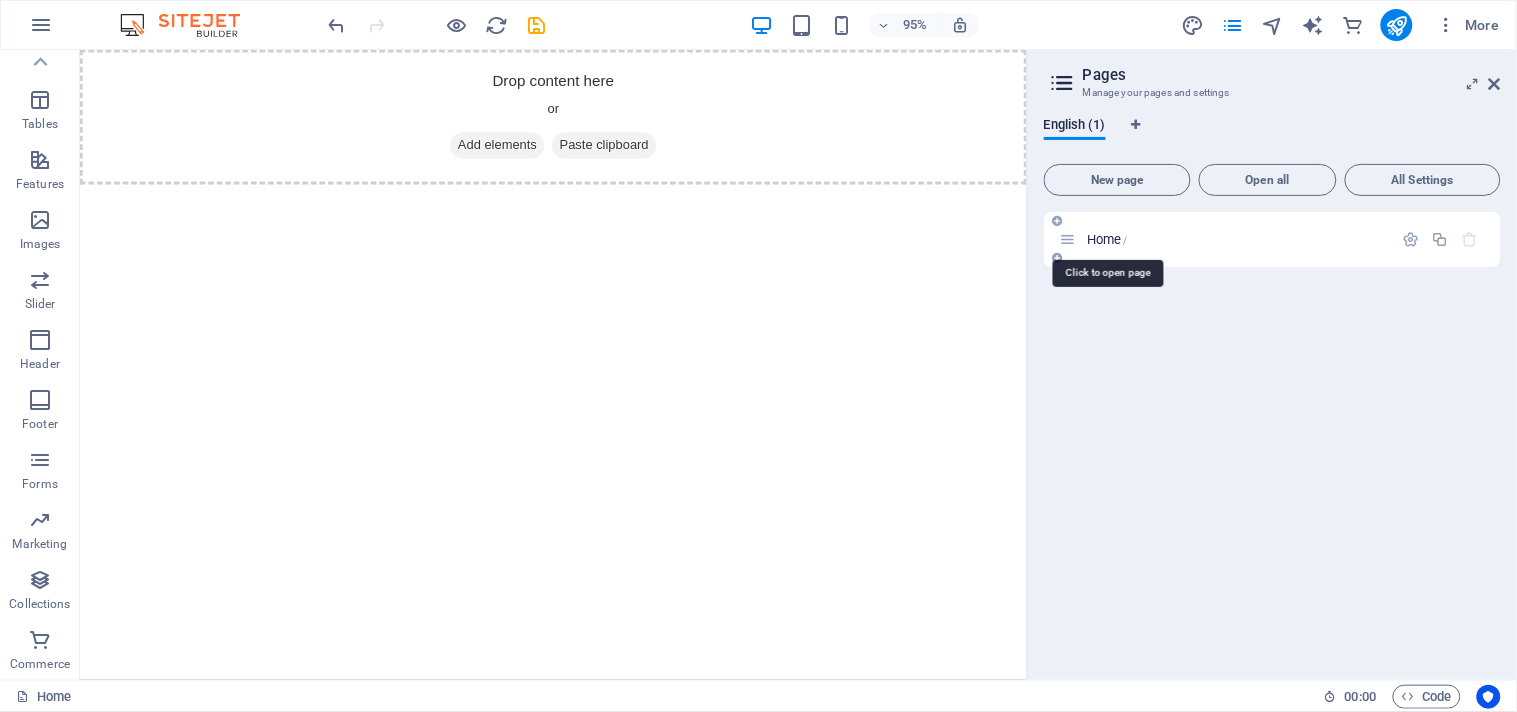 click on "Home /" at bounding box center (1107, 239) 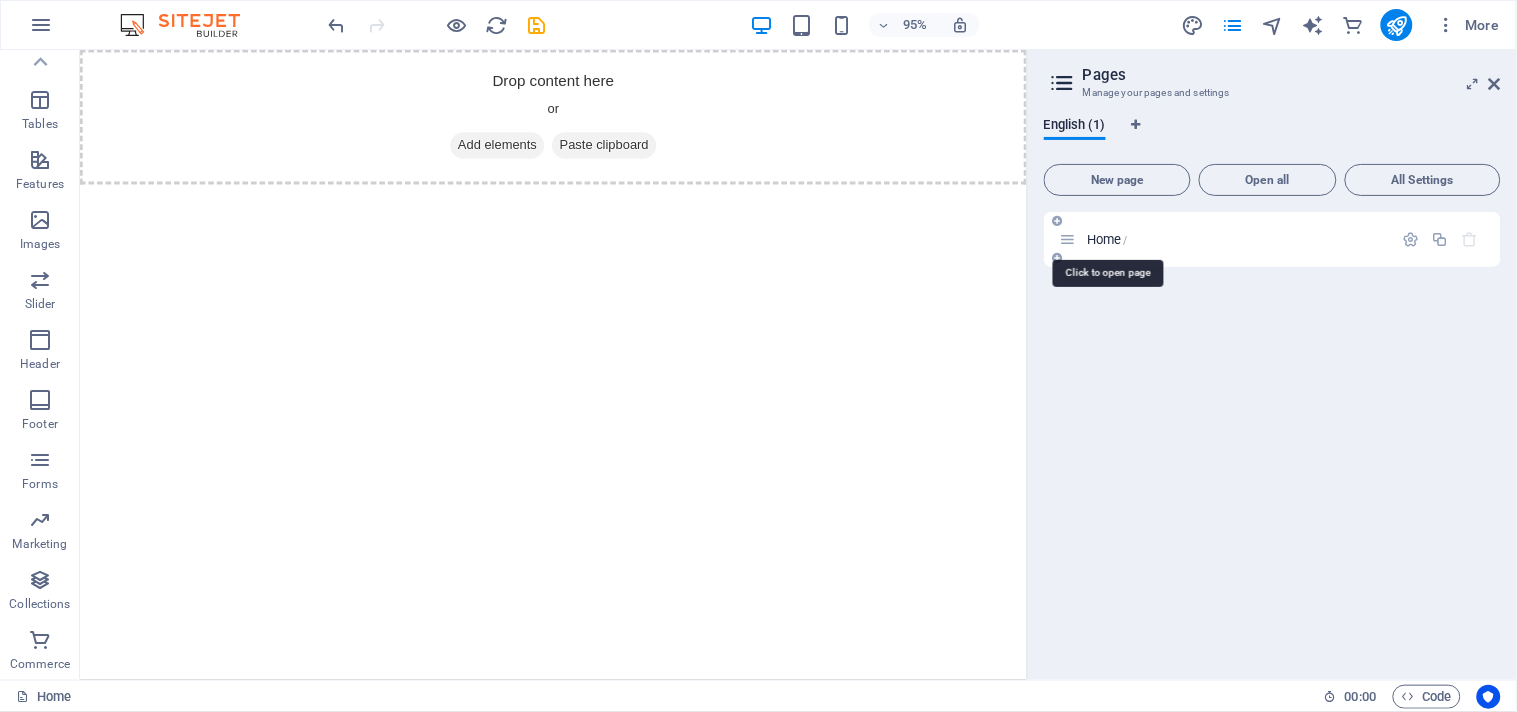 click on "Home /" at bounding box center [1107, 239] 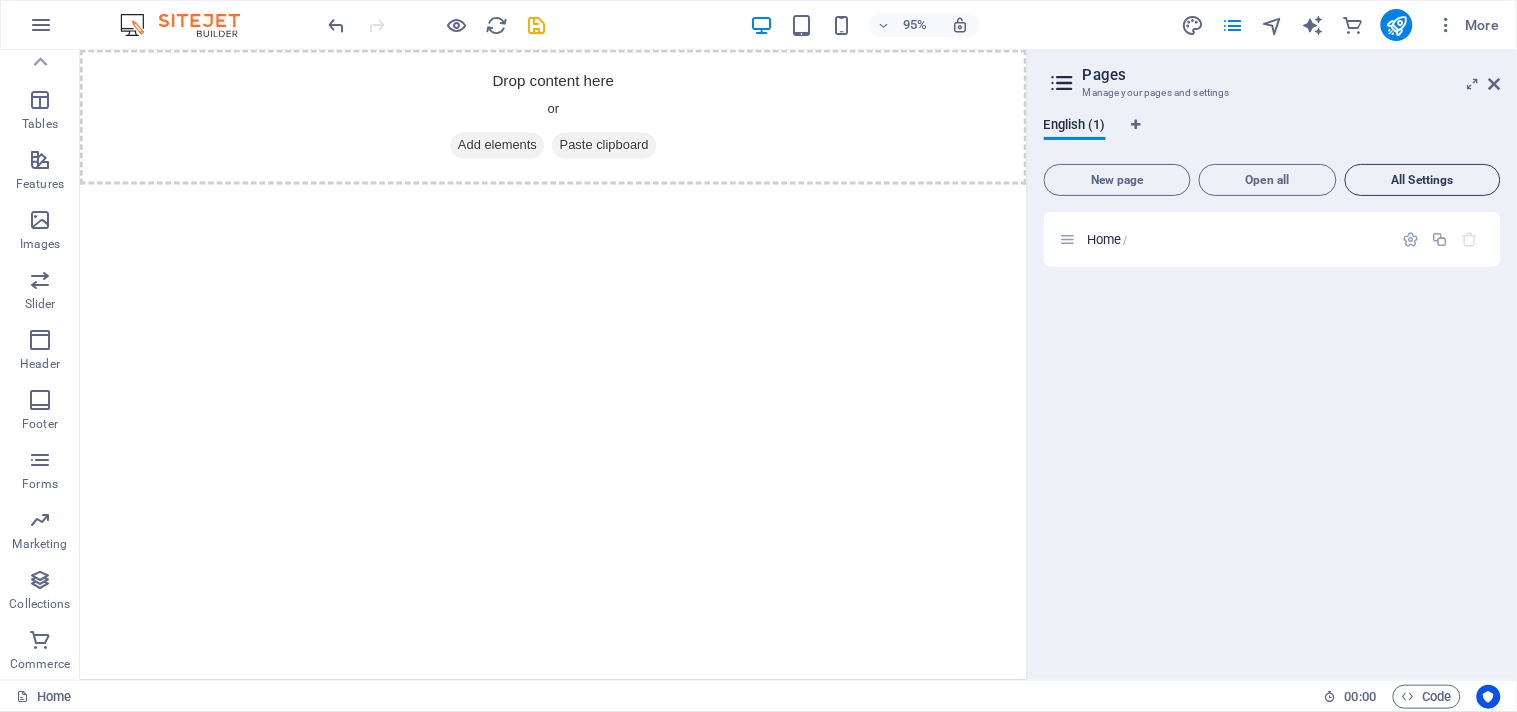 click on "All Settings" at bounding box center [1423, 180] 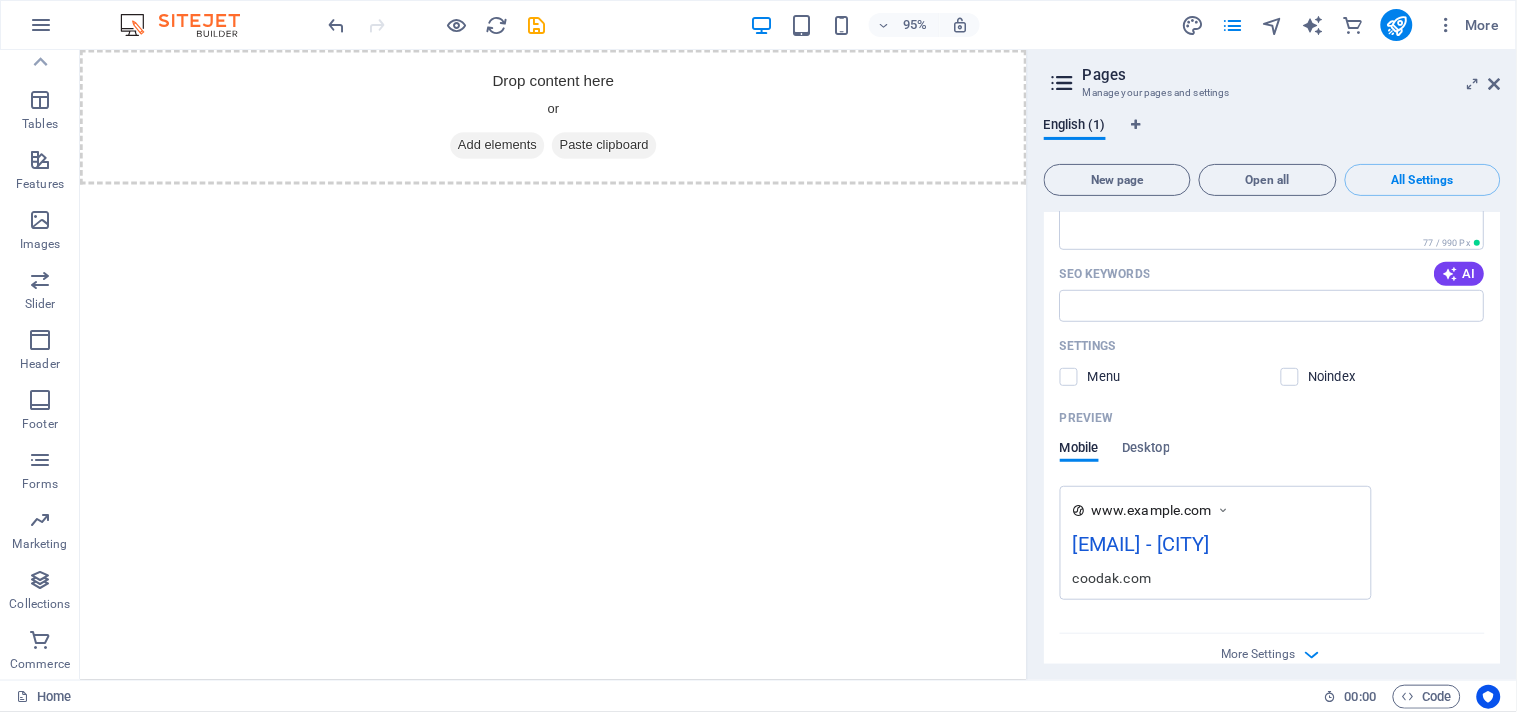 scroll, scrollTop: 355, scrollLeft: 0, axis: vertical 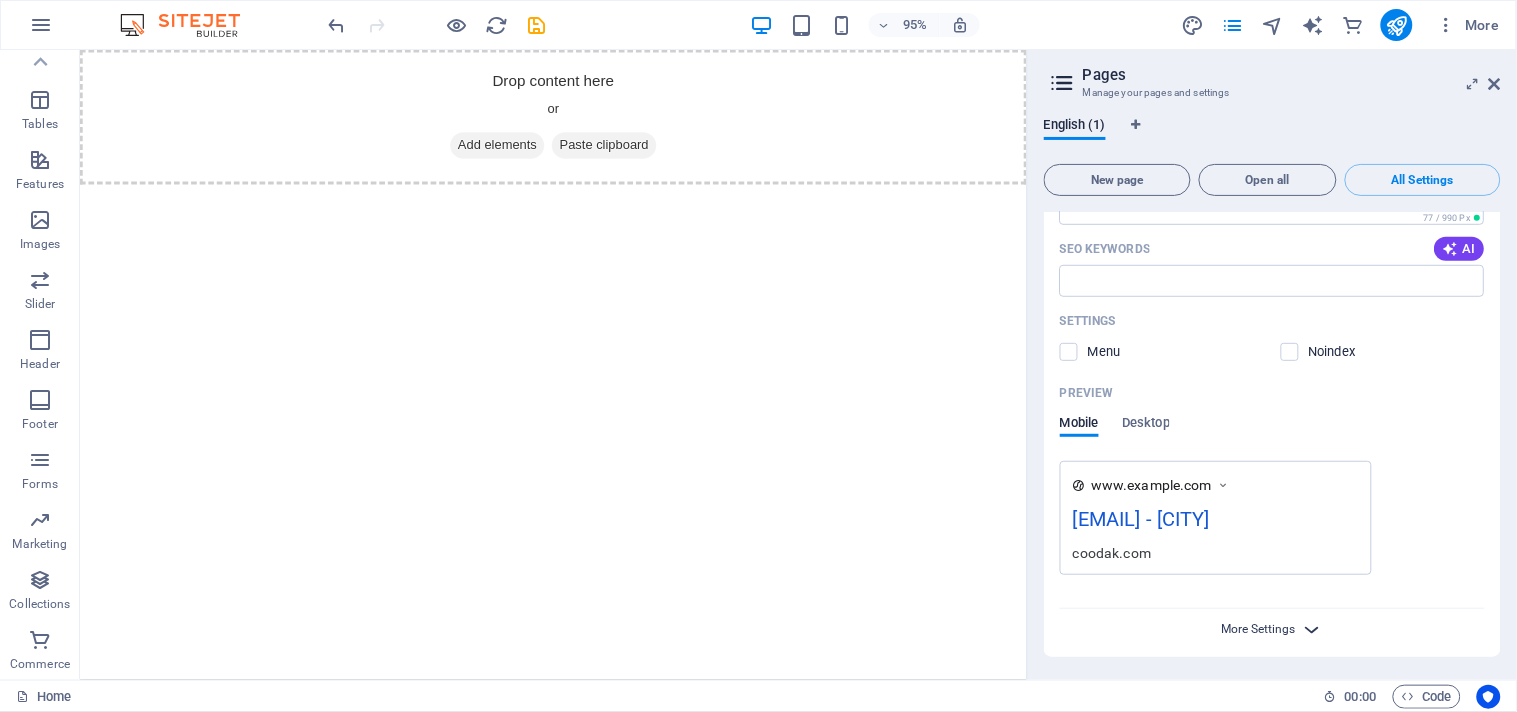 click on "More Settings" at bounding box center (1259, 629) 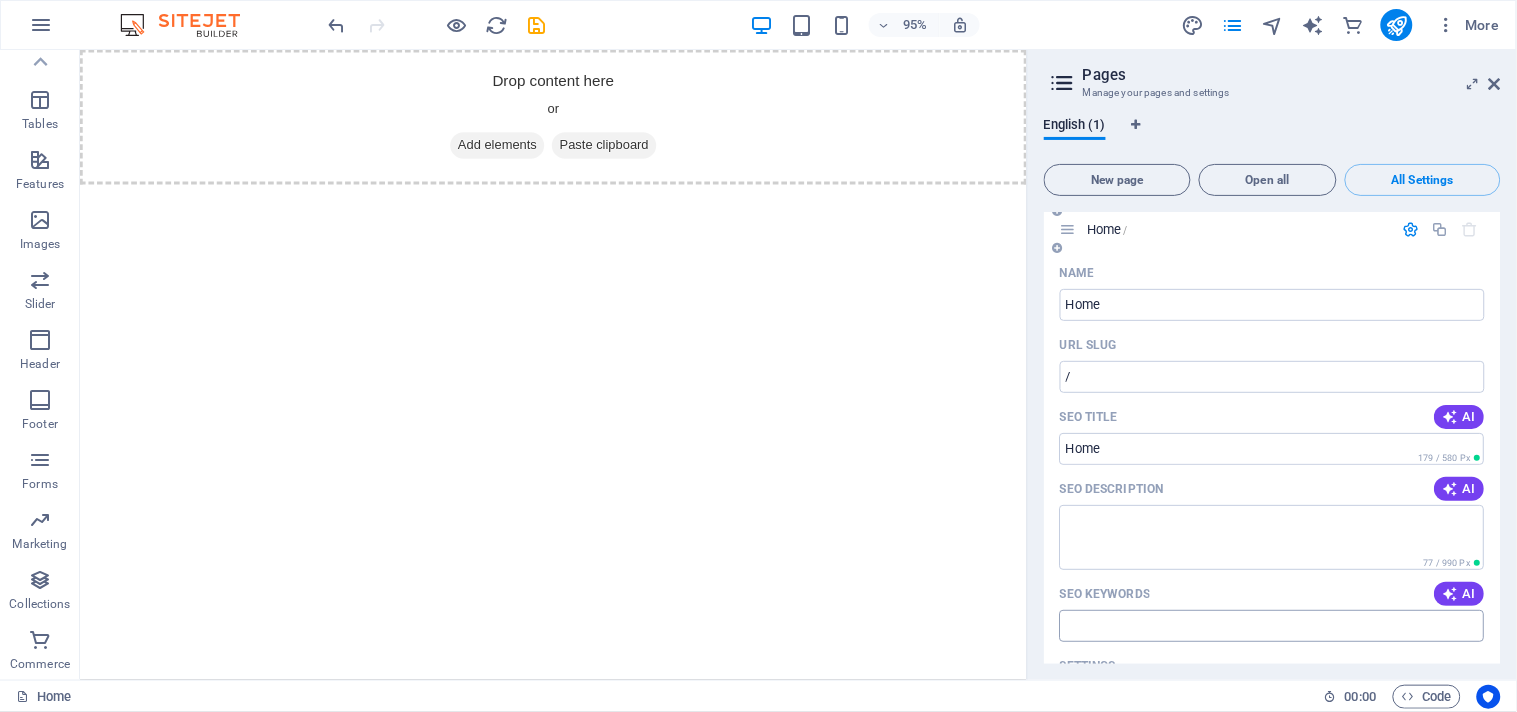 scroll, scrollTop: 0, scrollLeft: 0, axis: both 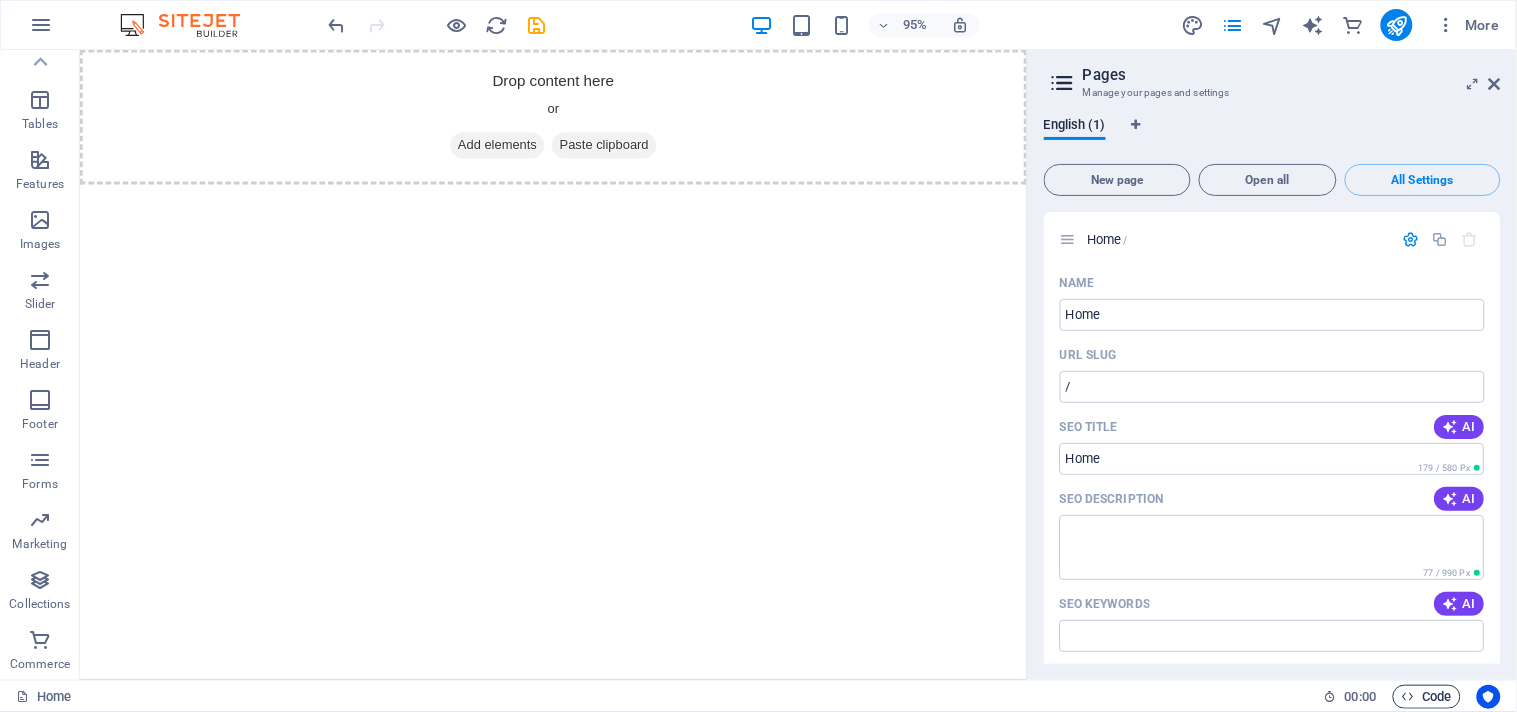 click on "Code" at bounding box center (1427, 697) 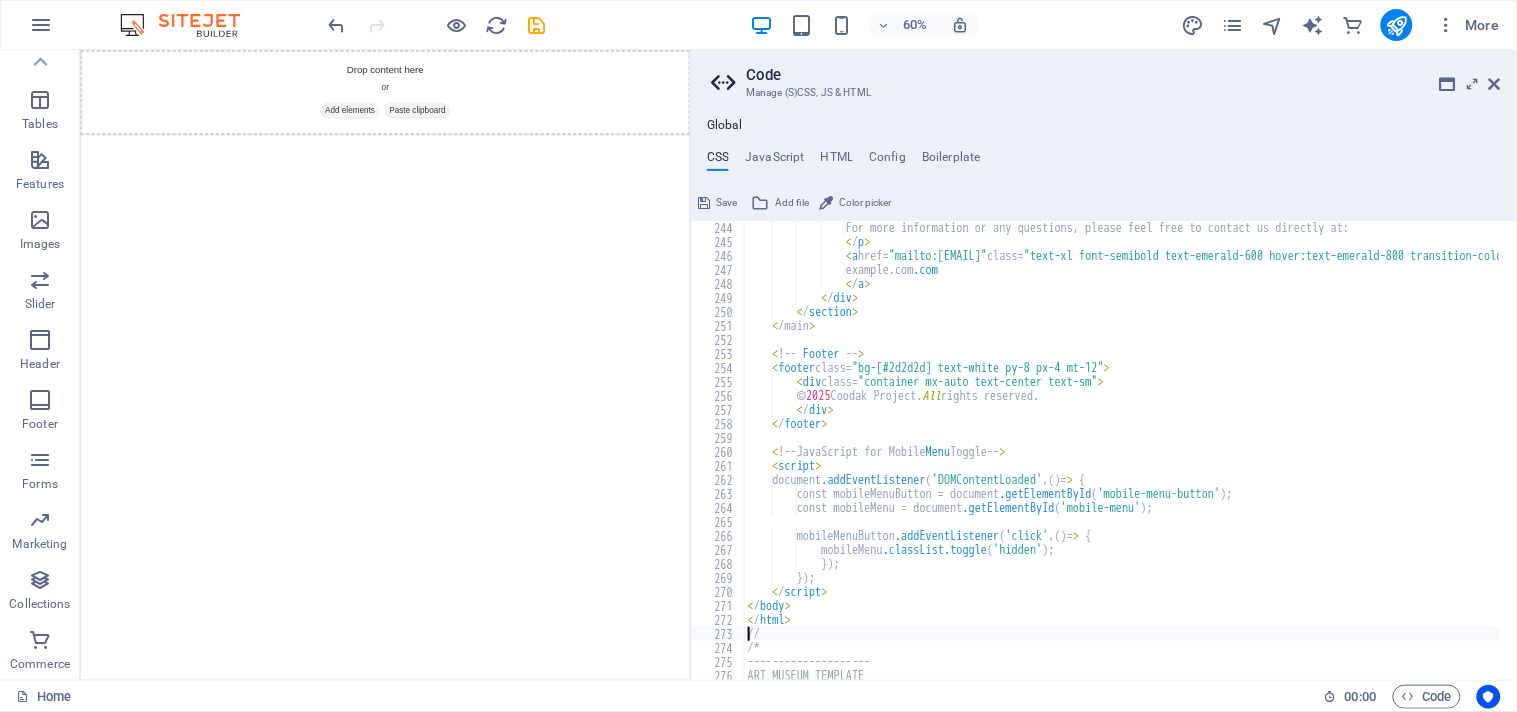 click on "For more information or any questions, please feel free to contact us directly at:                     < / p >                     < a  href= "mailto:nftcoodakzart@gmail.com"  class= "text-xl font-semibold text-emerald-600 hover:text-emerald-800 transition-colors" >                         nftcoodakzart@gmail .com                     < / a >                < / div >           < / section >      < /main >      < ! --   Footer   -- >      < footer  class= "bg-[#2d2d2d] text-white py-8 px-4 mt-12" >           < div  class= "container mx-auto text-center text-sm" >               ©  2025  Coodak Project.  All  rights reserved.           < / div >      < / footer >      < ! --  JavaScript for Mobile  Menu  Toggle  -- >      < script >          document .addEventListener ( 'DOMContentLoaded' ,  ( )  = >   {               const mobileMenuButton = document .getElementById ( 'mobile-menu-button' ) ;               const mobileMenu = document .getElementById ( 'mobile-menu' ) ;           ( ,  ( )" at bounding box center [2259, 456] 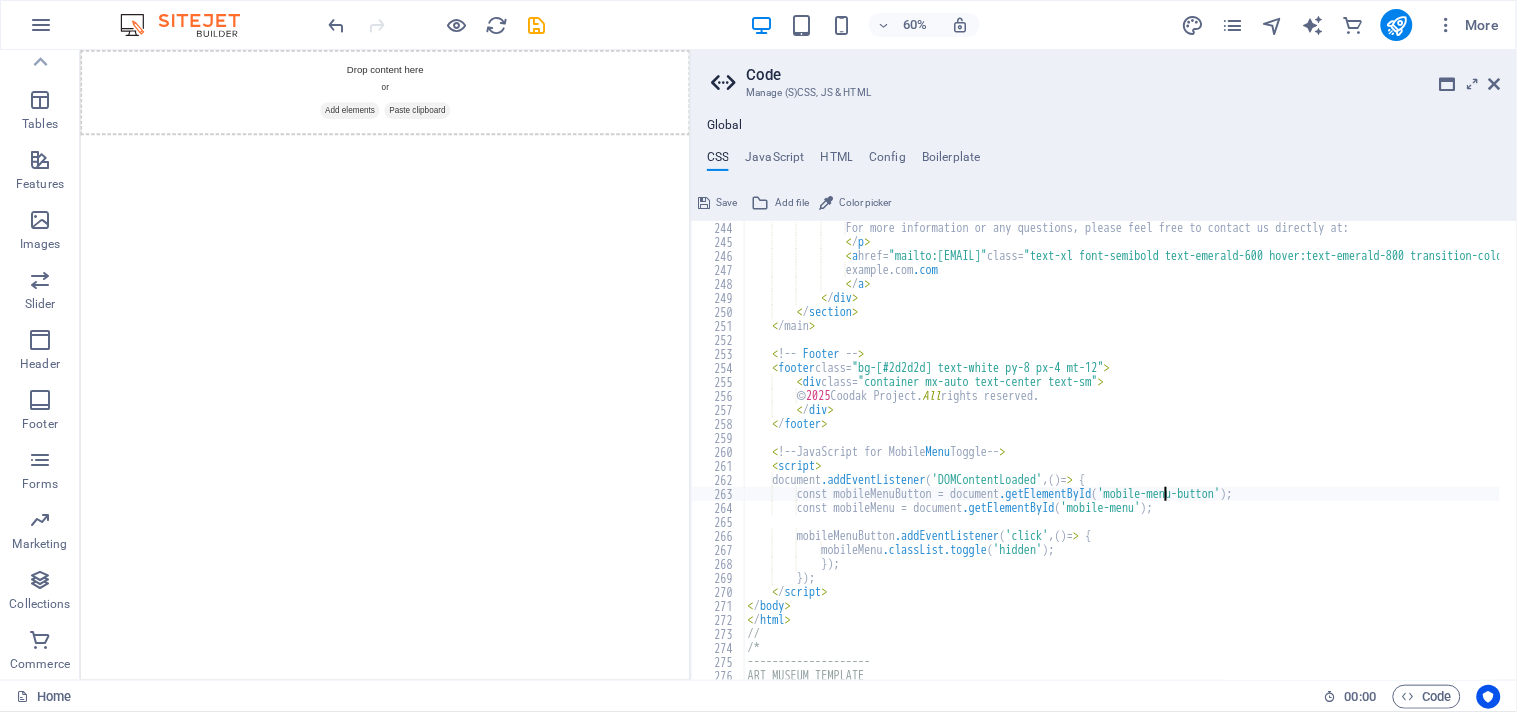 type on ");
}" 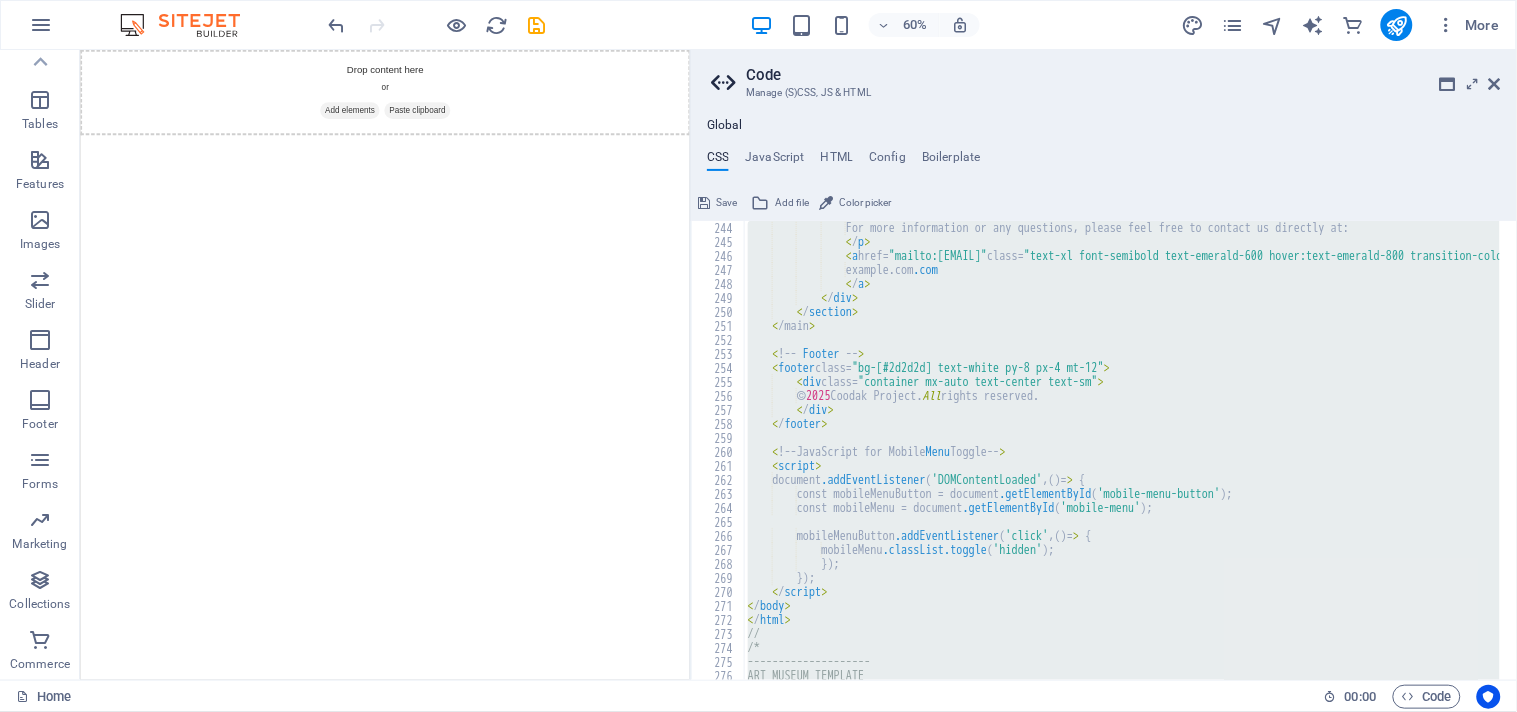 type 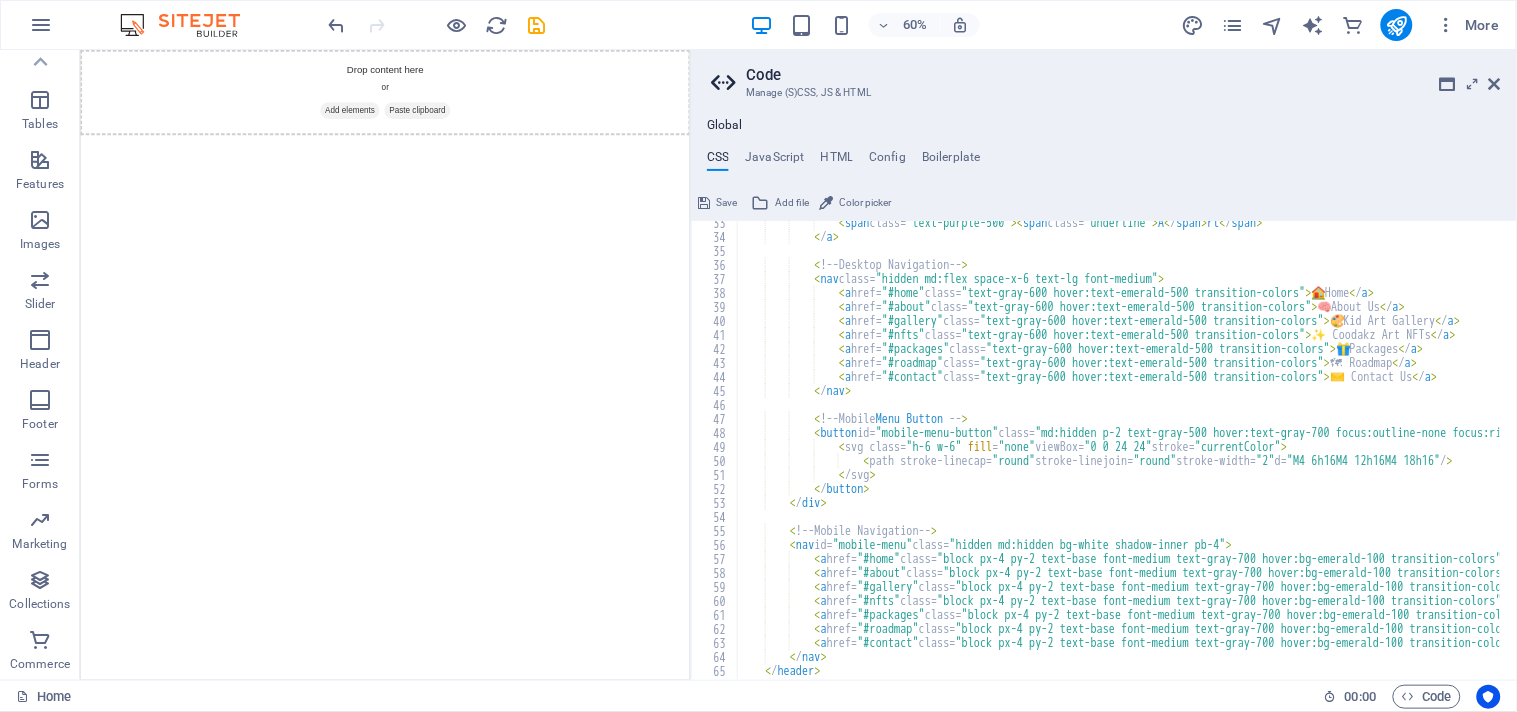 scroll, scrollTop: 54, scrollLeft: 0, axis: vertical 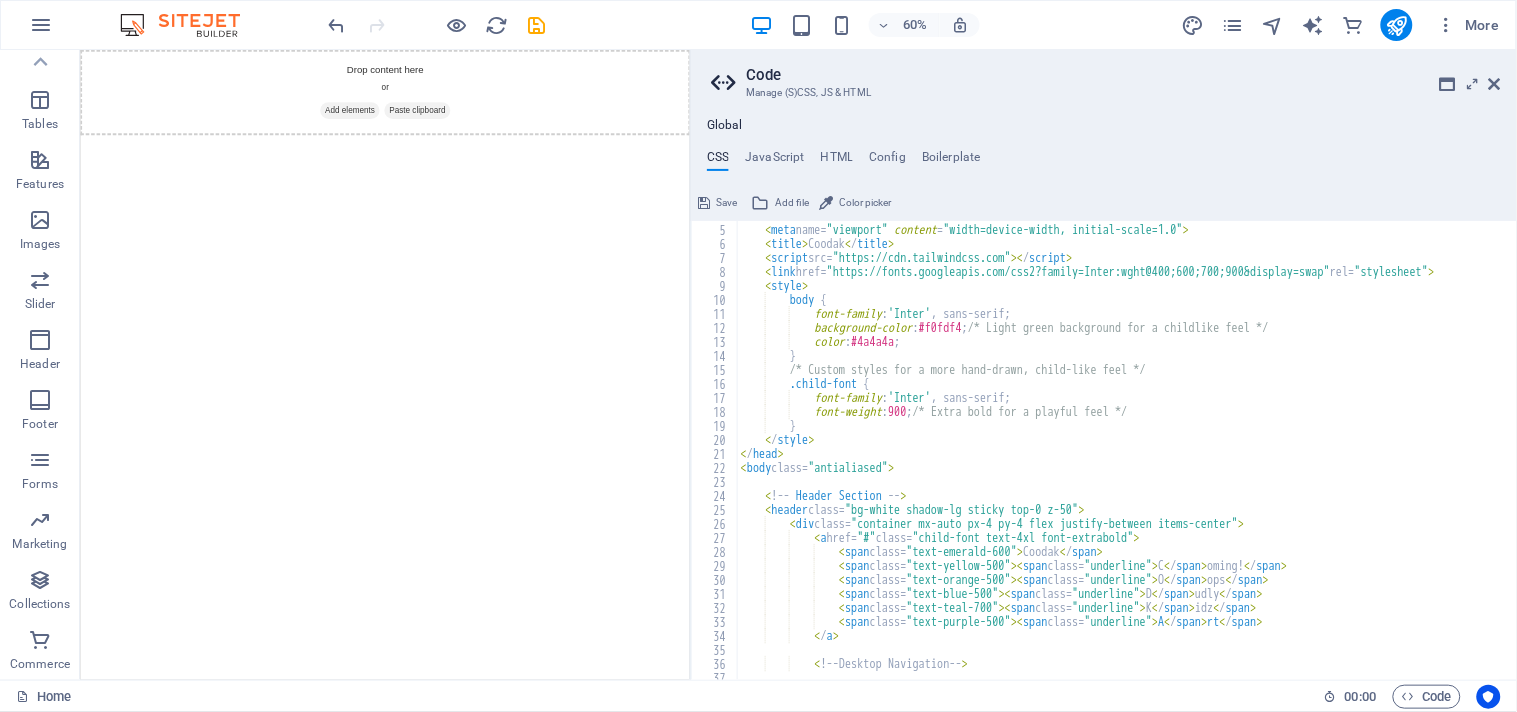 click on "Save" at bounding box center [717, 203] 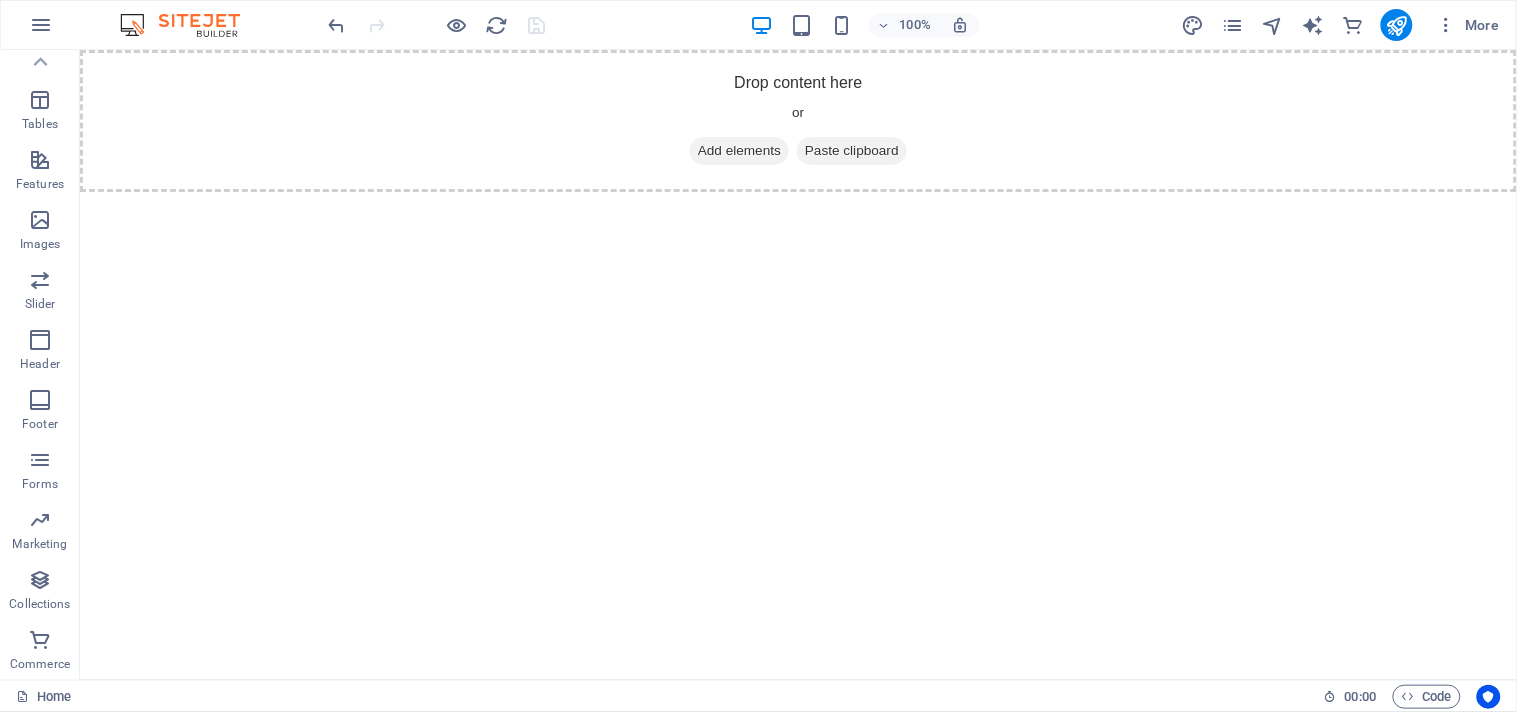 click at bounding box center (437, 25) 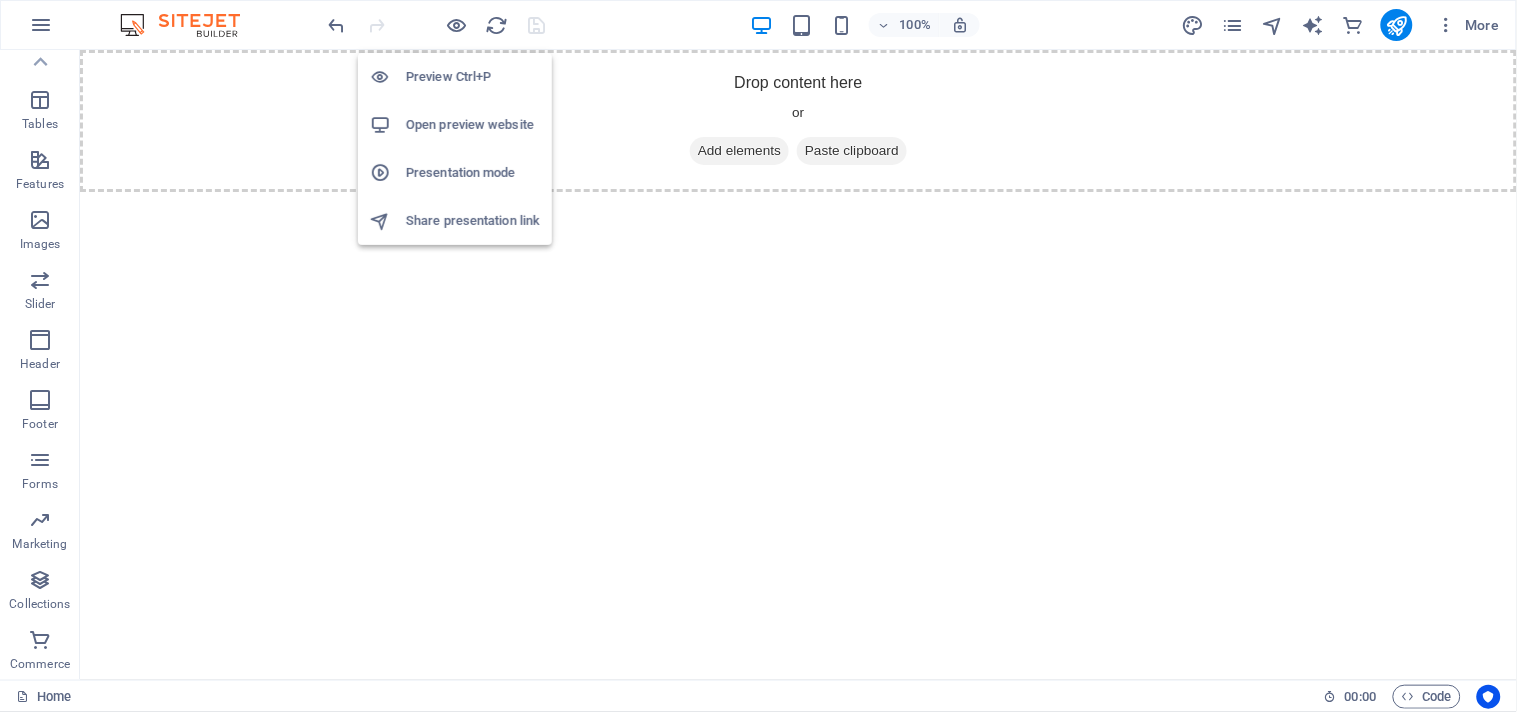 click on "Preview Ctrl+P" at bounding box center [473, 77] 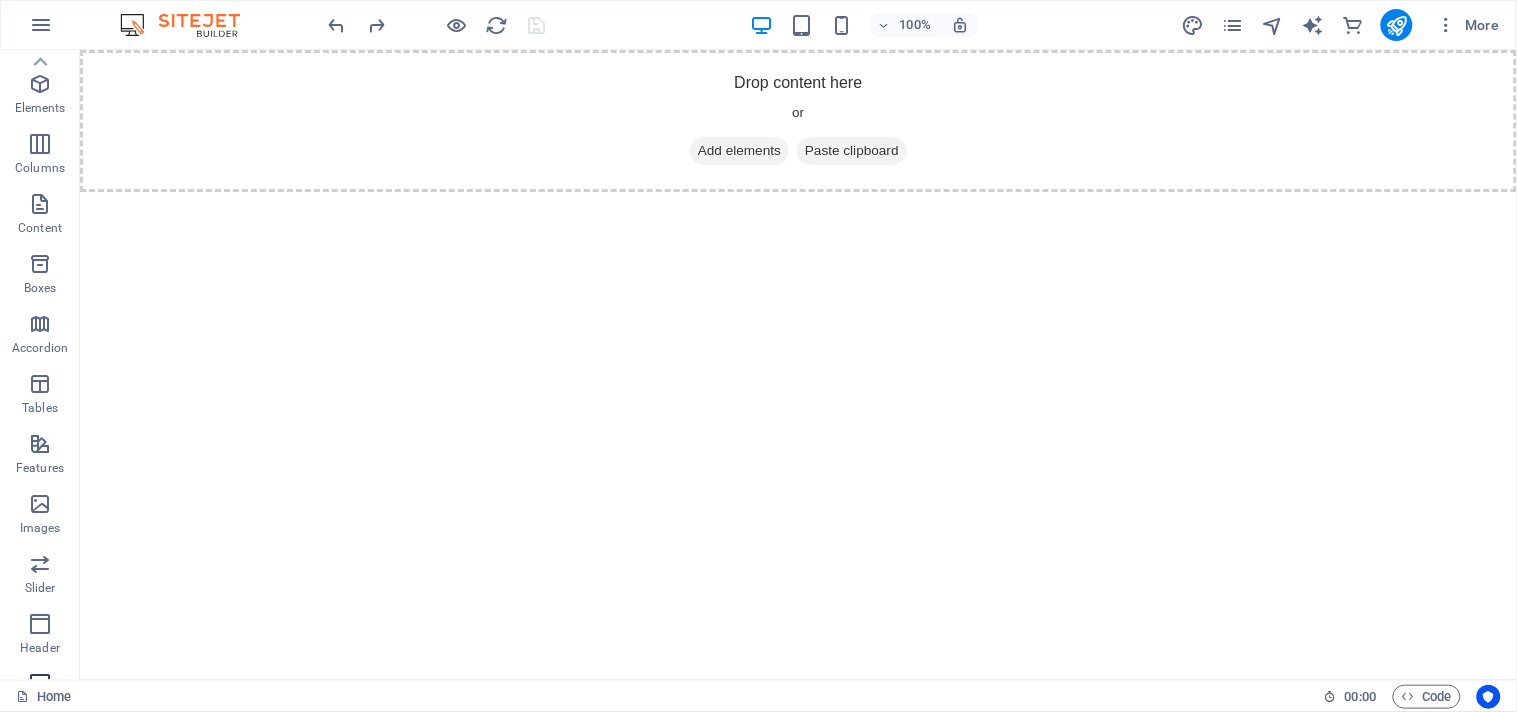 scroll, scrollTop: 0, scrollLeft: 0, axis: both 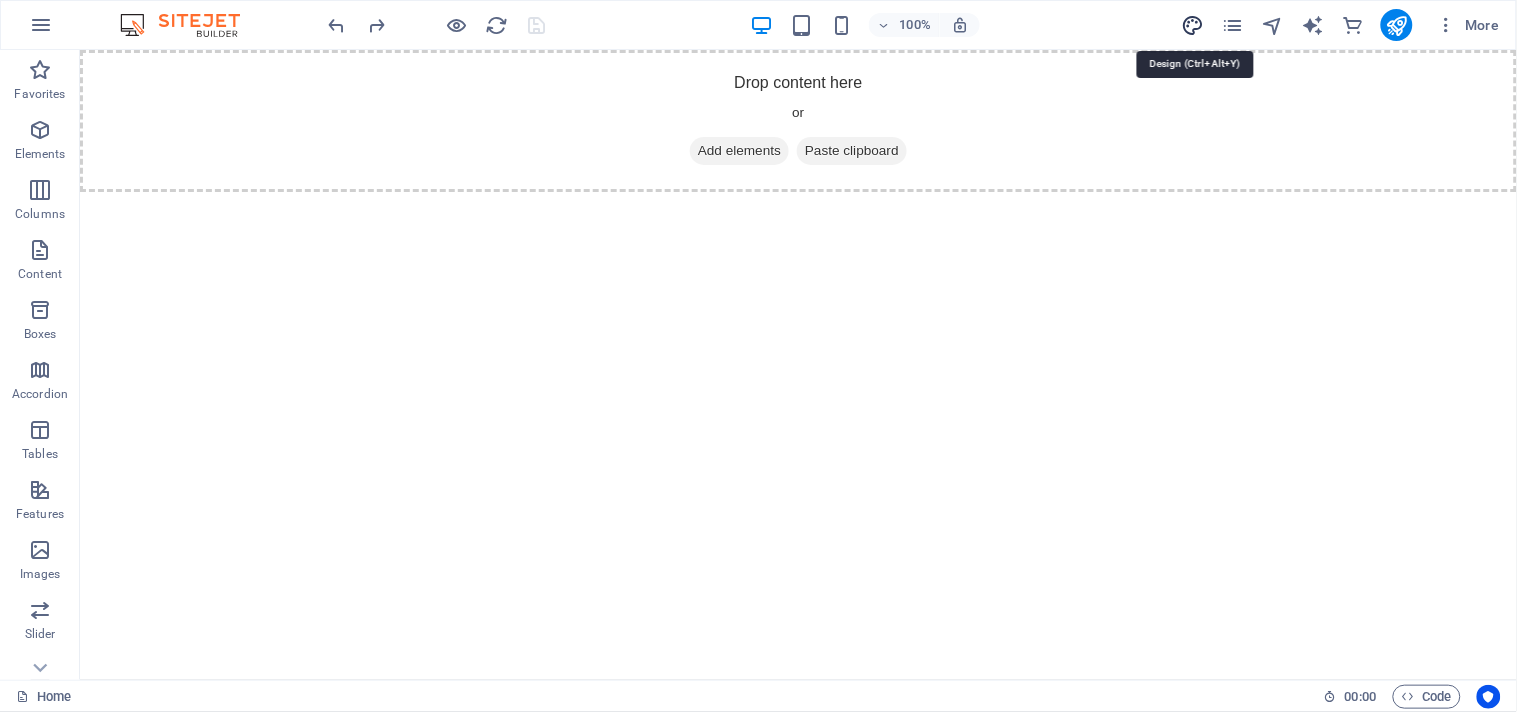 click at bounding box center [1192, 25] 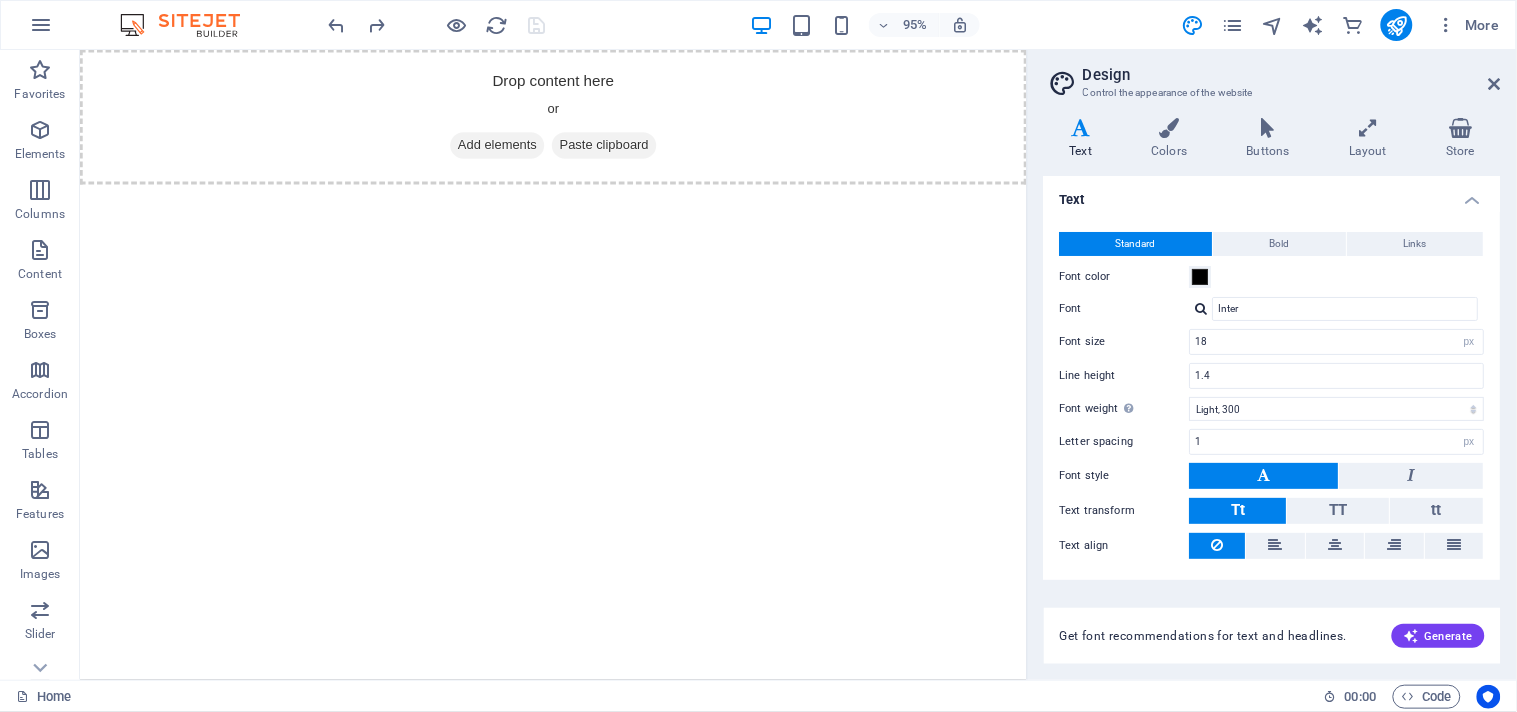 scroll, scrollTop: 47, scrollLeft: 0, axis: vertical 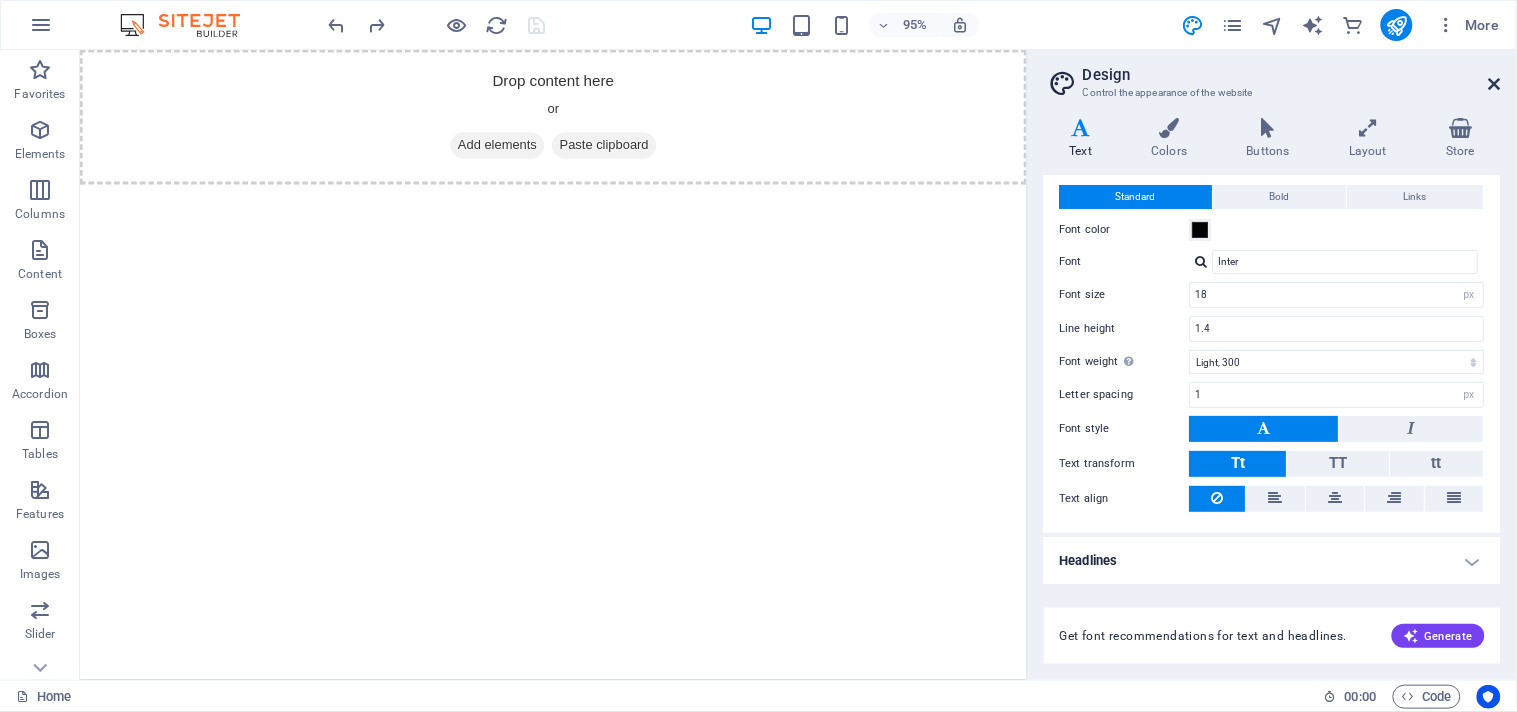 drag, startPoint x: 1411, startPoint y: 33, endPoint x: 1490, endPoint y: 83, distance: 93.49332 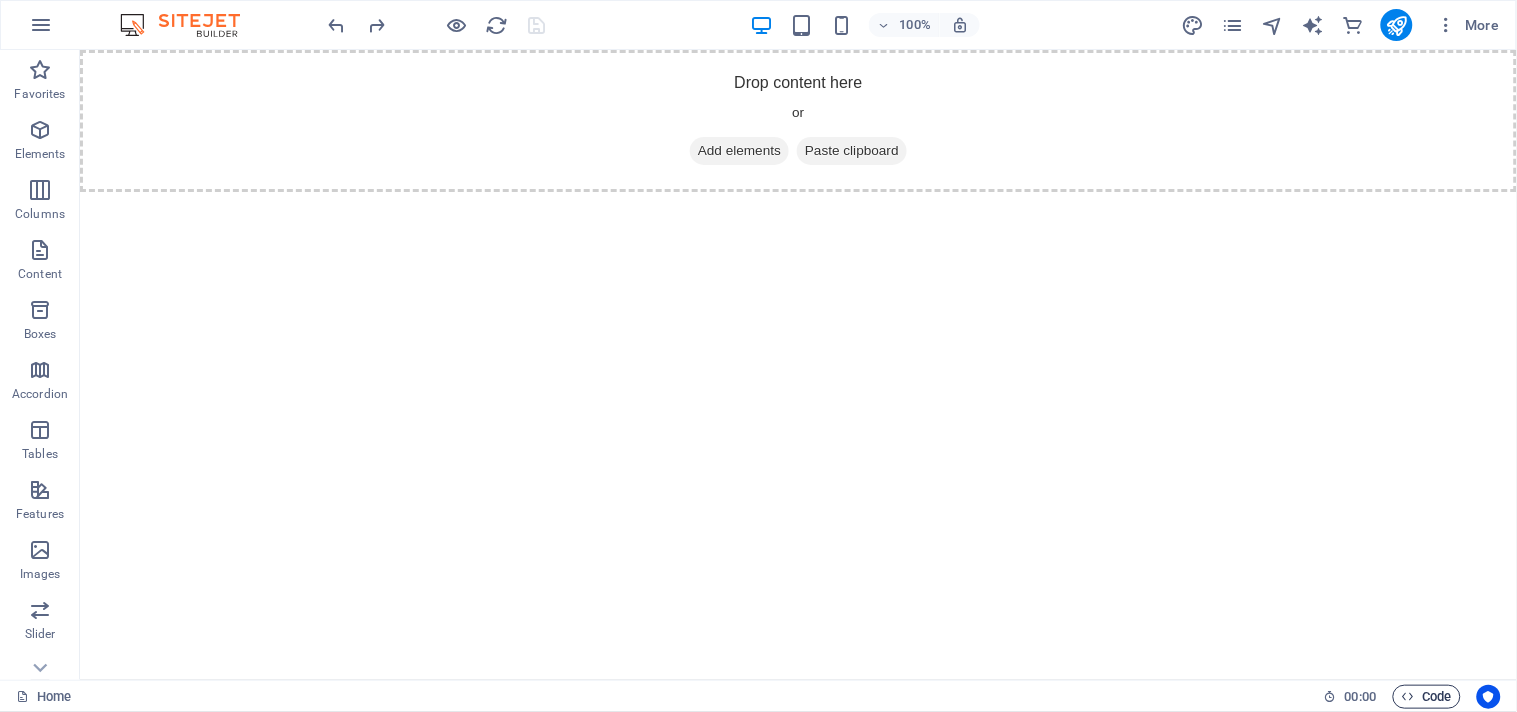 click on "Code" at bounding box center (1427, 697) 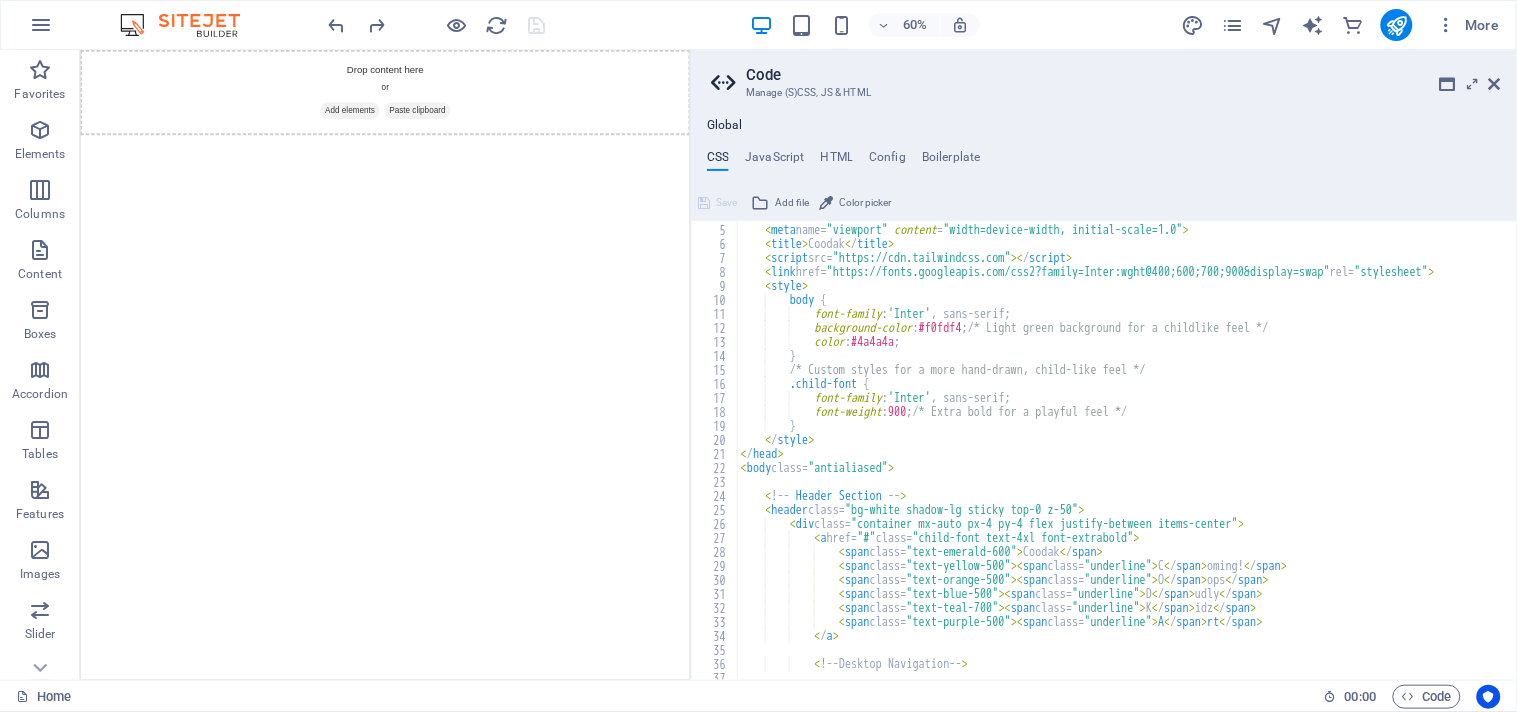 click on "< meta  charset= "UTF-8" >      < meta  name= "viewport"   content = "width=device-width, initial-scale=1.0" >      < title > Coodak < / title >      < script  src= "https://cdn.tailwindcss.com" >< / script >      < link  href= "https://fonts.googleapis.com/css2?family=Inter:wght@400;600;700;900&display=swap"  rel= "stylesheet" >      < style >           body   {                font-family :  'Inter' , sans-serif;                background-color :  #f0fdf4 ;  /* Light green background for a childlike feel */                color :  #4a4a4a ;           }           /* Custom styles for a more hand-drawn, child-like feel */           .child-font   {                font-family :  'Inter' , sans-serif;                font-weight :  900 ;  /* Extra bold for a playful feel */           }      < / style > < / head > < body  class= "antialiased" >      < ! --   Header   Section   -- >      < header  class= "bg-white shadow-lg sticky top-0 z-50" >           < div  class= >                < a  href= "#"  class= > <" at bounding box center [2252, 444] 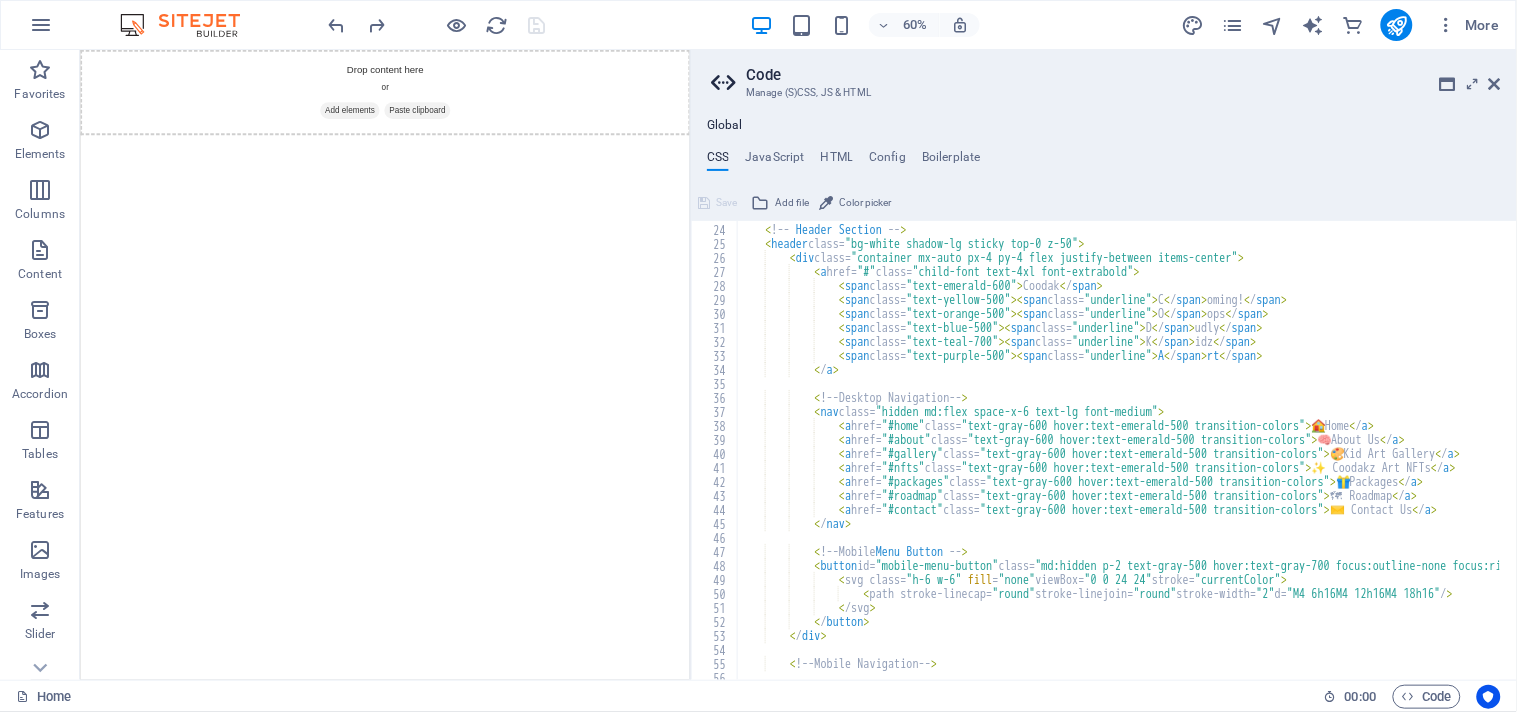 scroll, scrollTop: 453, scrollLeft: 0, axis: vertical 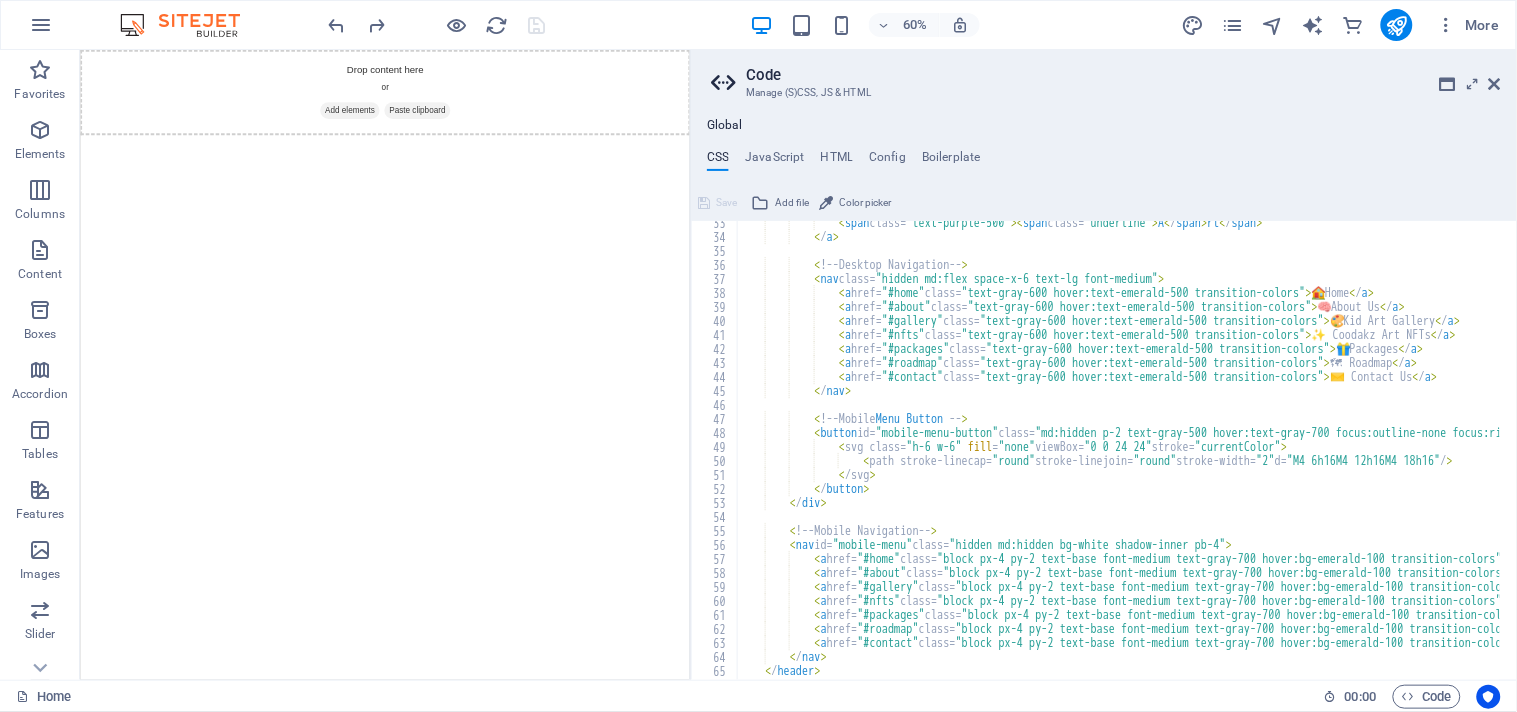 type on "</html>" 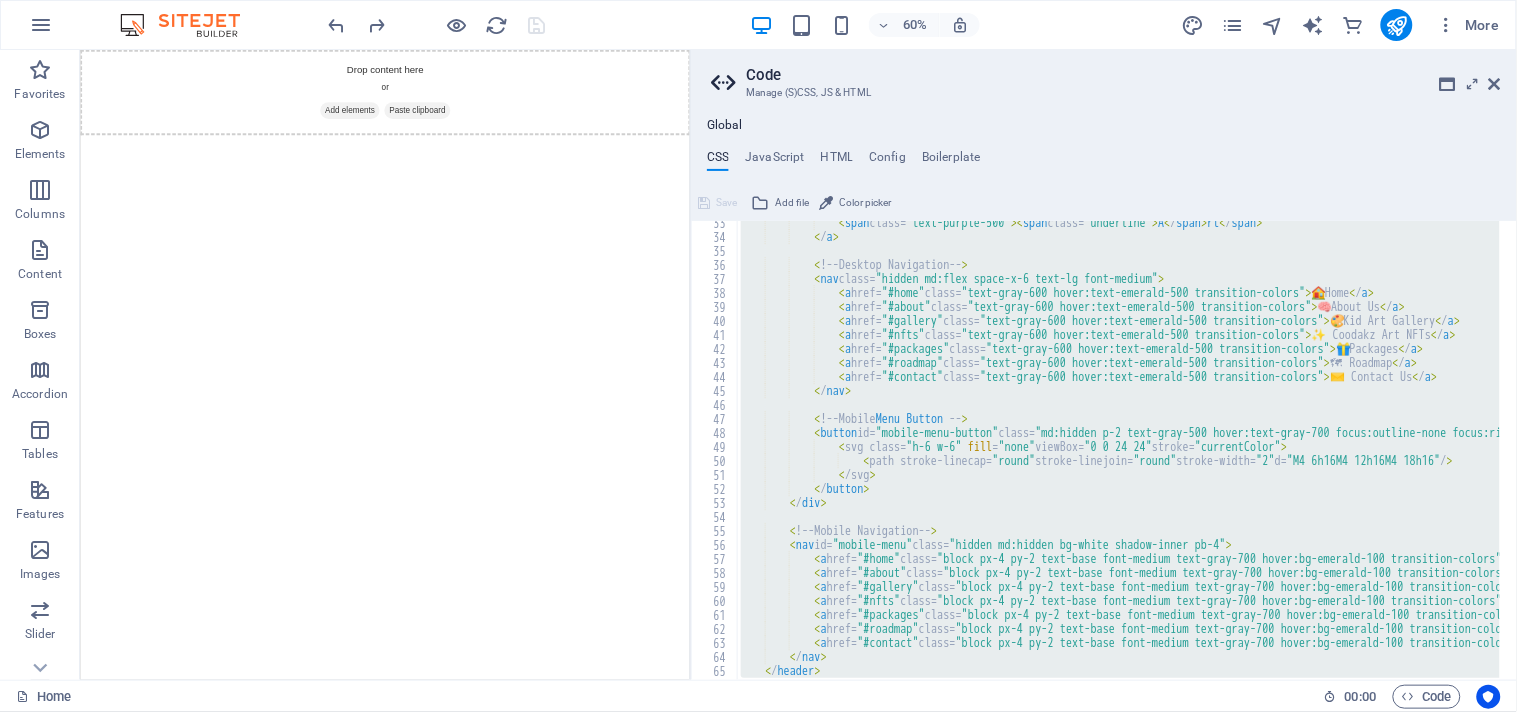 paste 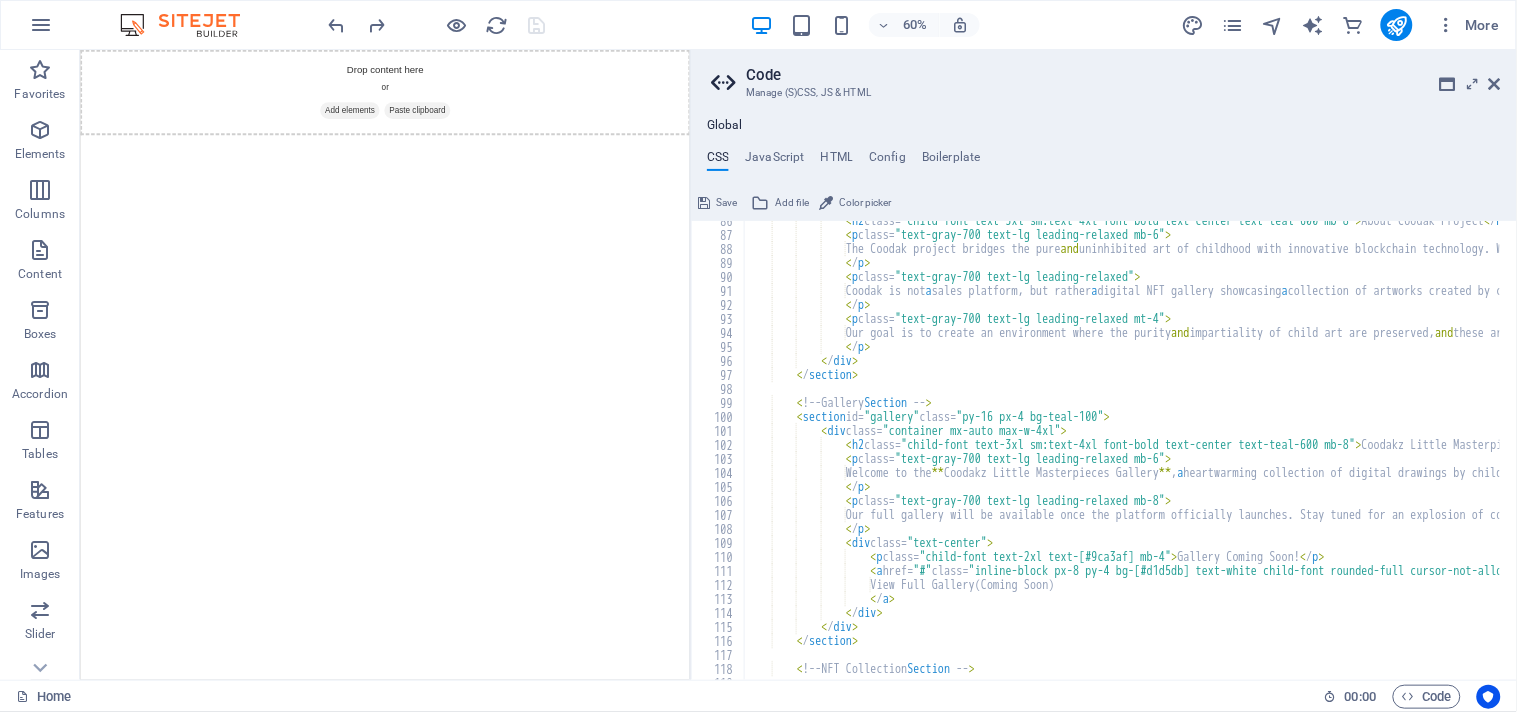 scroll, scrollTop: 1263, scrollLeft: 0, axis: vertical 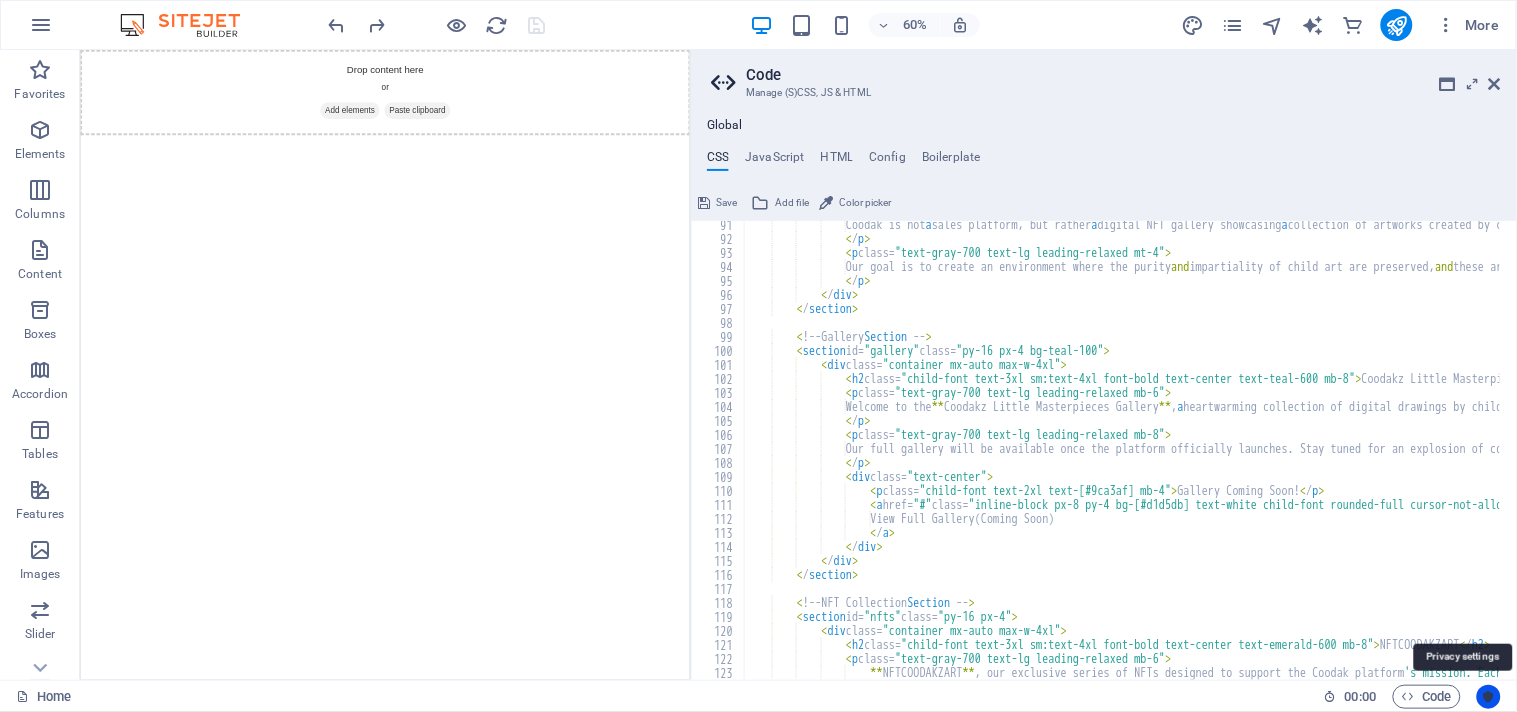 click at bounding box center [1489, 697] 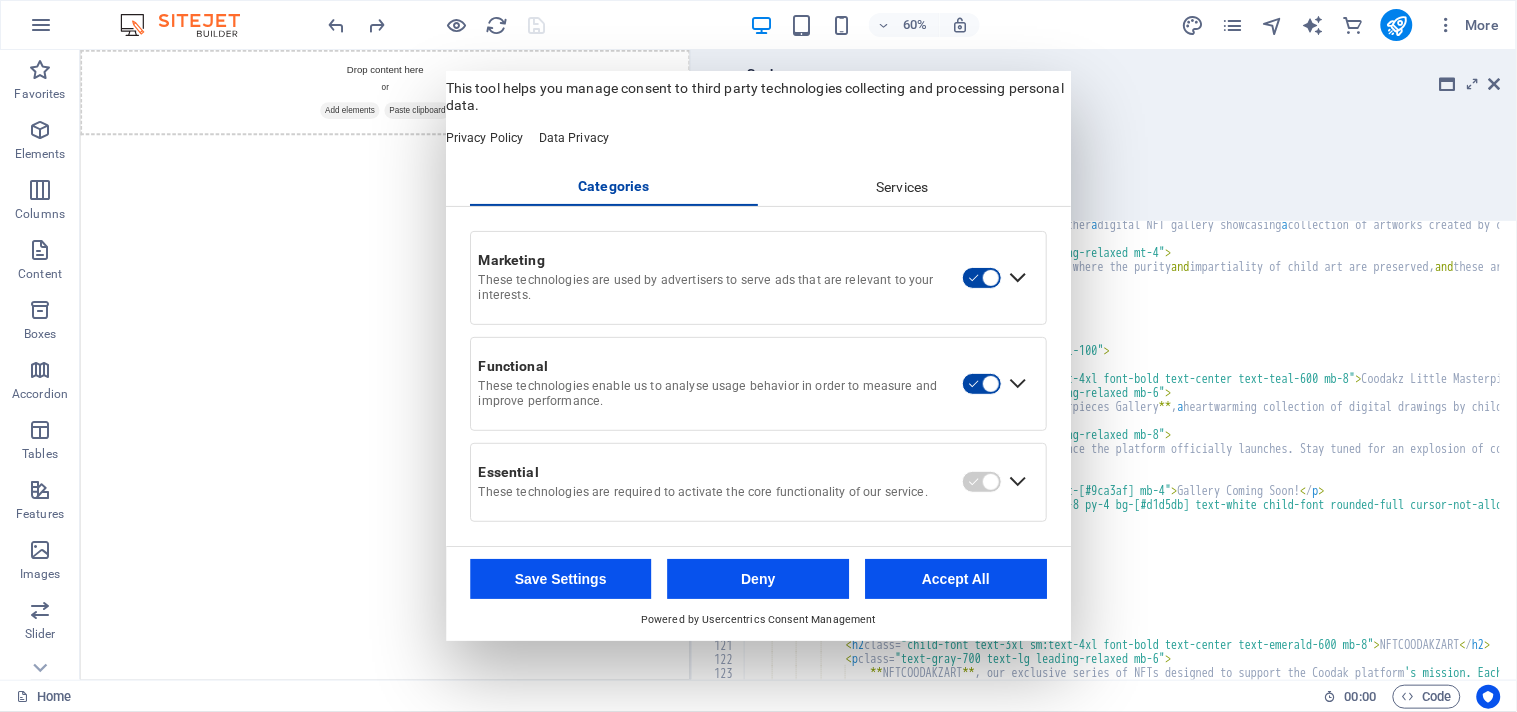 scroll, scrollTop: 45, scrollLeft: 0, axis: vertical 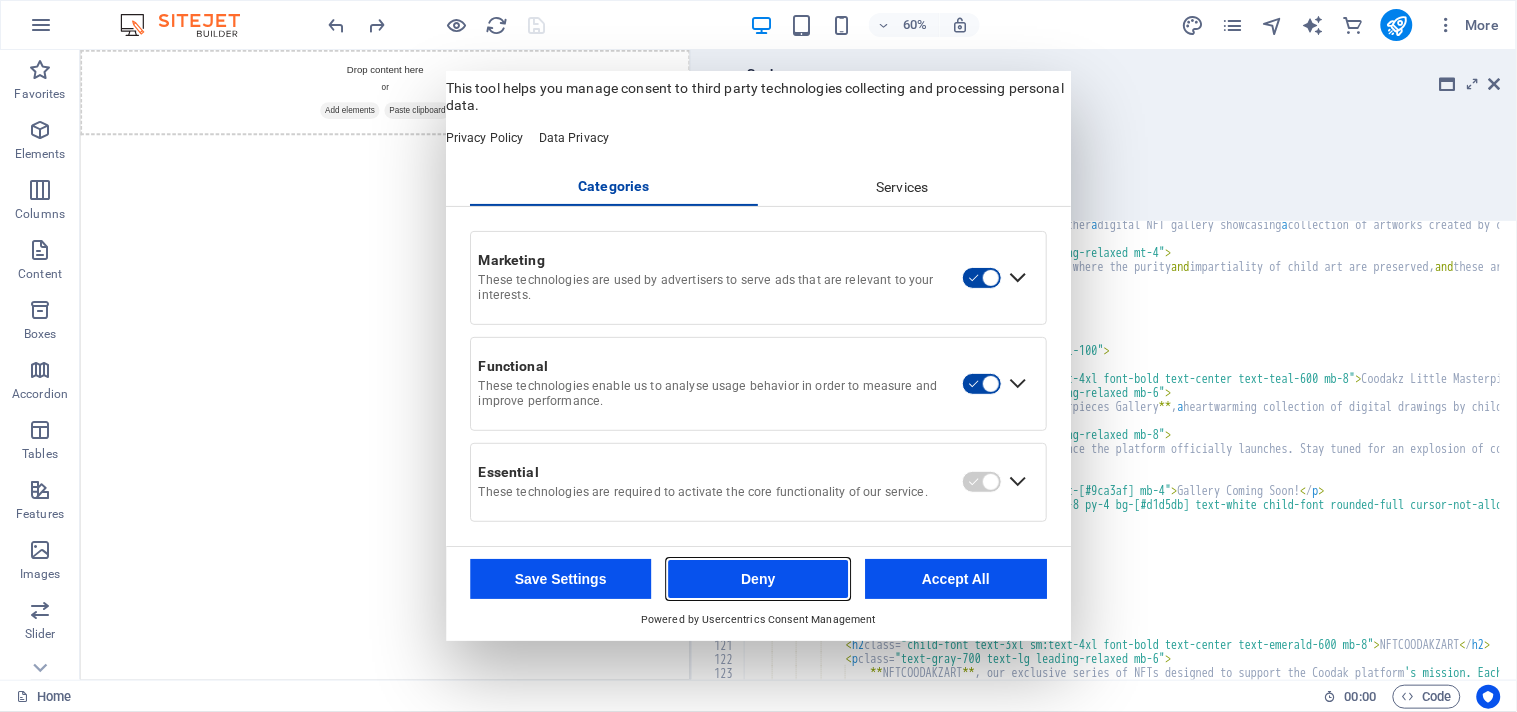 click on "Deny" at bounding box center (759, 579) 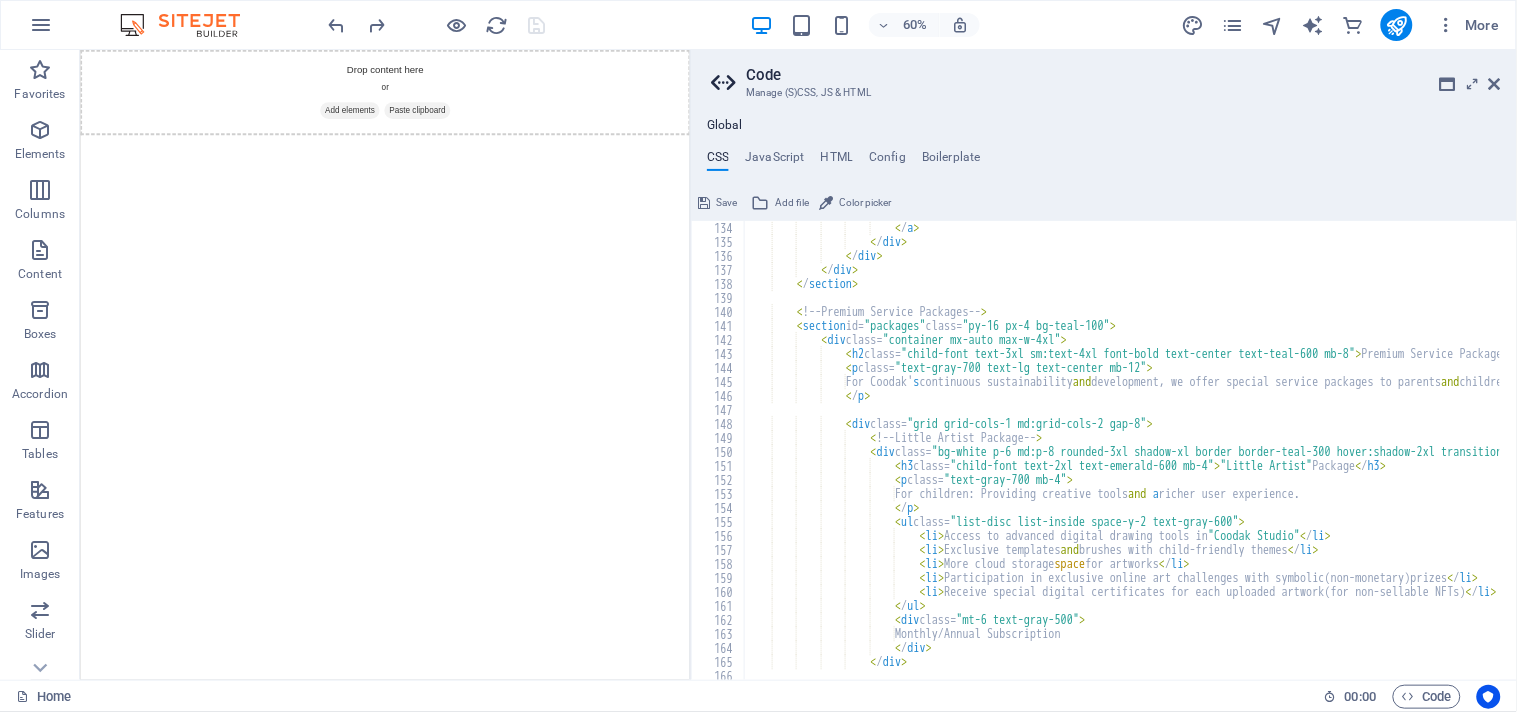 scroll, scrollTop: 2061, scrollLeft: 0, axis: vertical 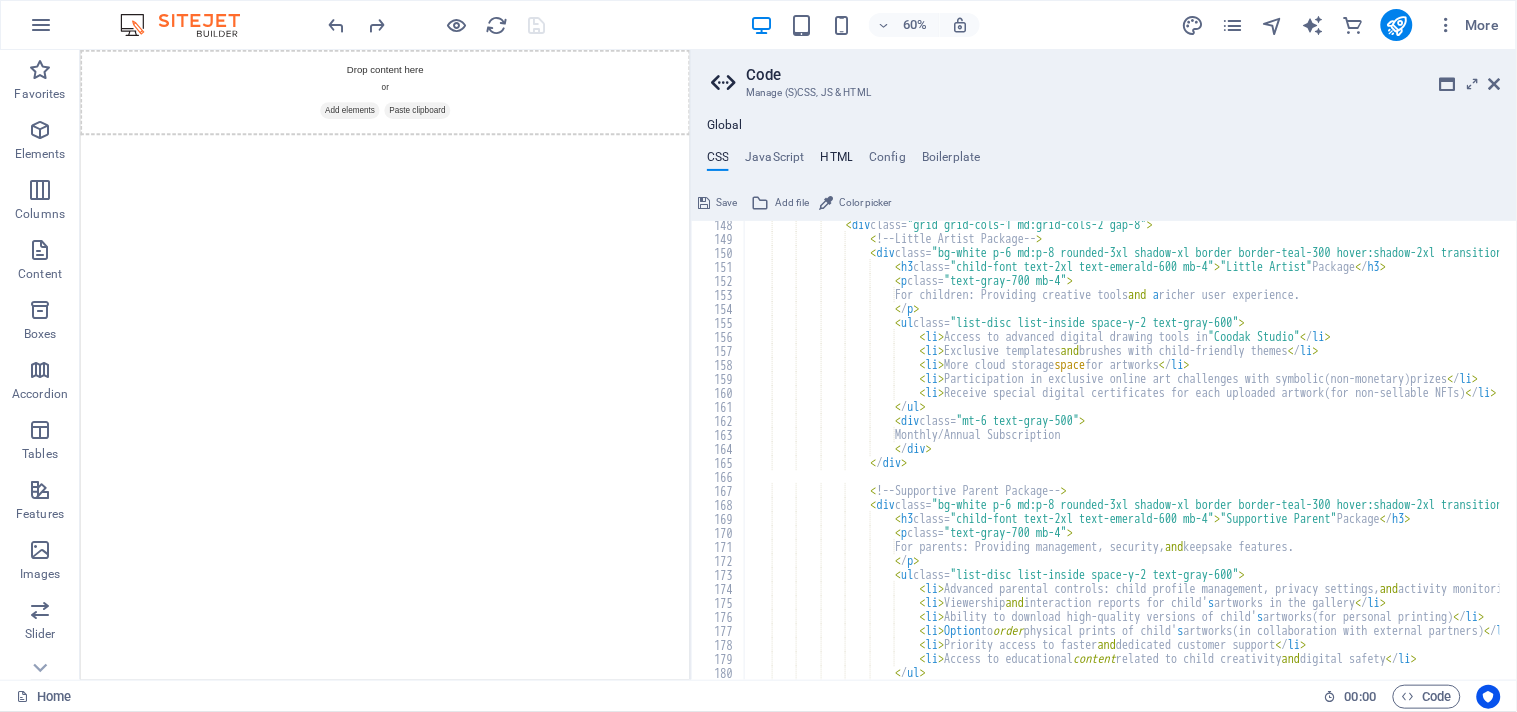 click on "HTML" at bounding box center (837, 161) 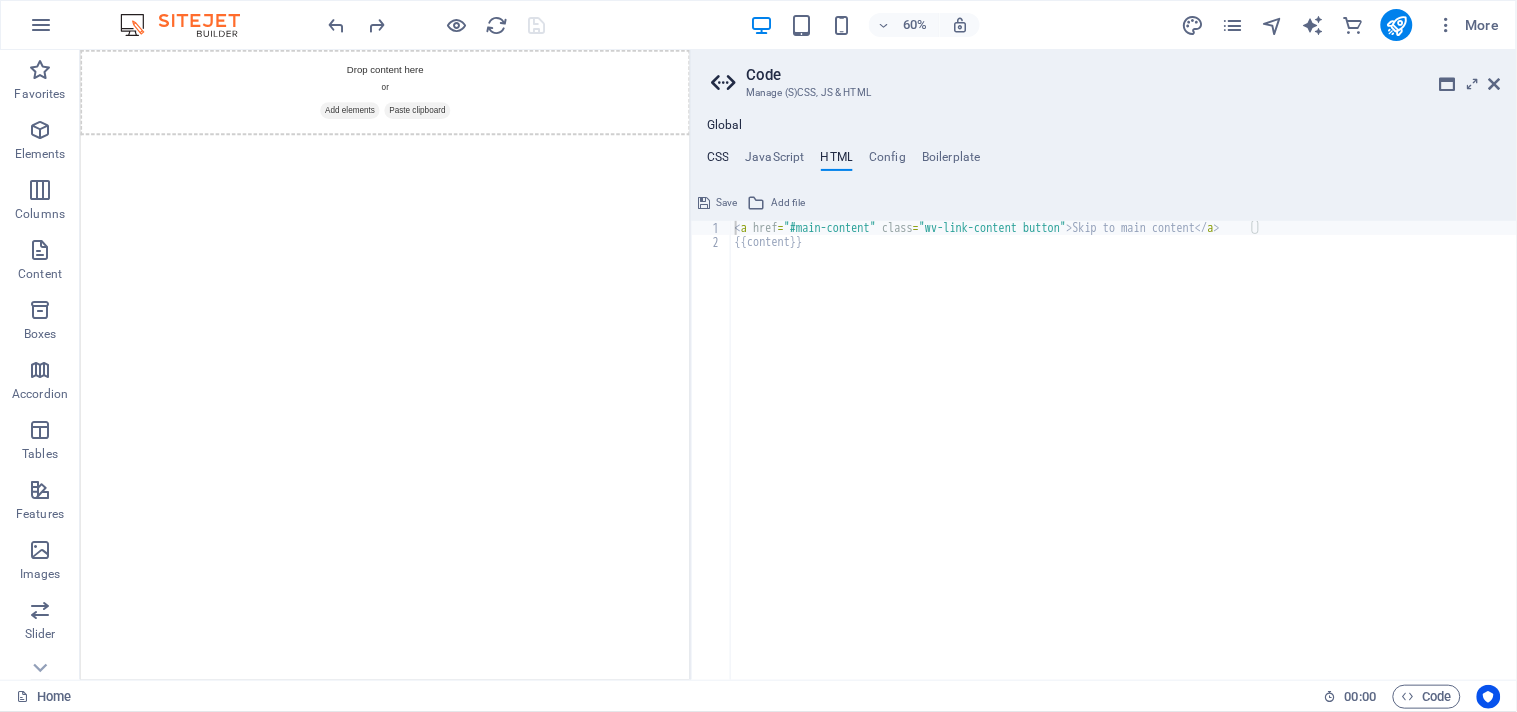 click on "CSS" at bounding box center [718, 161] 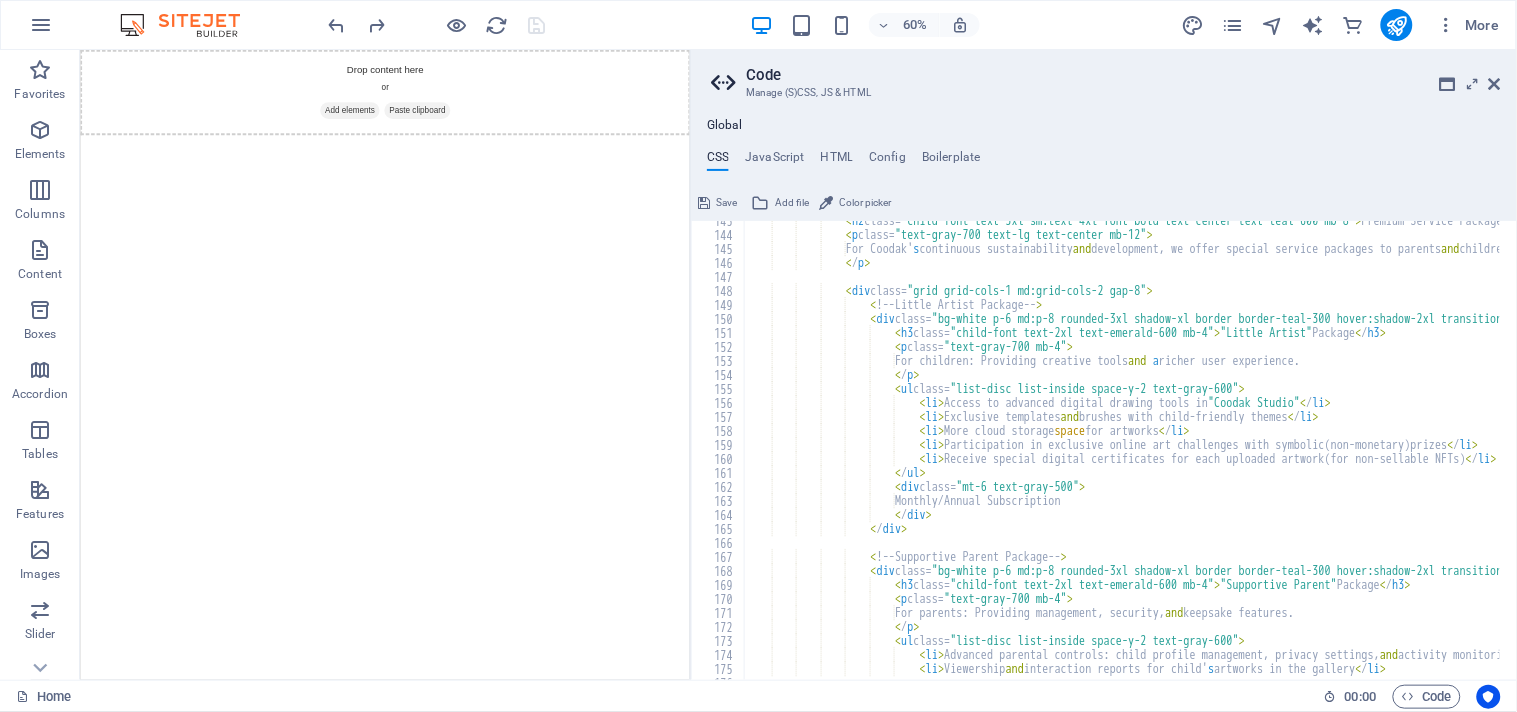 scroll, scrollTop: 1795, scrollLeft: 0, axis: vertical 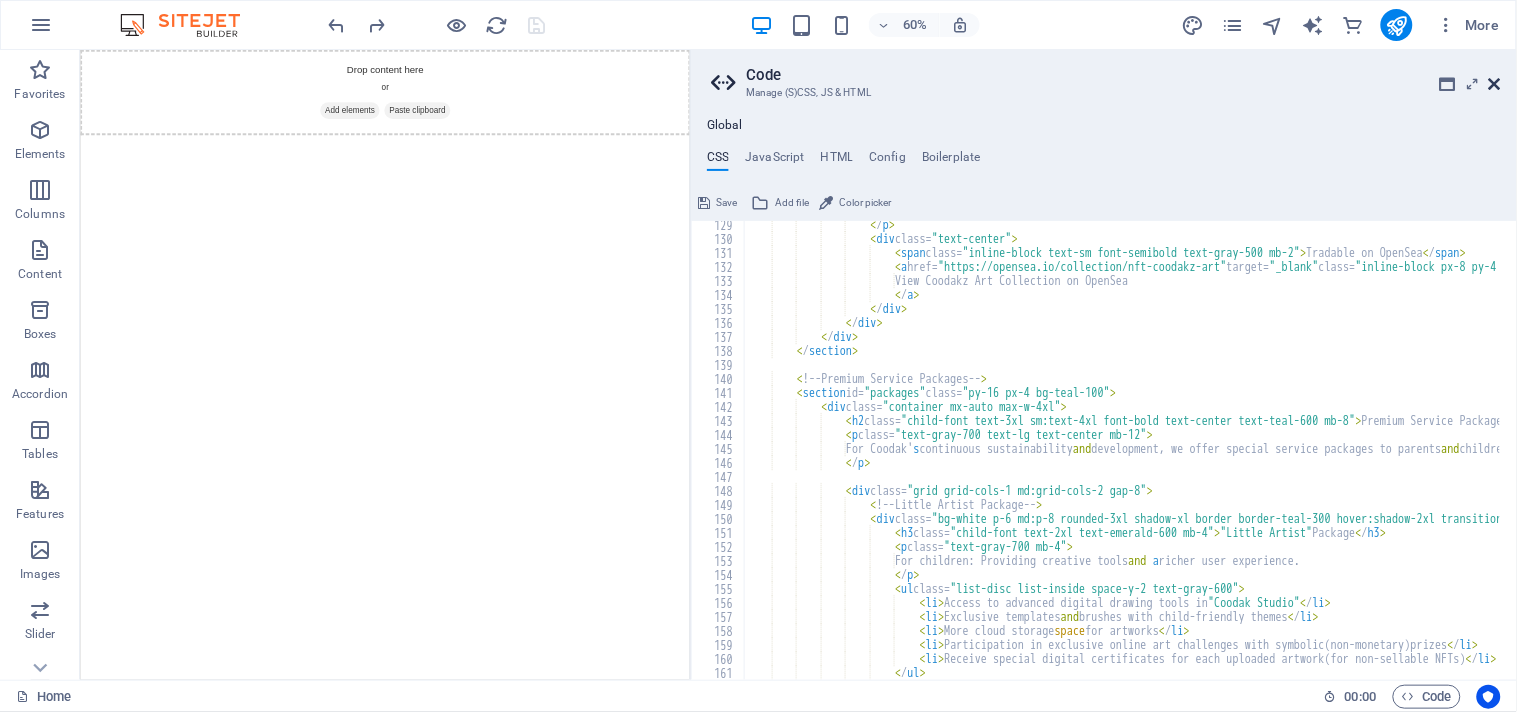click at bounding box center [1495, 84] 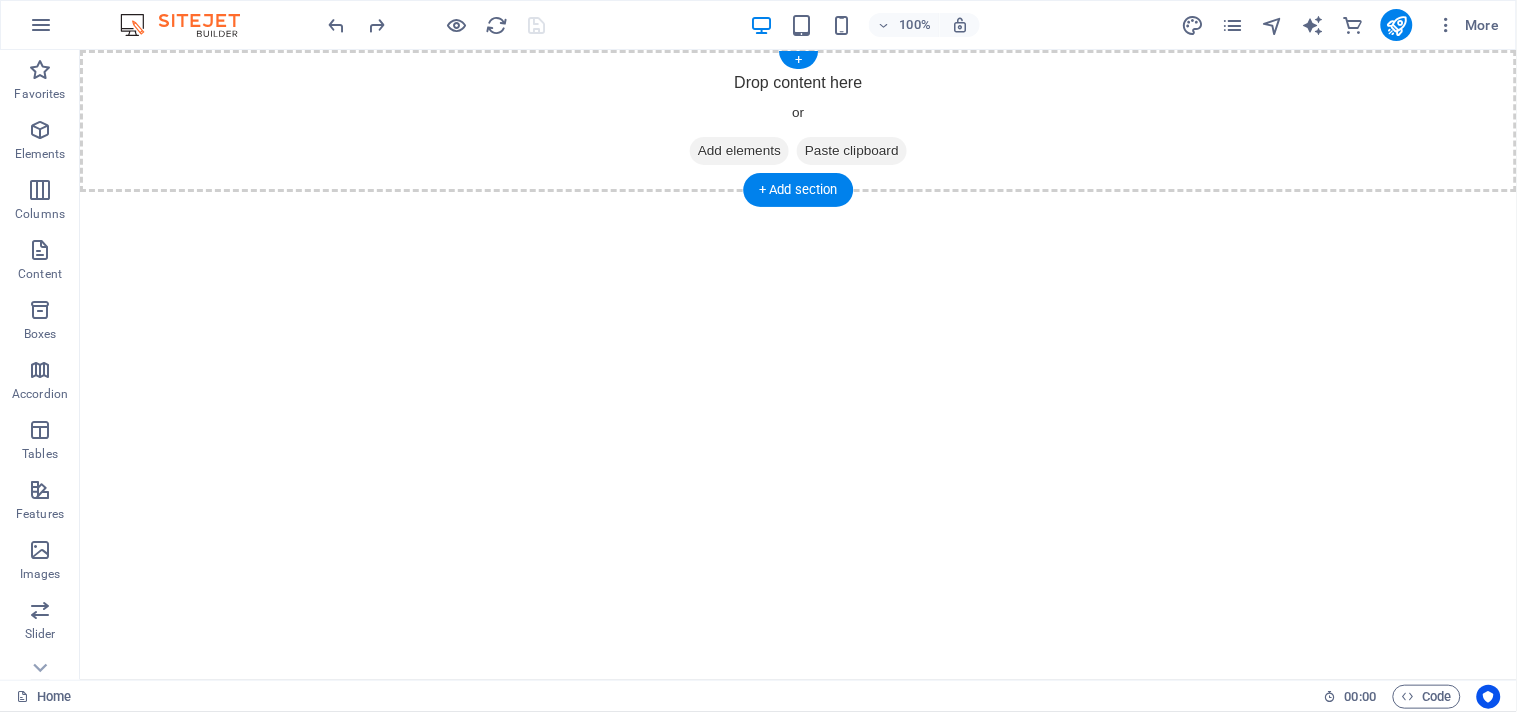 click on "Drop content here or  Add elements  Paste clipboard" at bounding box center [797, 120] 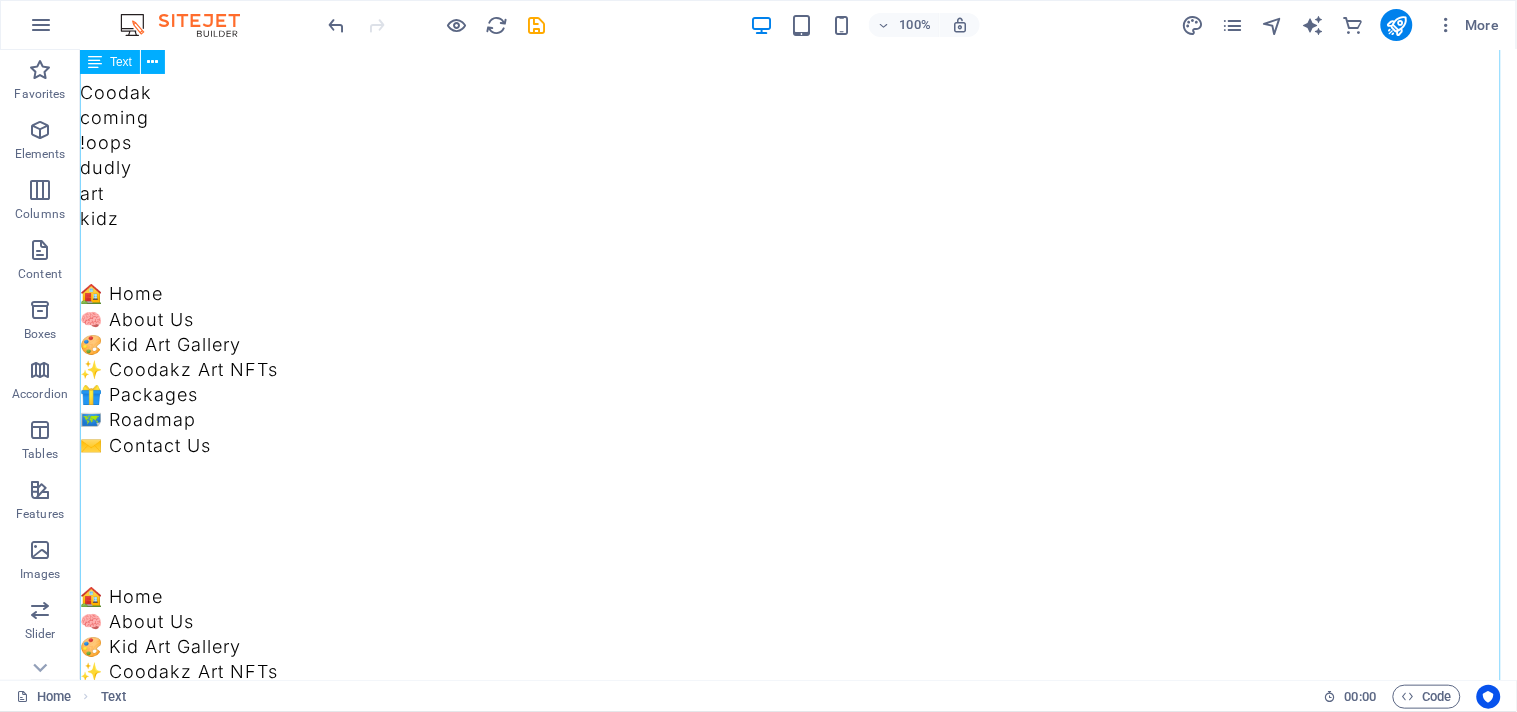 scroll, scrollTop: 0, scrollLeft: 0, axis: both 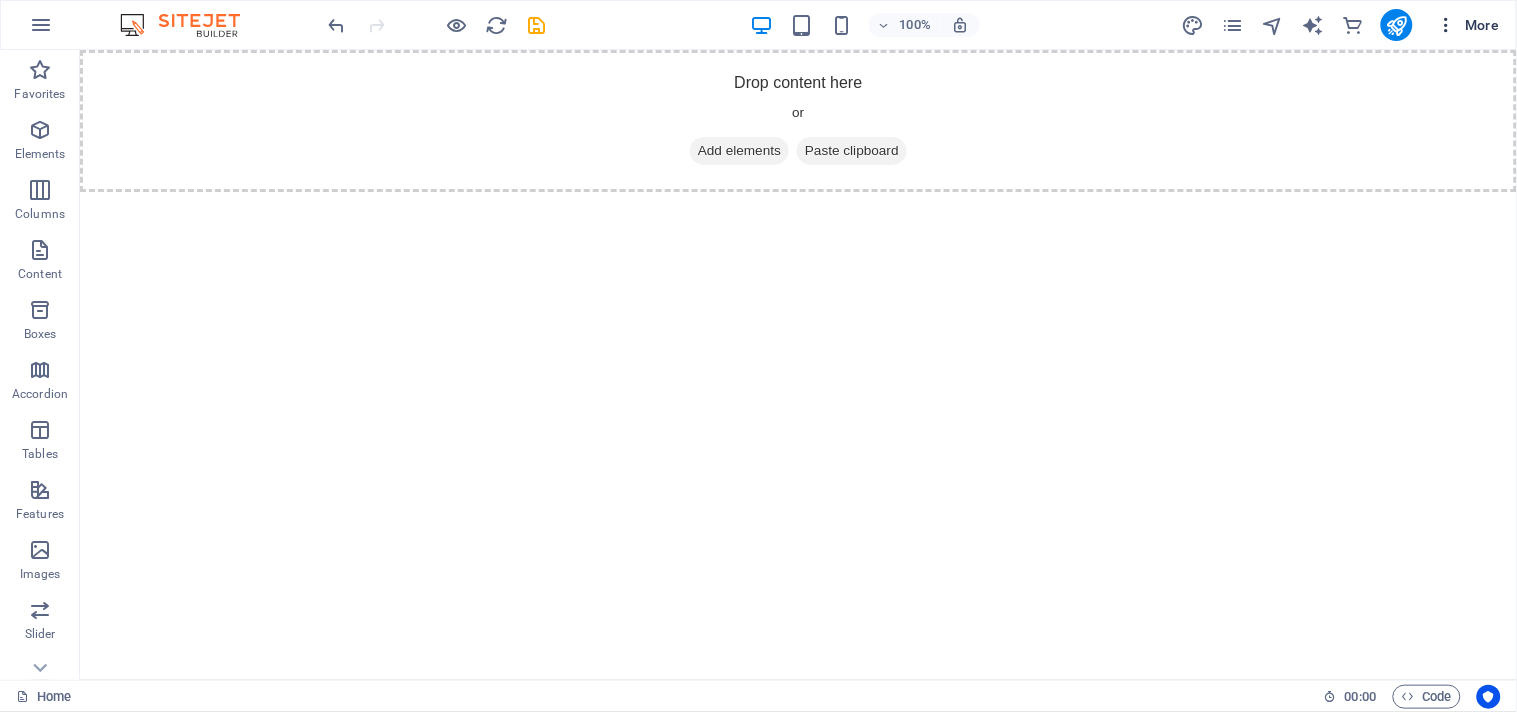 click on "More" at bounding box center (1468, 25) 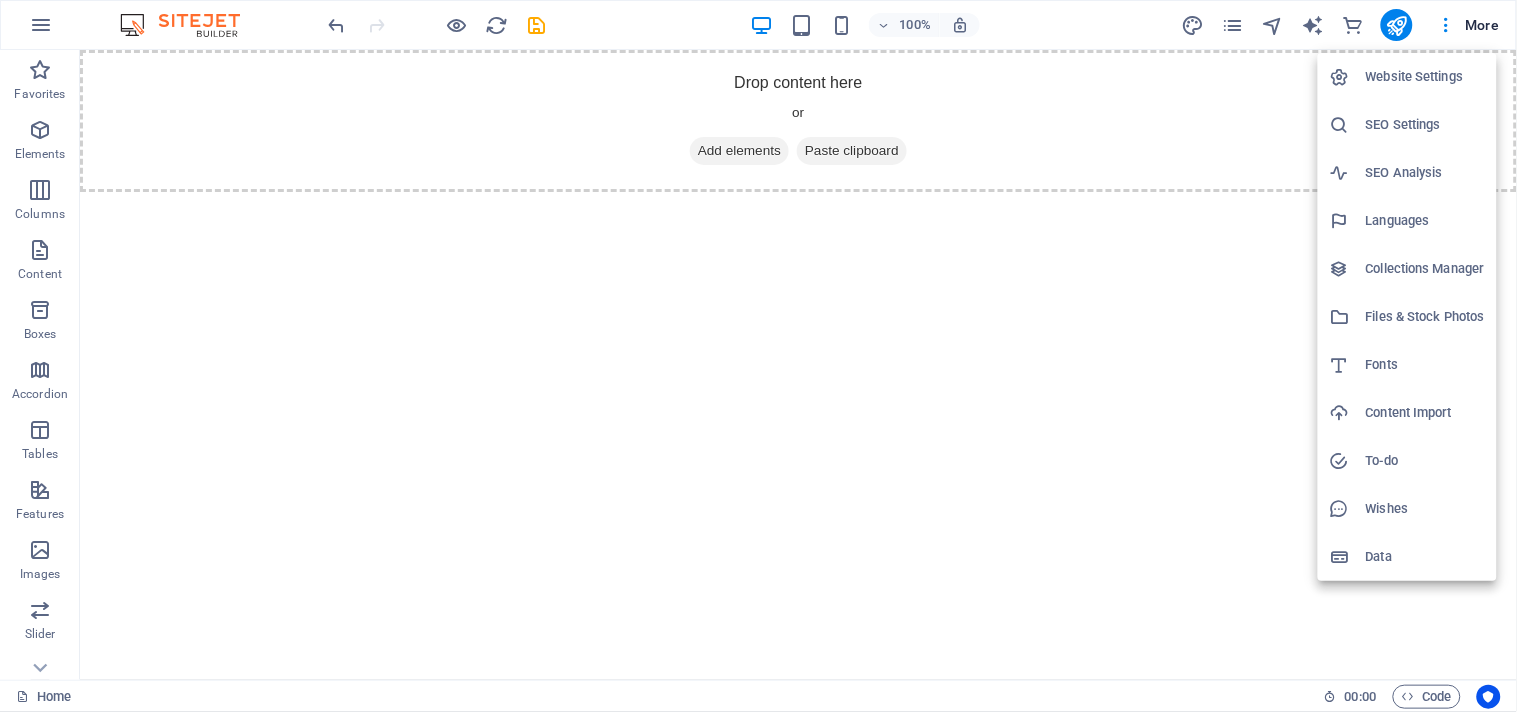 click on "Content Import" at bounding box center [1425, 413] 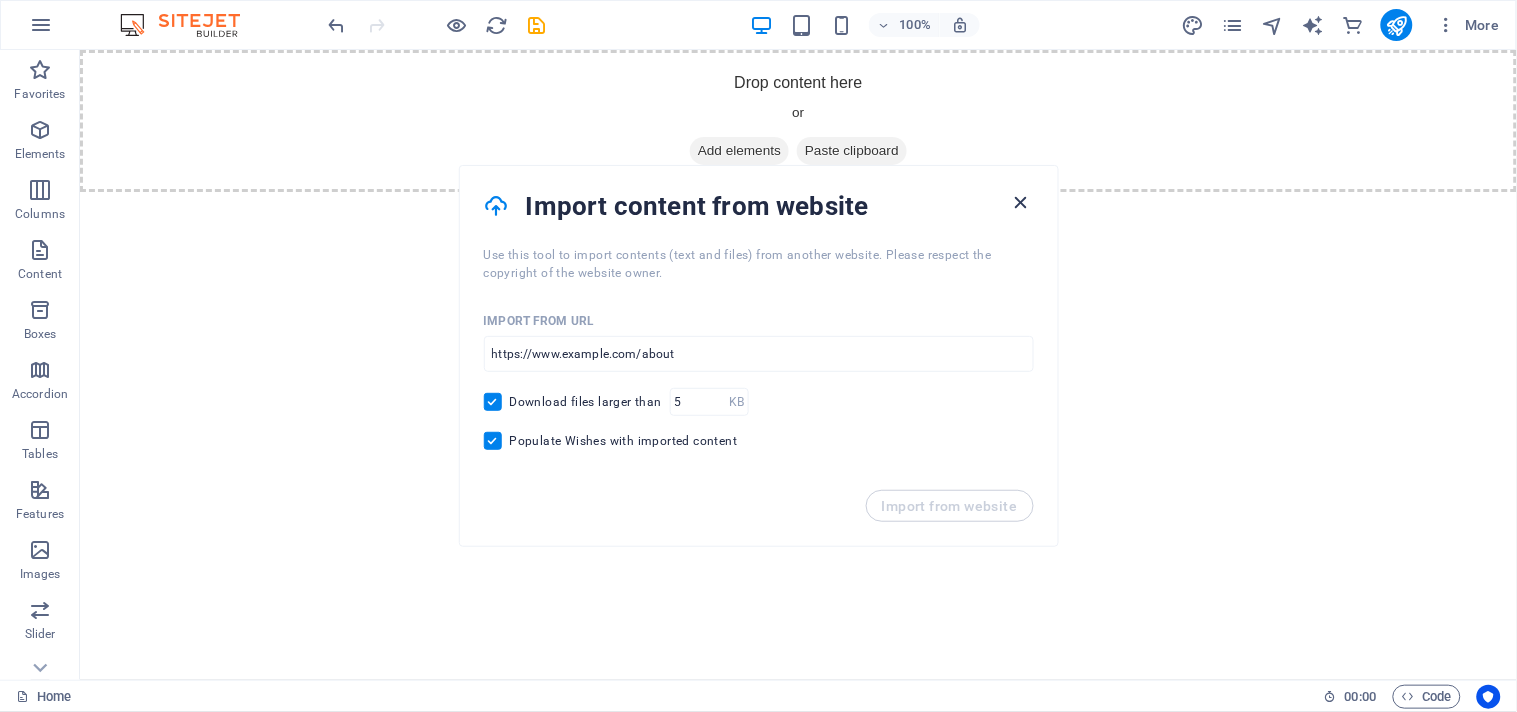 click at bounding box center (1021, 202) 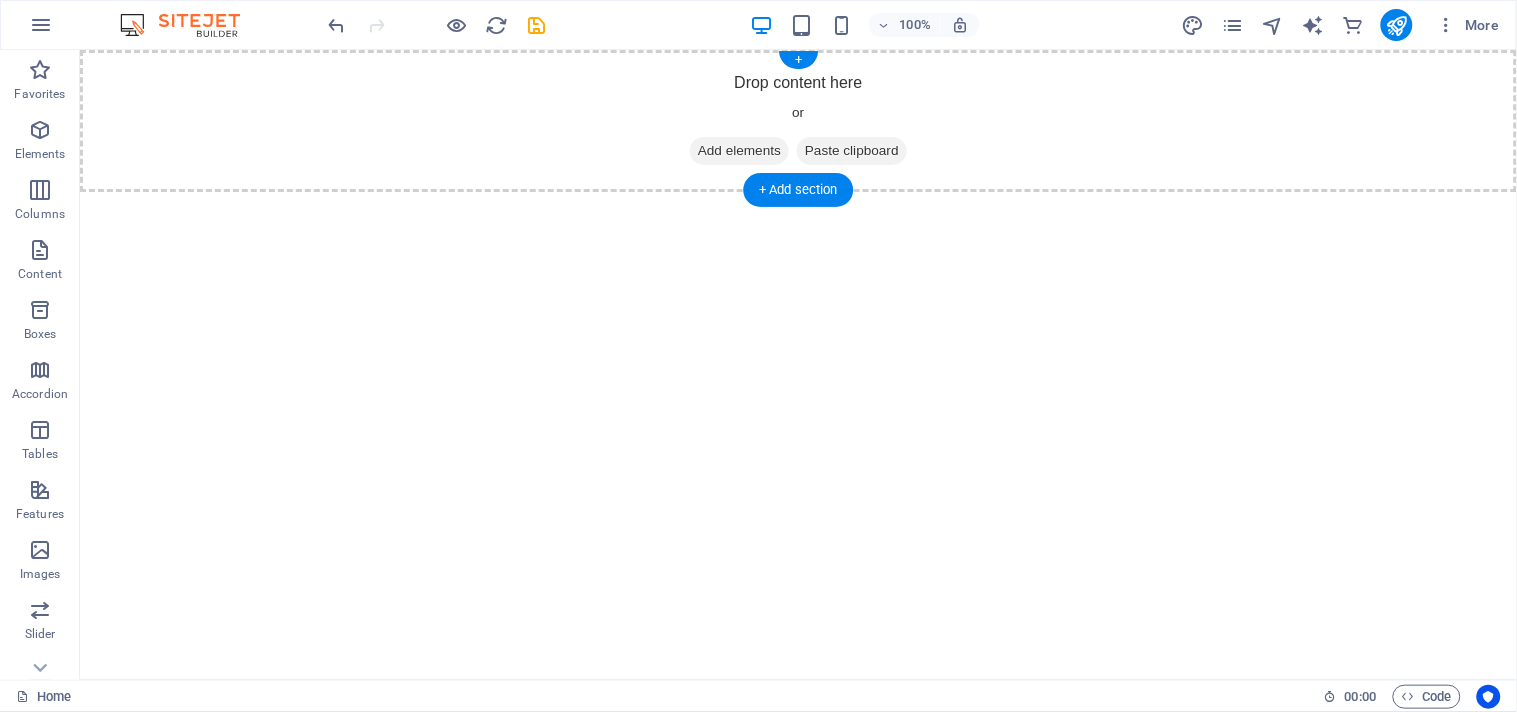 click on "Paste clipboard" at bounding box center [851, 150] 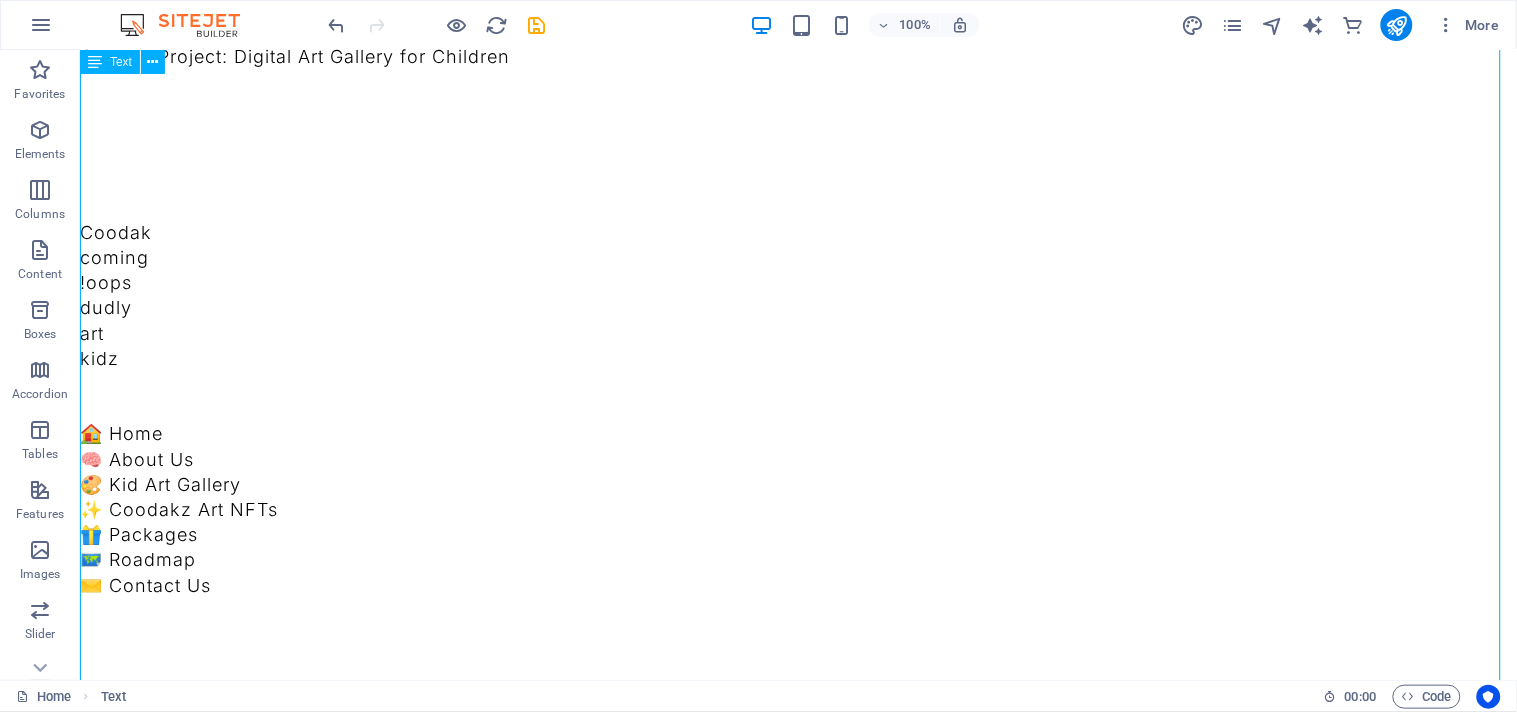 scroll, scrollTop: 0, scrollLeft: 0, axis: both 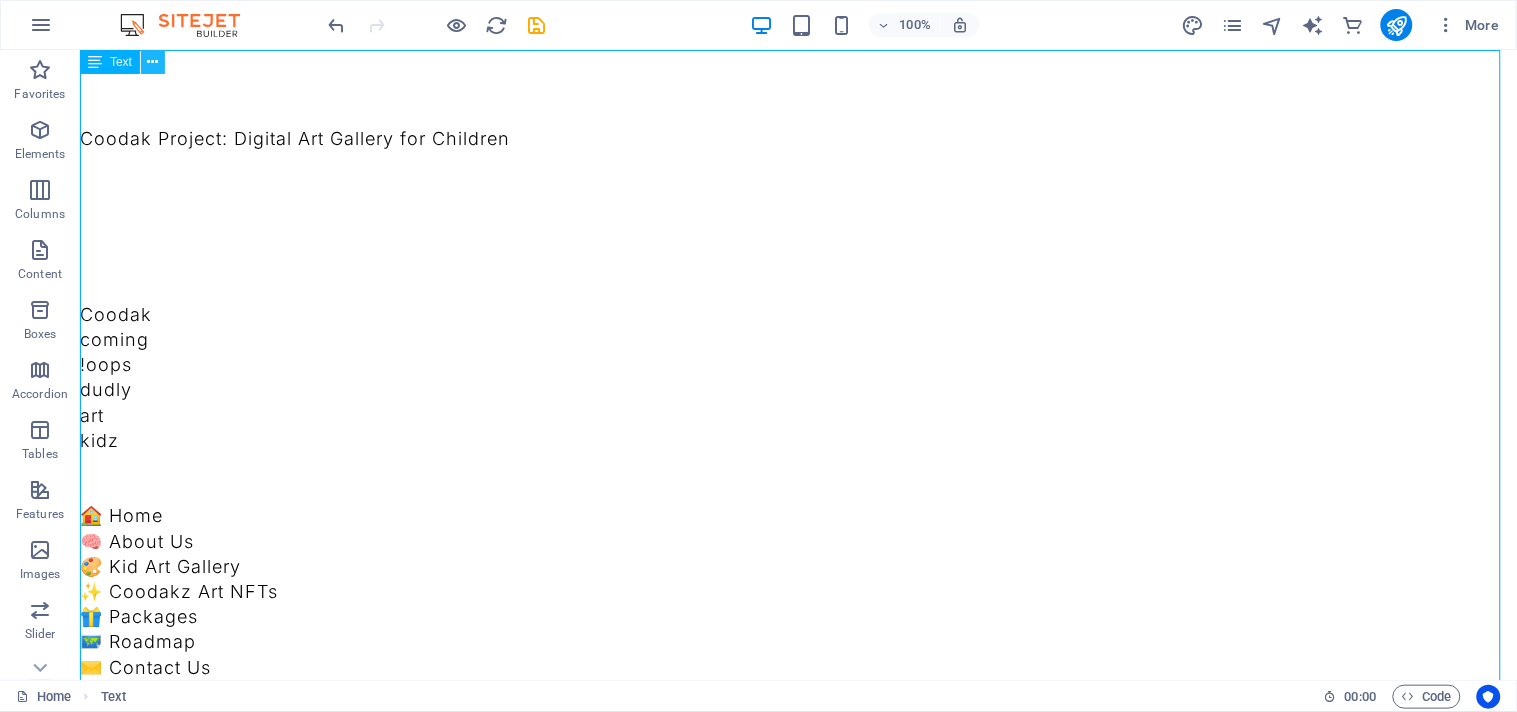 click at bounding box center [153, 62] 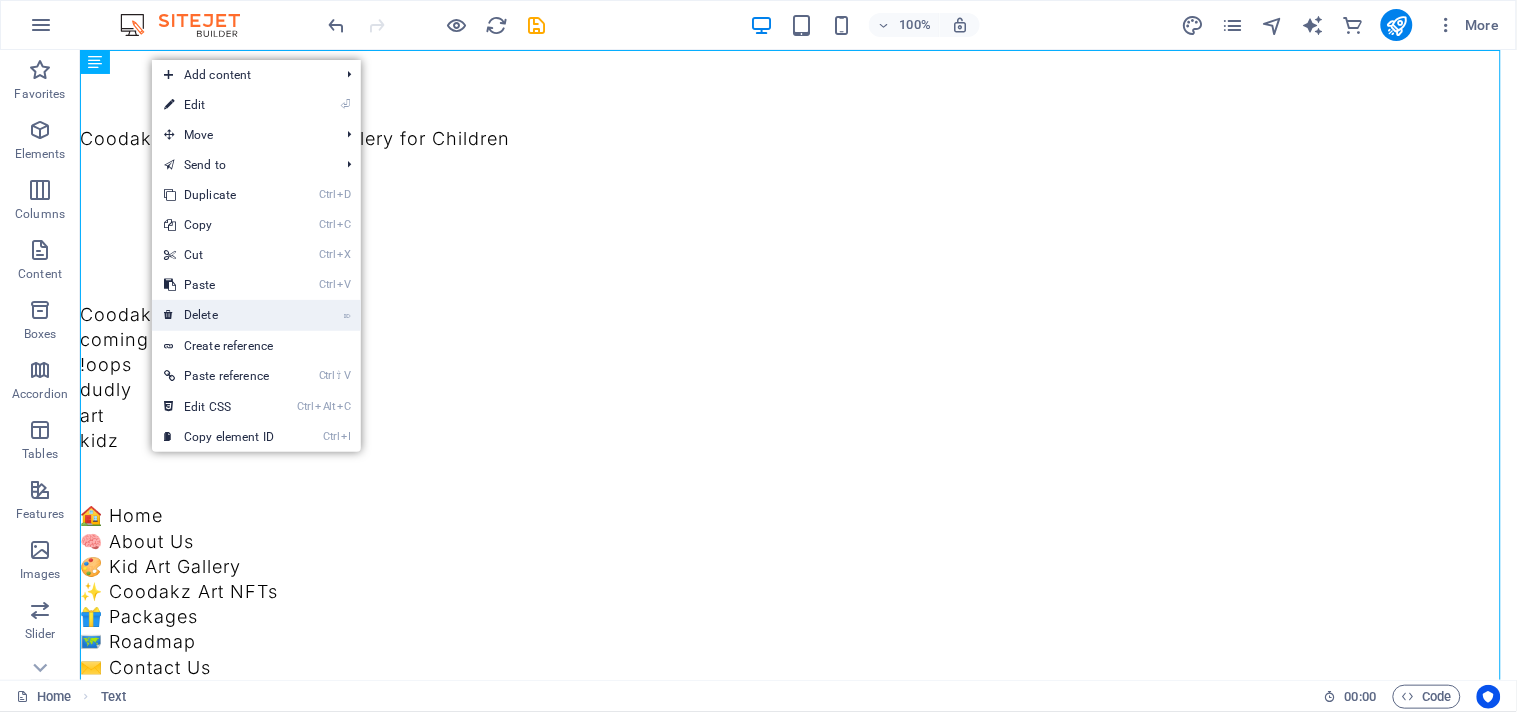 click on "⌦  Delete" at bounding box center (219, 315) 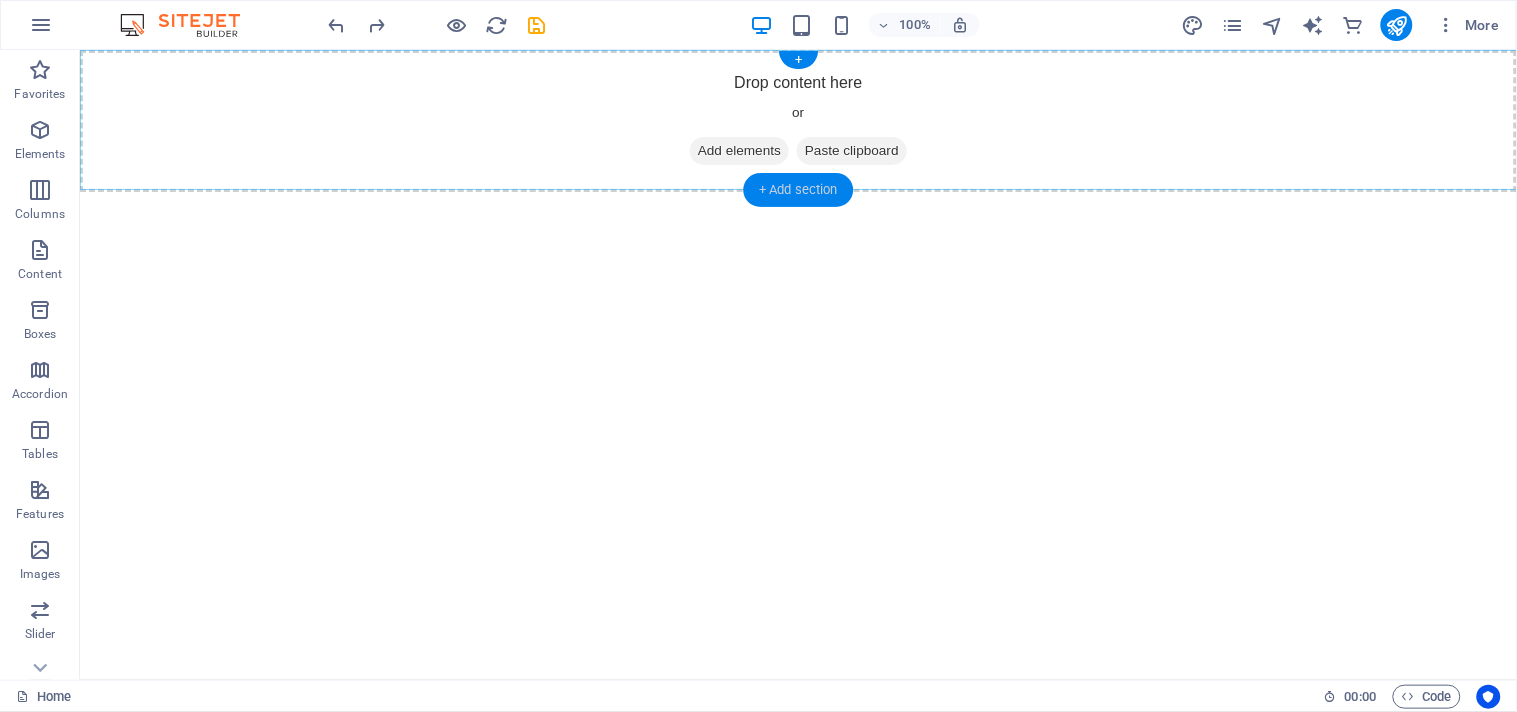 click on "+ Add section" at bounding box center [798, 190] 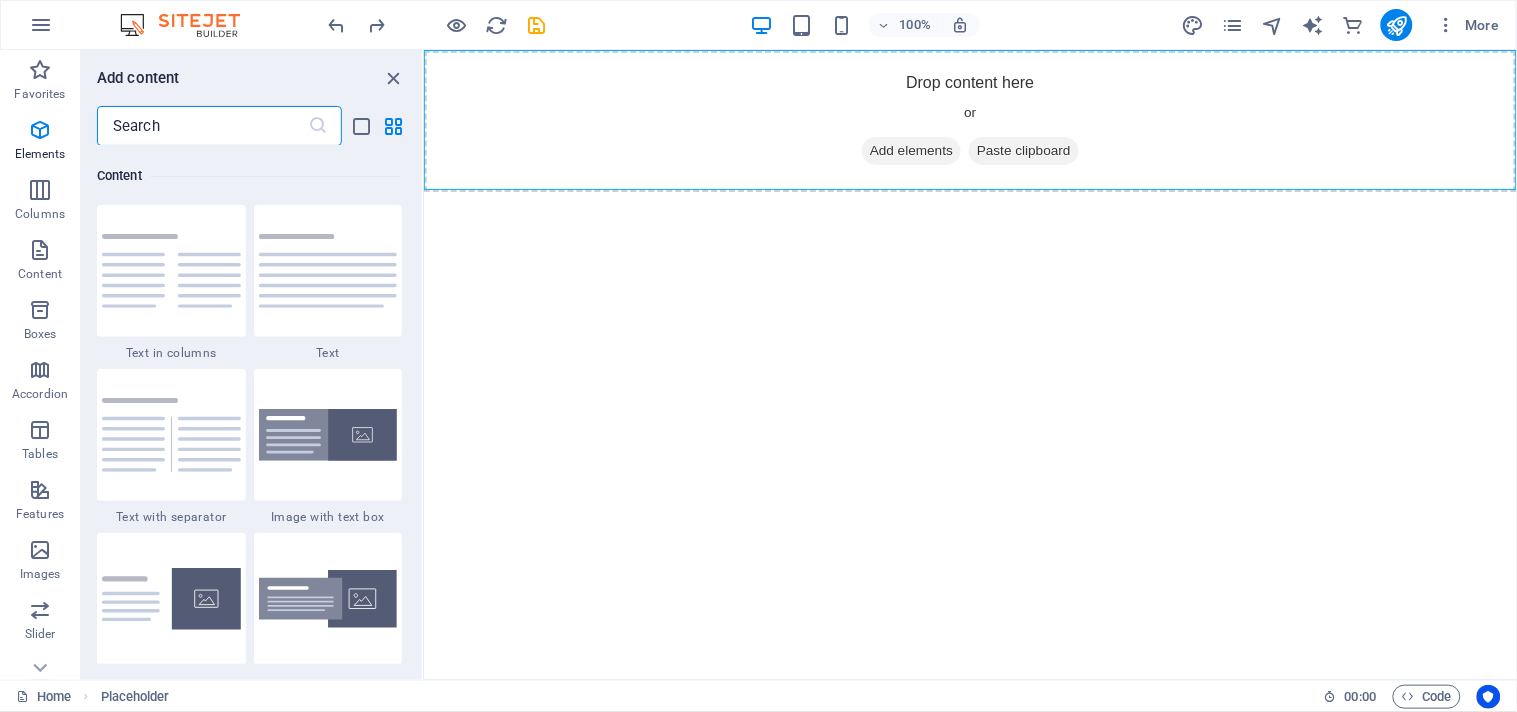 scroll, scrollTop: 3497, scrollLeft: 0, axis: vertical 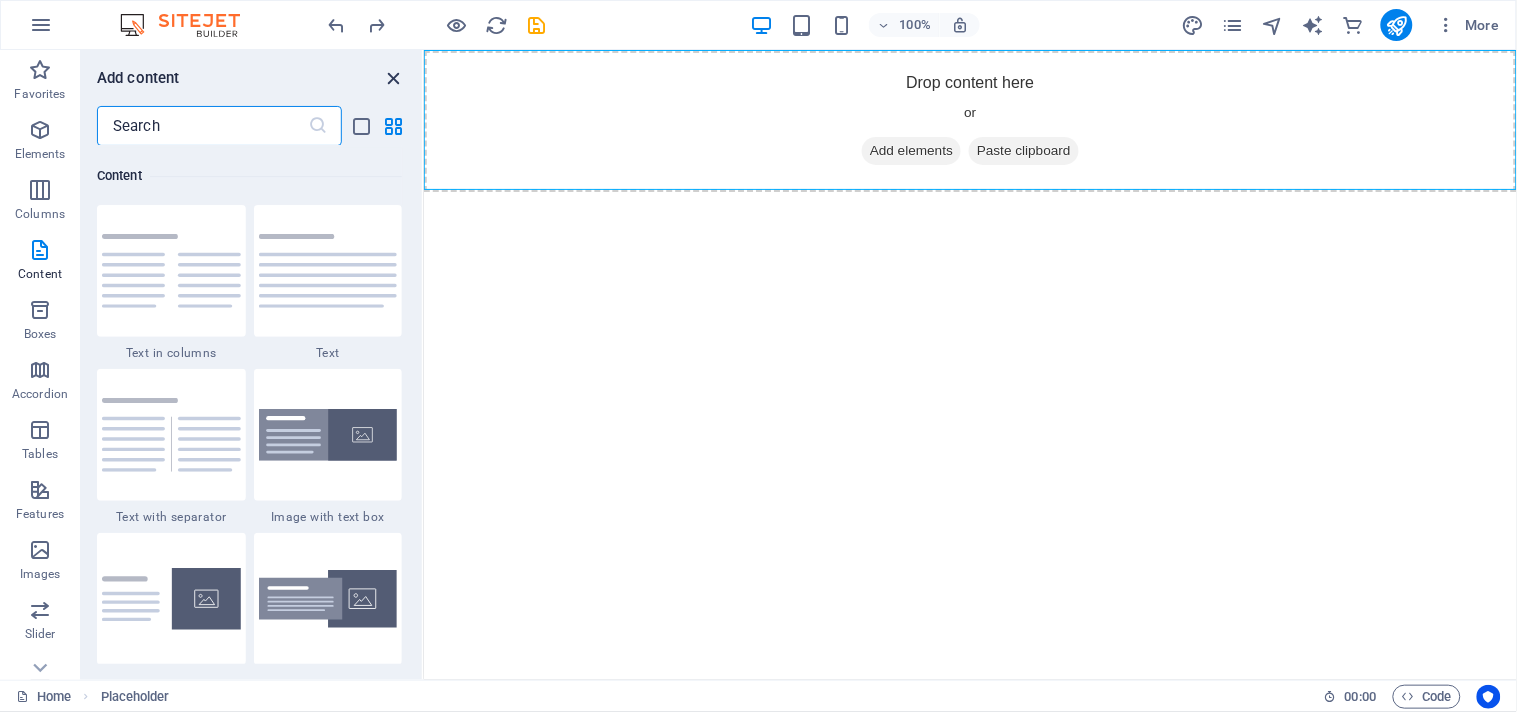 click at bounding box center (394, 78) 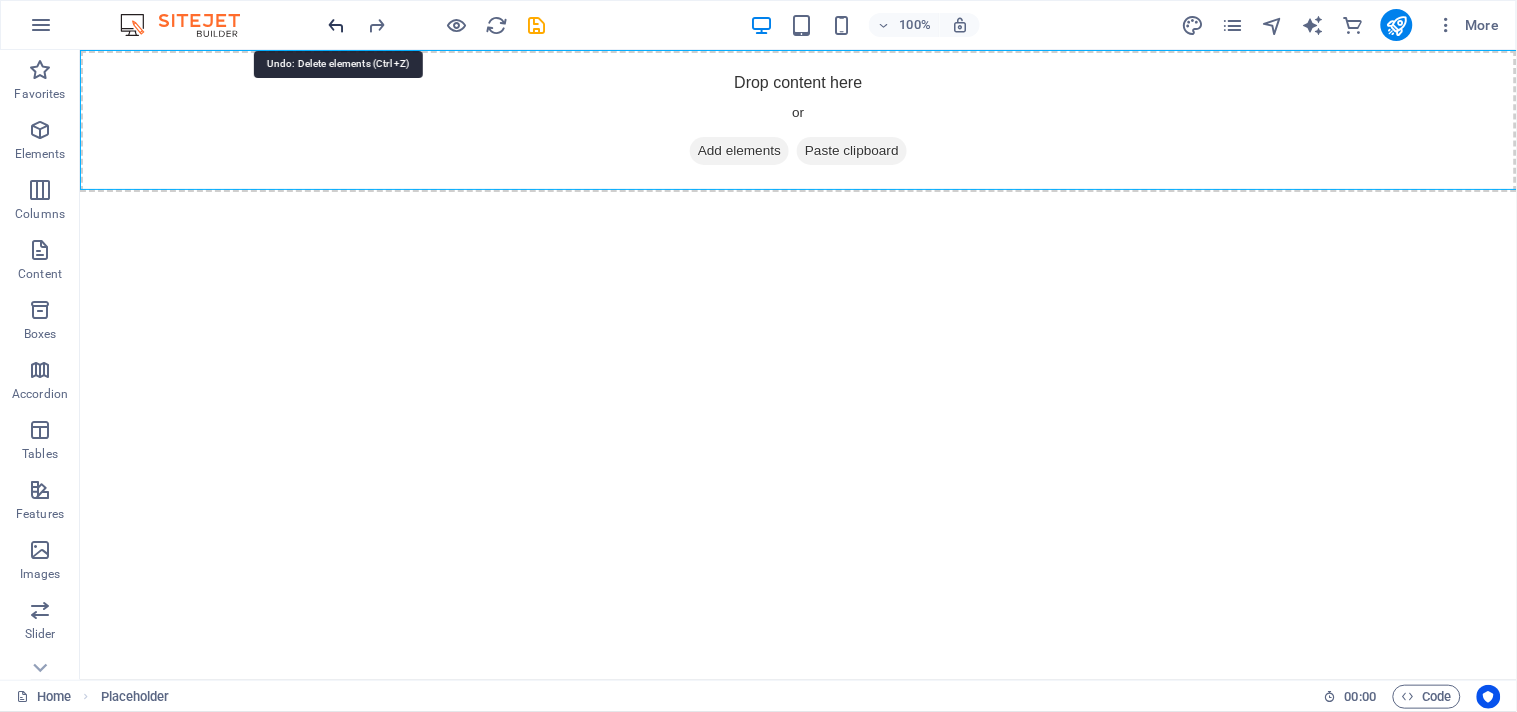 click at bounding box center (337, 25) 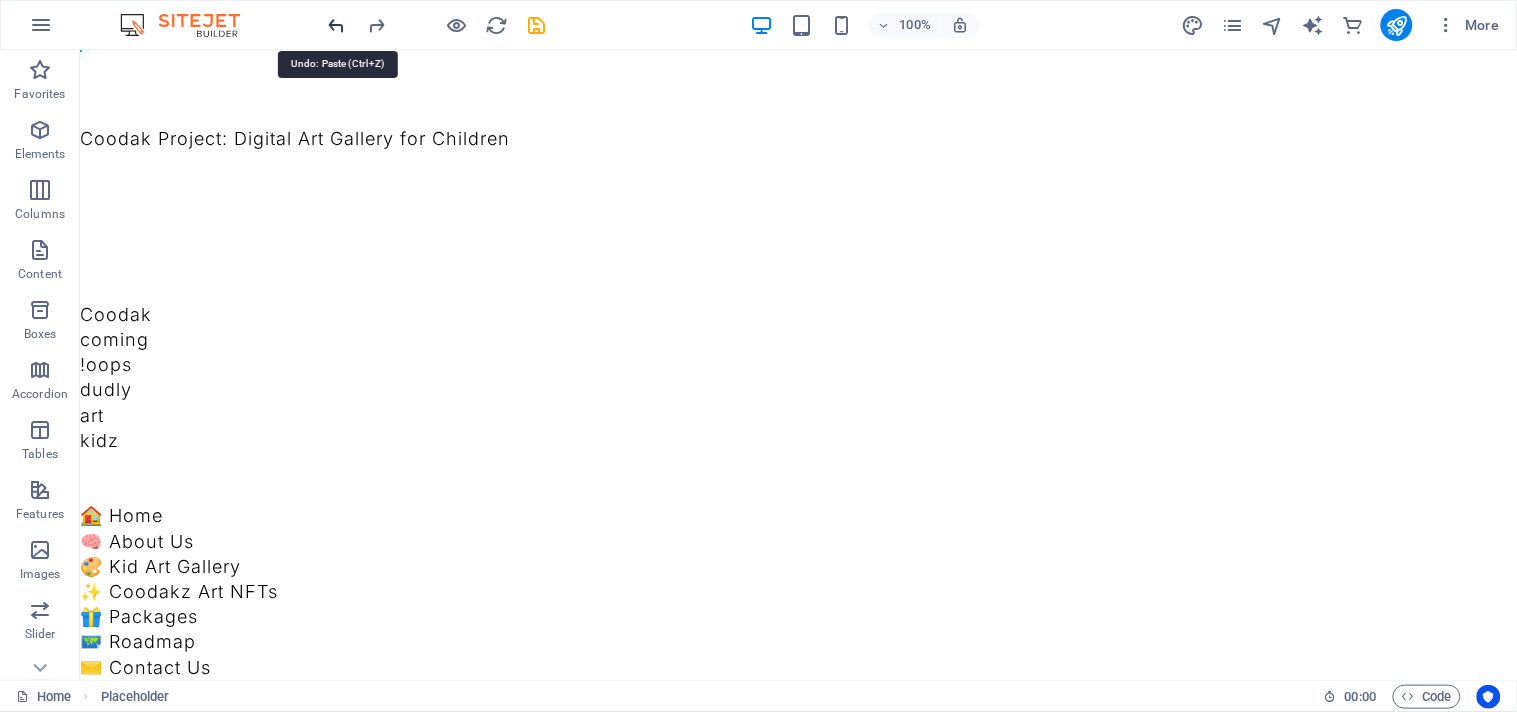 click at bounding box center (337, 25) 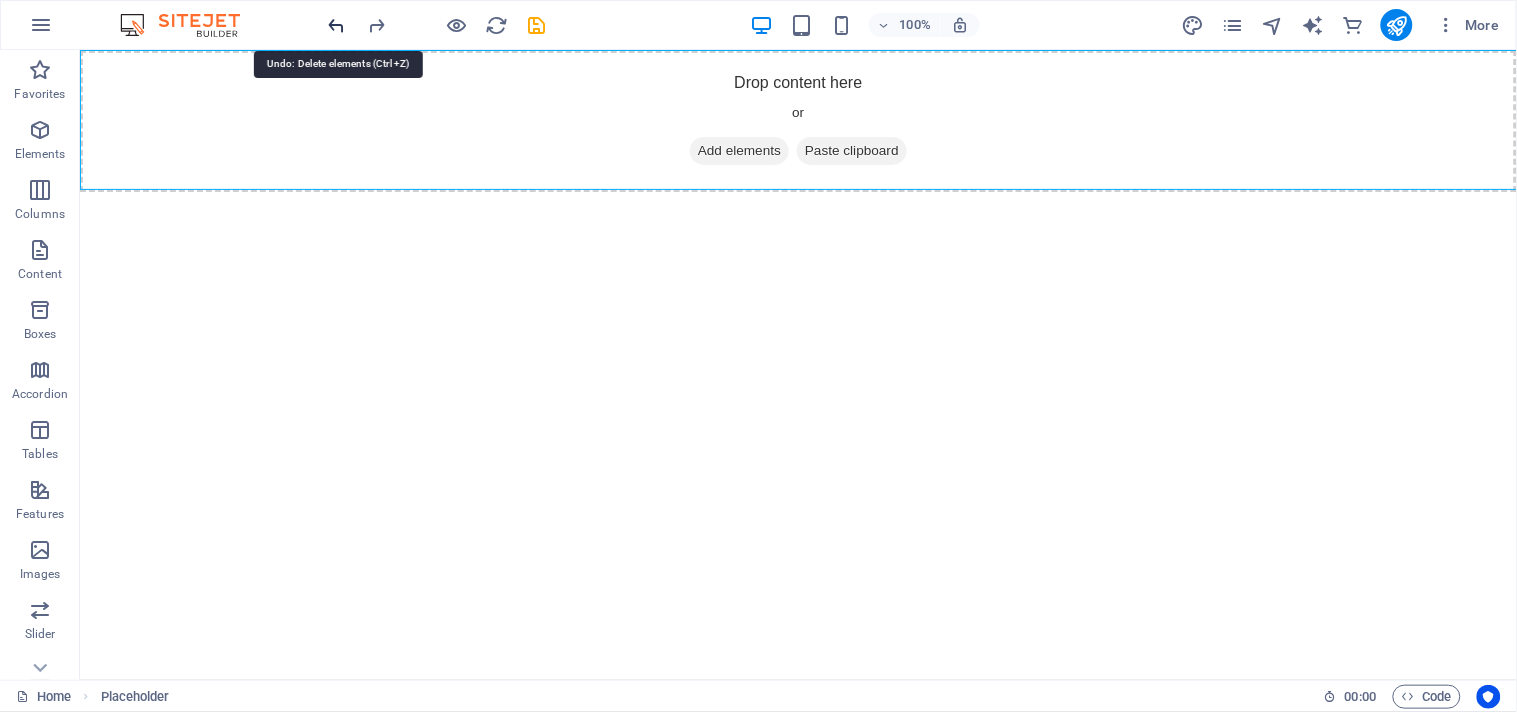click at bounding box center [337, 25] 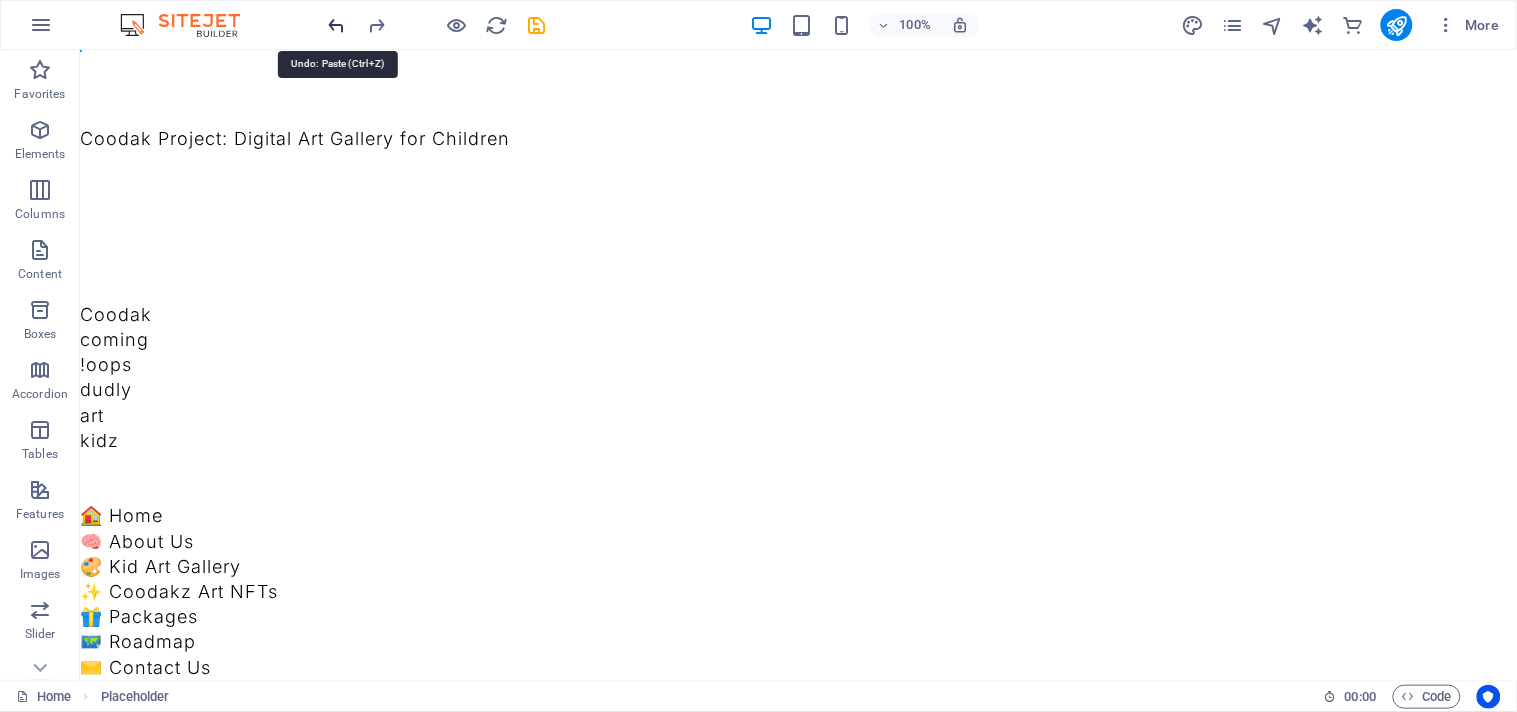 click at bounding box center [337, 25] 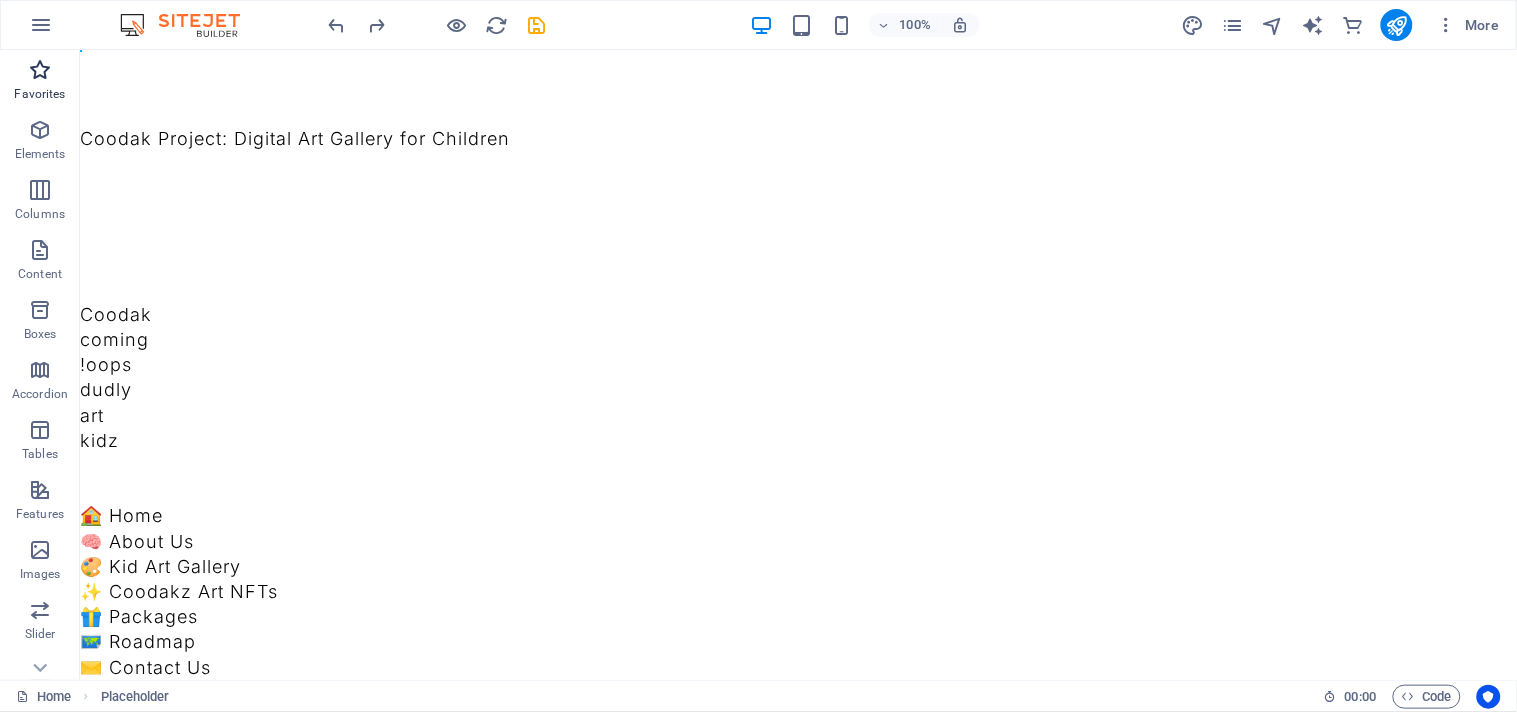 click at bounding box center [40, 70] 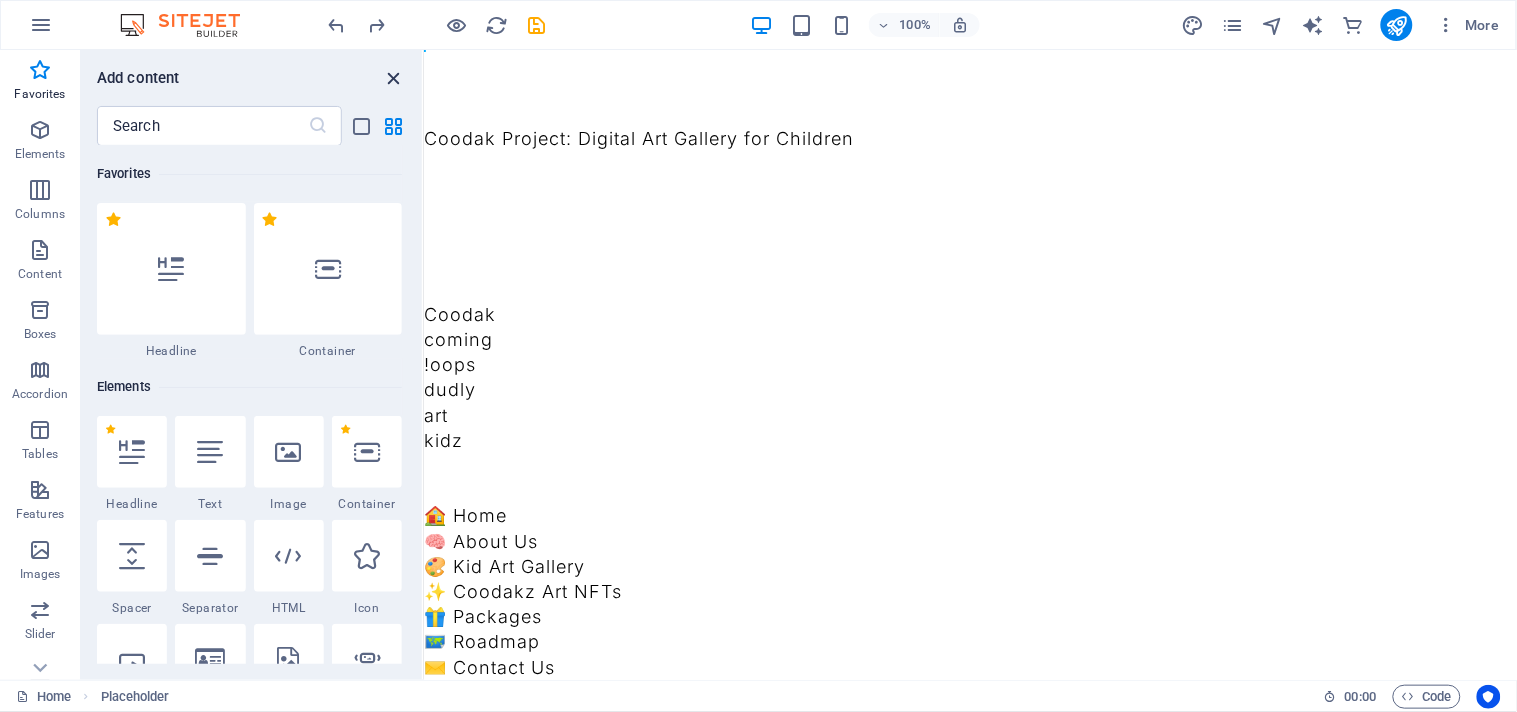 click at bounding box center [394, 78] 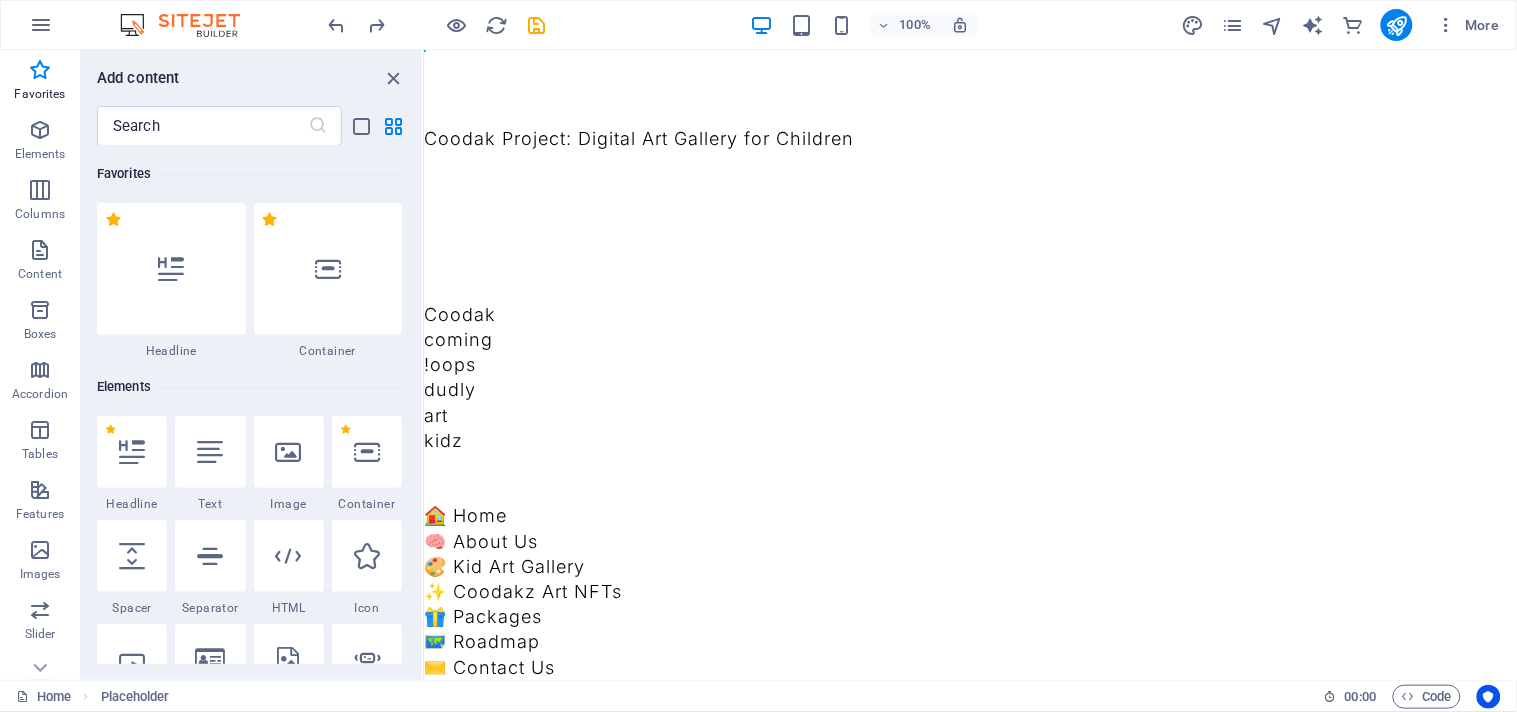 click on "Coodak Project: Digital Art Gallery for Children
Coodak
coming
!oops
dudly
art
kidz
🏠 Home
🧠 About Us
🎨 Kid Art Gallery
✨ Coodakz Art NFTs
🎁 Packages
🗺️ Roadmap
✉️ Contact Us
🏠 Home
🧠 About Us" at bounding box center [969, 3485] 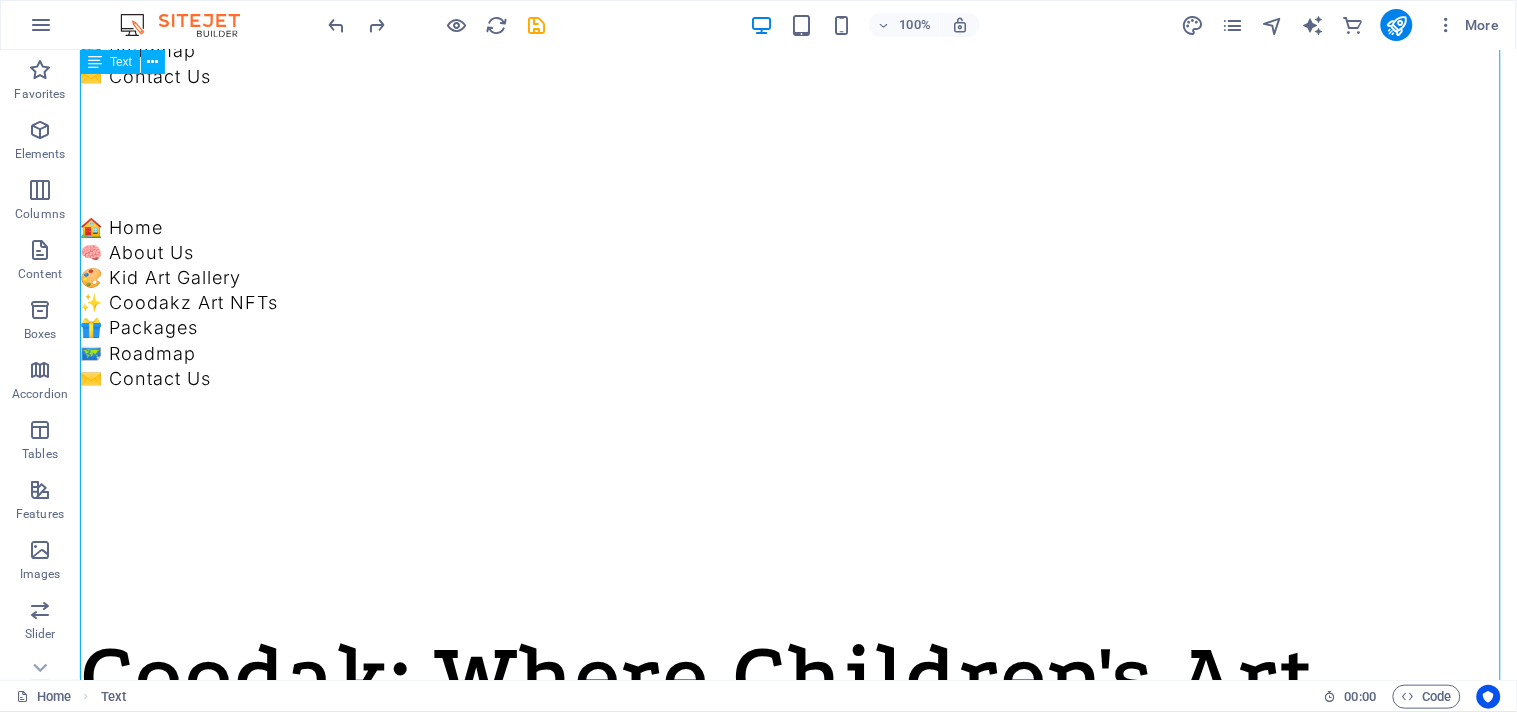 scroll, scrollTop: 0, scrollLeft: 0, axis: both 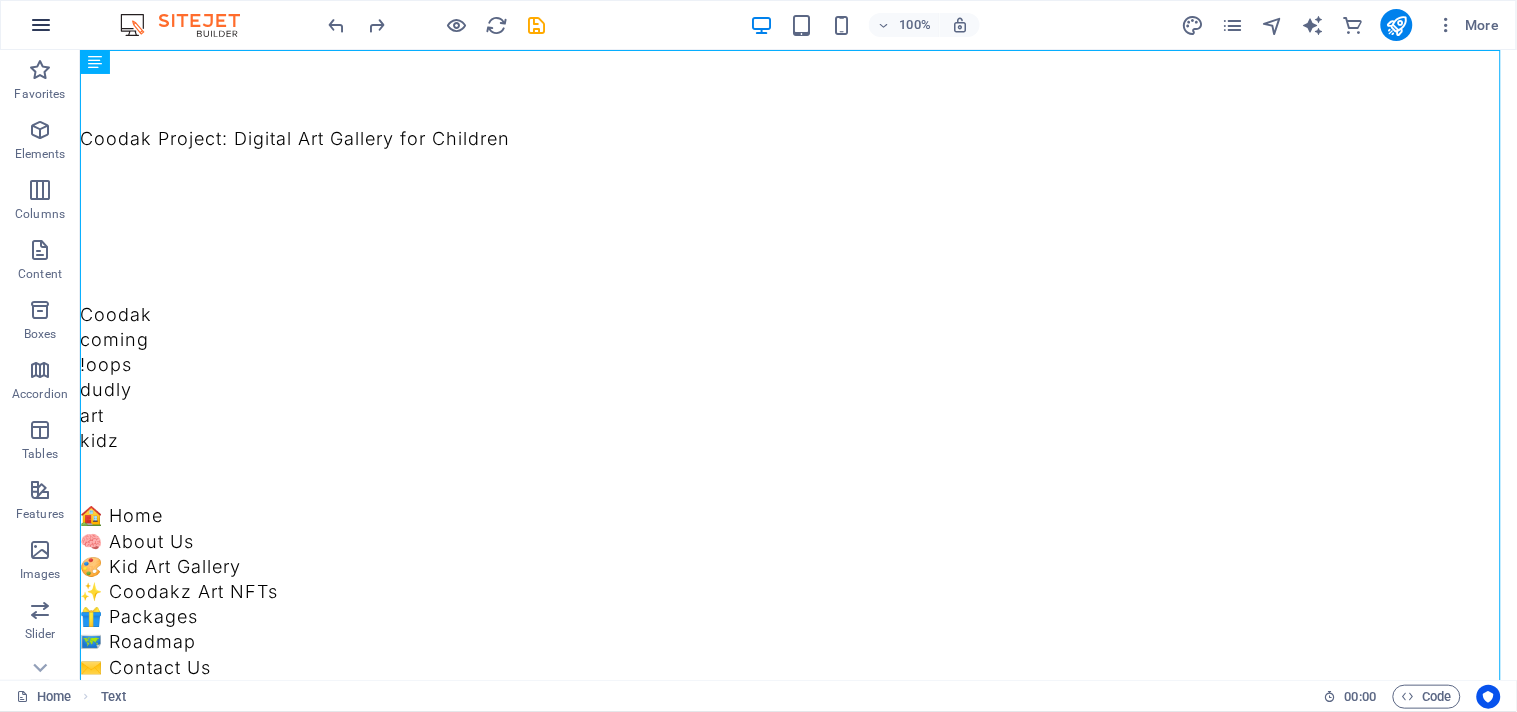 click at bounding box center [41, 25] 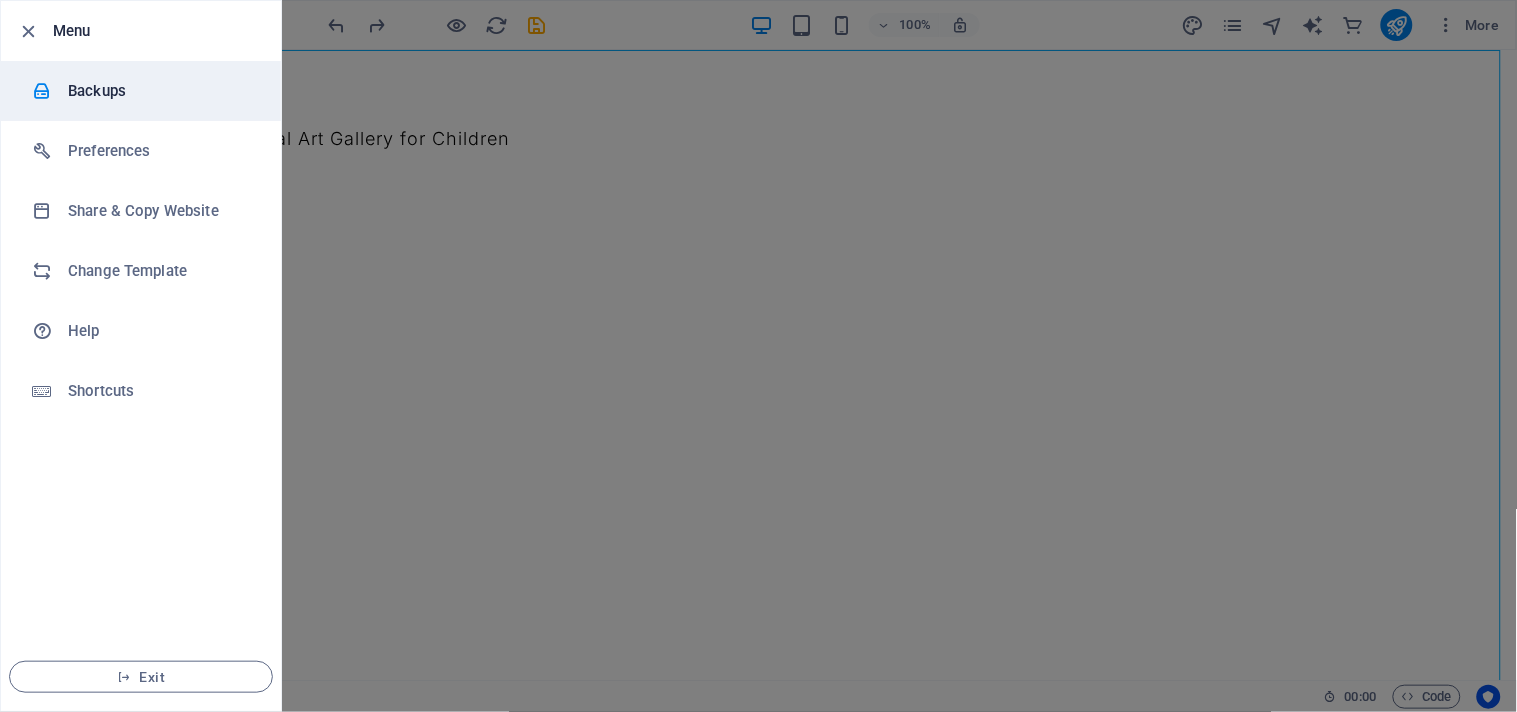 click on "Backups" at bounding box center [160, 91] 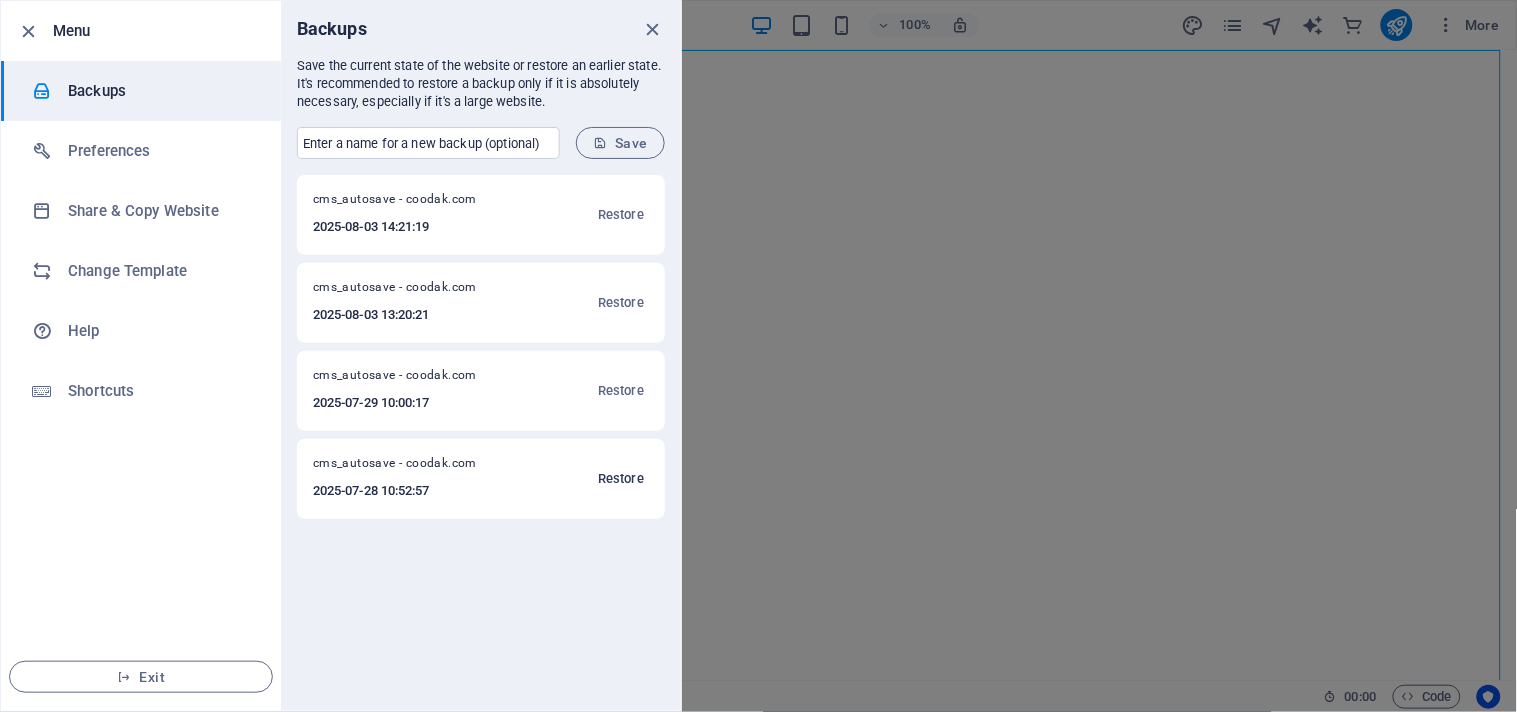 click on "Restore" at bounding box center [621, 479] 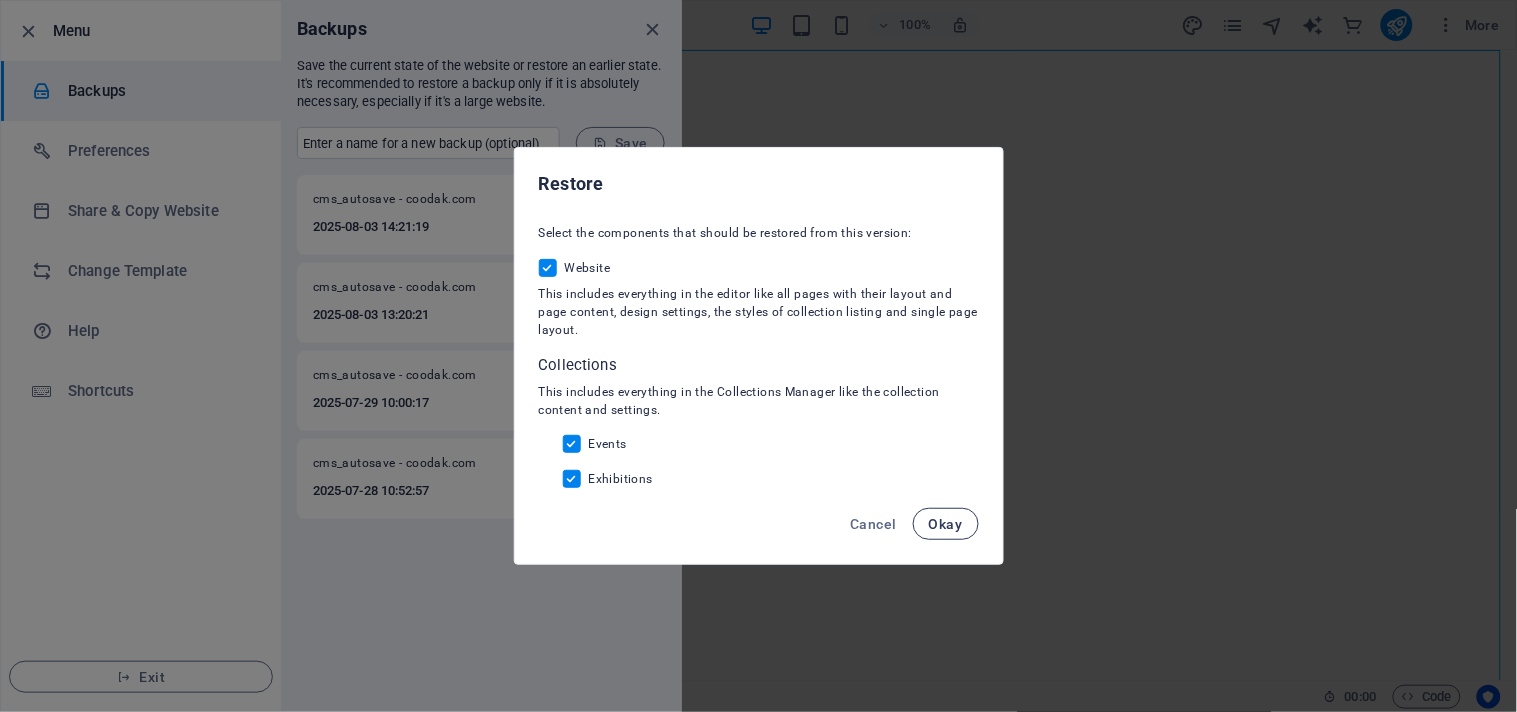 click on "Okay" at bounding box center [946, 524] 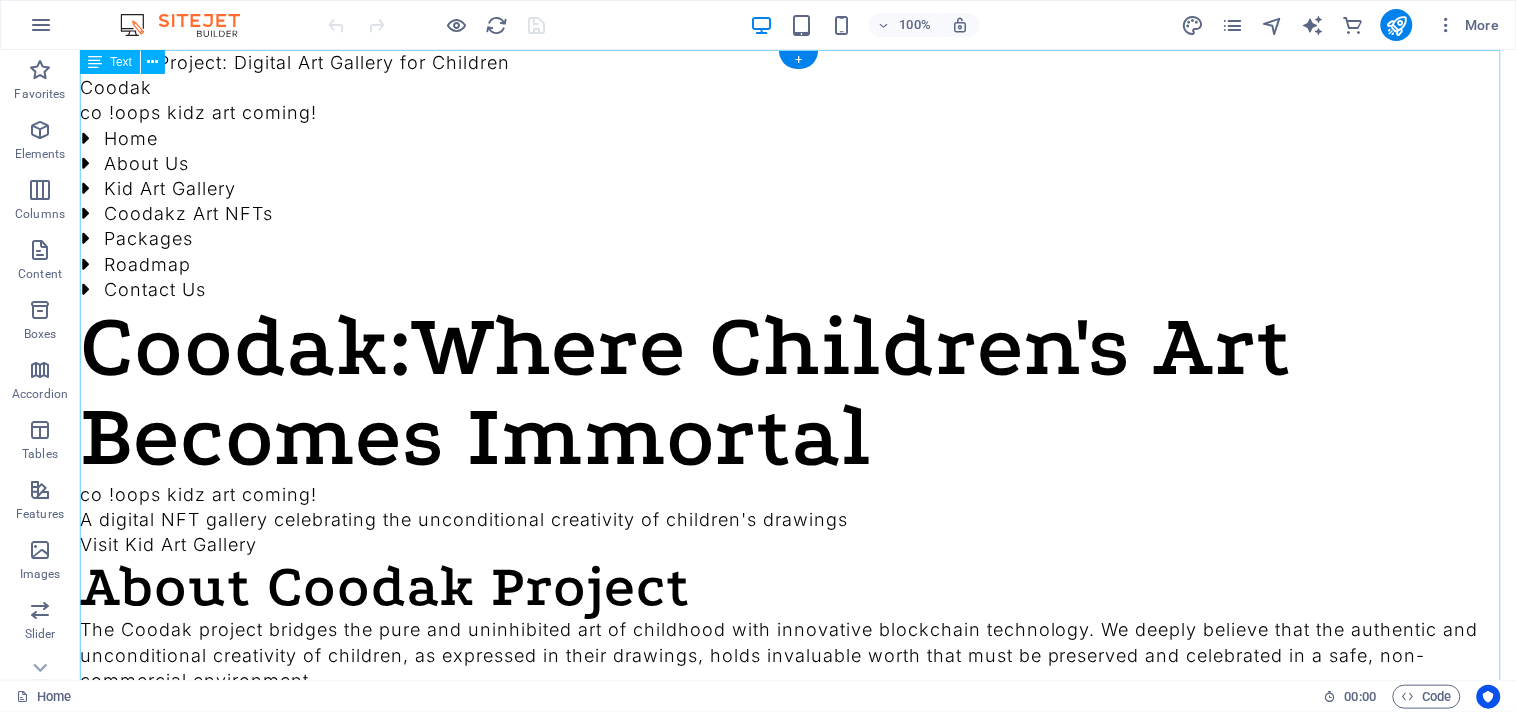 scroll, scrollTop: 0, scrollLeft: 0, axis: both 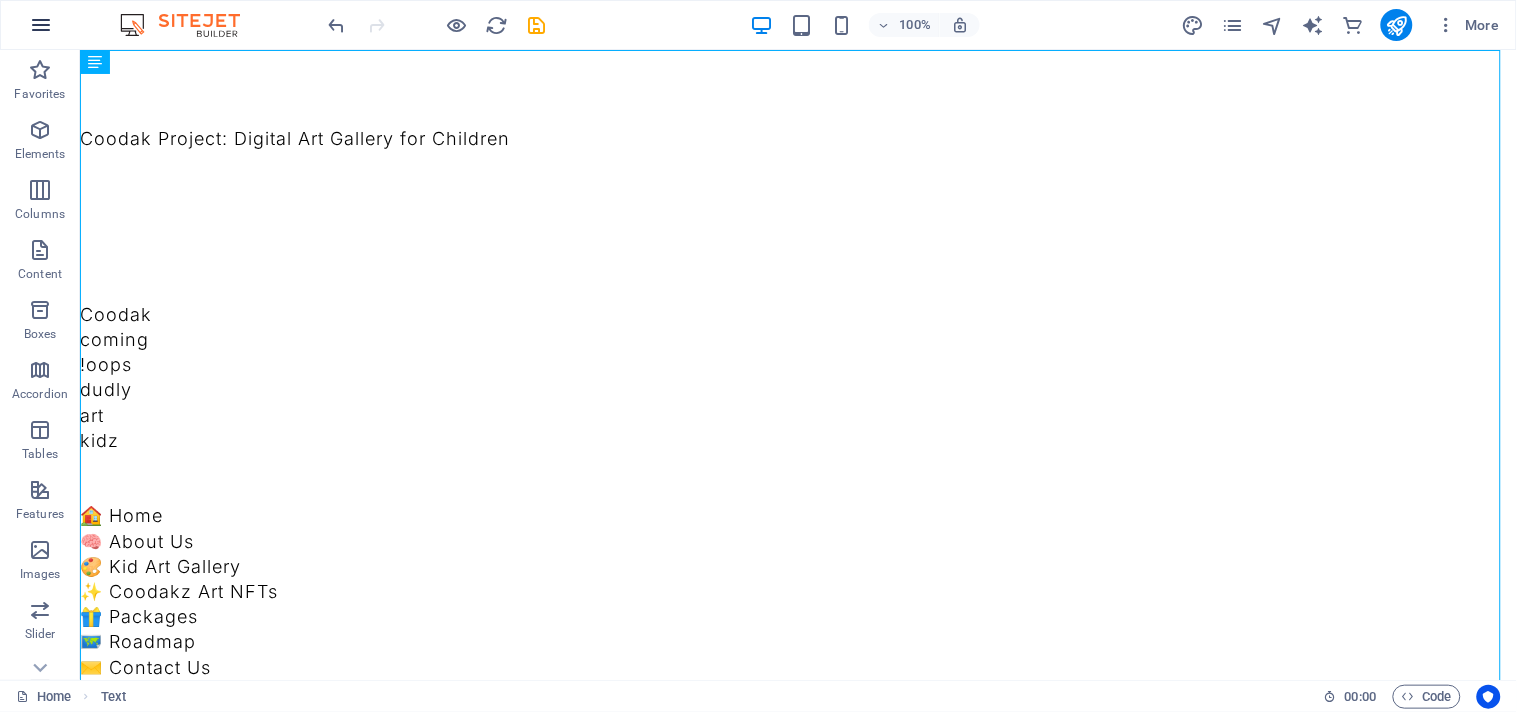 click at bounding box center [41, 25] 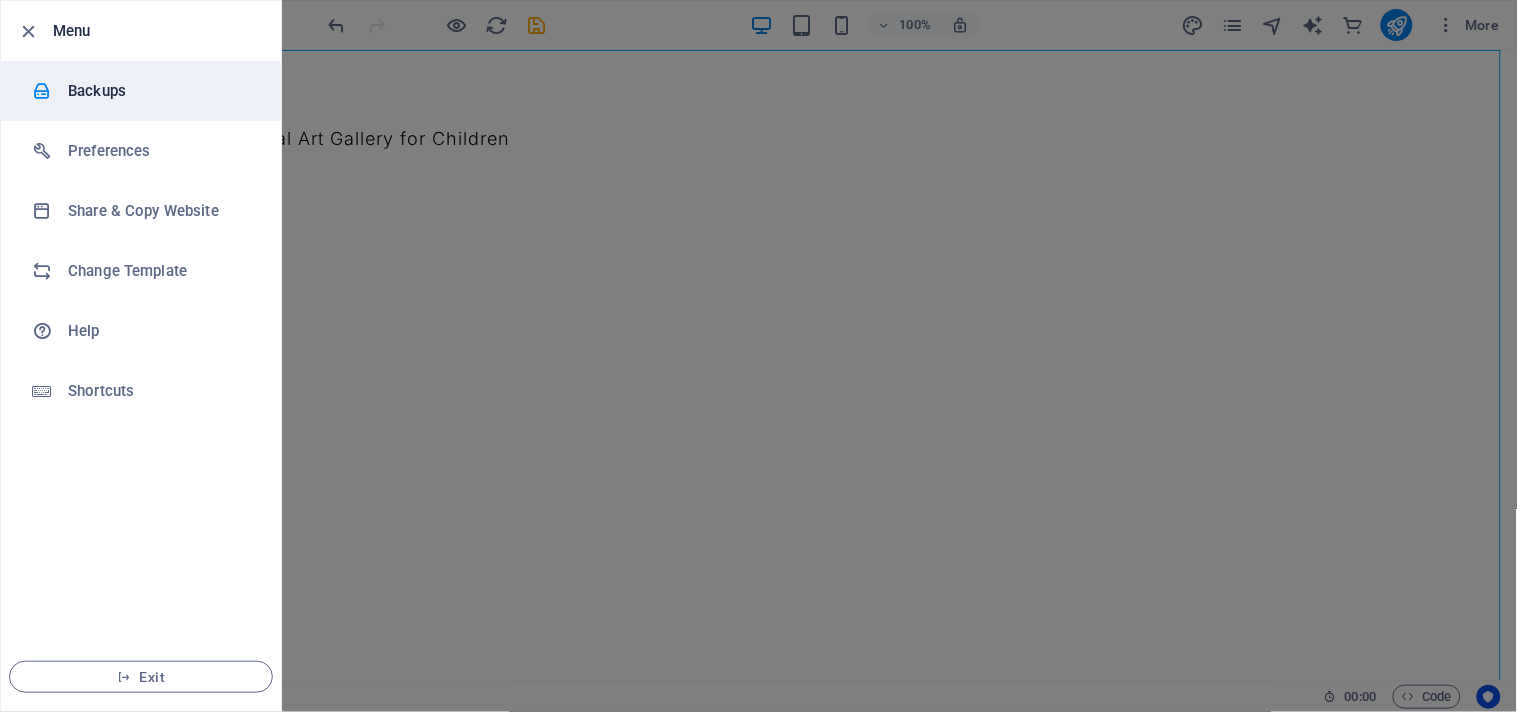 click on "Backups" at bounding box center (160, 91) 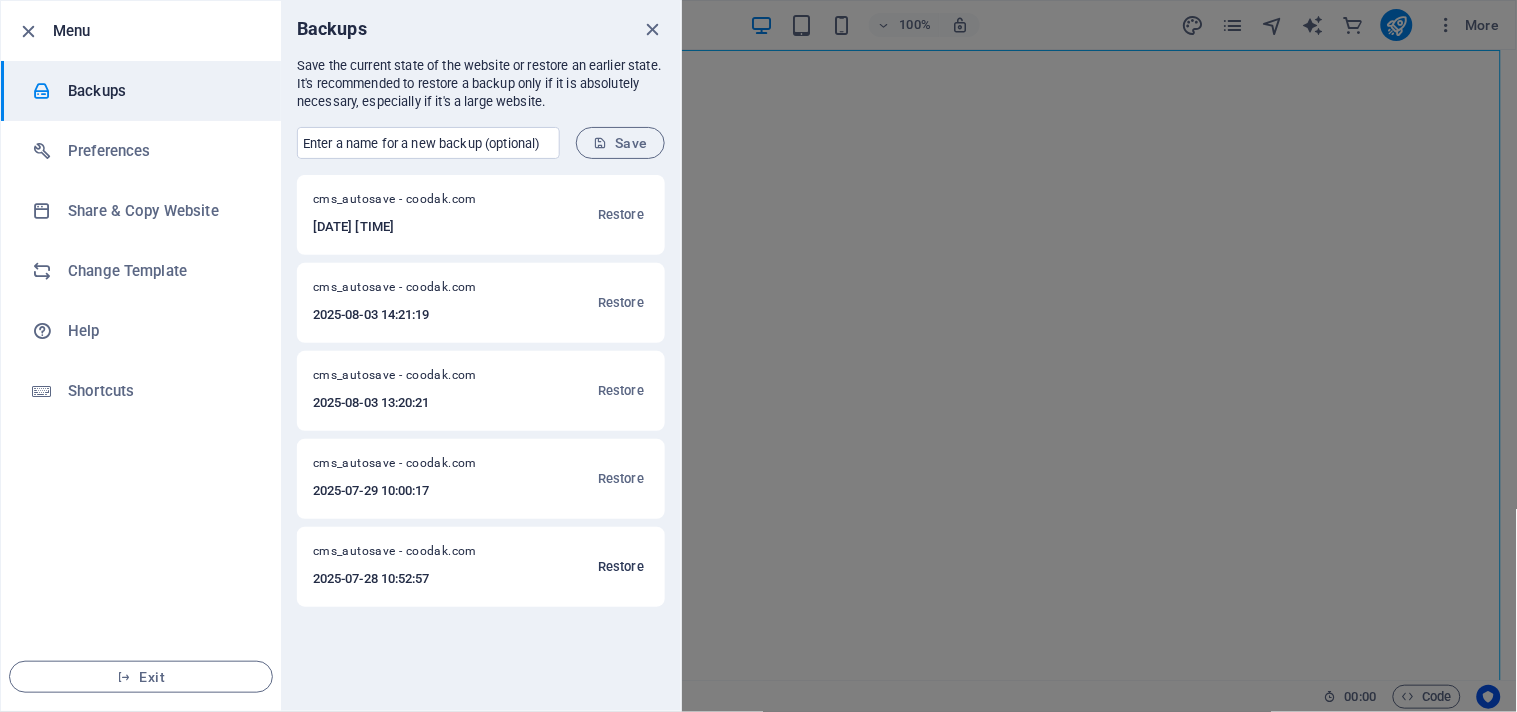 click on "Restore" at bounding box center [621, 567] 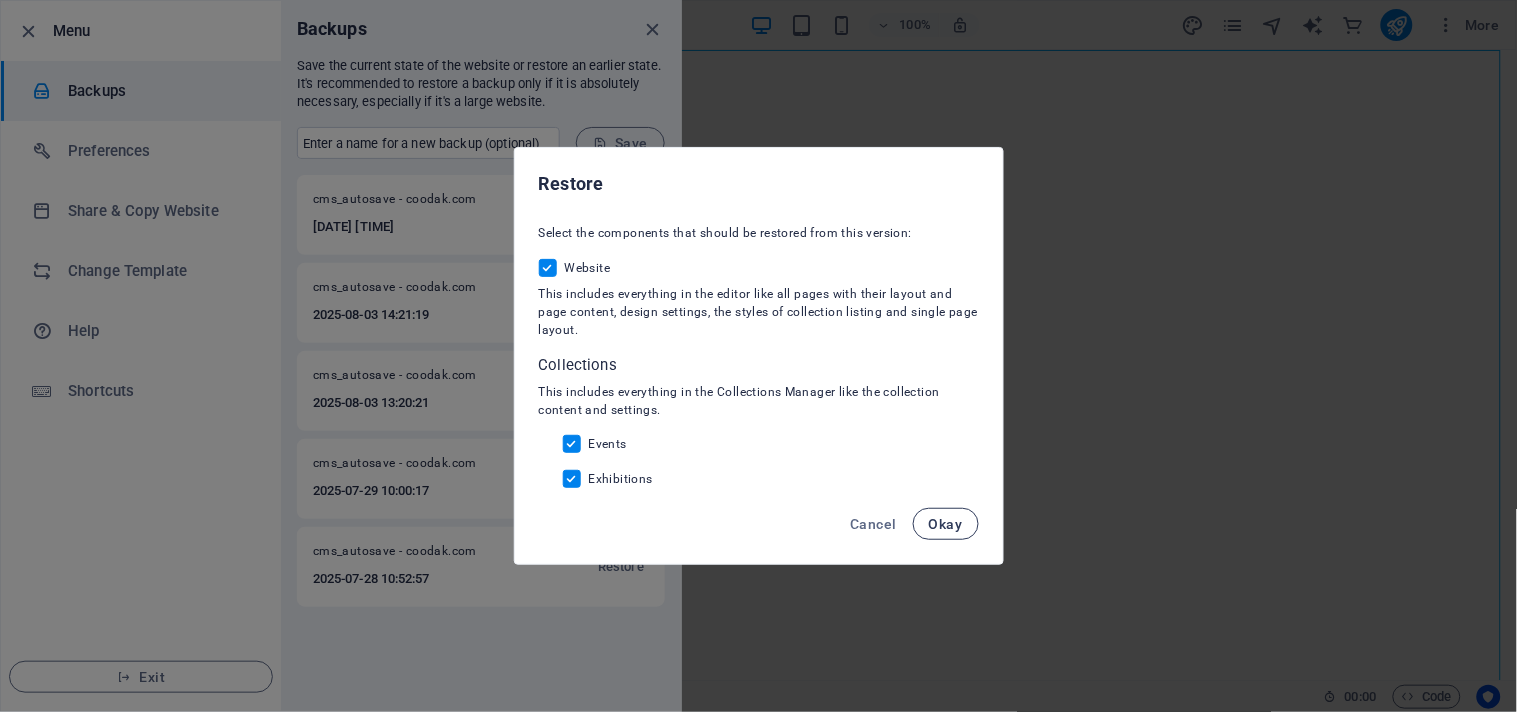 click on "Okay" at bounding box center [946, 524] 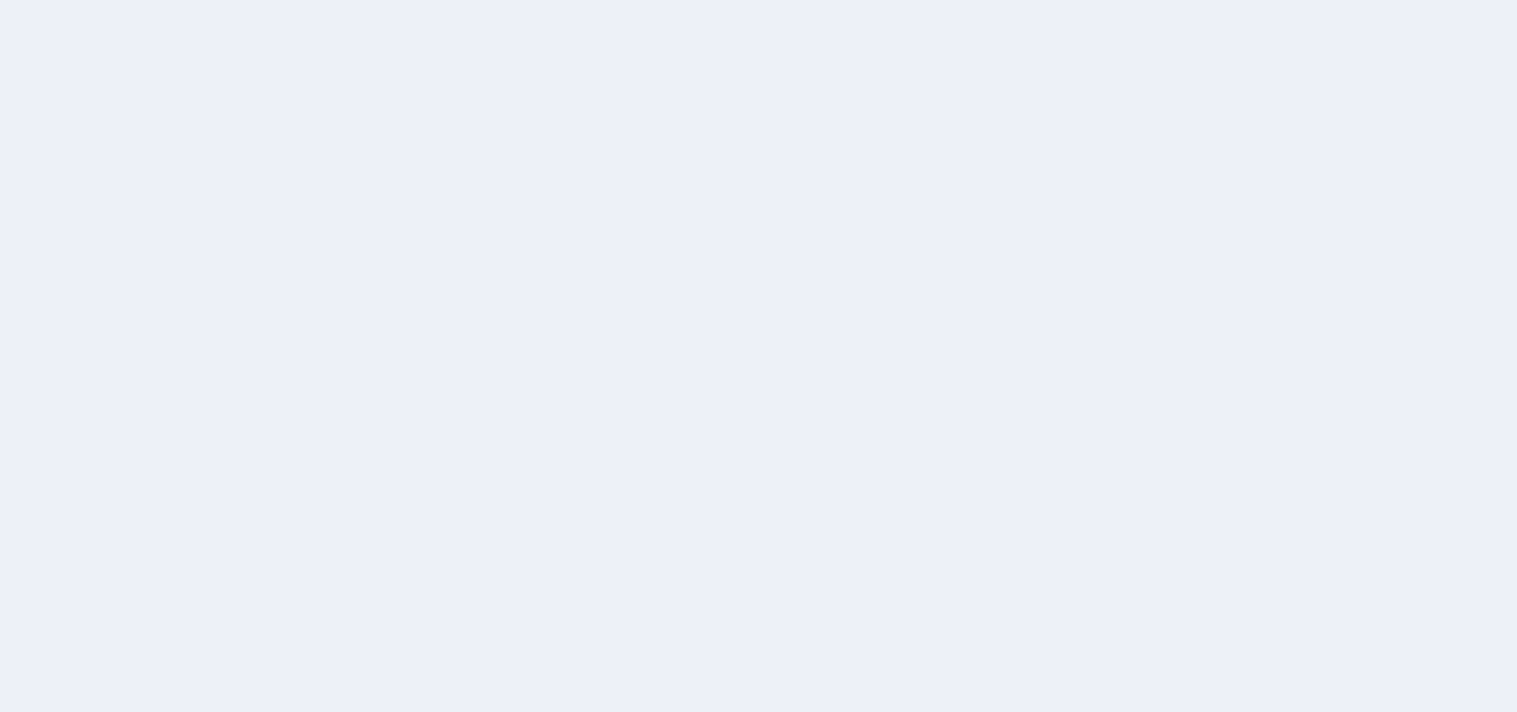 scroll, scrollTop: 0, scrollLeft: 0, axis: both 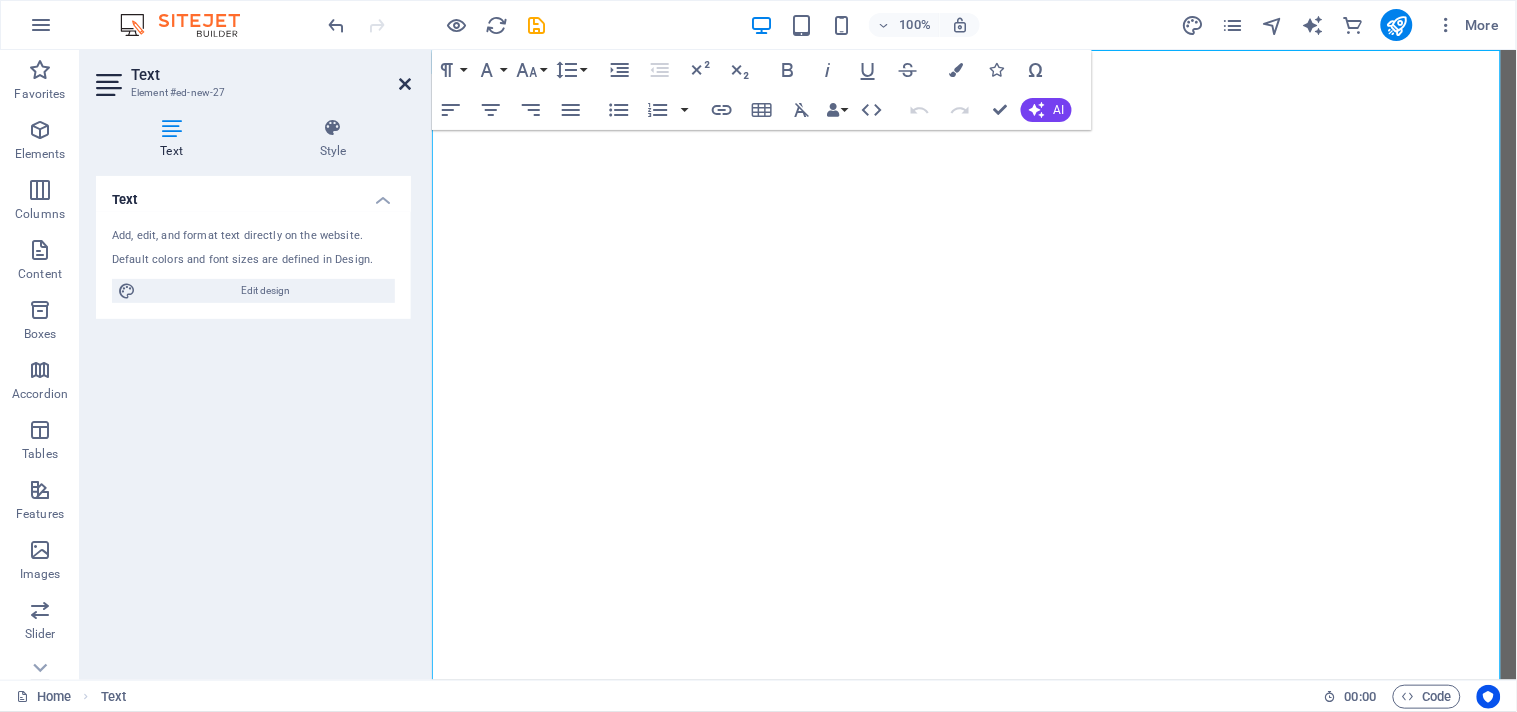 click at bounding box center (405, 84) 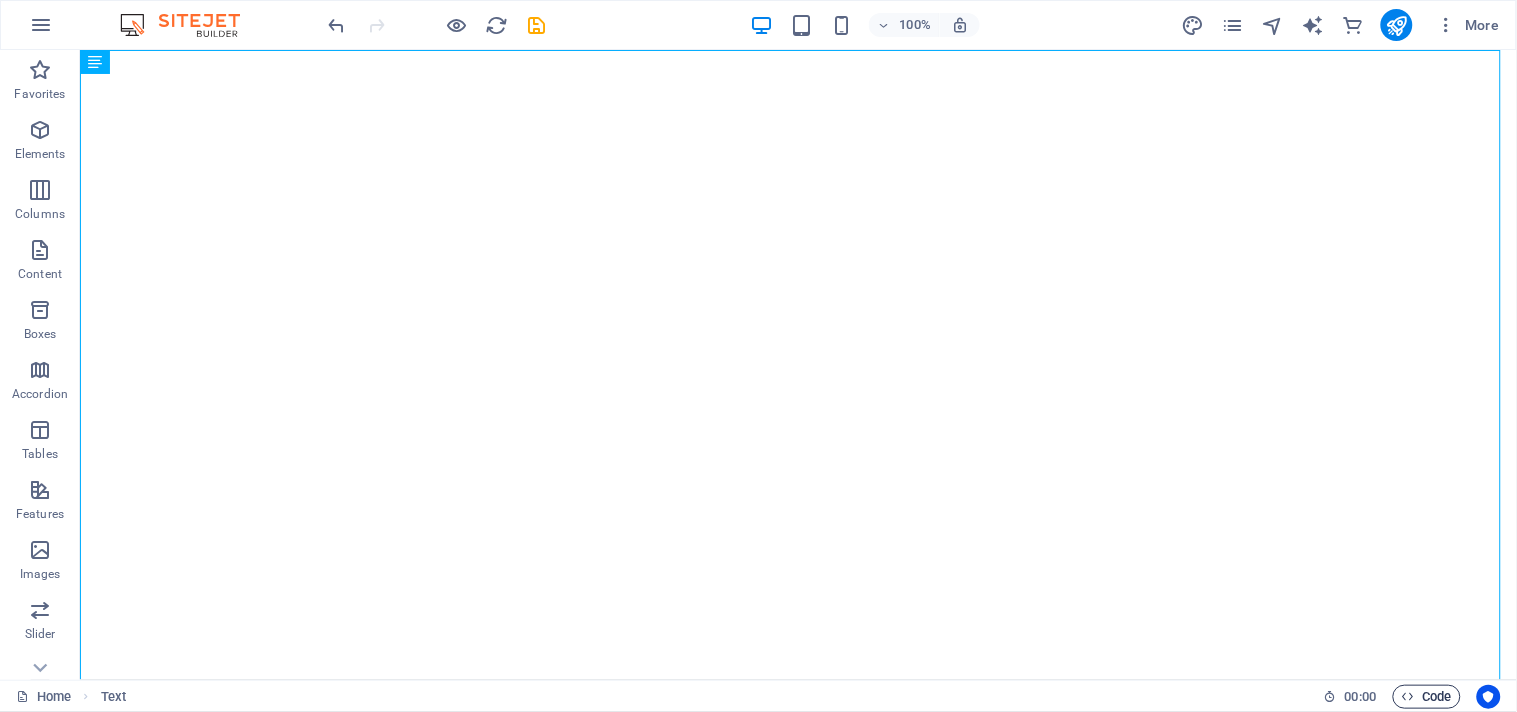 click on "Code" at bounding box center [1427, 697] 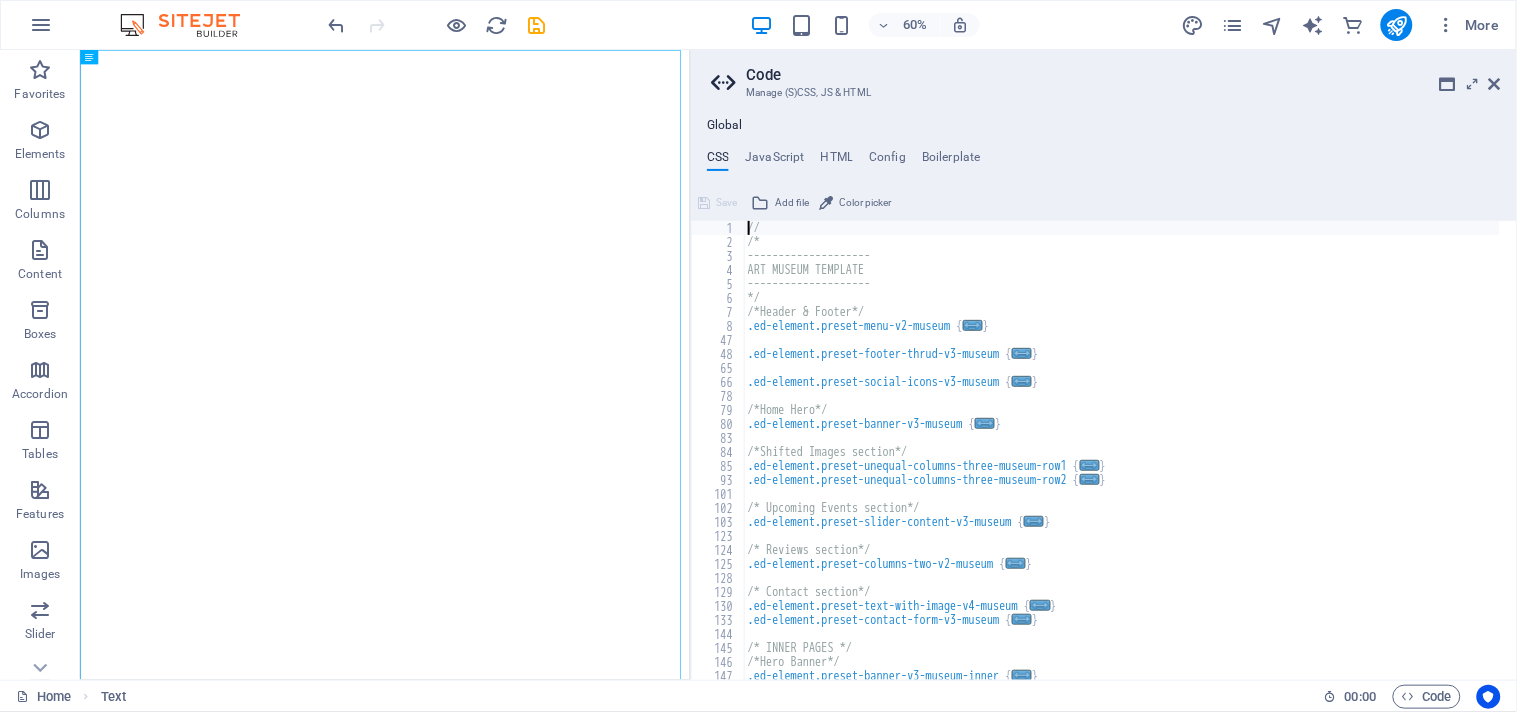 click on "//  /* -------------------- ART MUSEUM TEMPLATE -------------------- */ /*Header & Footer*/ .ed-element.preset-menu-v2-museum   { ... } .ed-element.preset-footer-thrud-v3-museum   { ... } .ed-element.preset-social-icons-v3-museum   { ... } /*Home Hero*/ .ed-element.preset-banner-v3-museum   { ... } /*Shifted Images section*/ .ed-element.preset-unequal-columns-three-museum-row1   { ... } .ed-element.preset-unequal-columns-three-museum-row2   { ... } /* Upcoming Events section*/ .ed-element.preset-slider-content-v3-museum   { ... } /* Reviews section*/ .ed-element.preset-columns-two-v2-museum   { ... } /* Contact section*/ .ed-element.preset-text-with-image-v4-museum   { ... } .ed-element.preset-contact-form-v3-museum   { ... } /* INNER PAGES */ /*Hero Banner*/ .ed-element.preset-banner-v3-museum-inner   { ... }" at bounding box center (1122, 465) 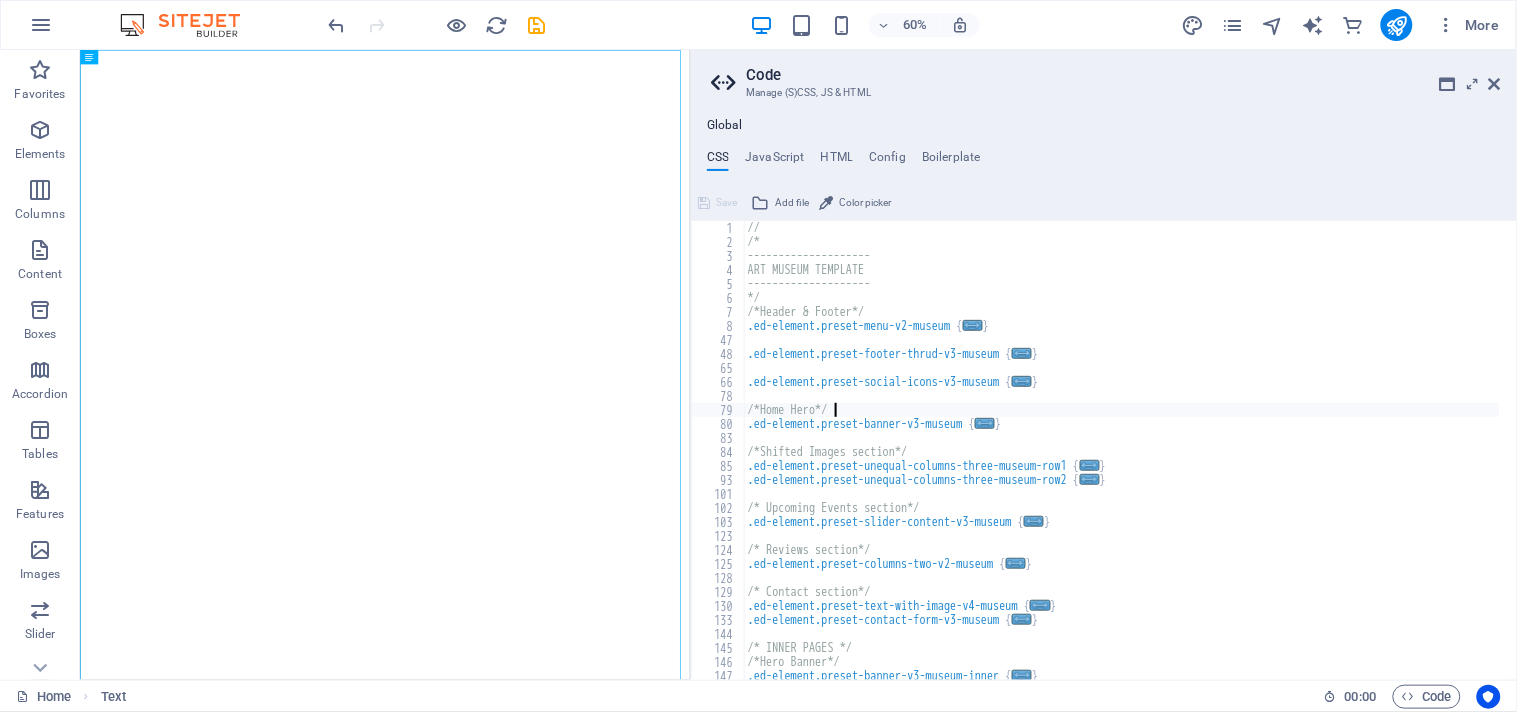 type on ");
}" 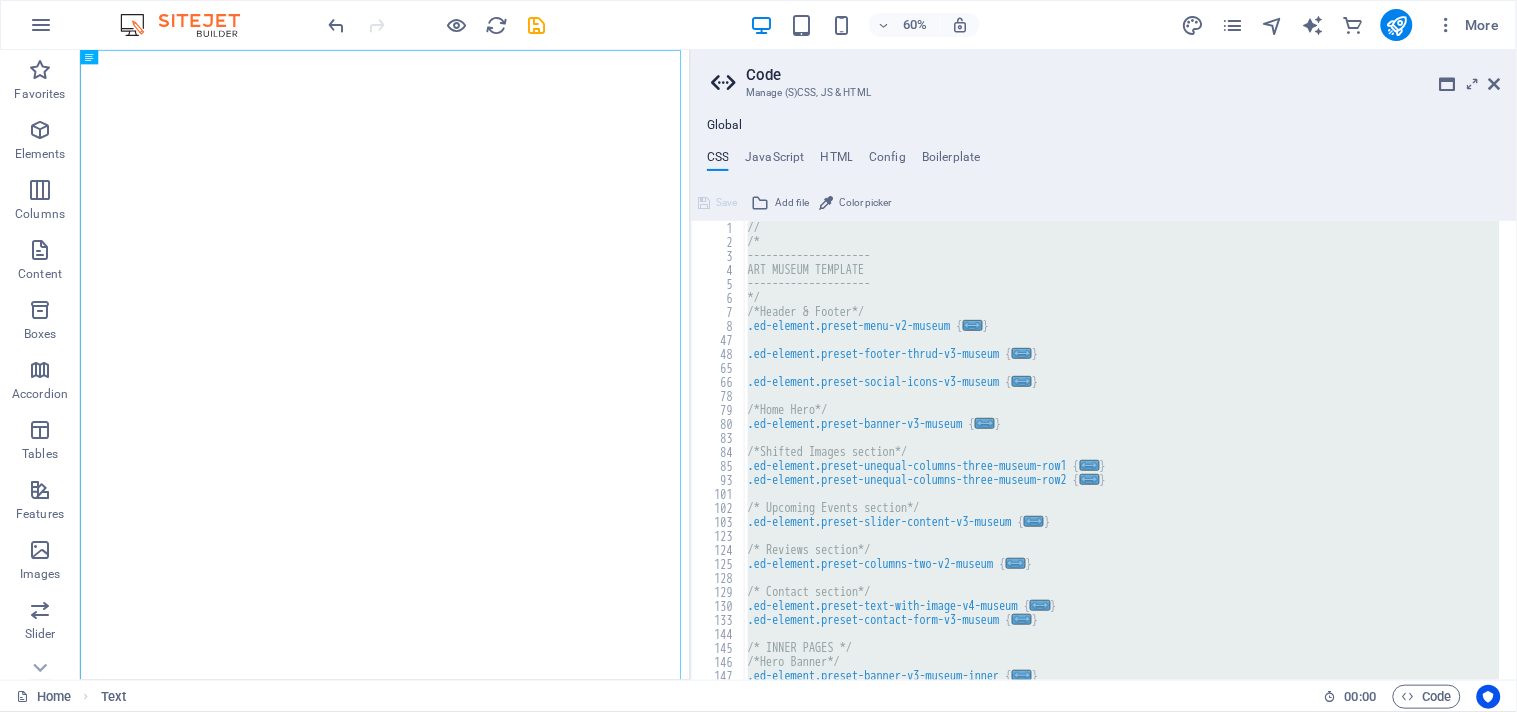type 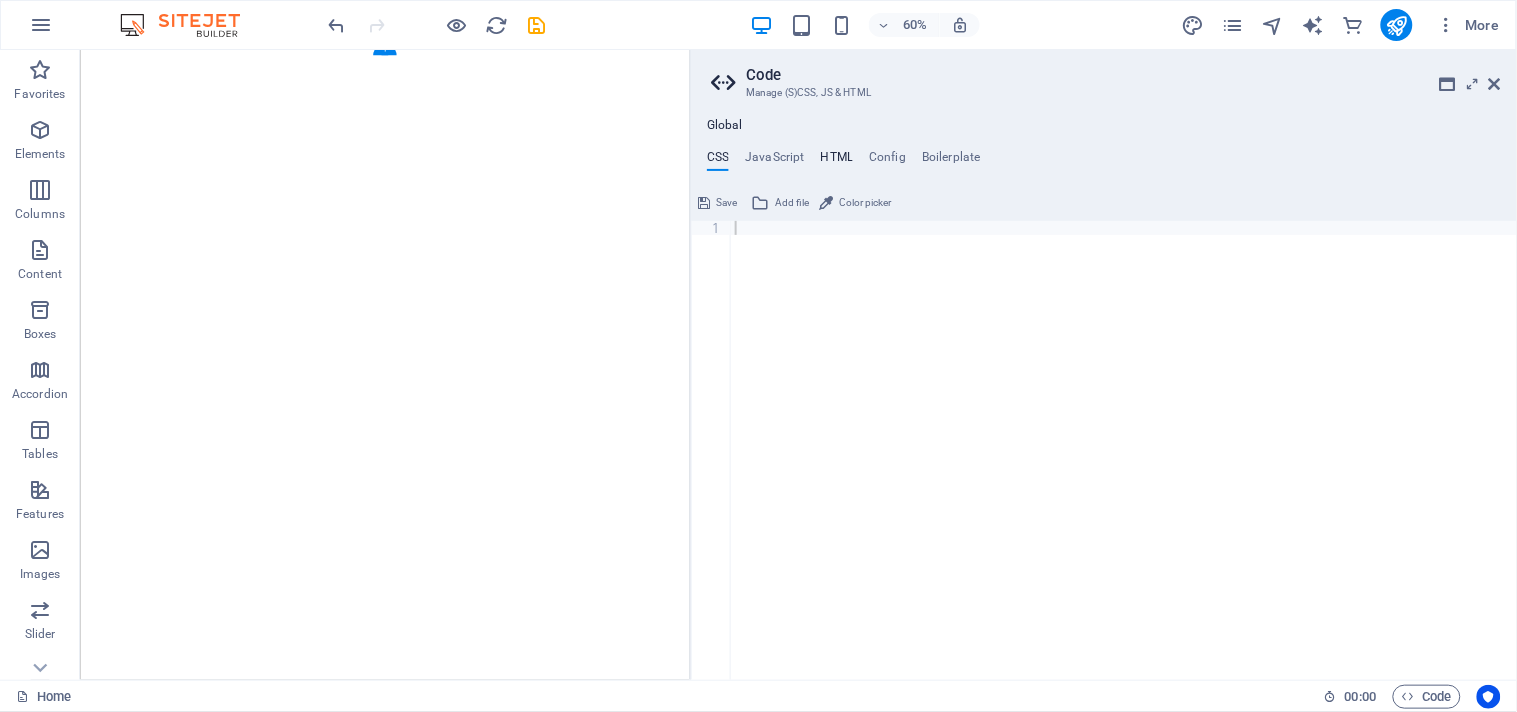 click on "HTML" at bounding box center [837, 161] 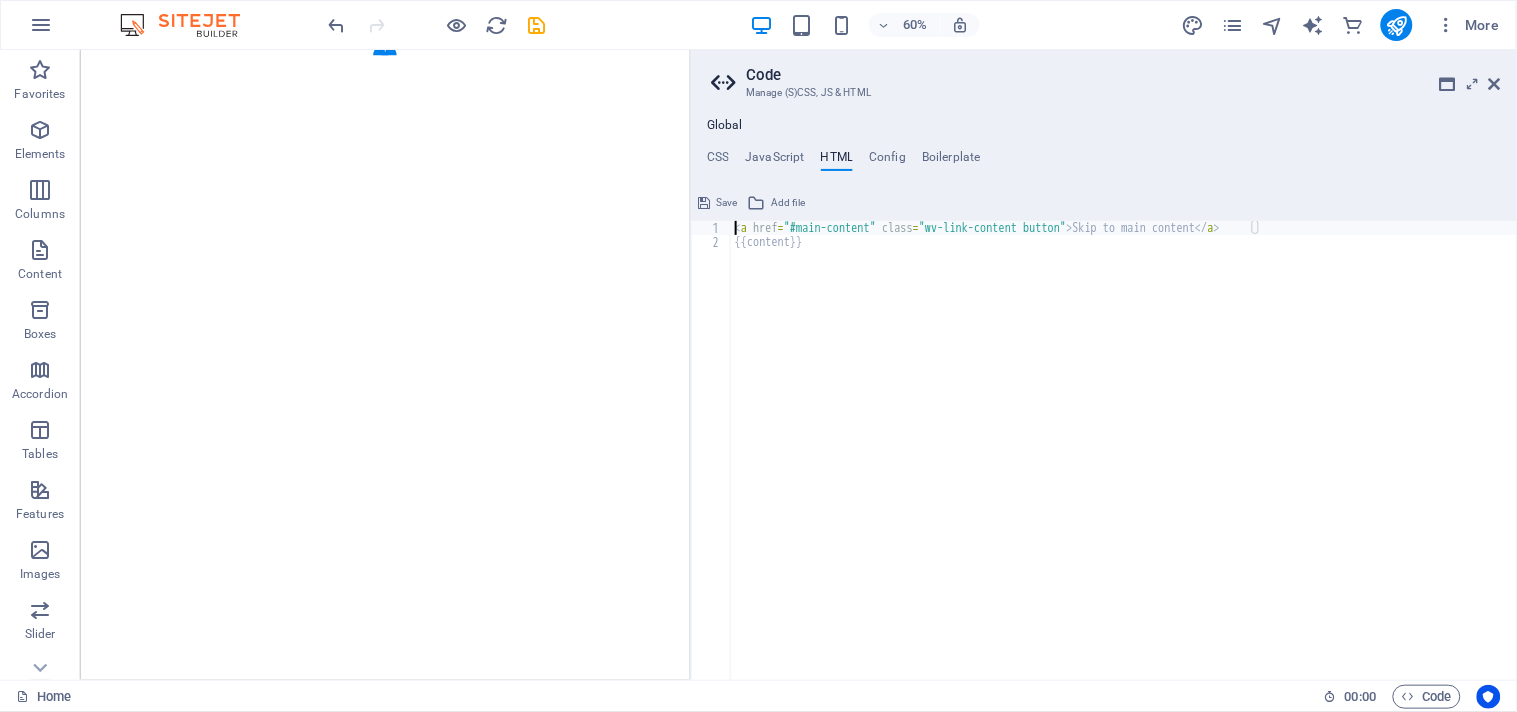 click on "< a   href = "#main-content"   class = "wv-link-content button" > Skip to main content </ a > {{content}}" at bounding box center (1124, 465) 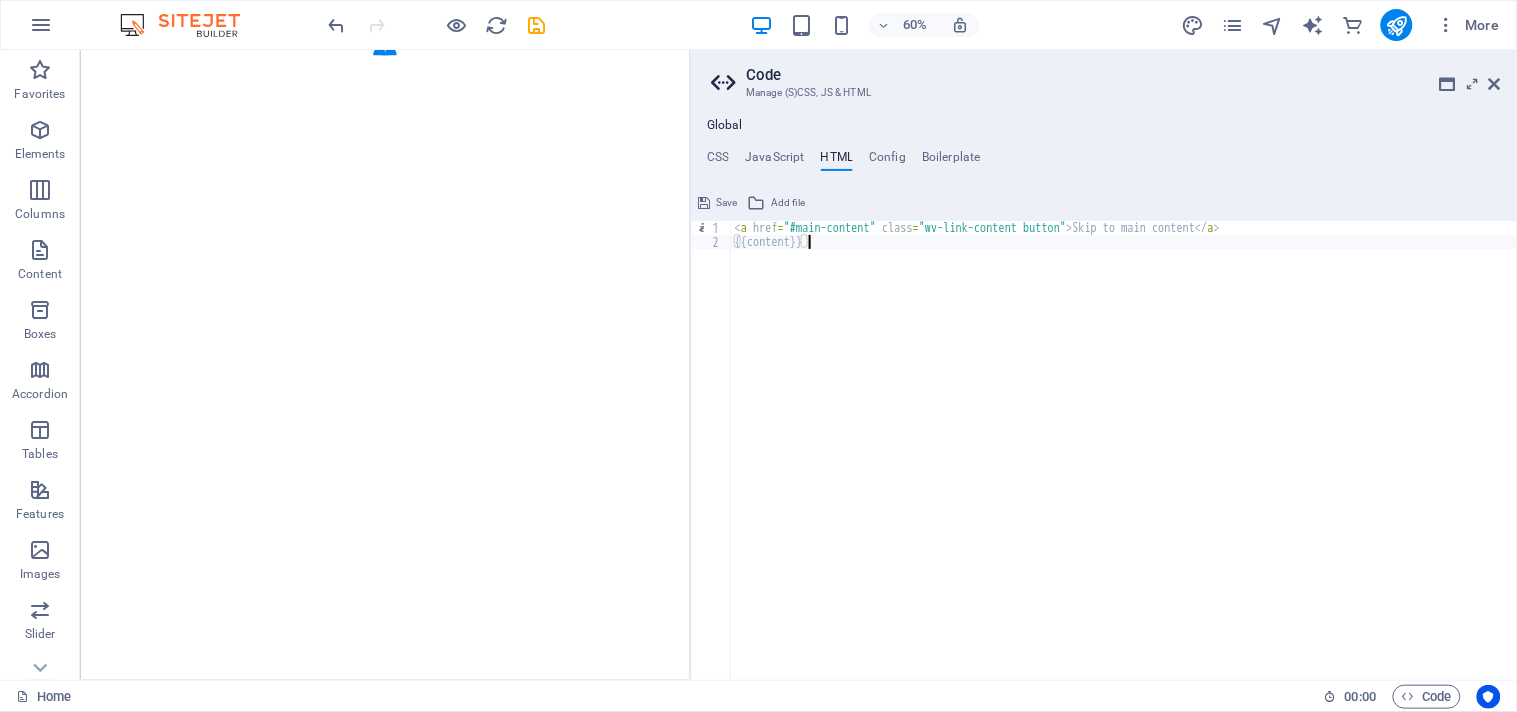 type on "<a href="#main-content" class="wv-link-content button">Skip to main content</a>
{{content}}" 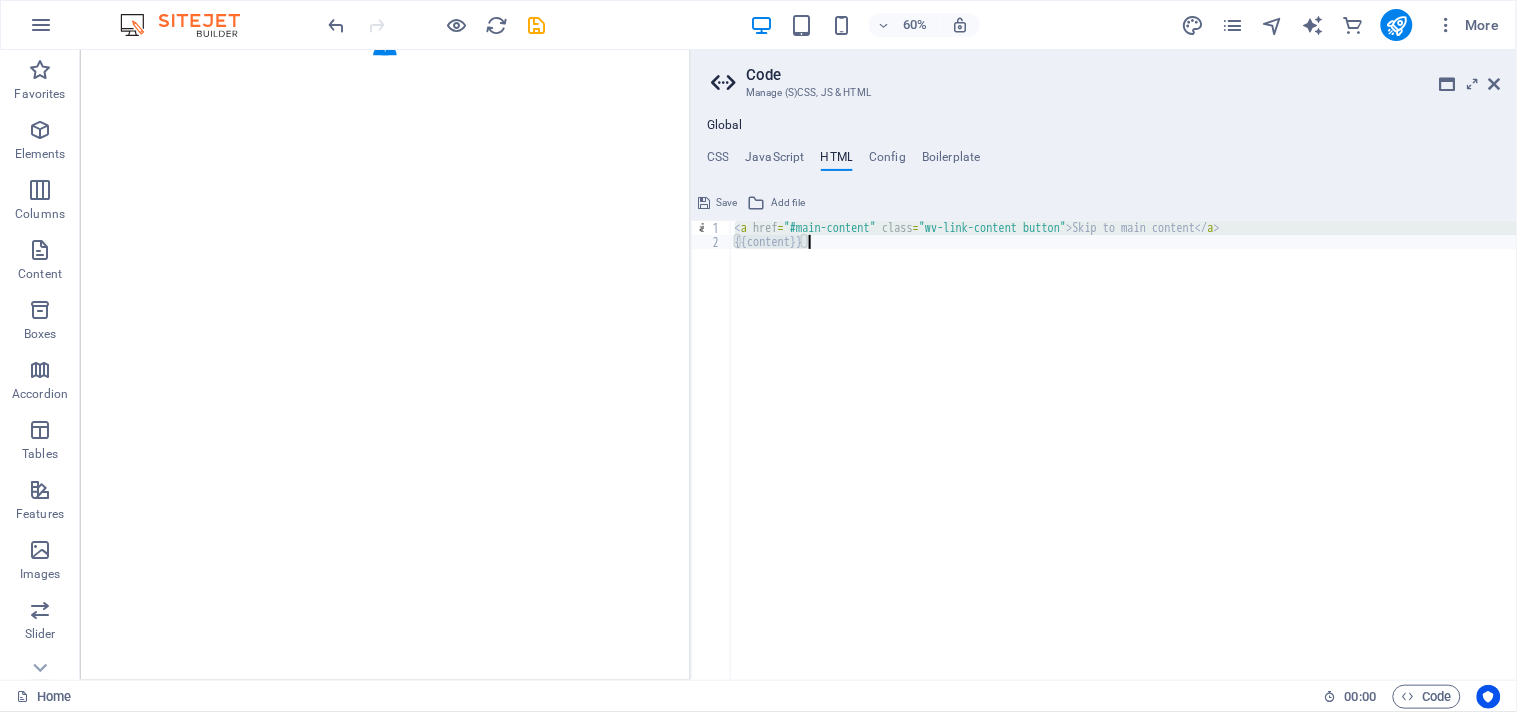 paste 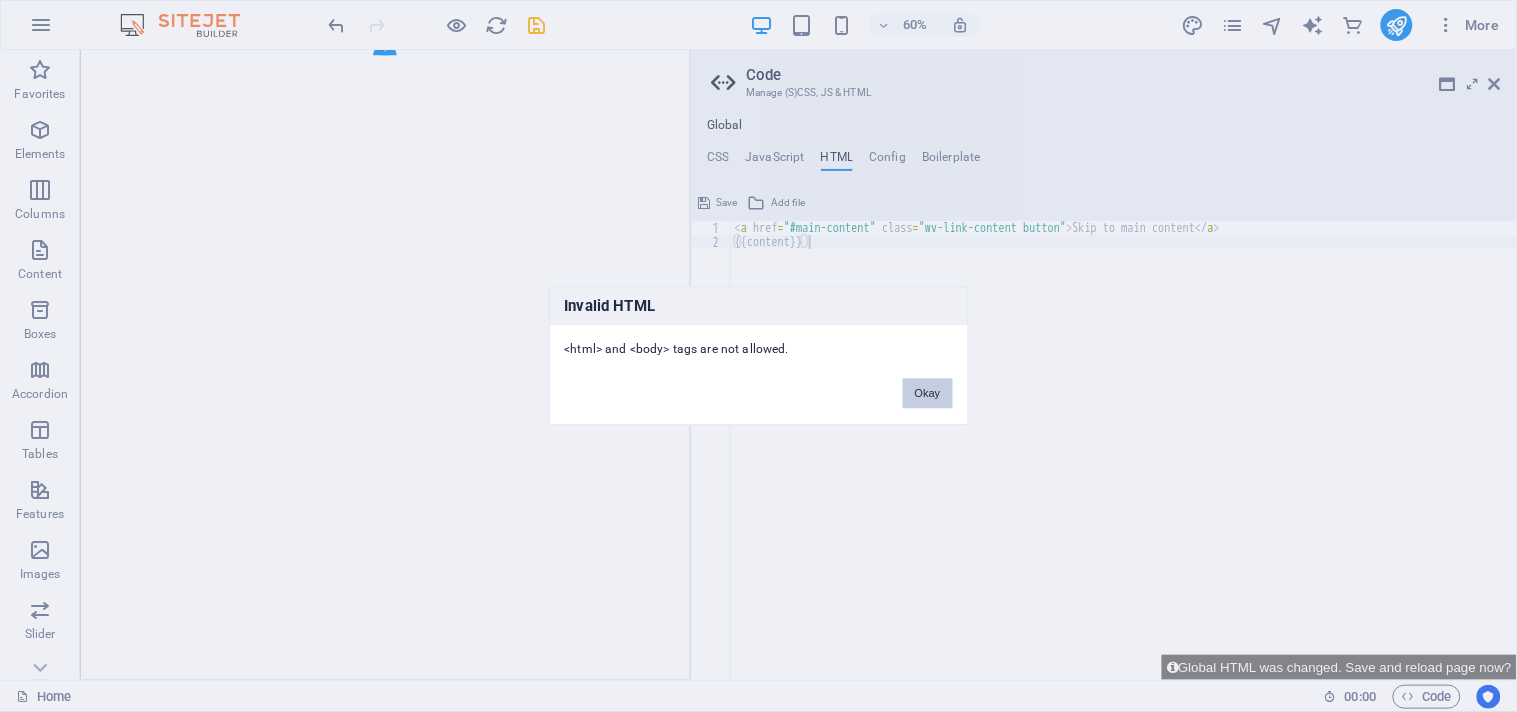 click on "Okay" at bounding box center [928, 394] 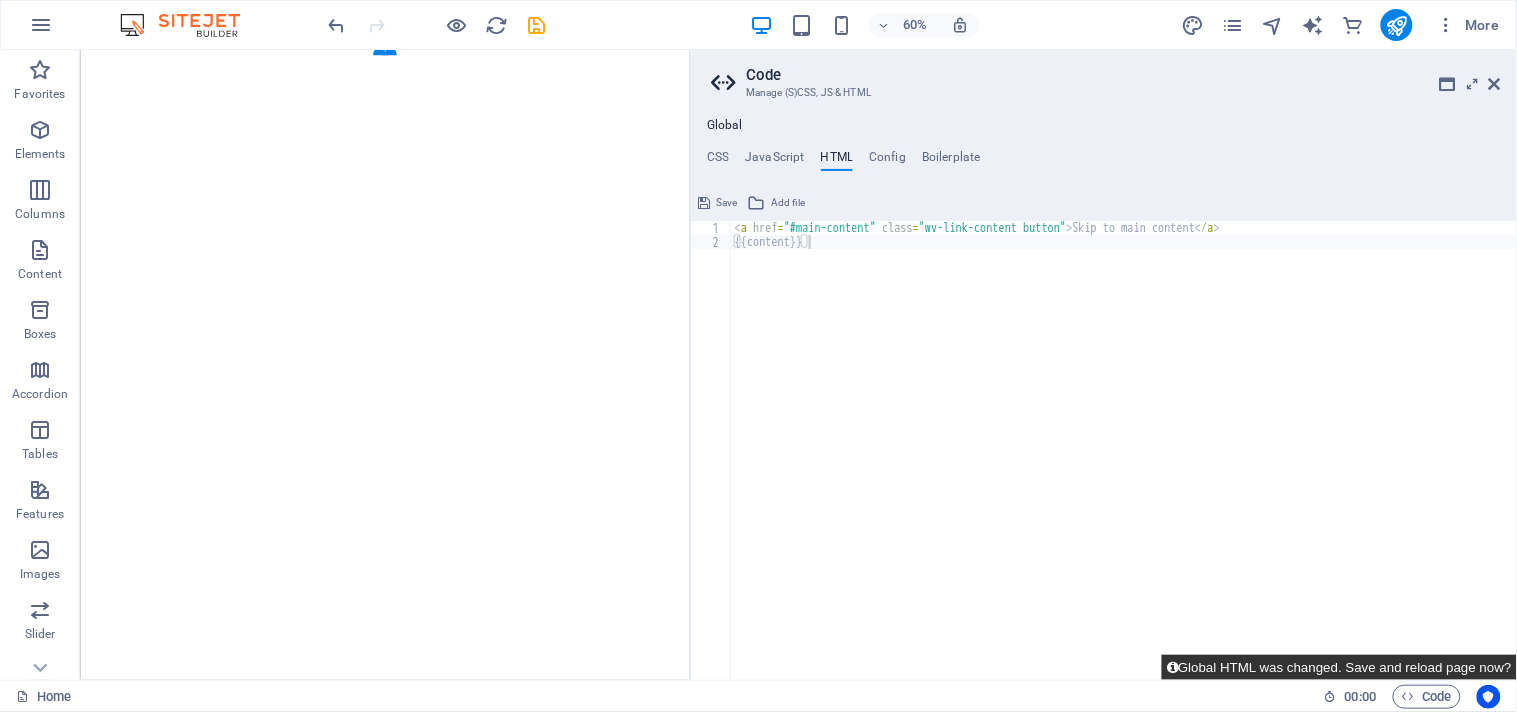 click on "Global HTML was changed. Save and reload page now?" at bounding box center [1339, 667] 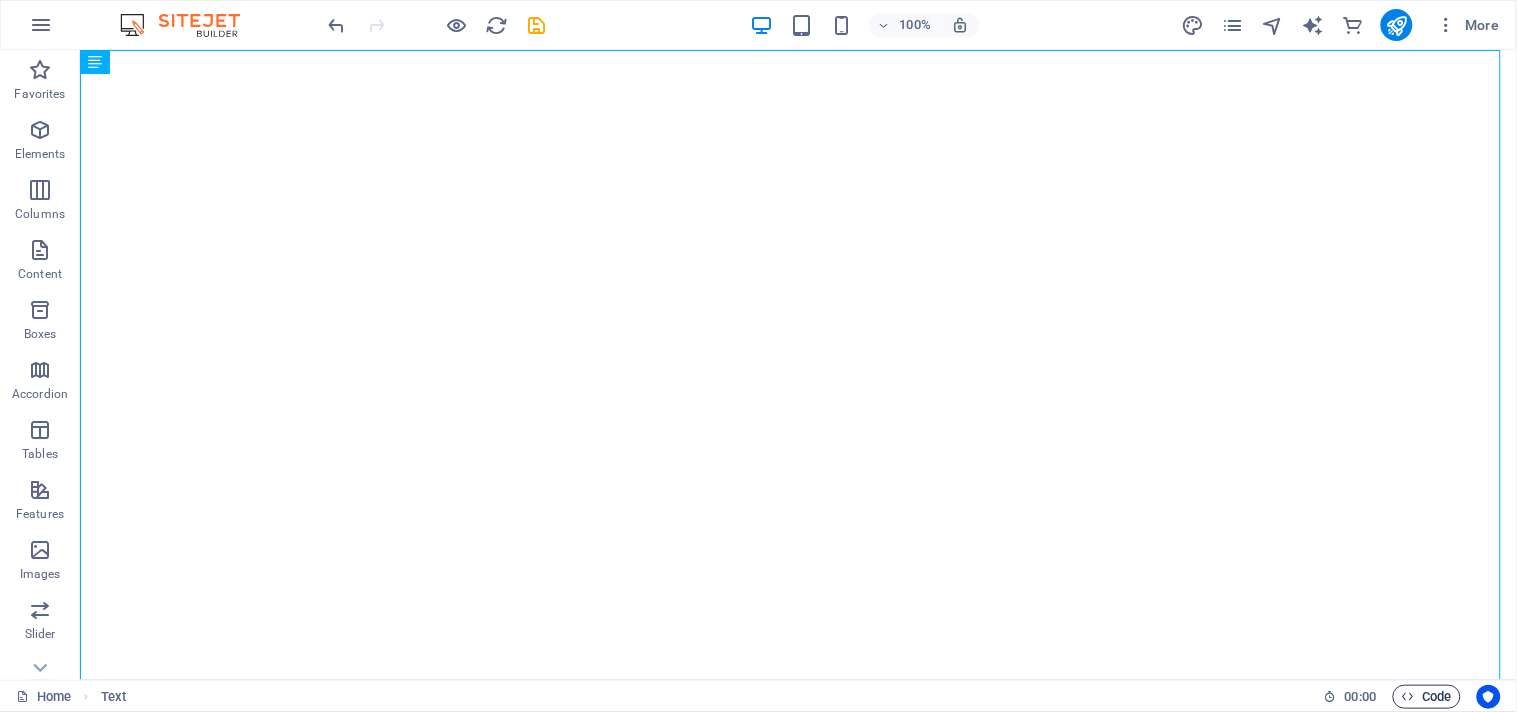 click on "Code" at bounding box center (1427, 697) 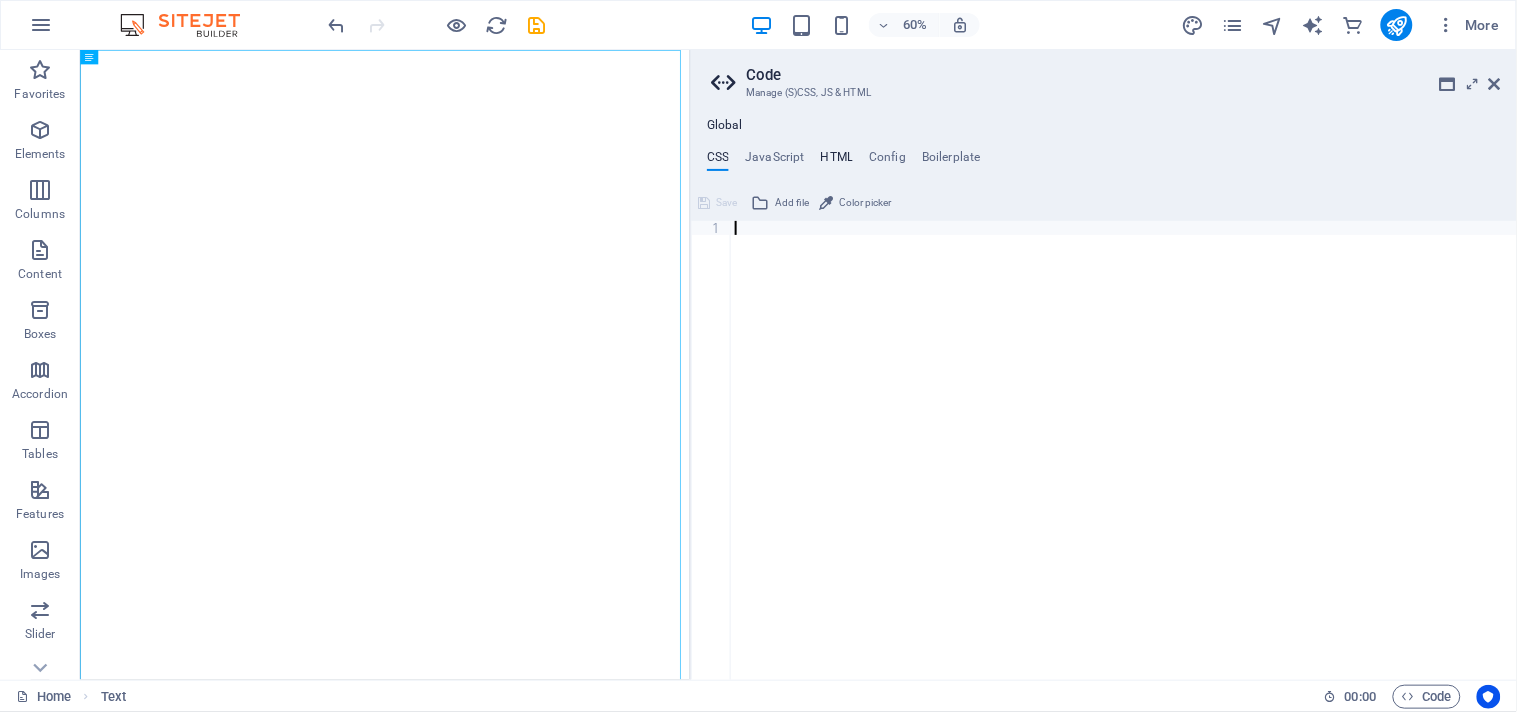 click on "HTML" at bounding box center [837, 161] 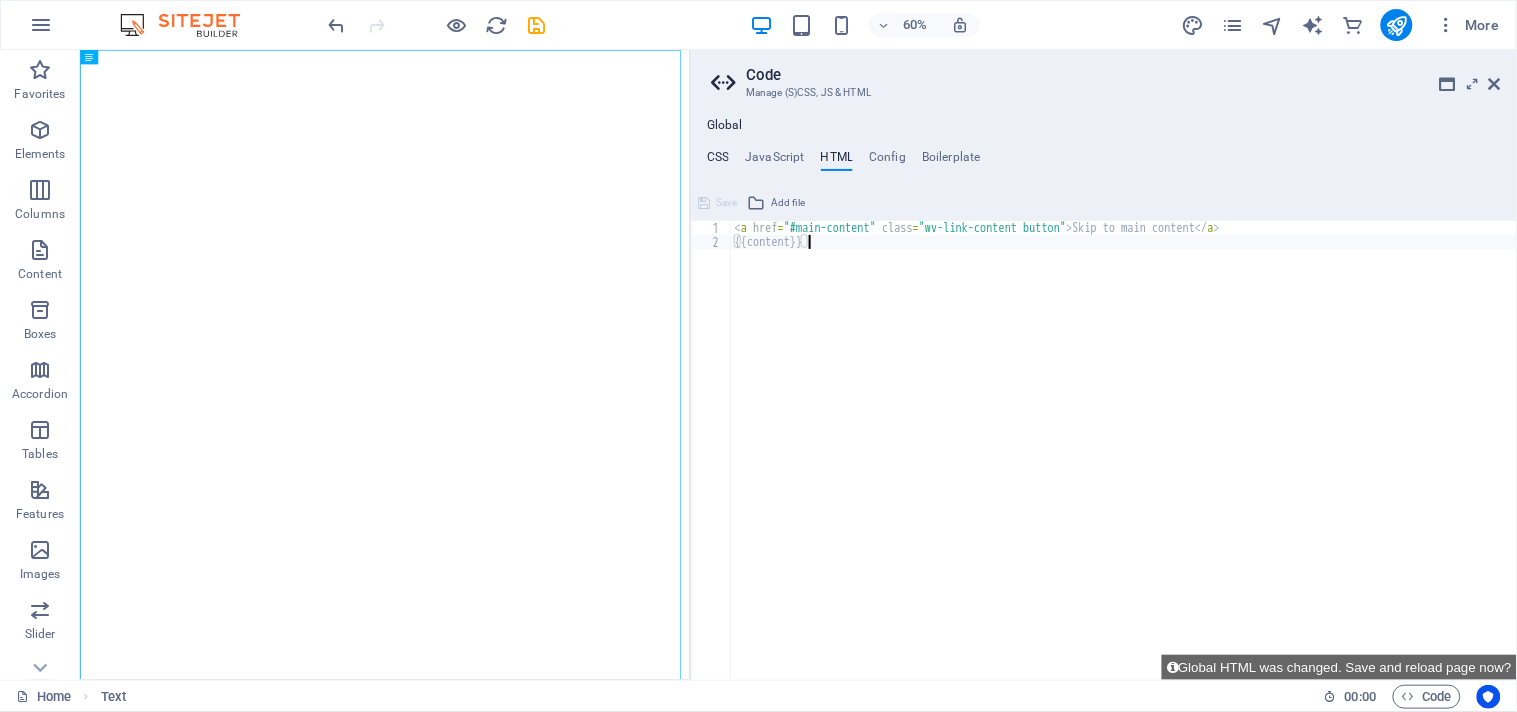 click on "CSS" at bounding box center (718, 161) 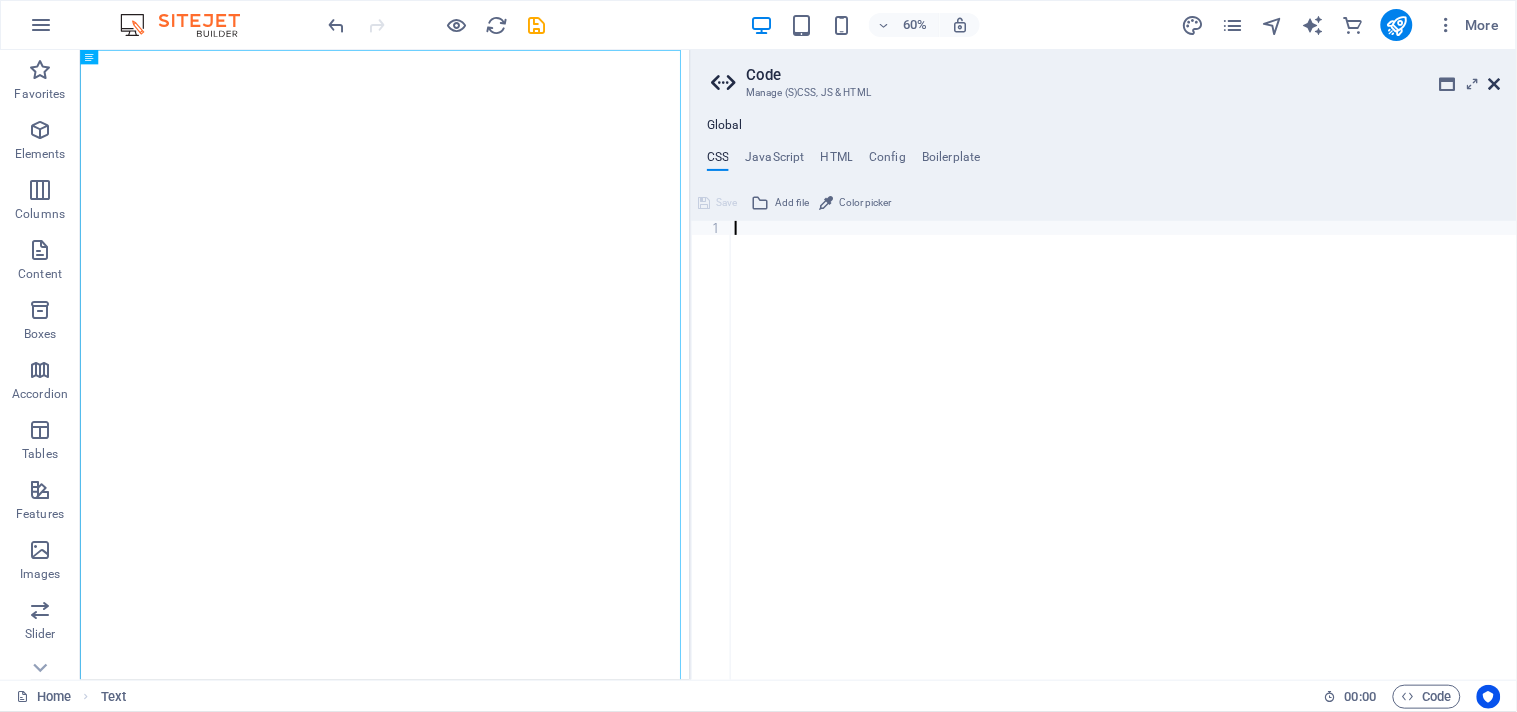 click at bounding box center (1495, 84) 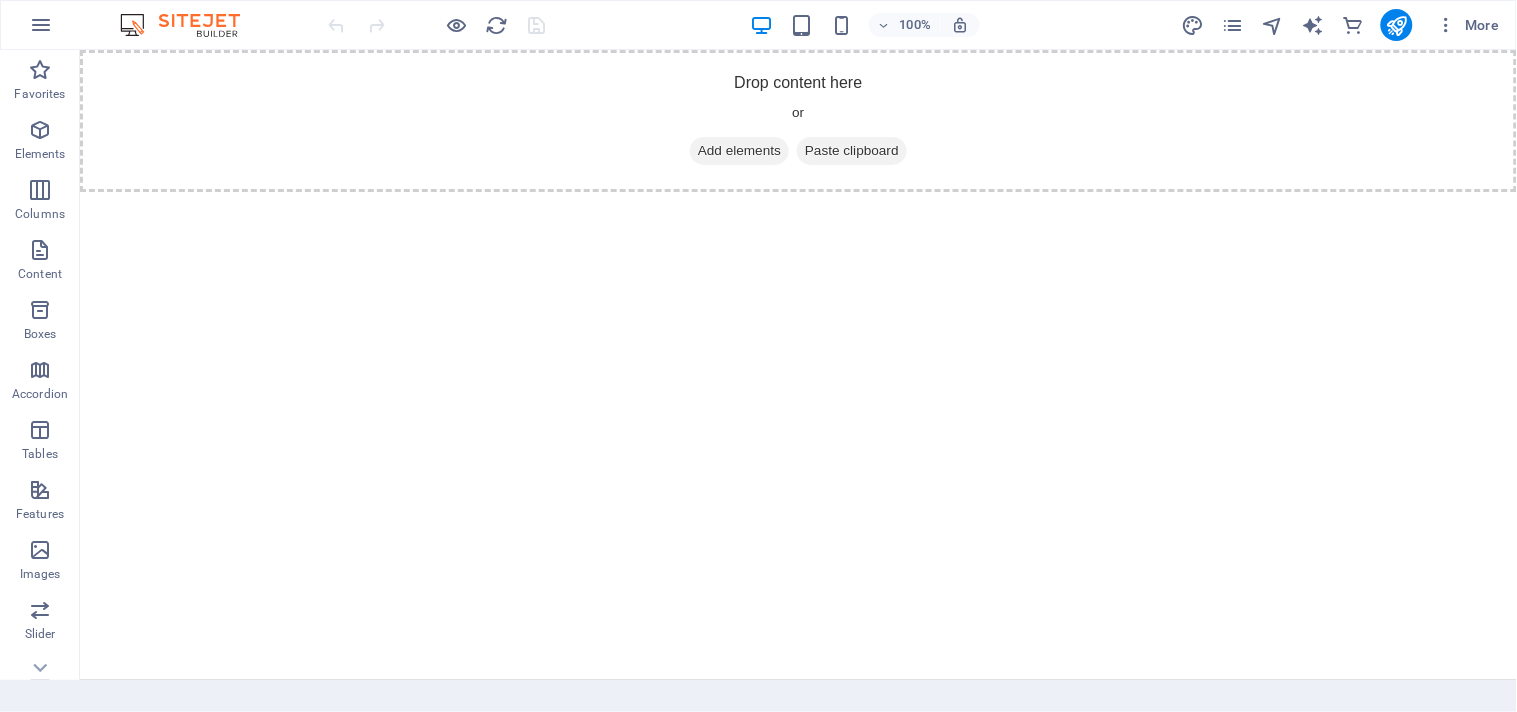 scroll, scrollTop: 0, scrollLeft: 0, axis: both 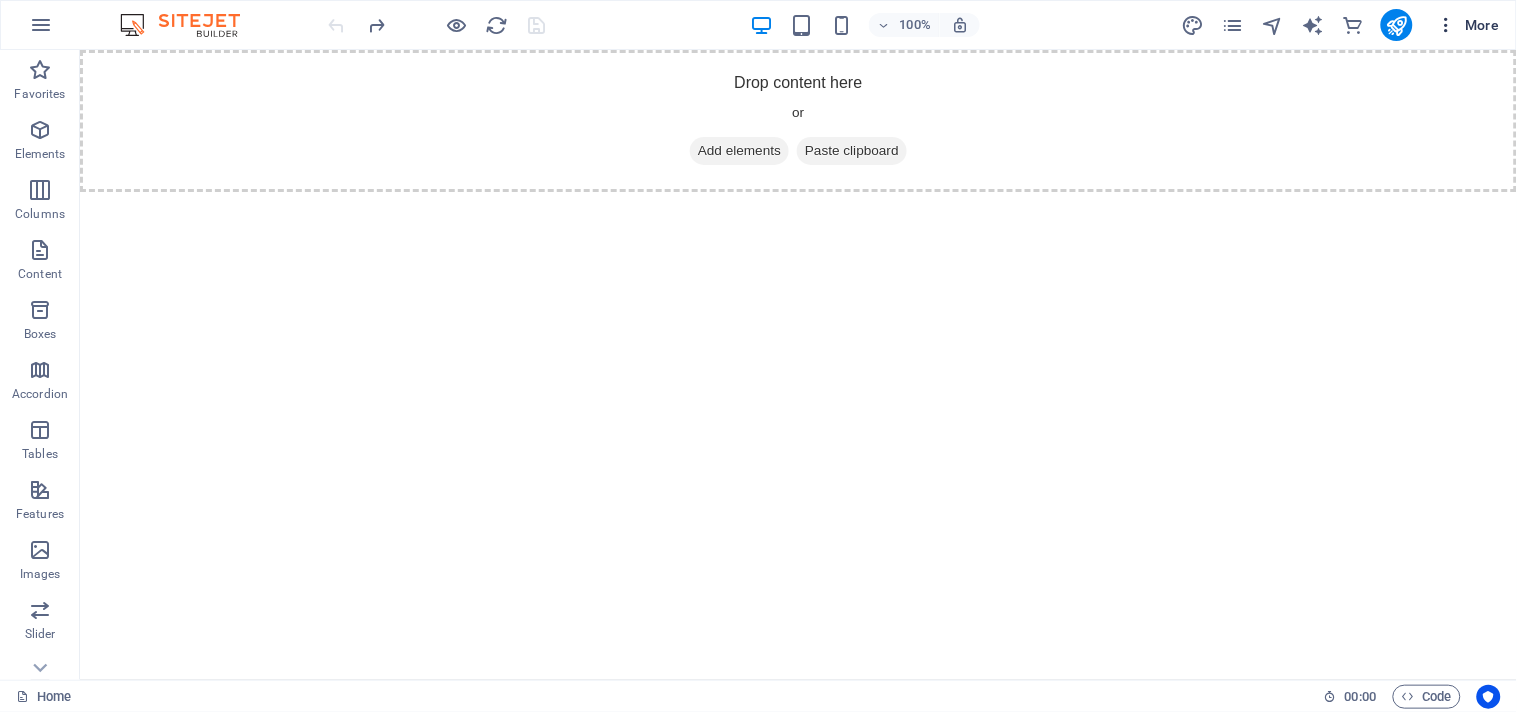click at bounding box center [1447, 25] 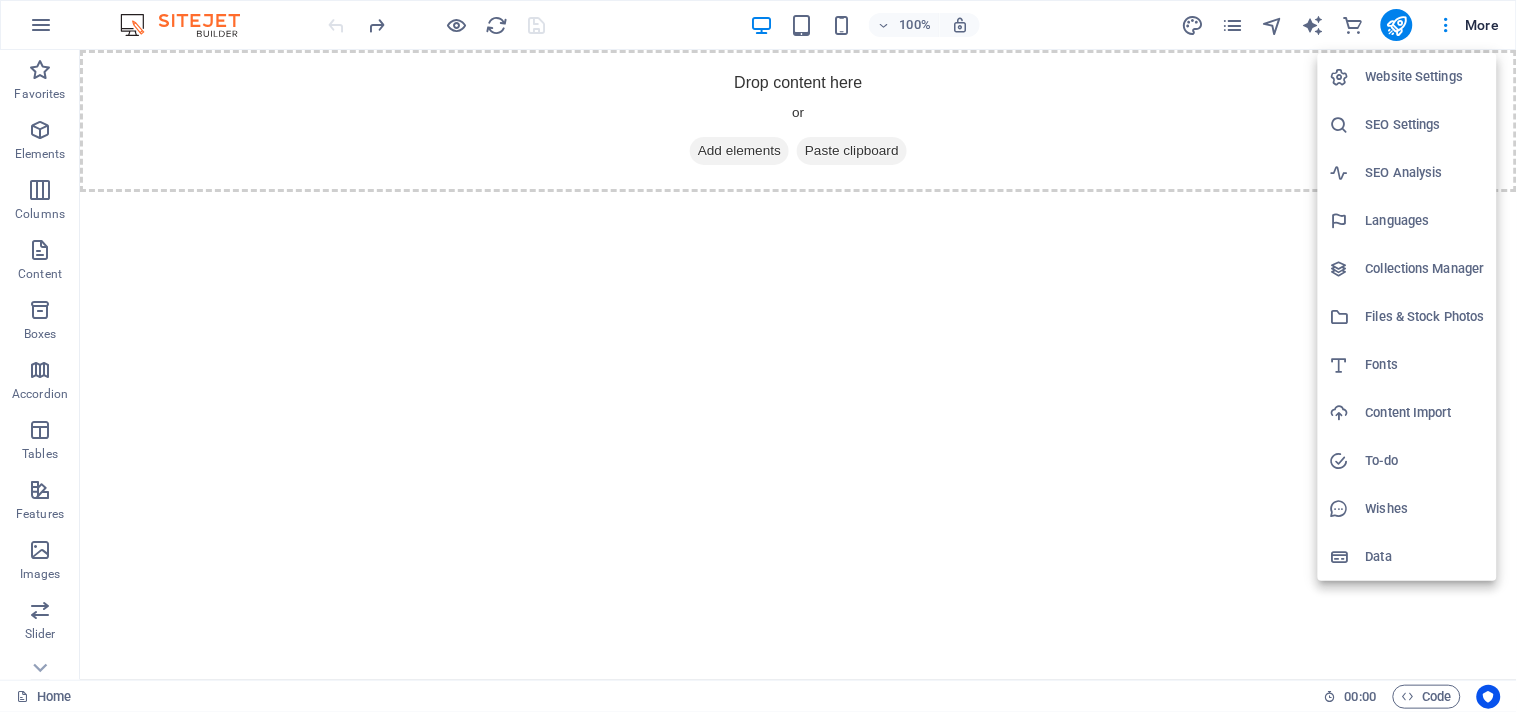 click on "Files & Stock Photos" at bounding box center [1425, 317] 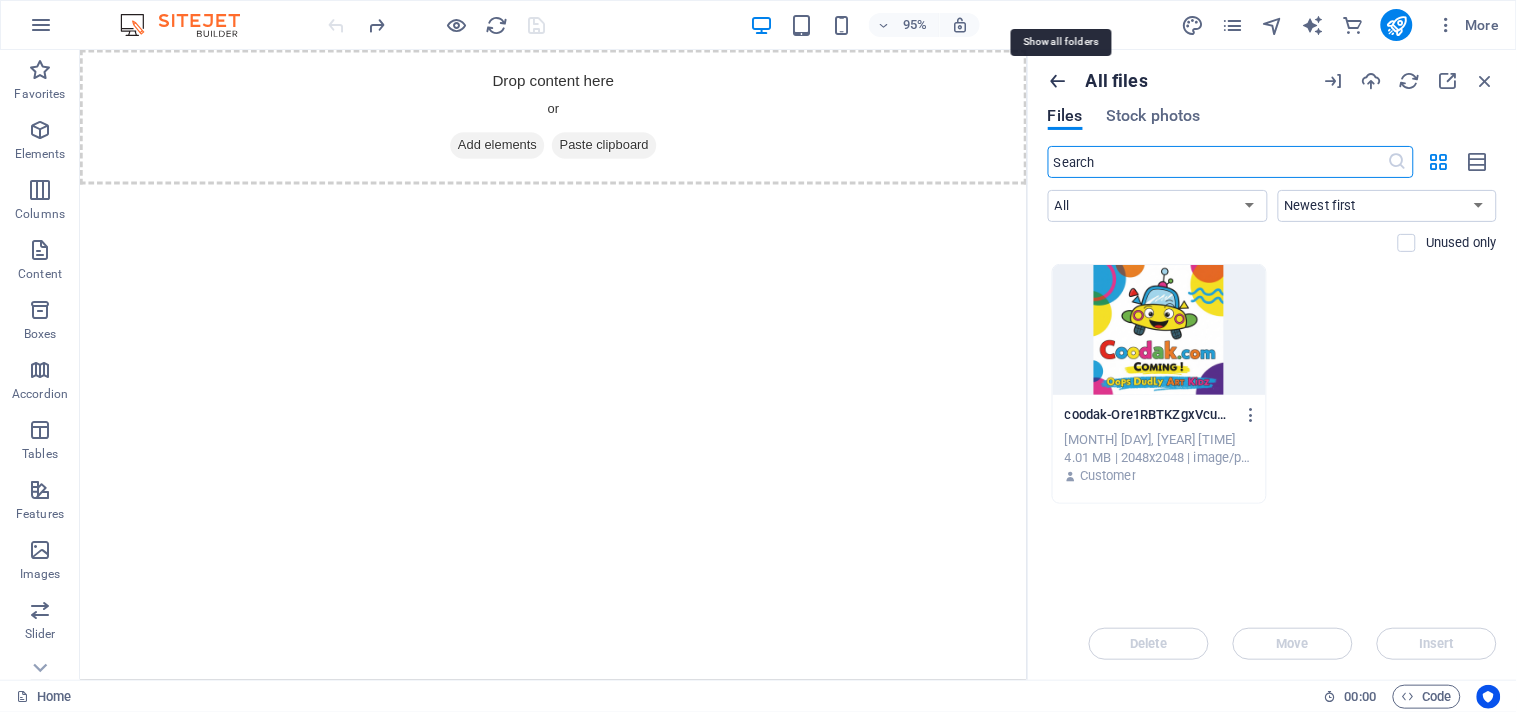 click at bounding box center [1059, 81] 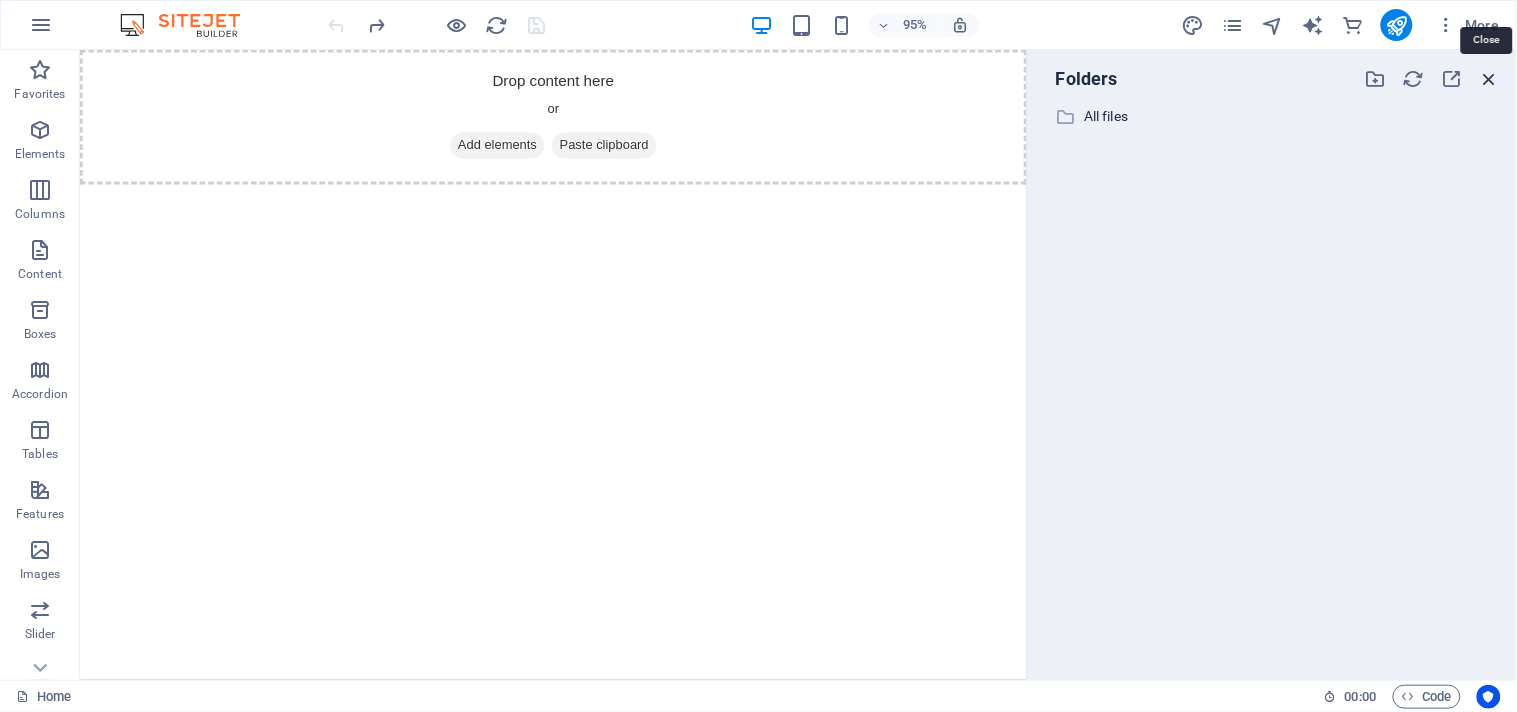 click at bounding box center [1490, 79] 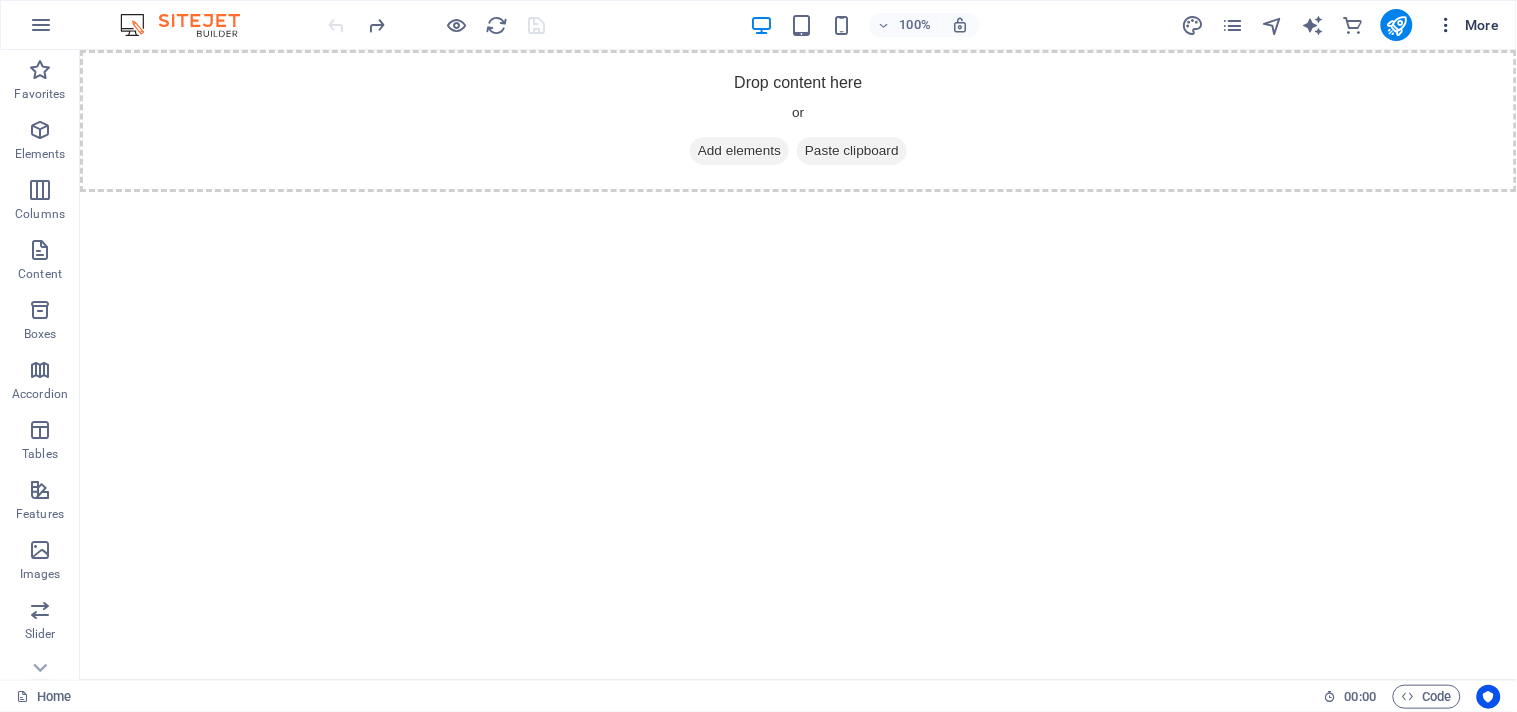 click on "More" at bounding box center [1468, 25] 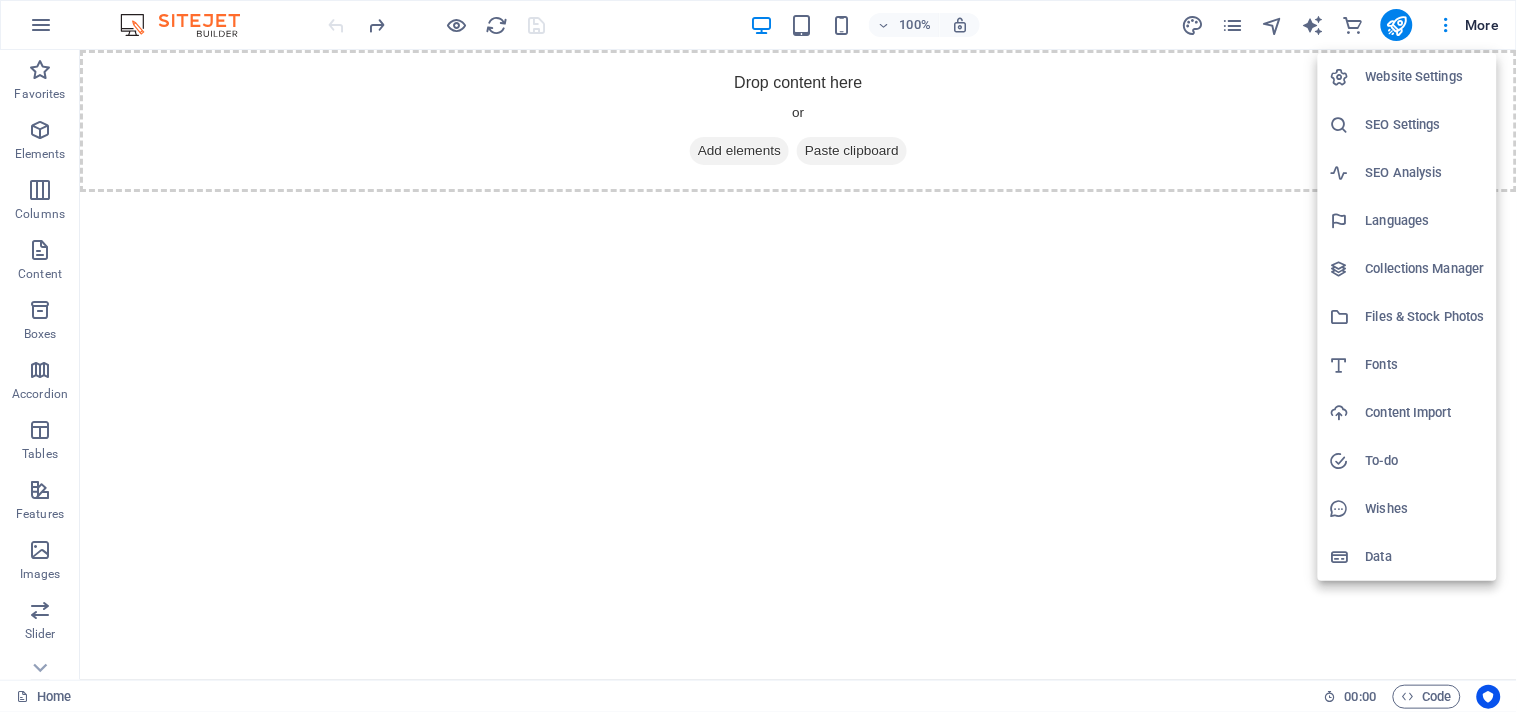 click on "Content Import" at bounding box center (1425, 413) 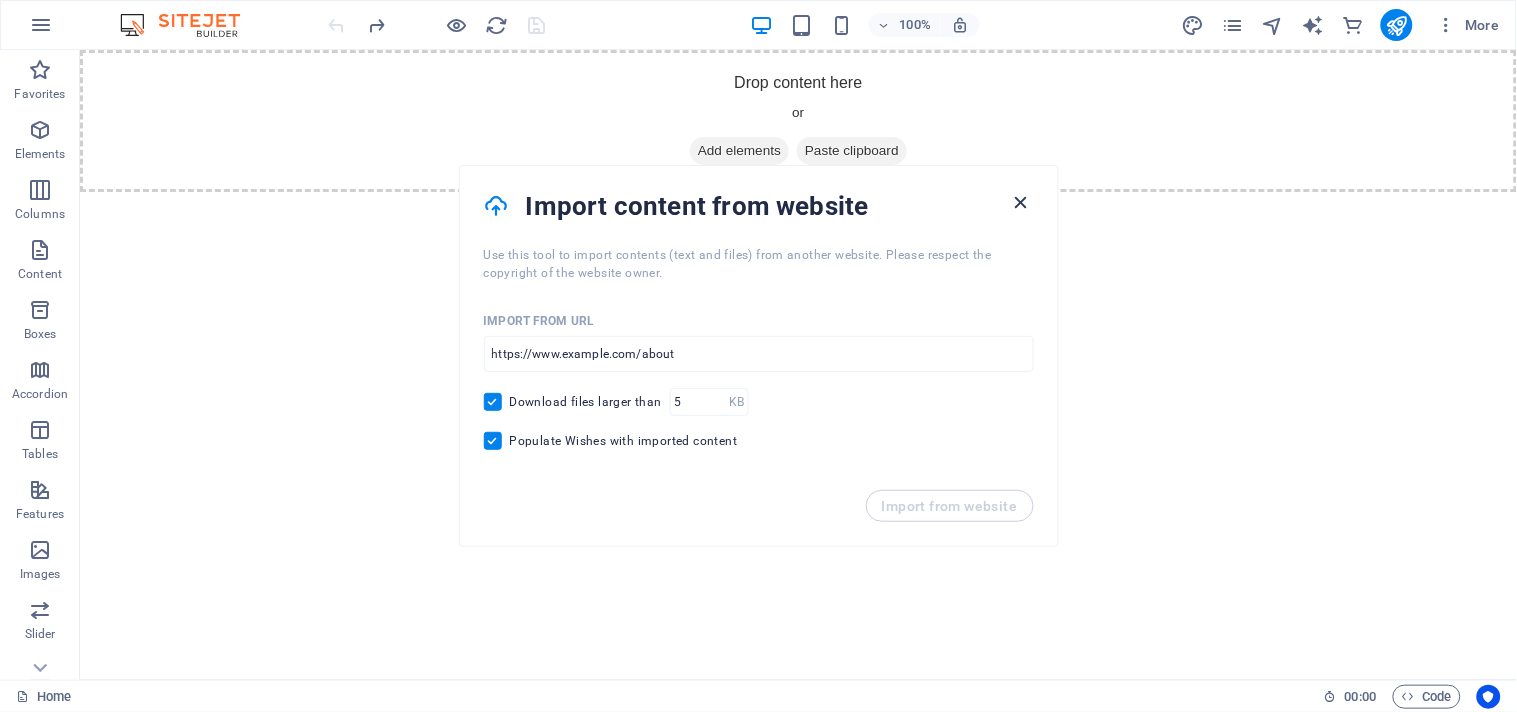 click at bounding box center [1021, 202] 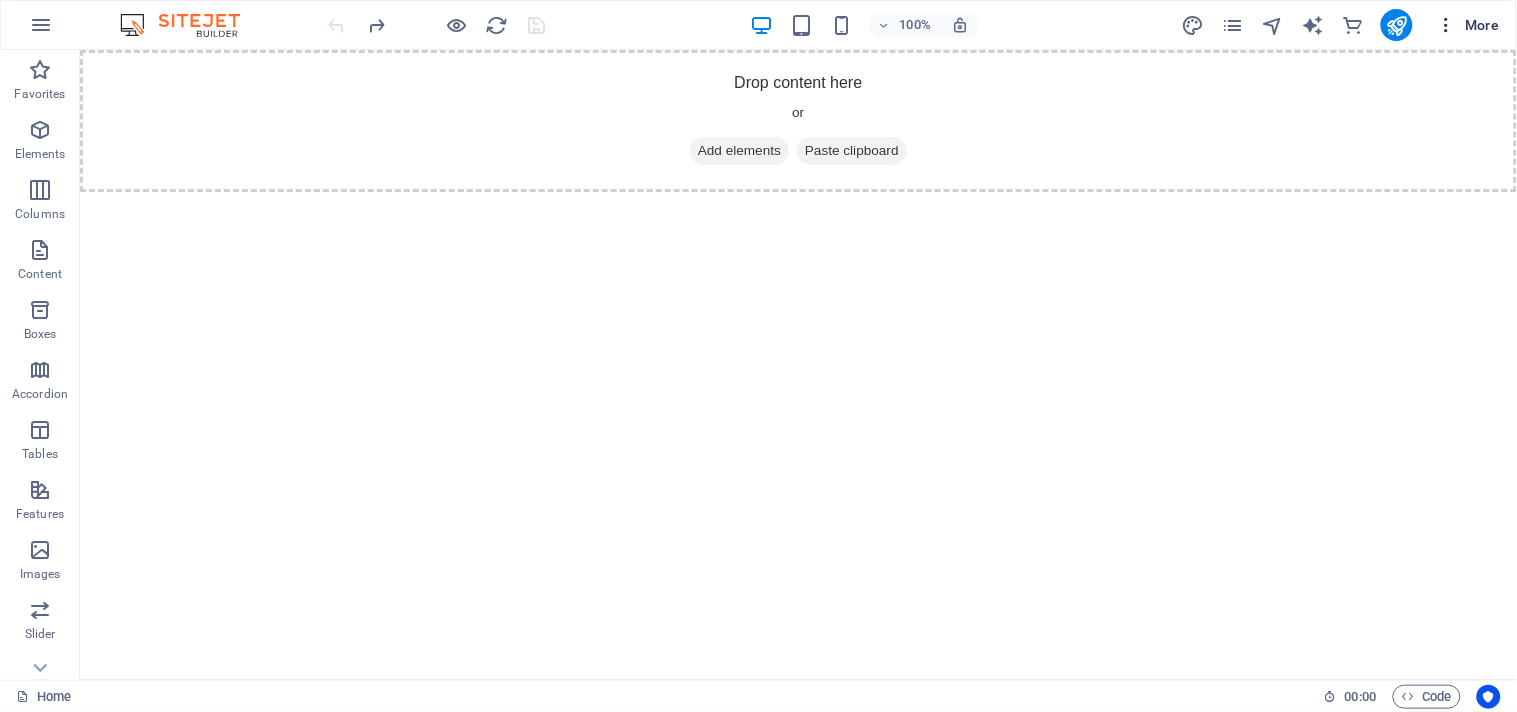 click on "More" at bounding box center (1468, 25) 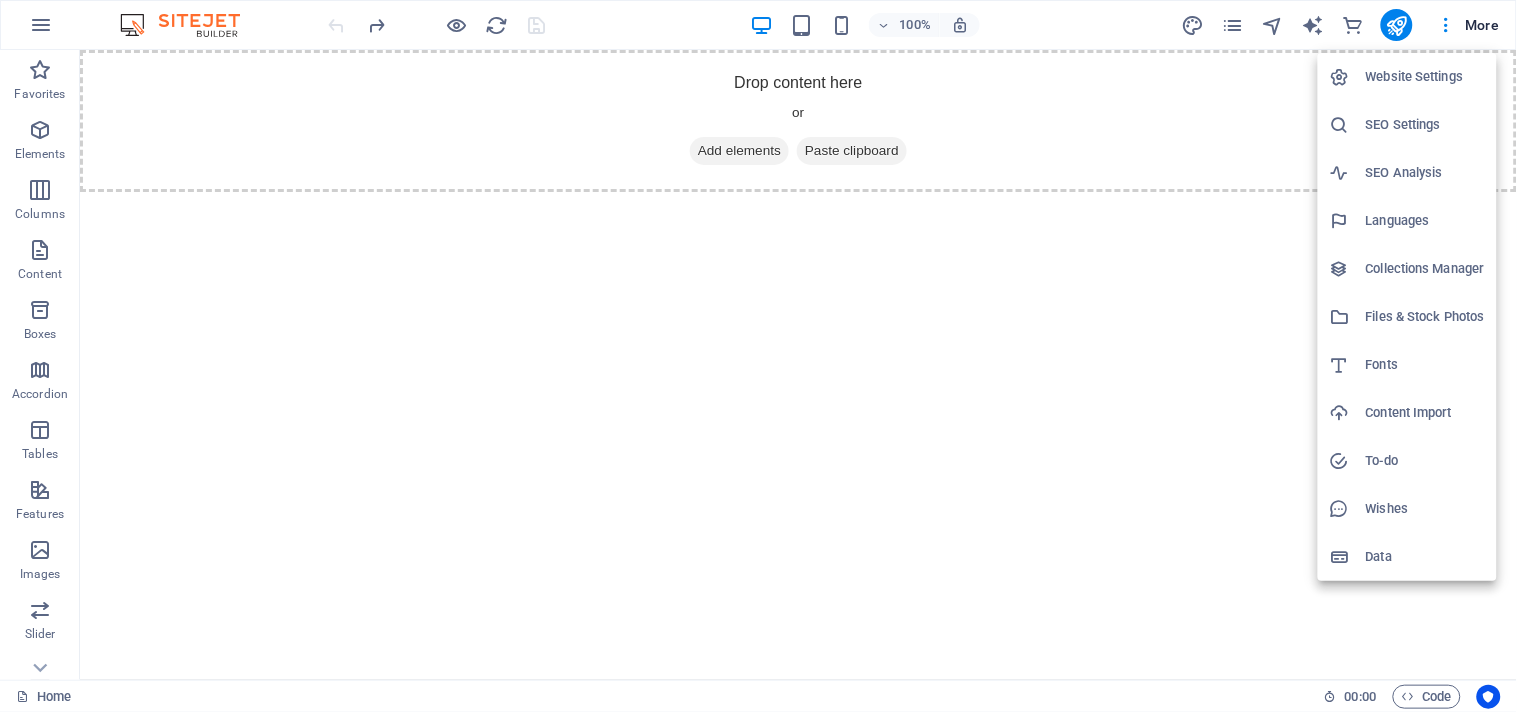 click on "Website Settings" at bounding box center (1425, 77) 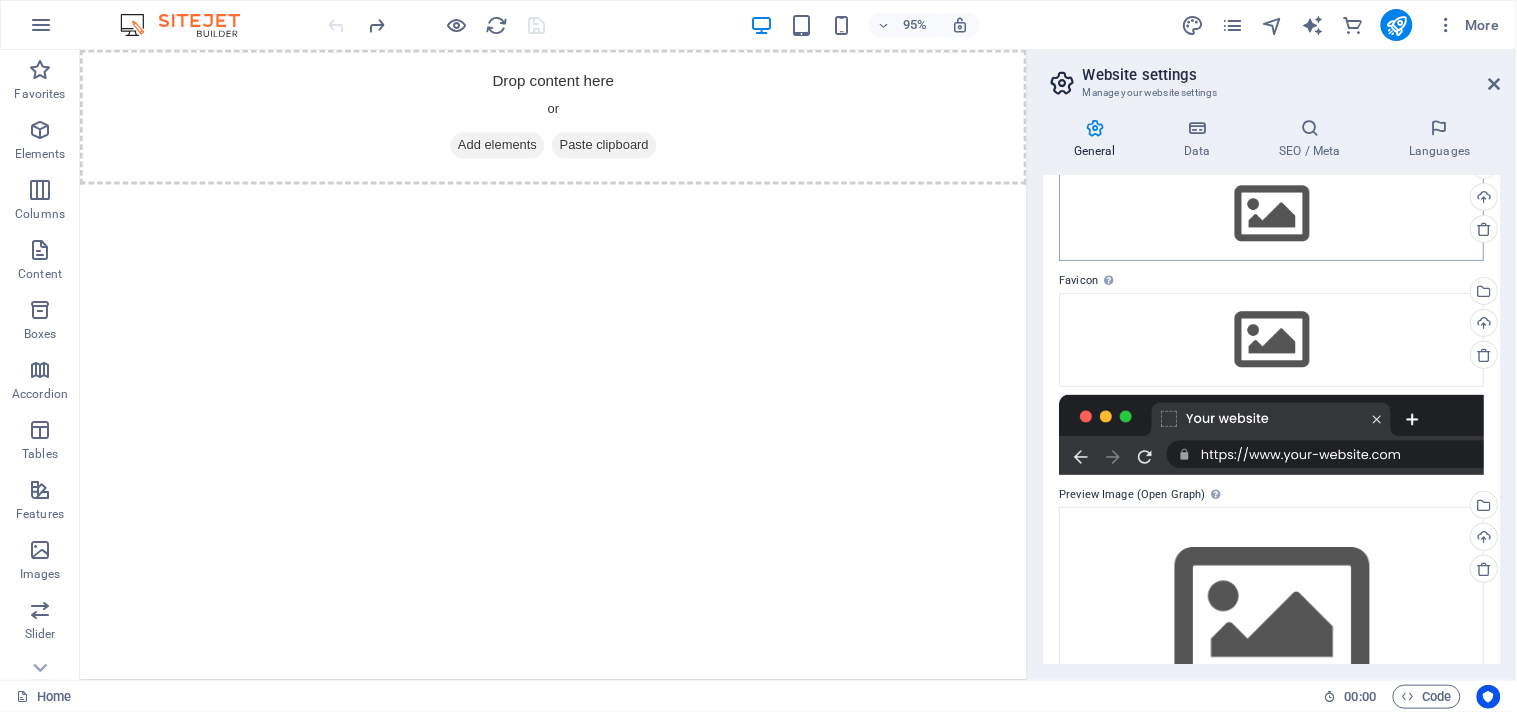 scroll, scrollTop: 0, scrollLeft: 0, axis: both 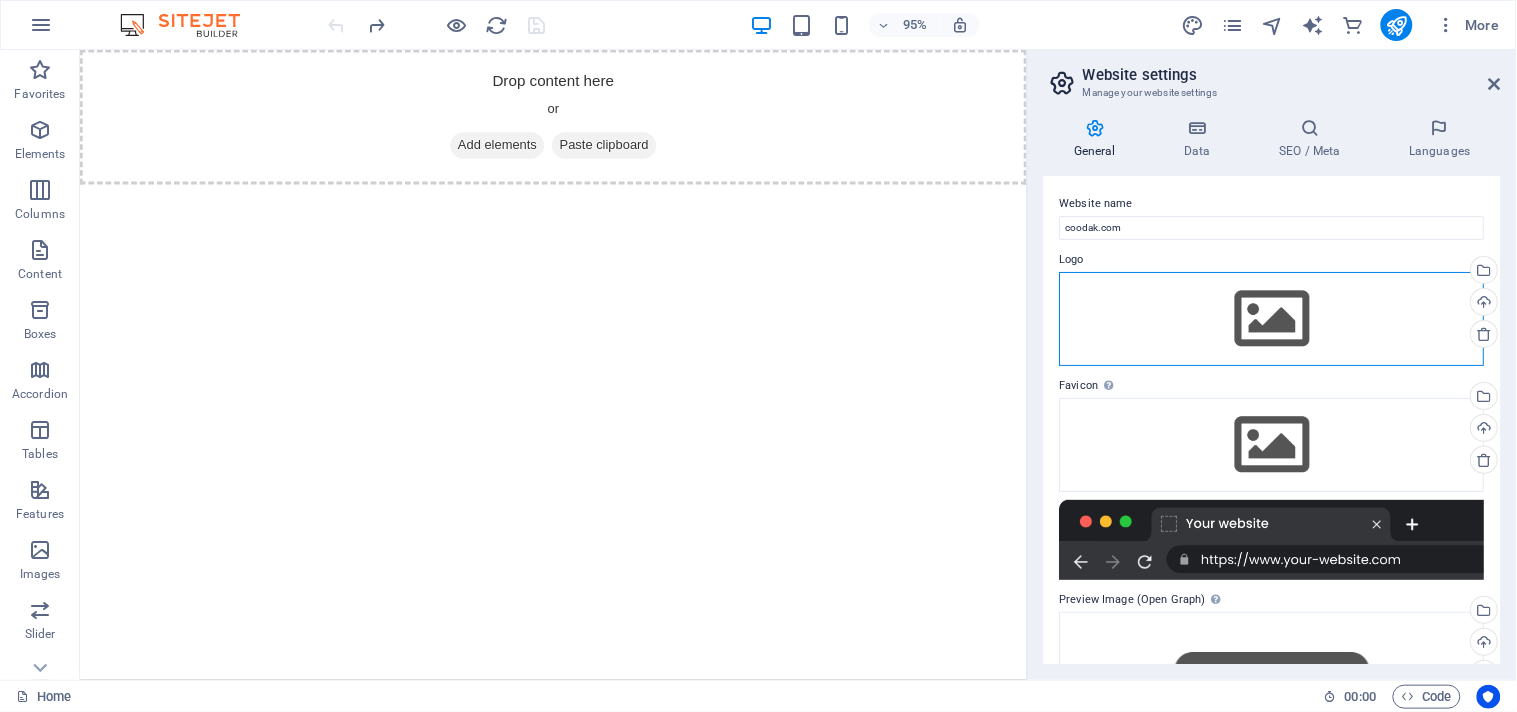 click on "Drag files here, click to choose files or select files from Files or our free stock photos & videos" at bounding box center (1272, 319) 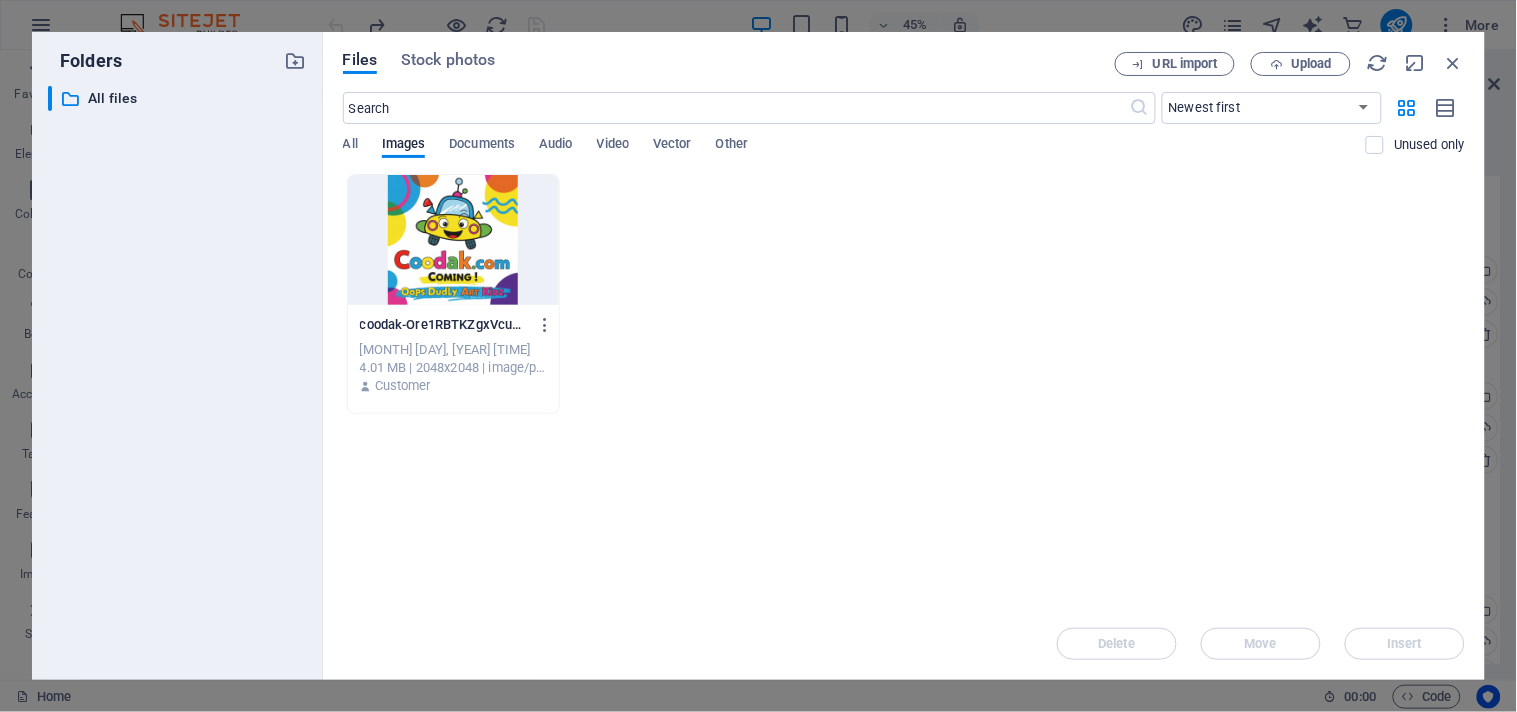 click at bounding box center [453, 240] 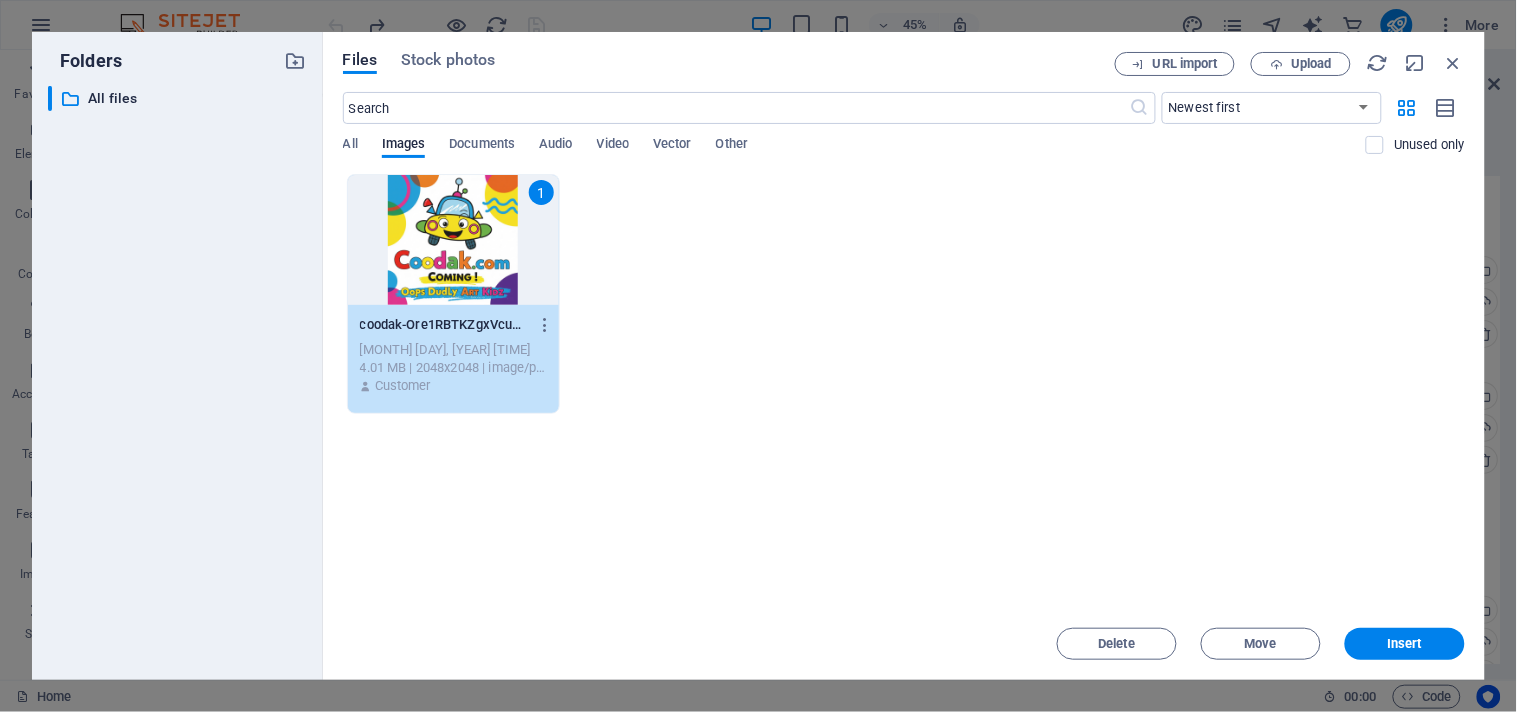 click on "1" at bounding box center [453, 240] 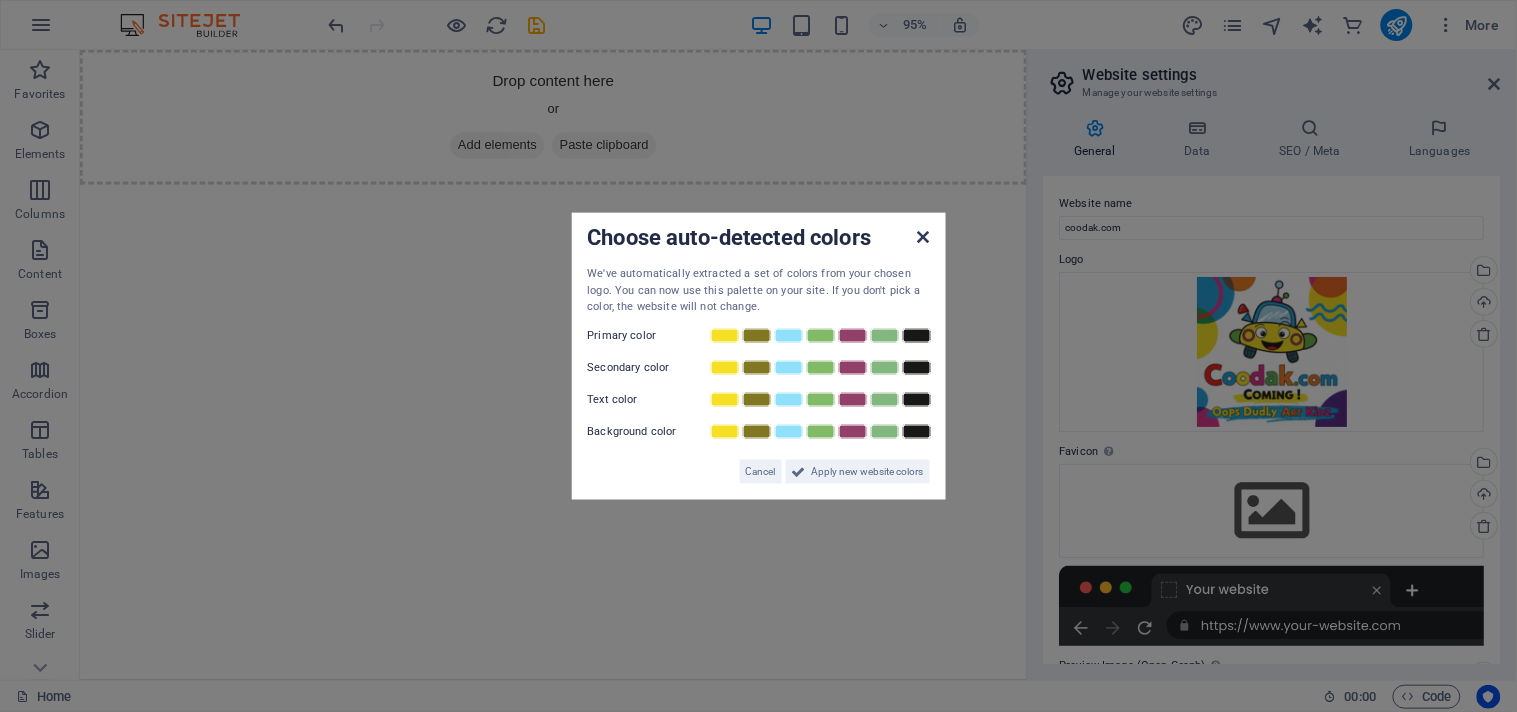 click at bounding box center (923, 237) 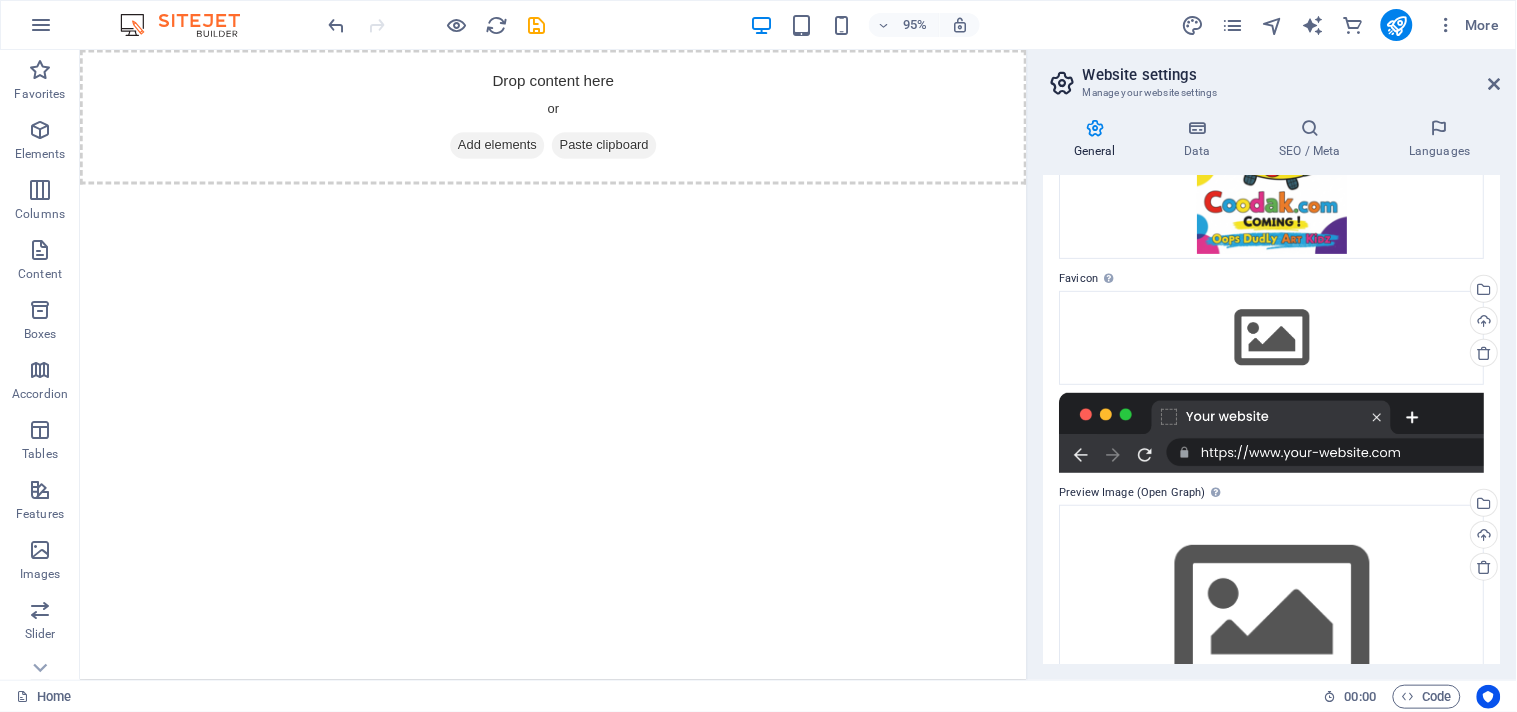scroll, scrollTop: 222, scrollLeft: 0, axis: vertical 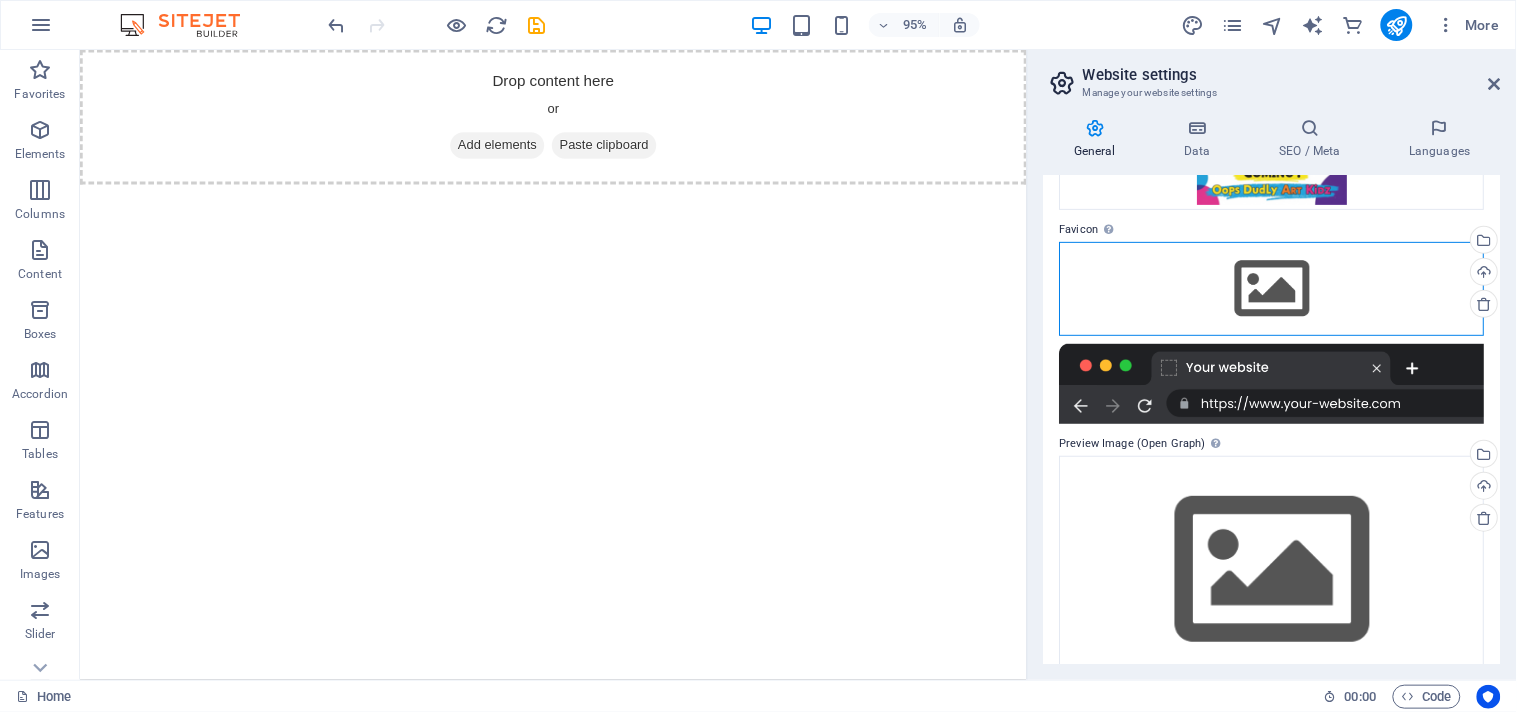 click on "Drag files here, click to choose files or select files from Files or our free stock photos & videos" at bounding box center [1272, 289] 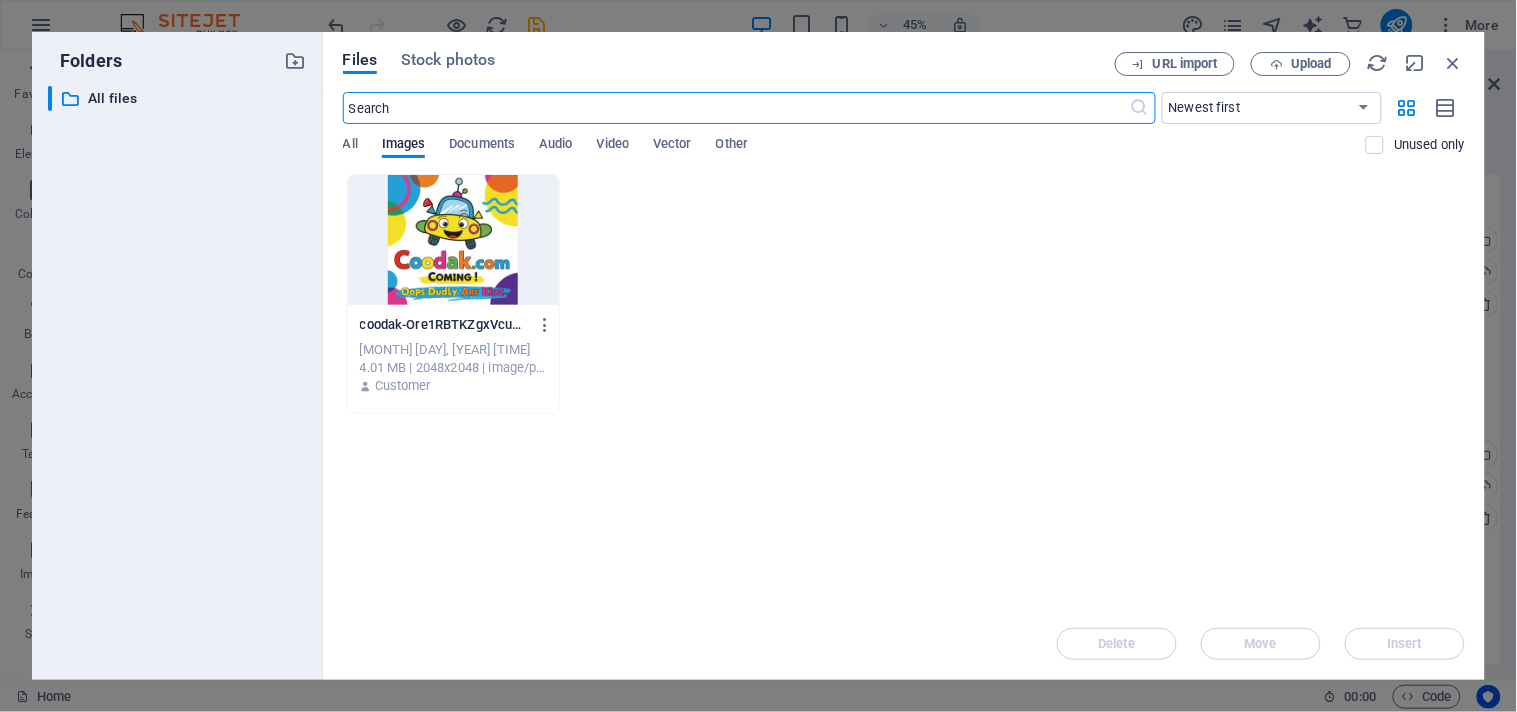 click at bounding box center (453, 240) 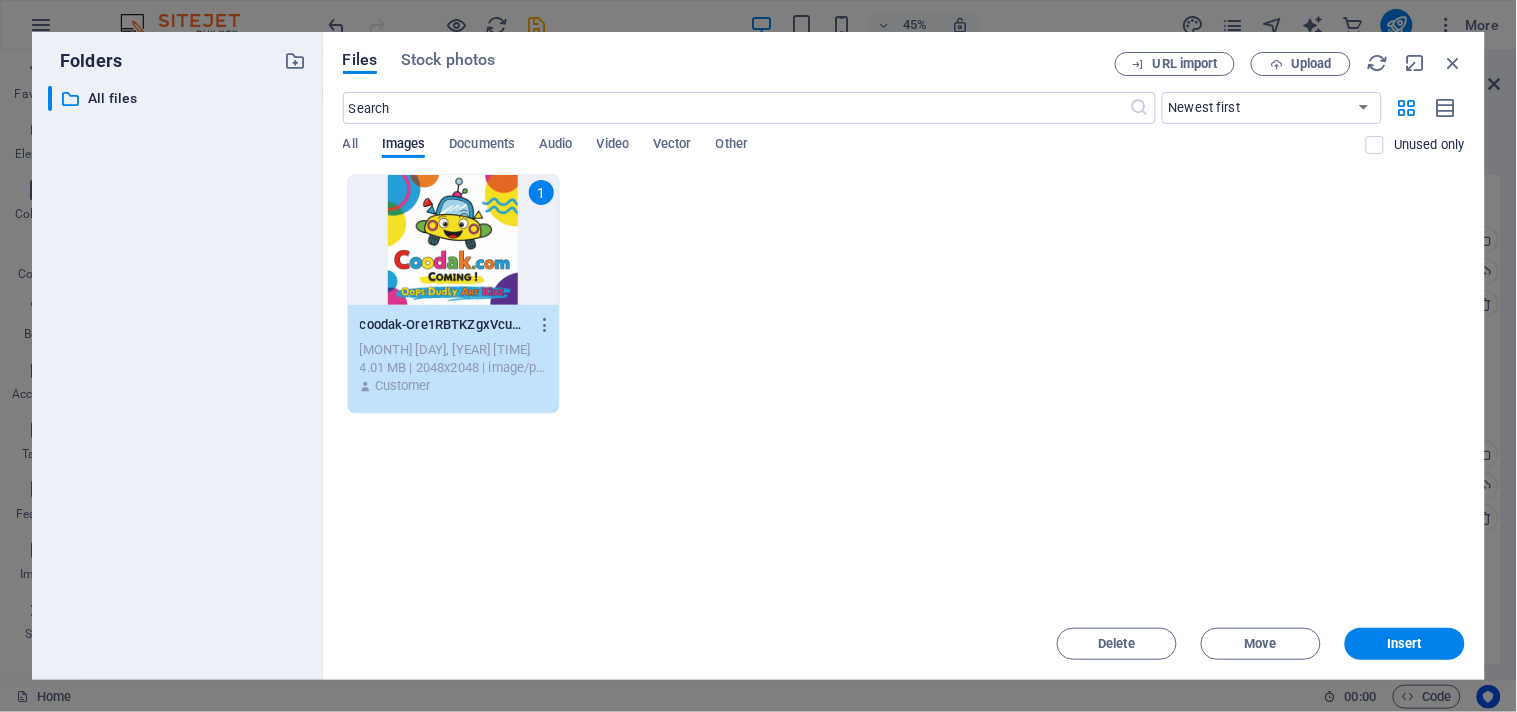 click on "1" at bounding box center (453, 240) 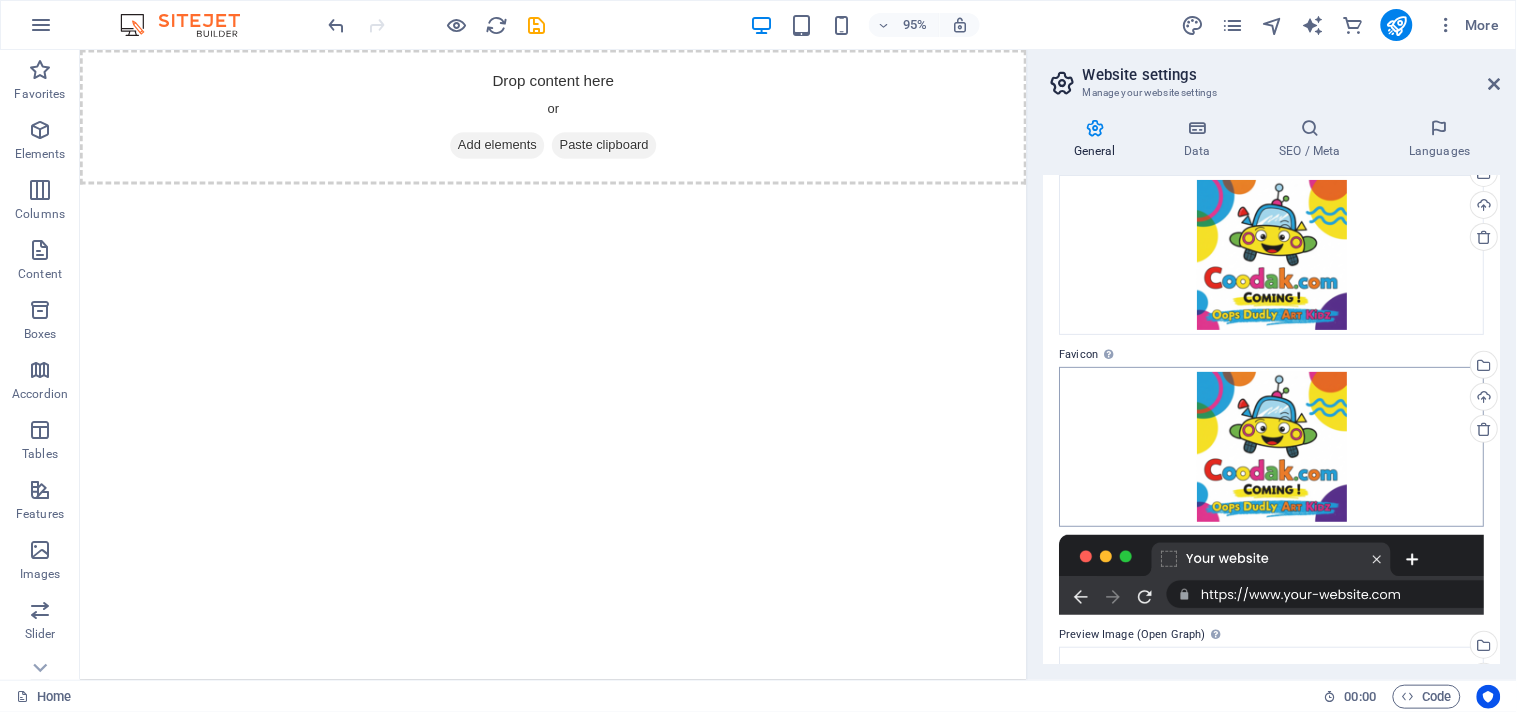 scroll, scrollTop: 0, scrollLeft: 0, axis: both 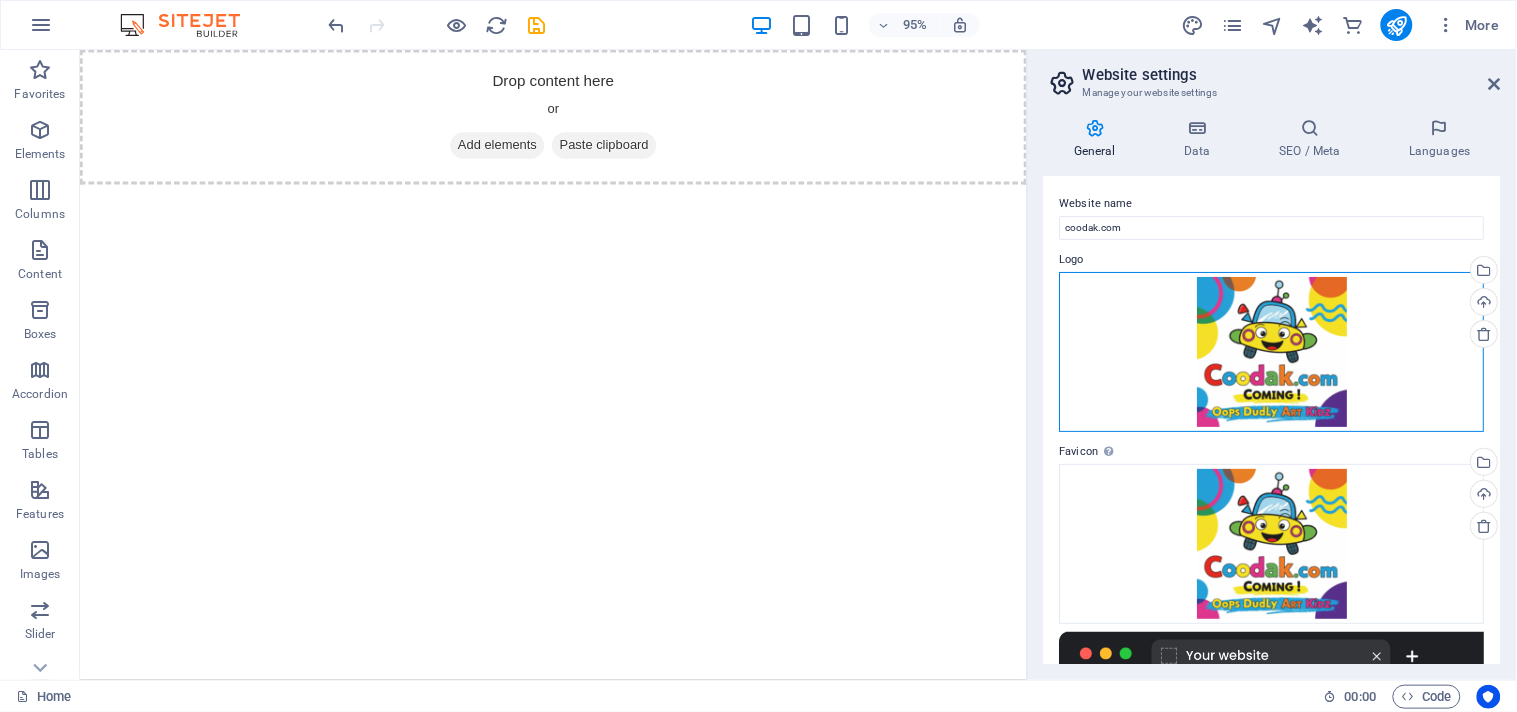 click on "Drag files here, click to choose files or select files from Files or our free stock photos & videos" at bounding box center (1272, 352) 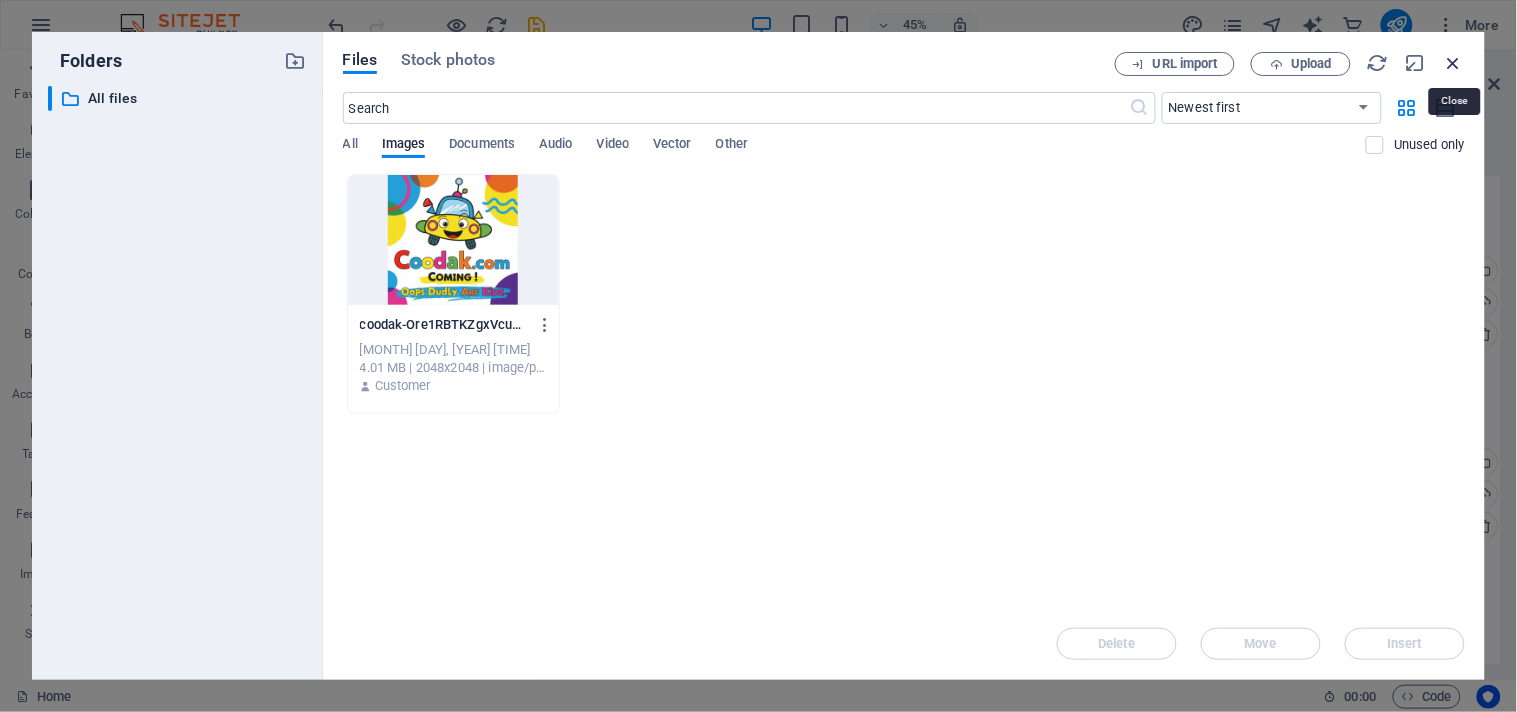 click at bounding box center (1454, 63) 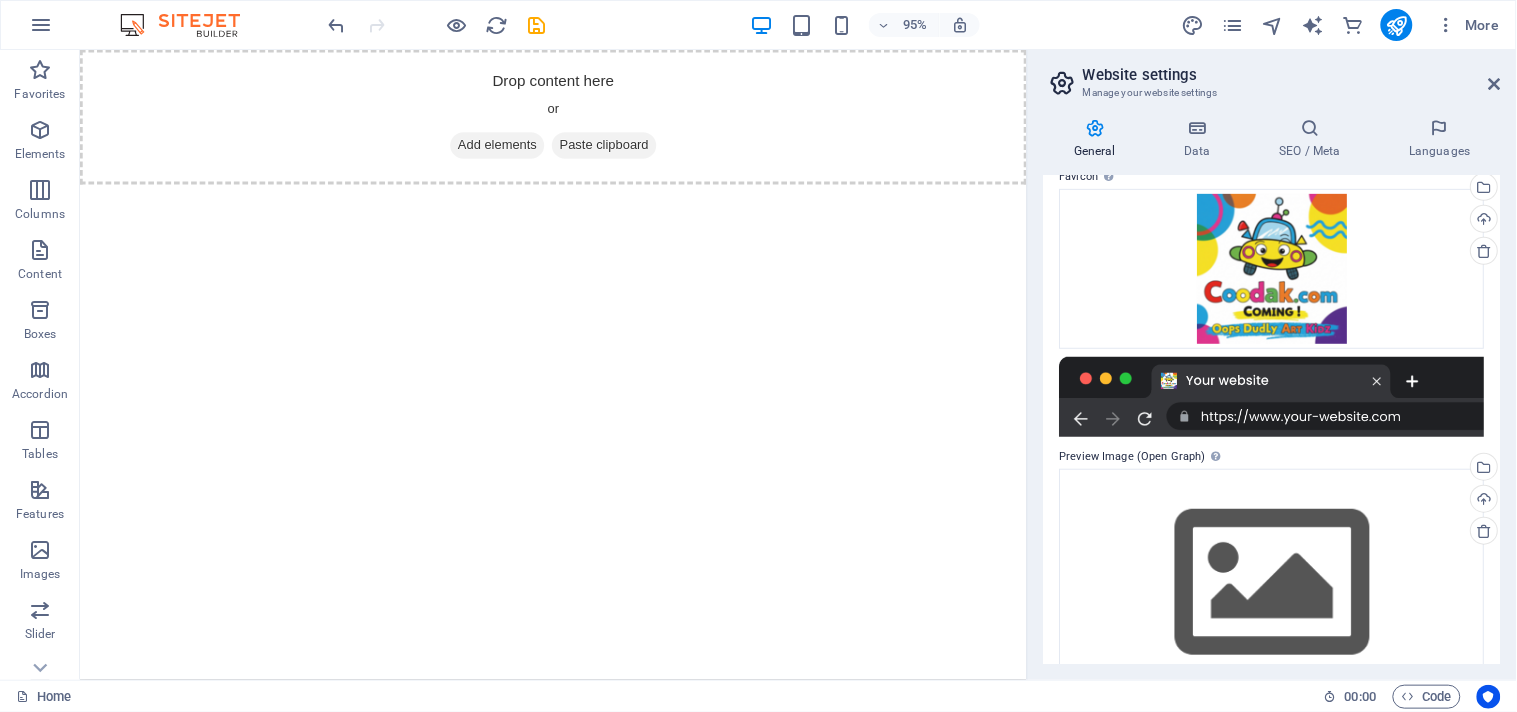 scroll, scrollTop: 324, scrollLeft: 0, axis: vertical 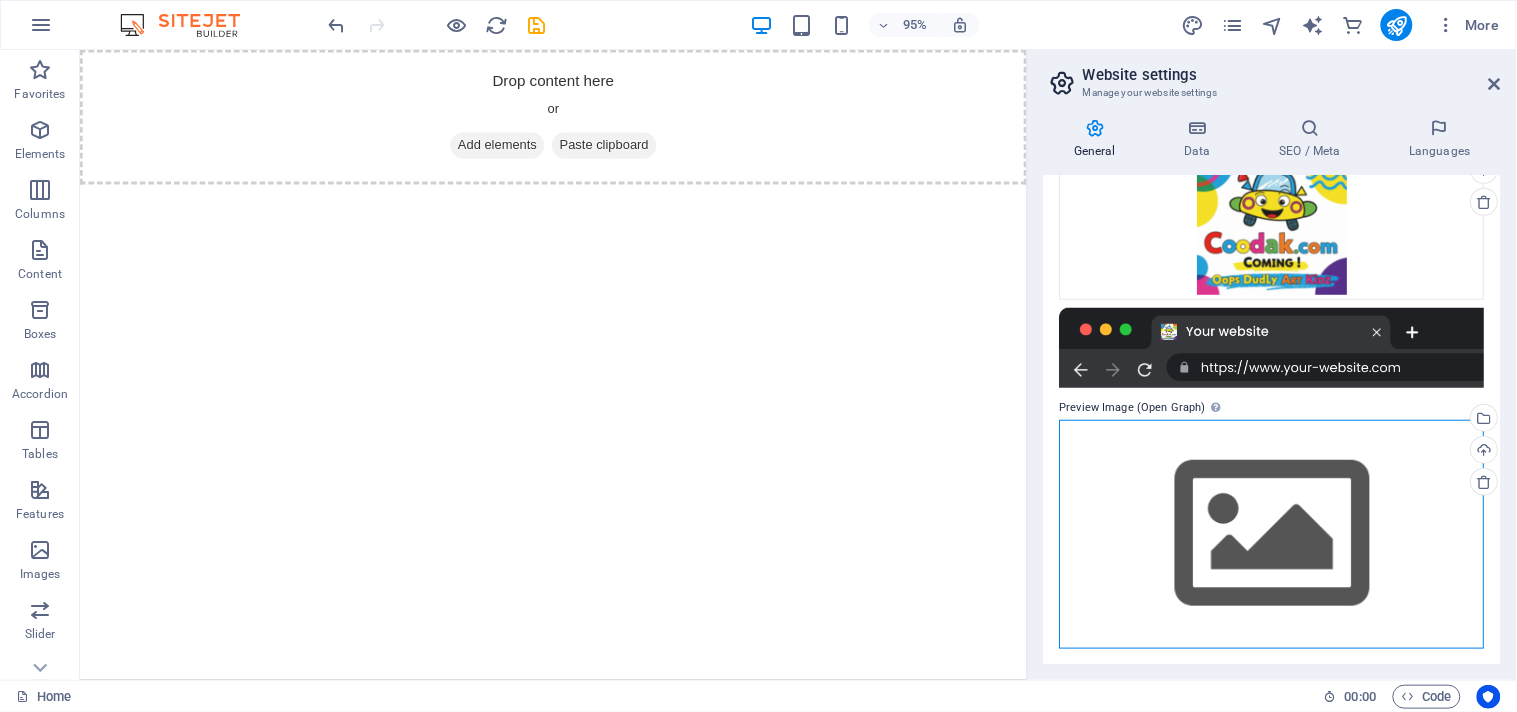 click on "Drag files here, click to choose files or select files from Files or our free stock photos & videos" at bounding box center [1272, 534] 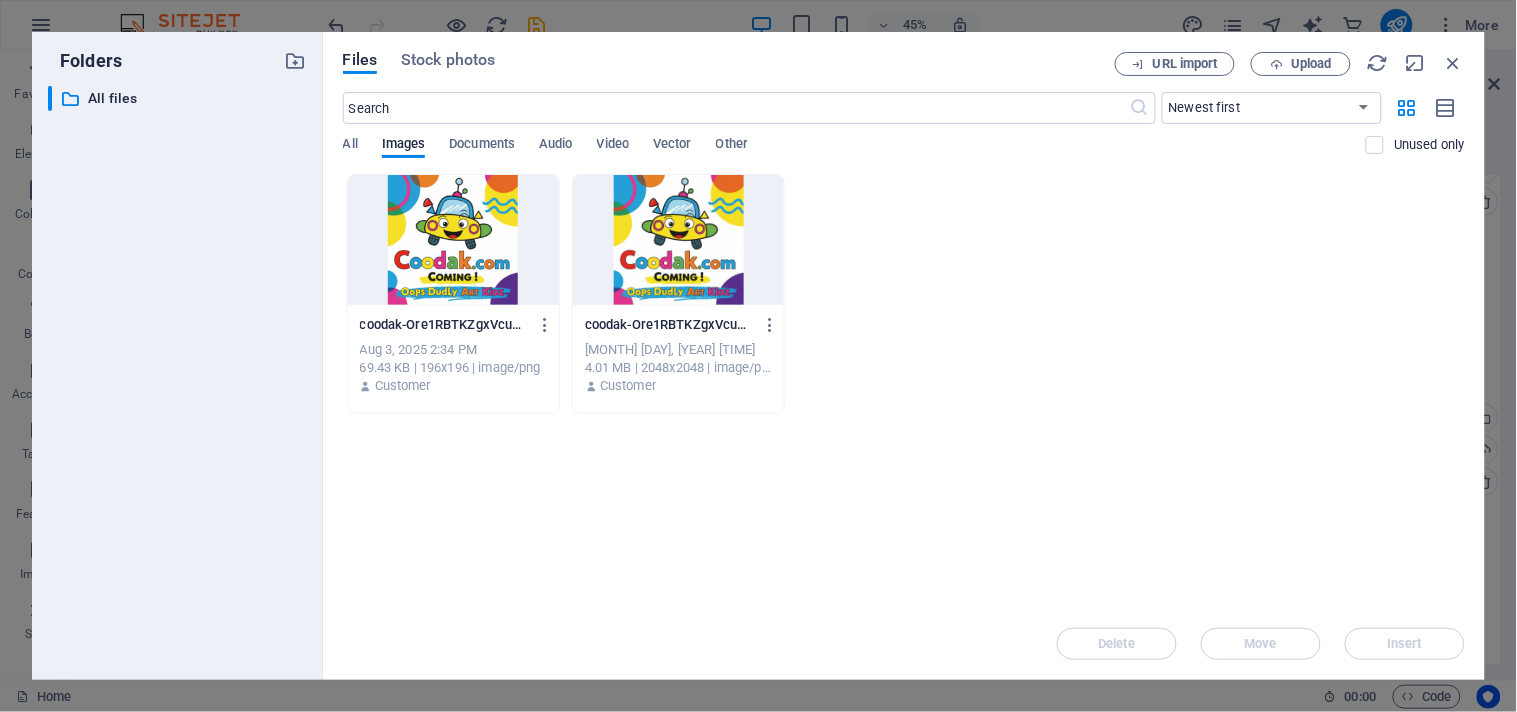 click at bounding box center (453, 240) 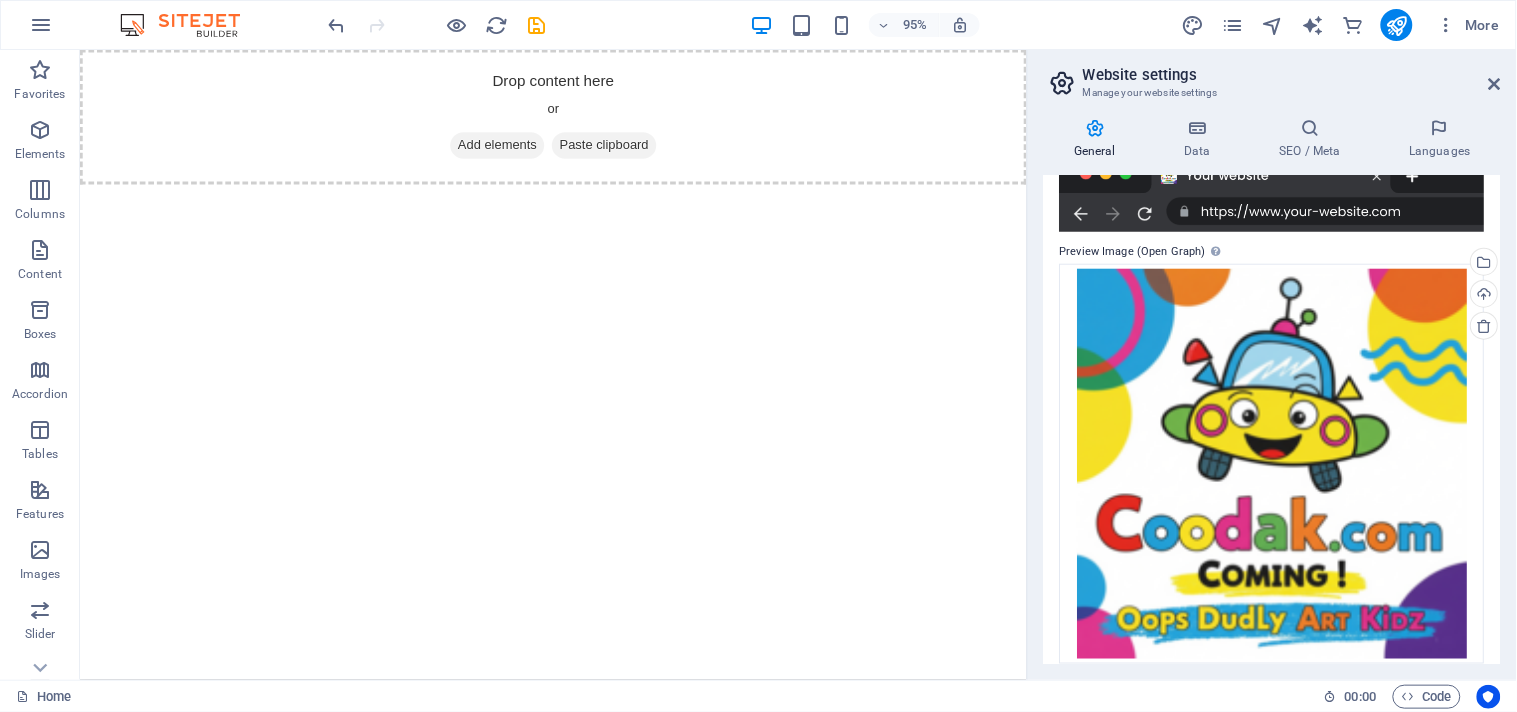 scroll, scrollTop: 494, scrollLeft: 0, axis: vertical 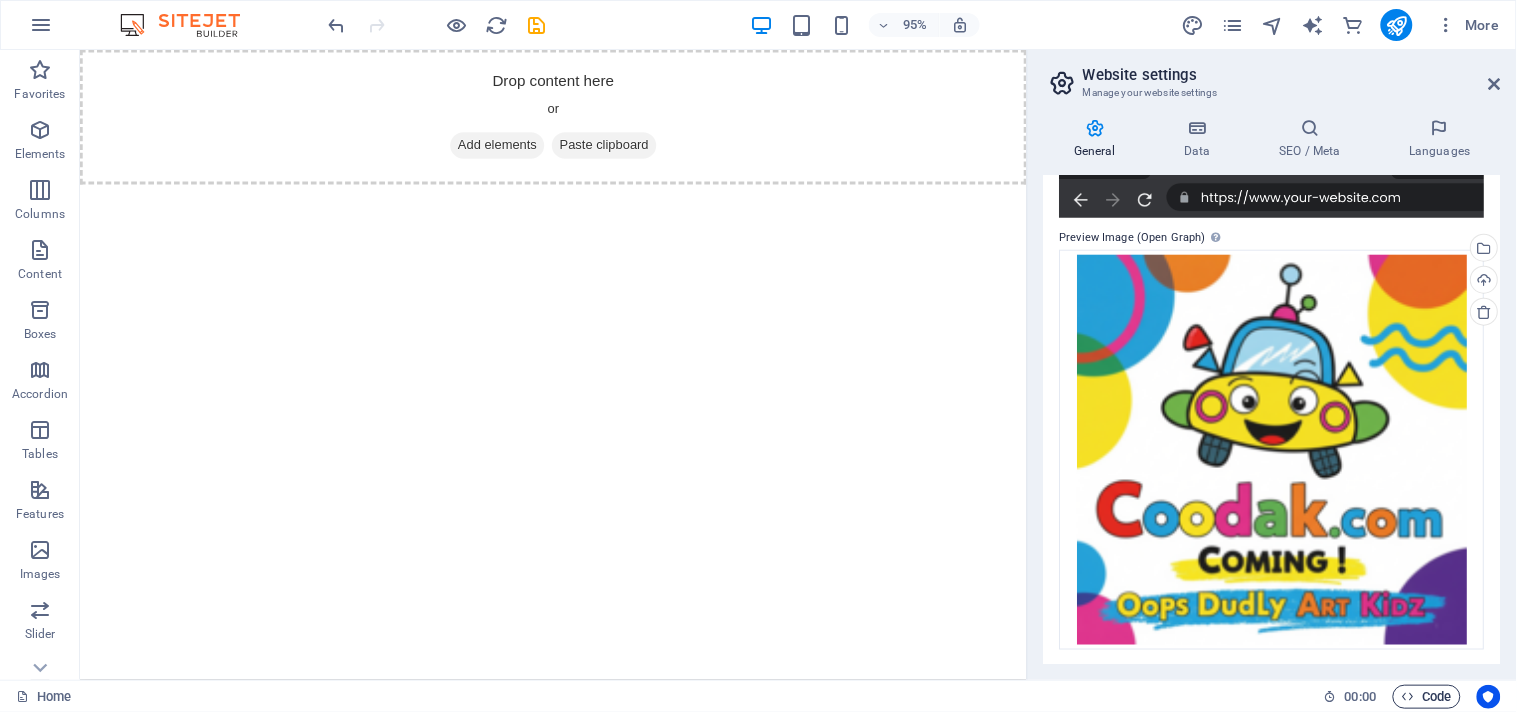 click on "Code" at bounding box center [1427, 697] 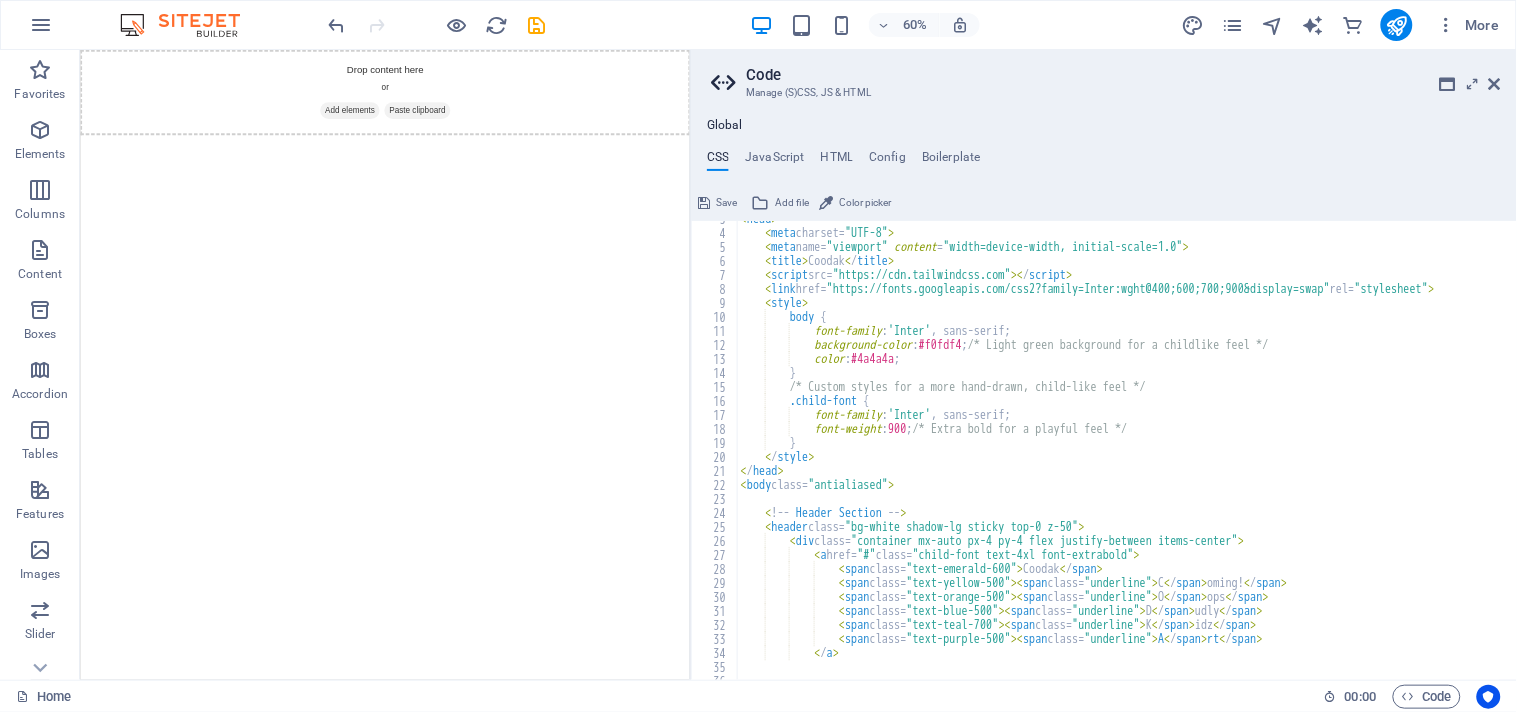 scroll, scrollTop: 0, scrollLeft: 0, axis: both 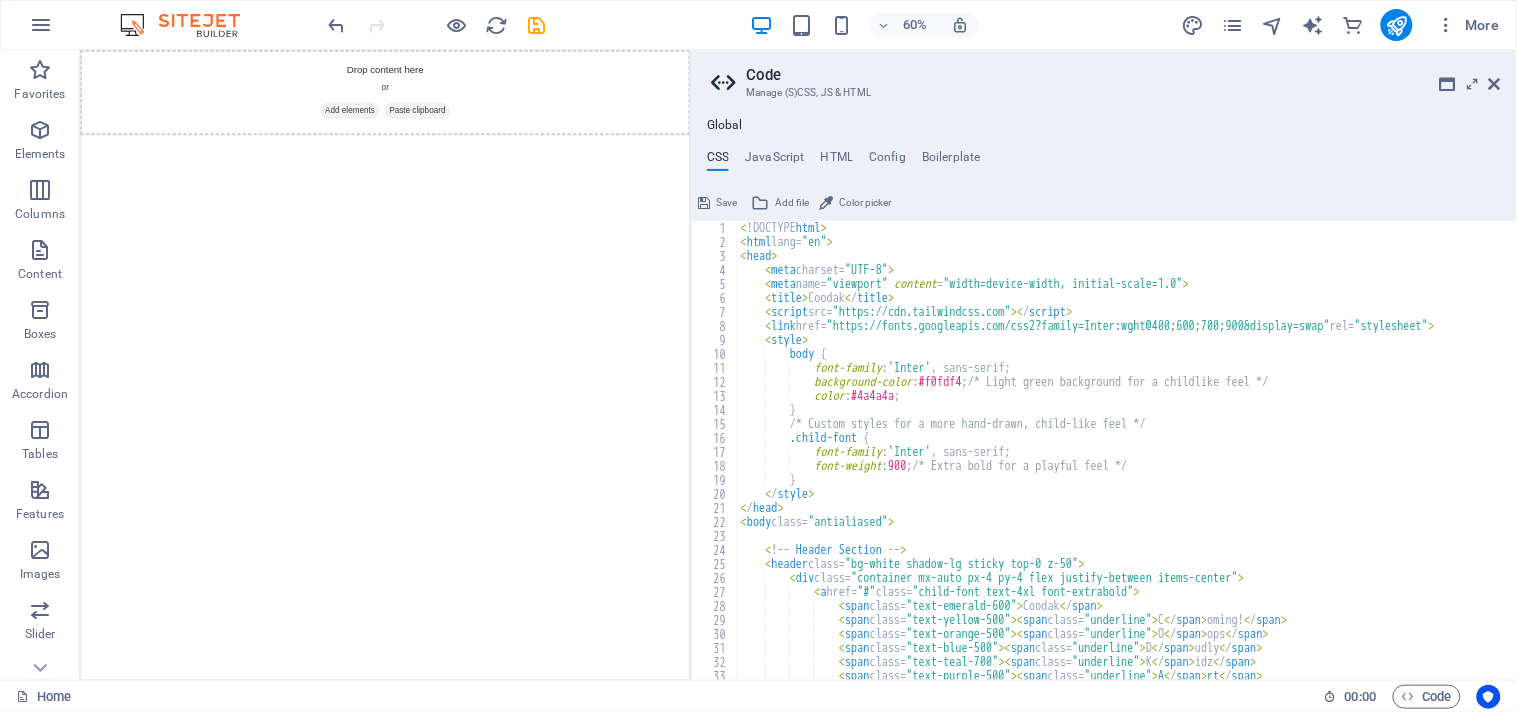 type on "</html>" 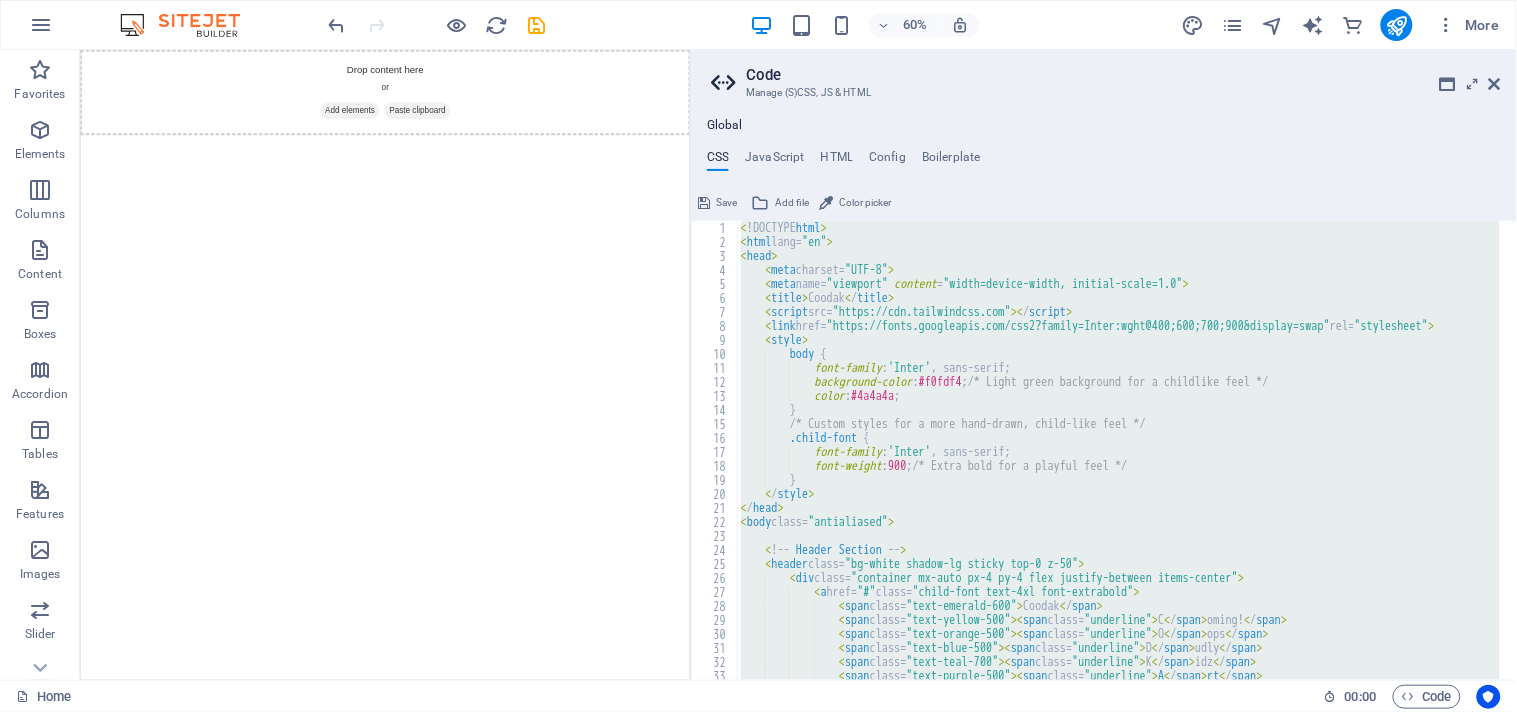 type 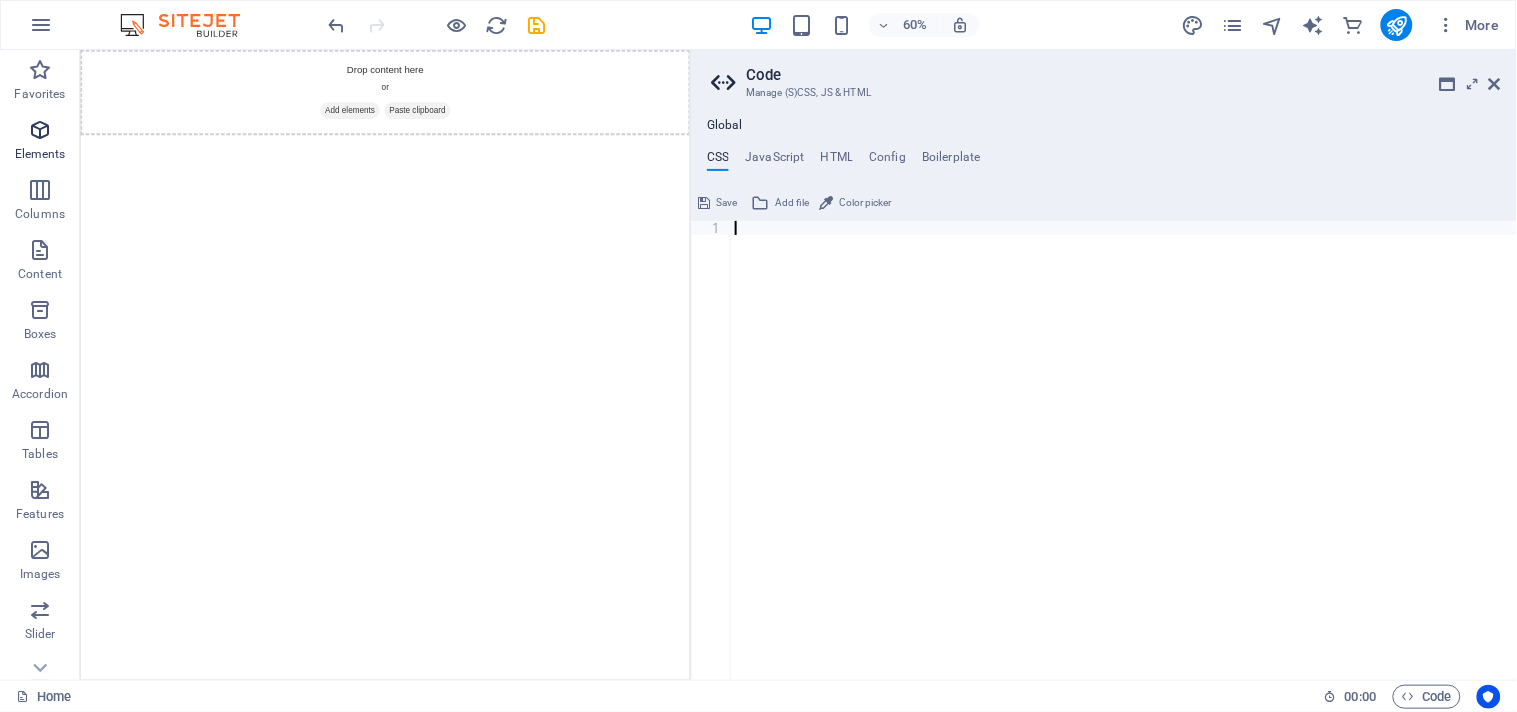 click at bounding box center [40, 130] 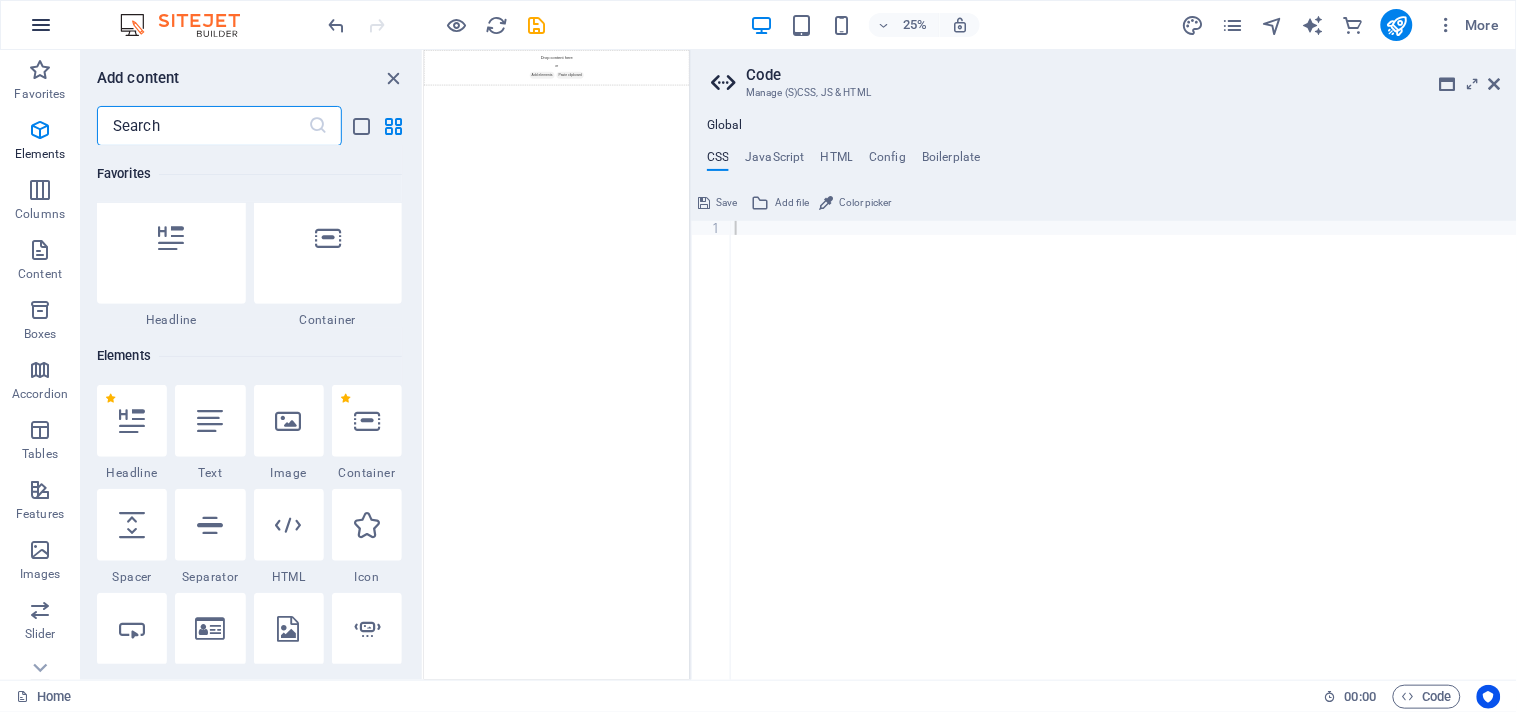scroll, scrollTop: 213, scrollLeft: 0, axis: vertical 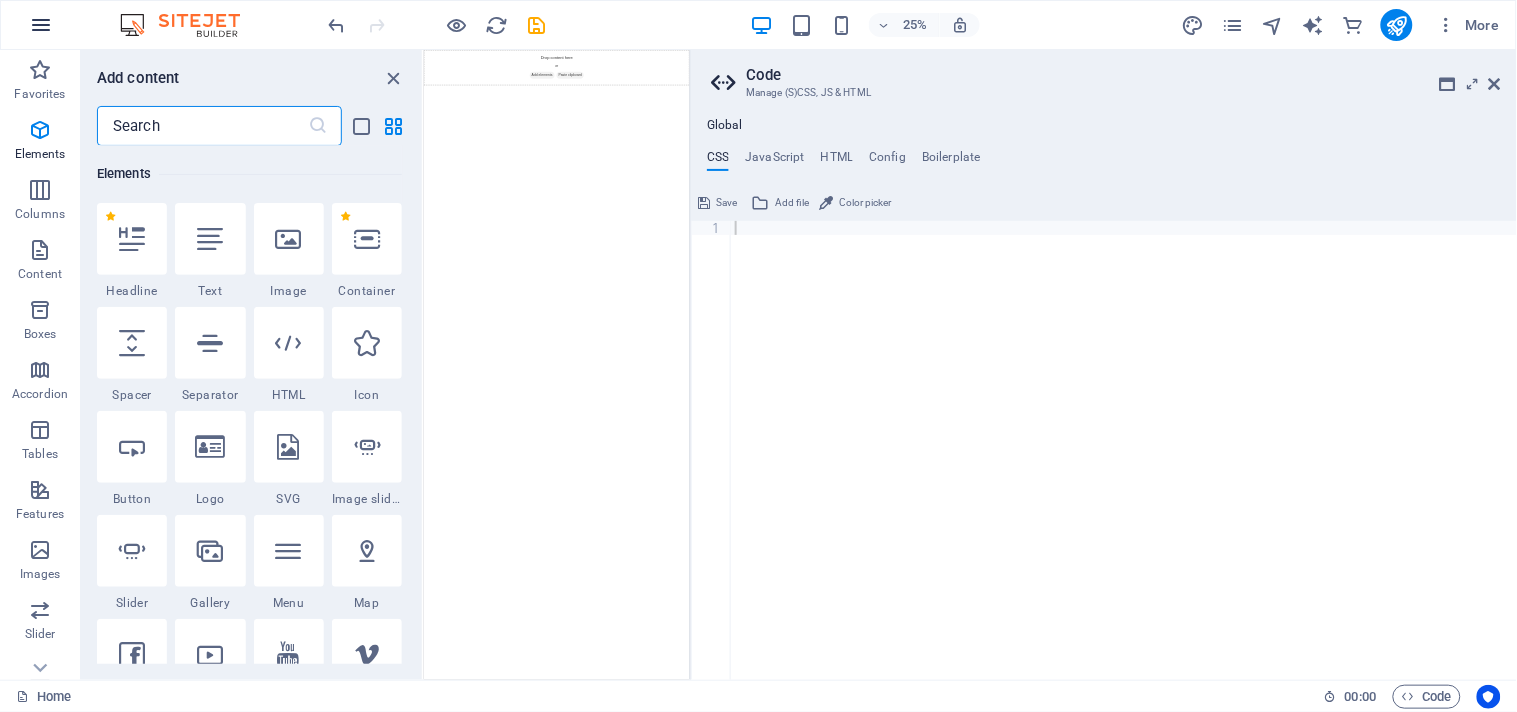 click at bounding box center (41, 25) 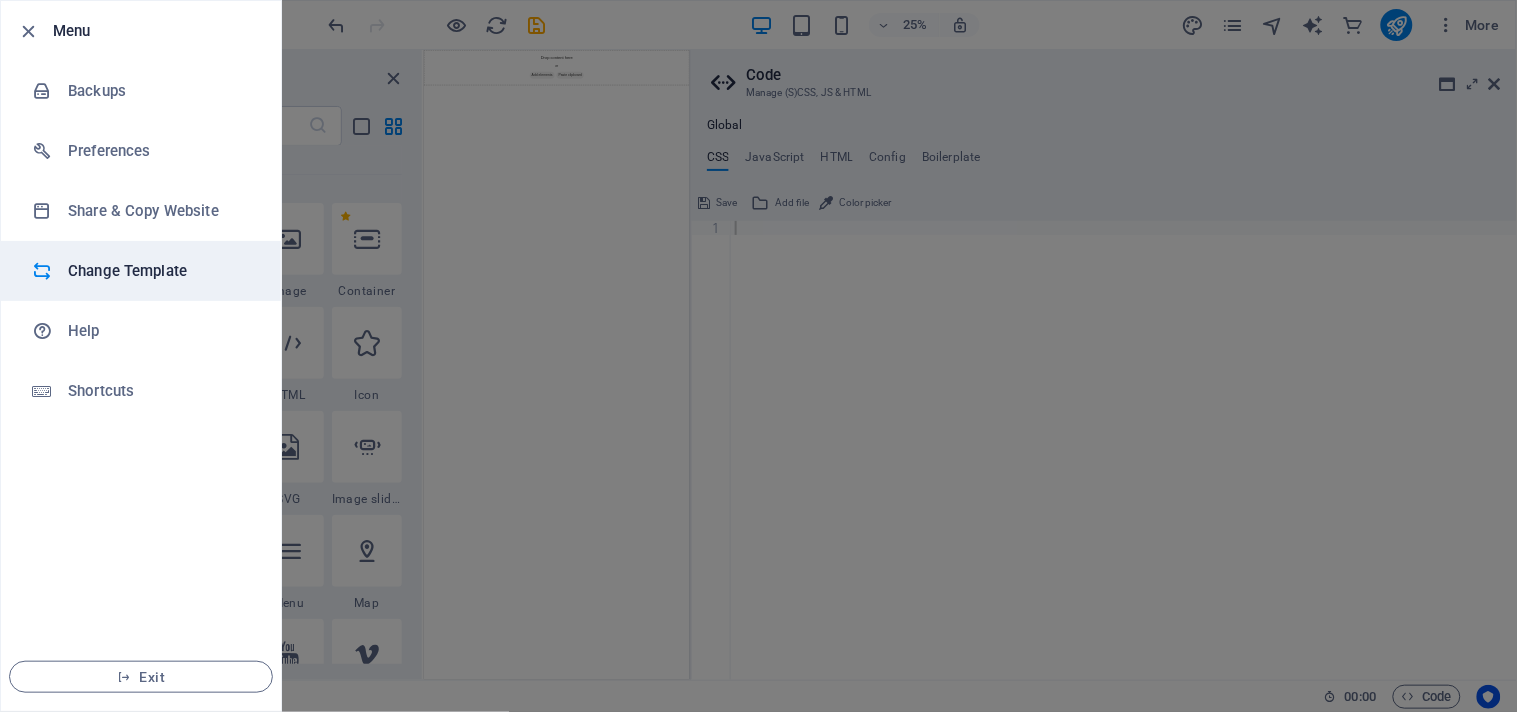 click on "Change Template" at bounding box center [160, 271] 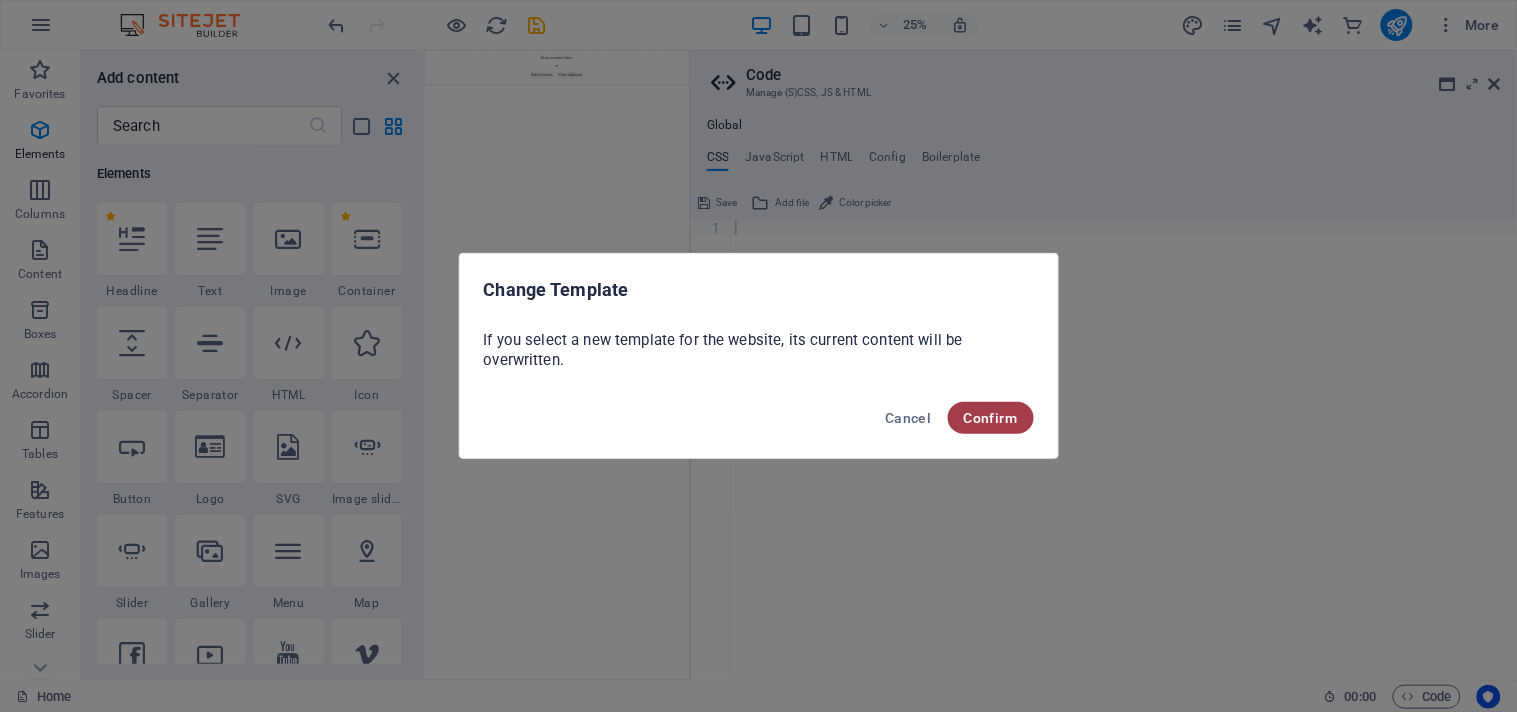 click on "Confirm" at bounding box center [991, 418] 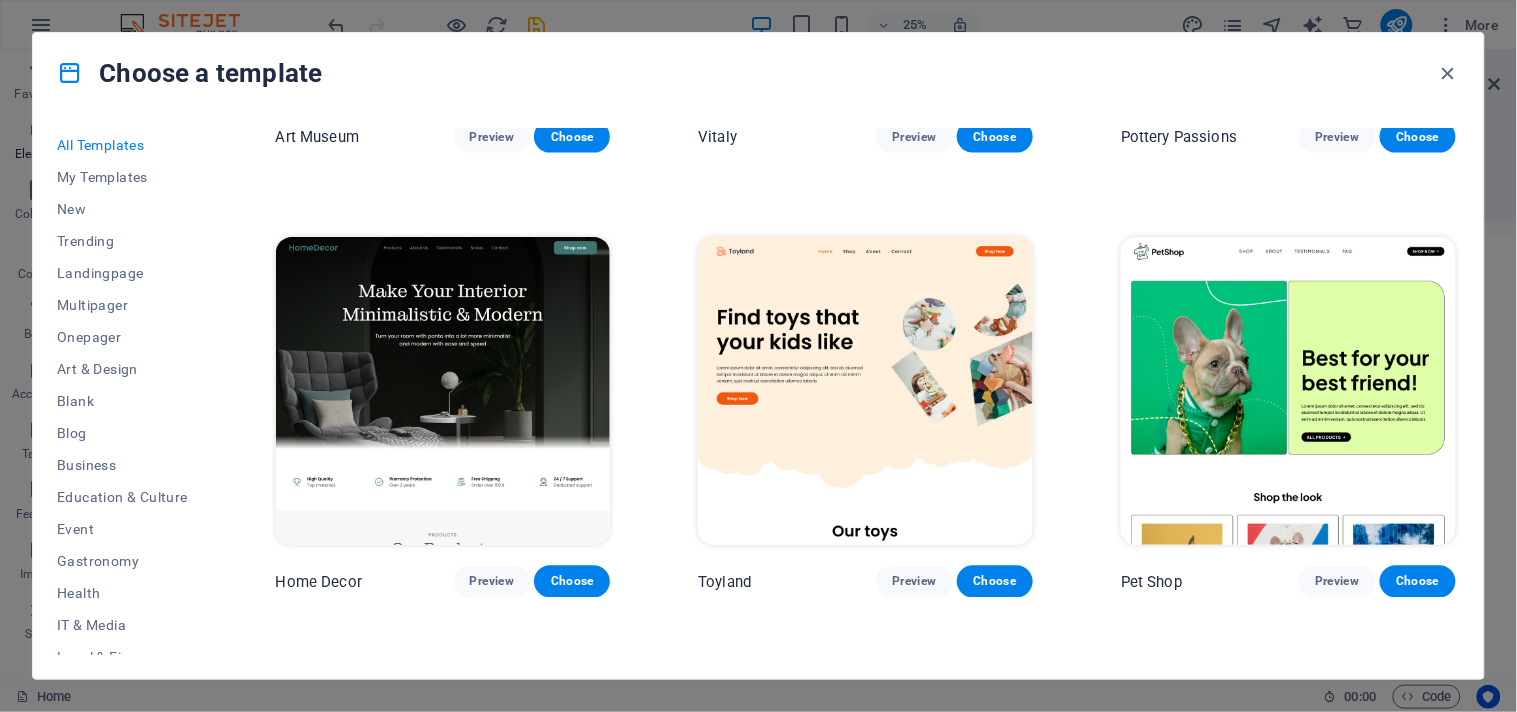 scroll, scrollTop: 666, scrollLeft: 0, axis: vertical 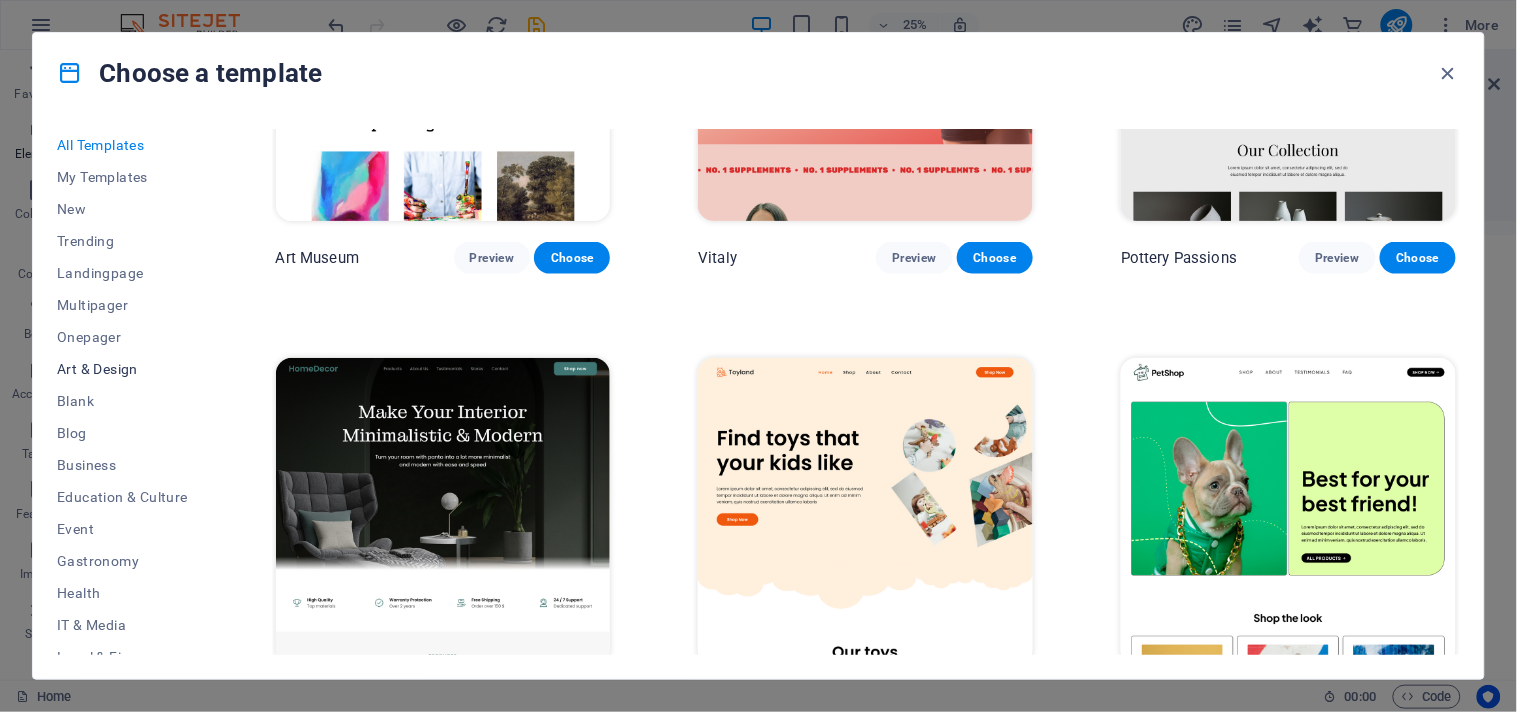 click on "Art & Design" at bounding box center [122, 369] 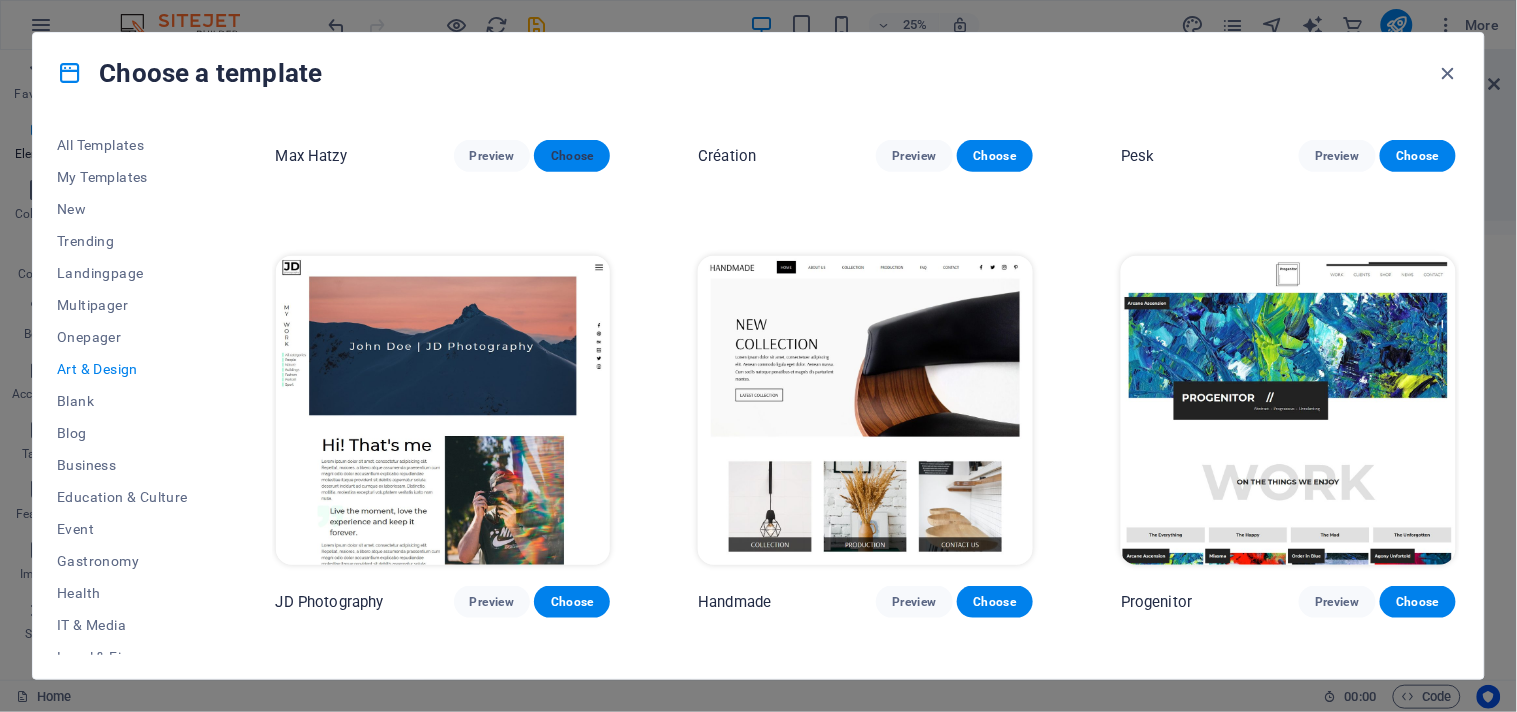 scroll, scrollTop: 333, scrollLeft: 0, axis: vertical 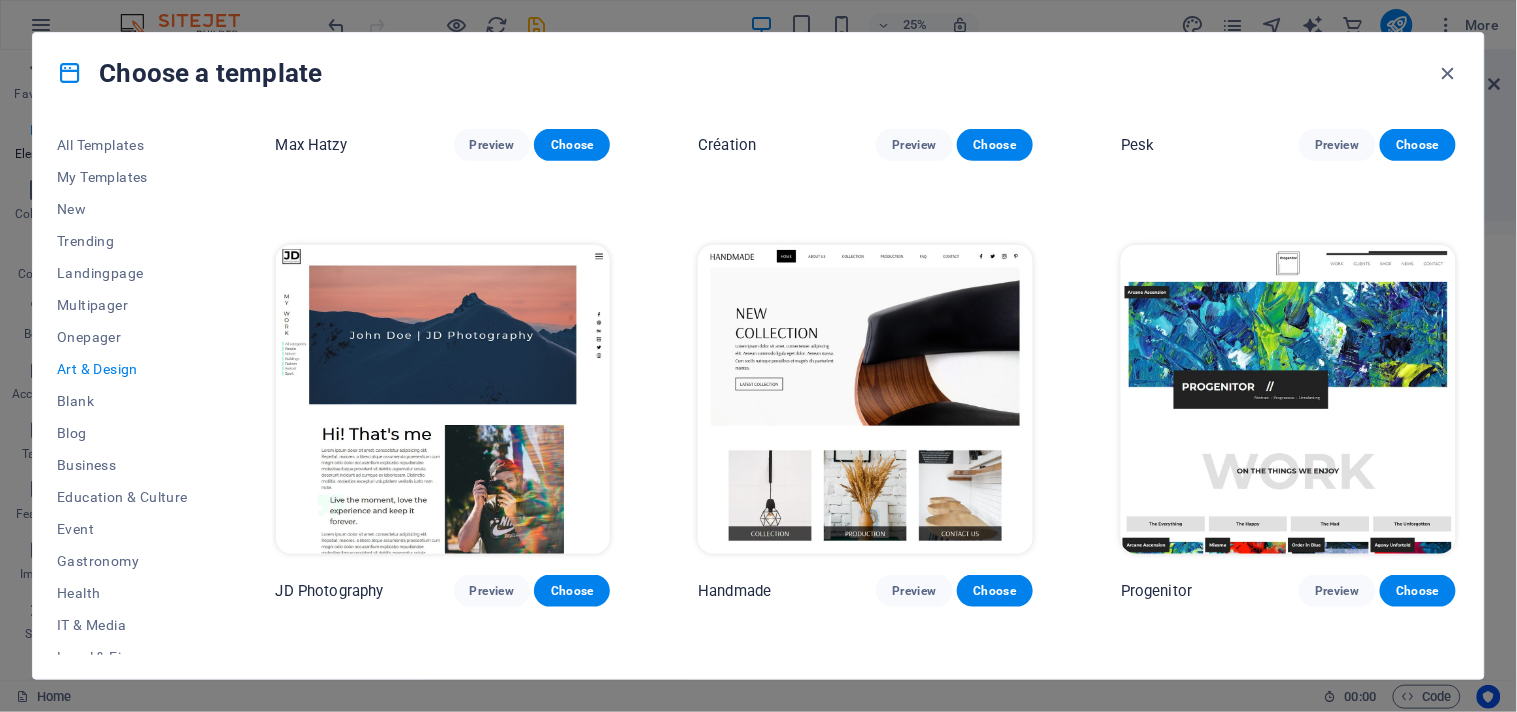 click at bounding box center (1288, 399) 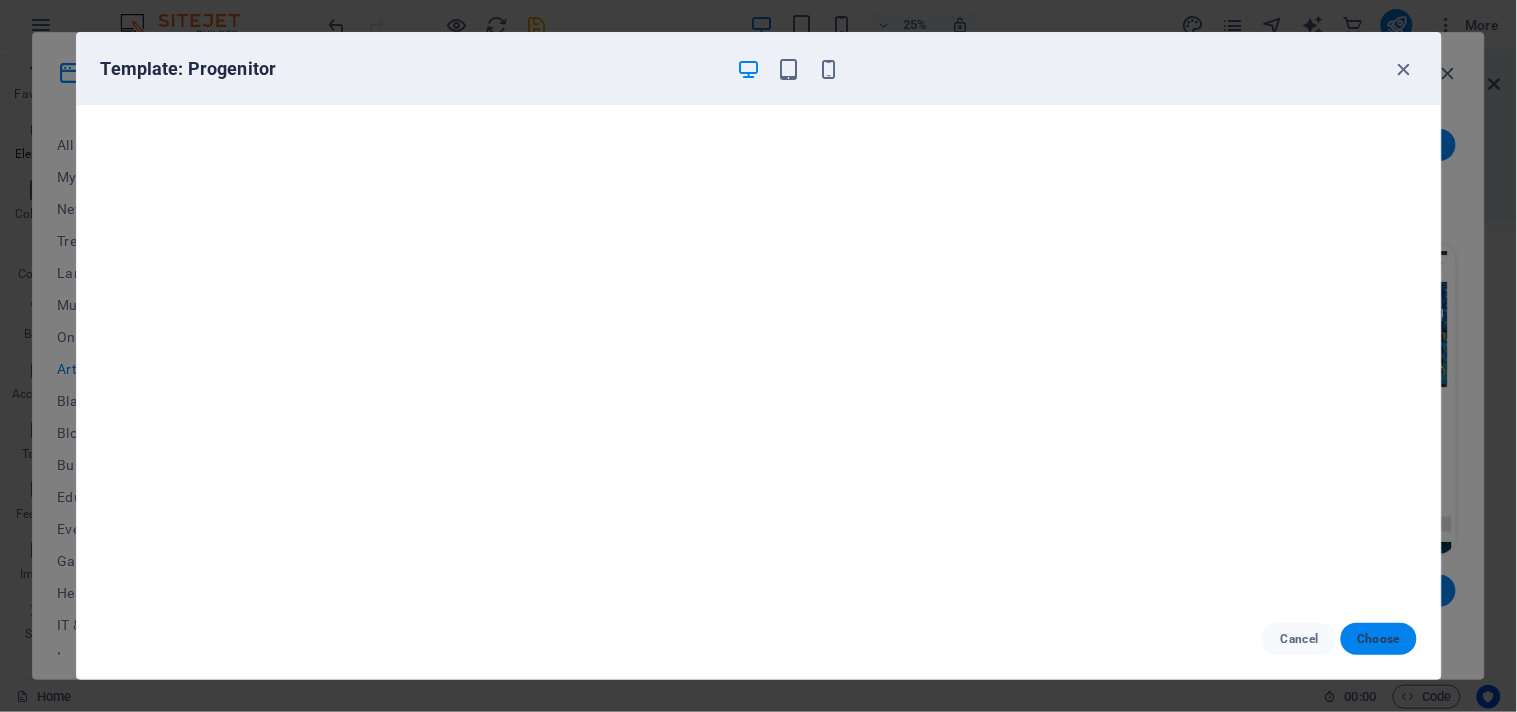 click on "Choose" at bounding box center [1378, 639] 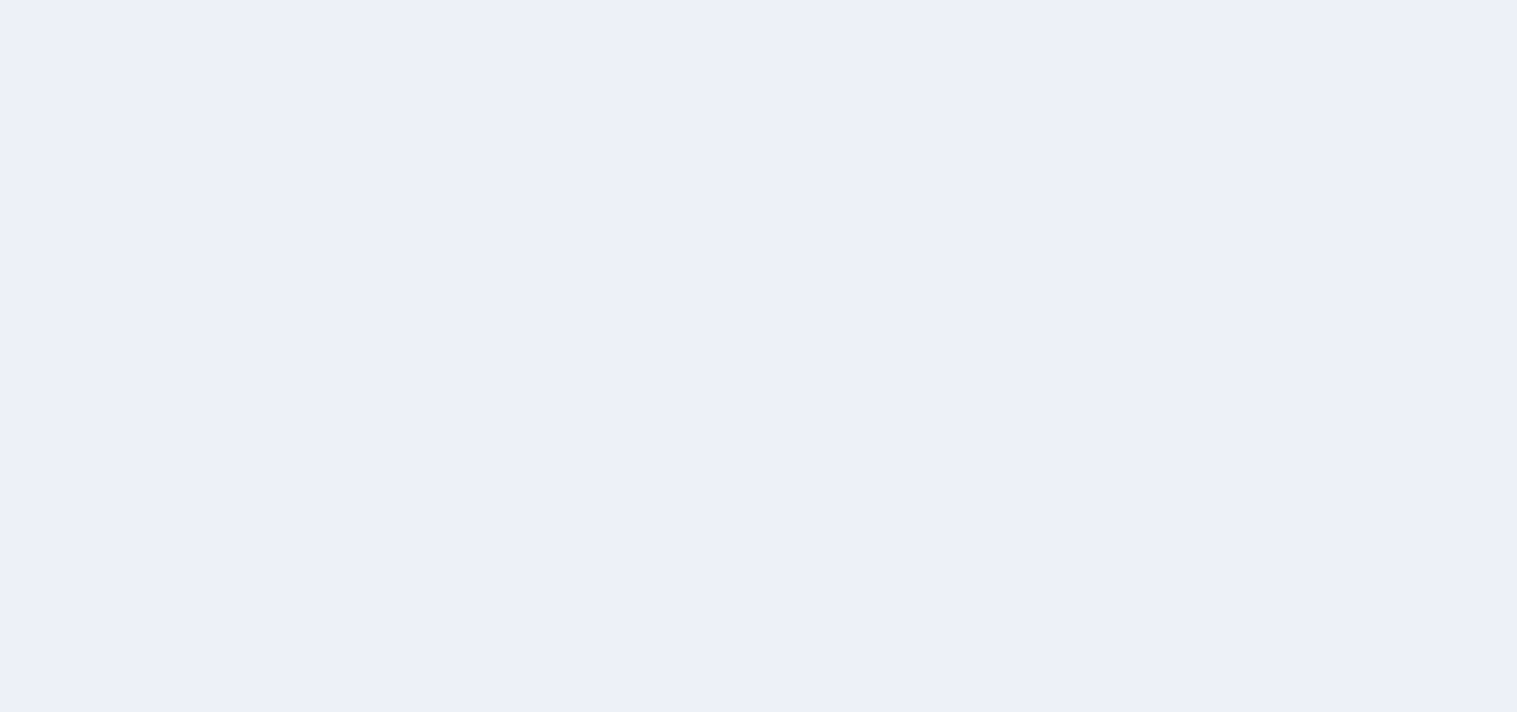 scroll, scrollTop: 0, scrollLeft: 0, axis: both 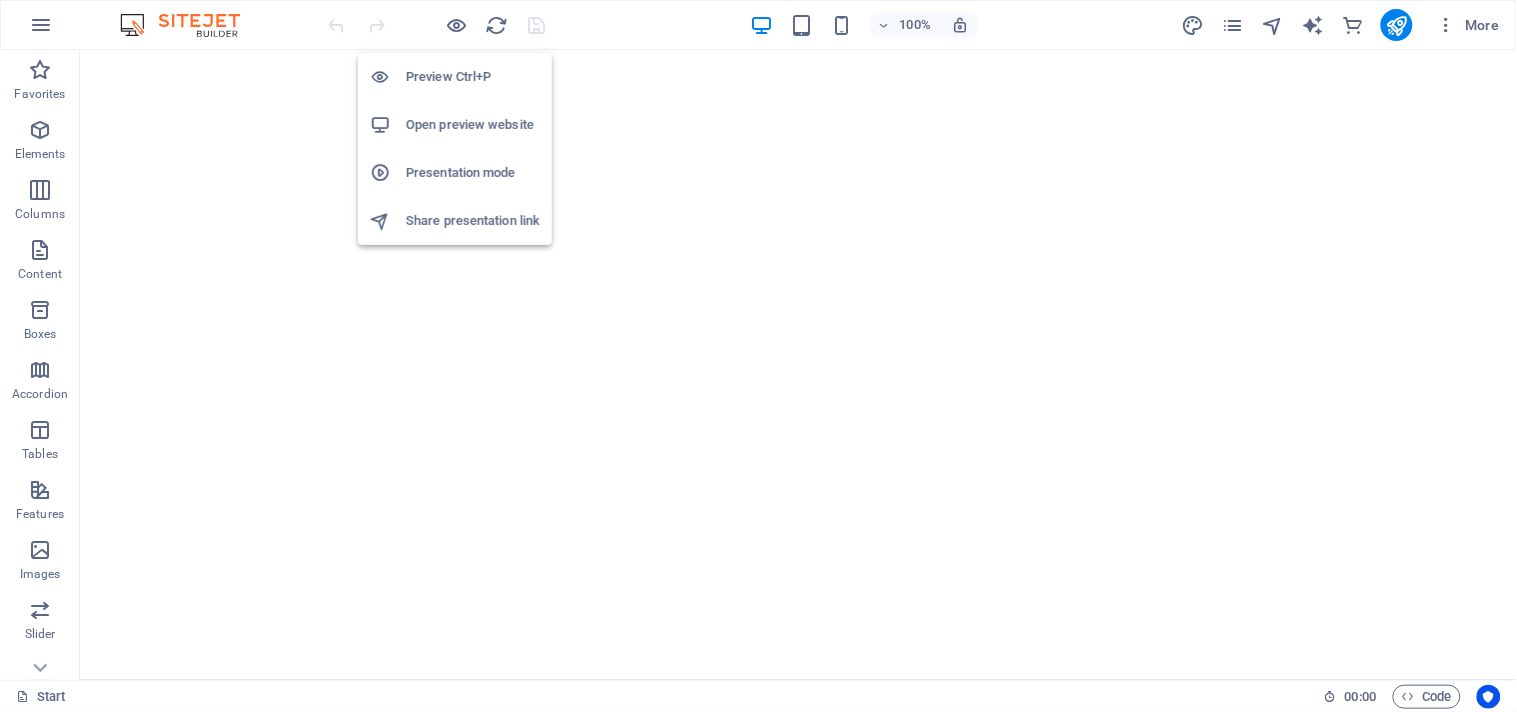 click on "Preview Ctrl+P" at bounding box center [473, 77] 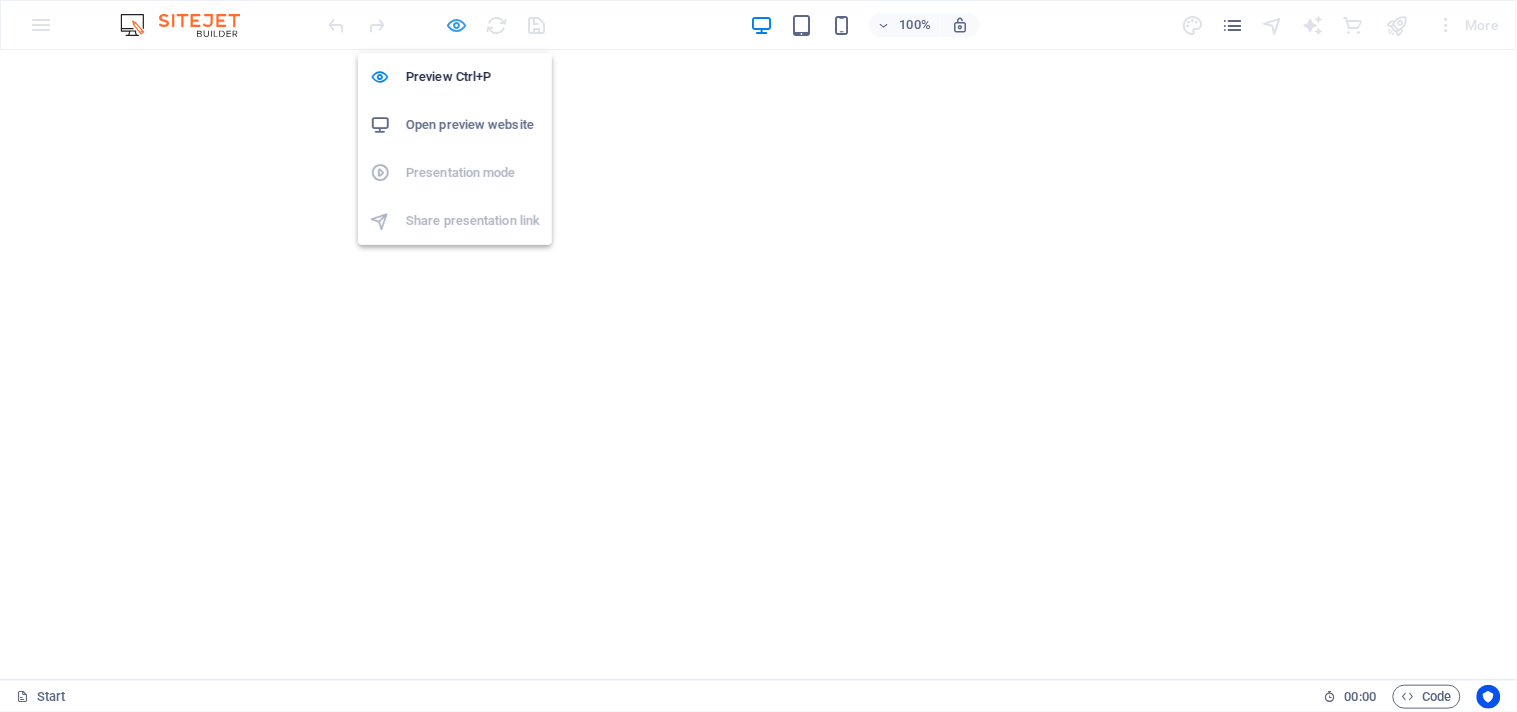 click at bounding box center [457, 25] 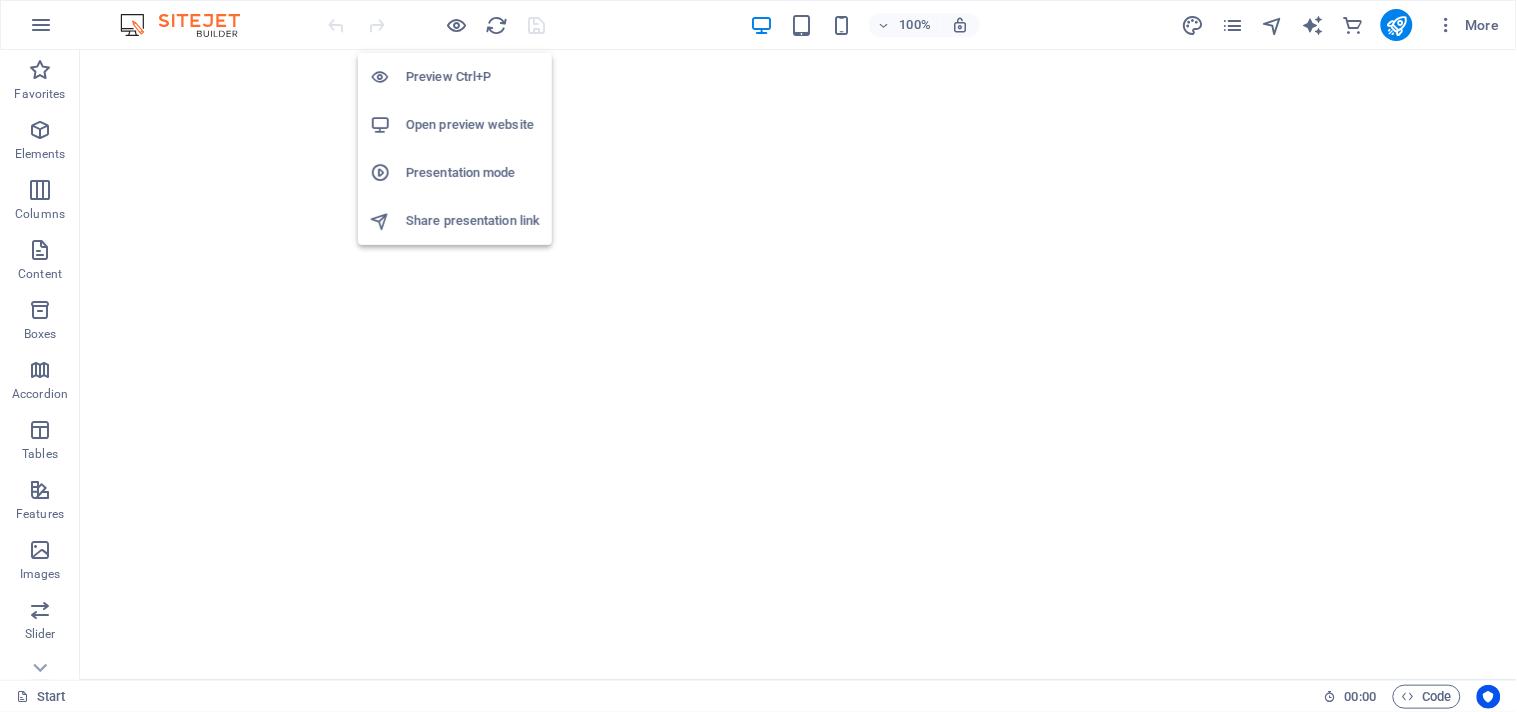 click on "Open preview website" at bounding box center (473, 125) 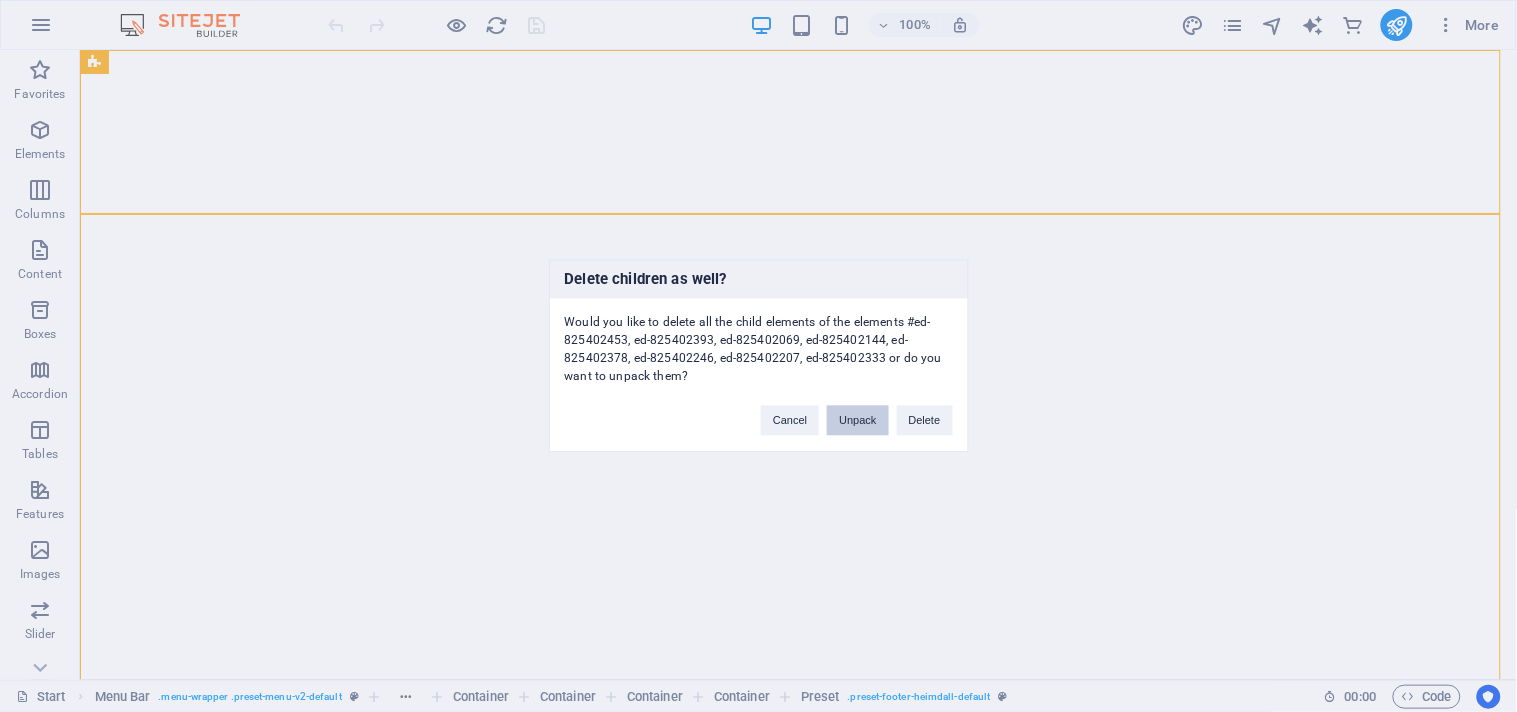 click on "Unpack" at bounding box center [857, 421] 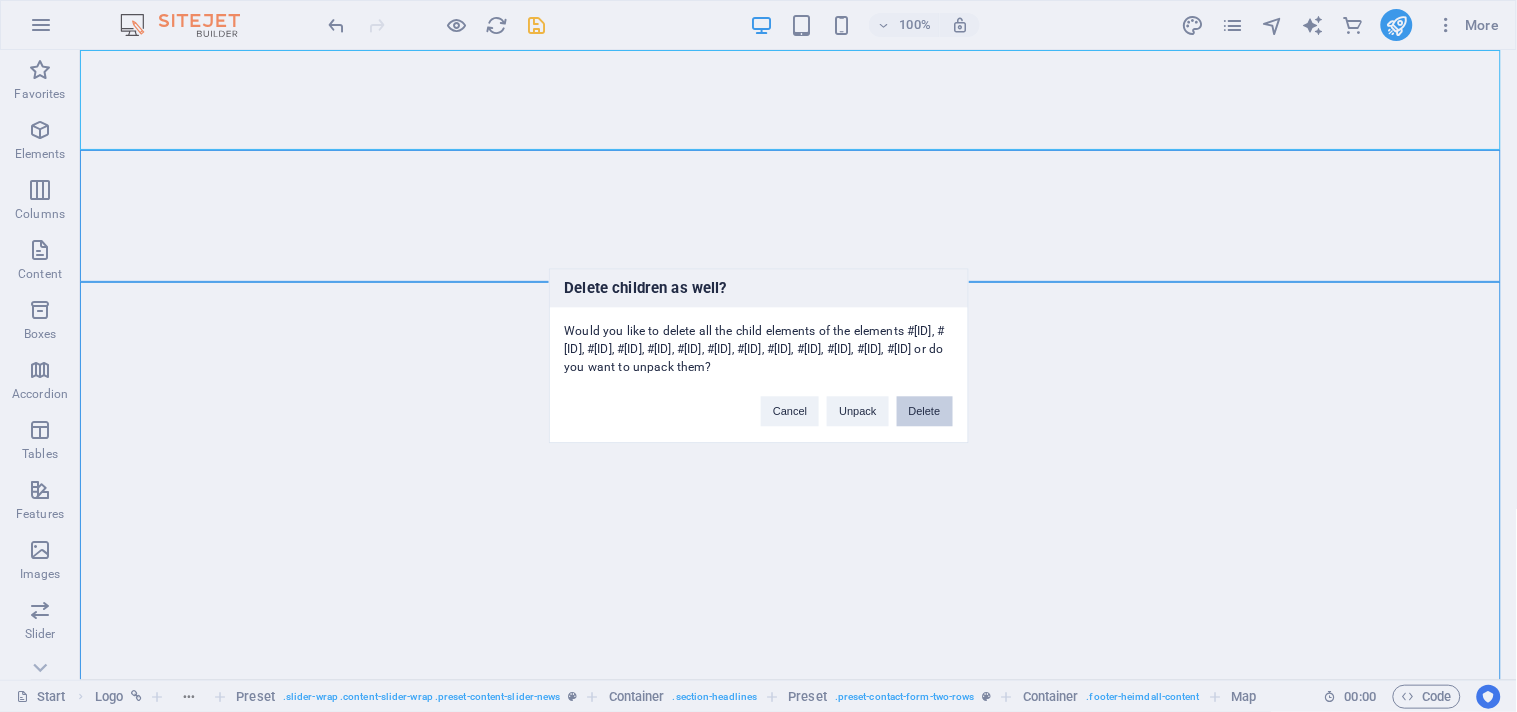 type 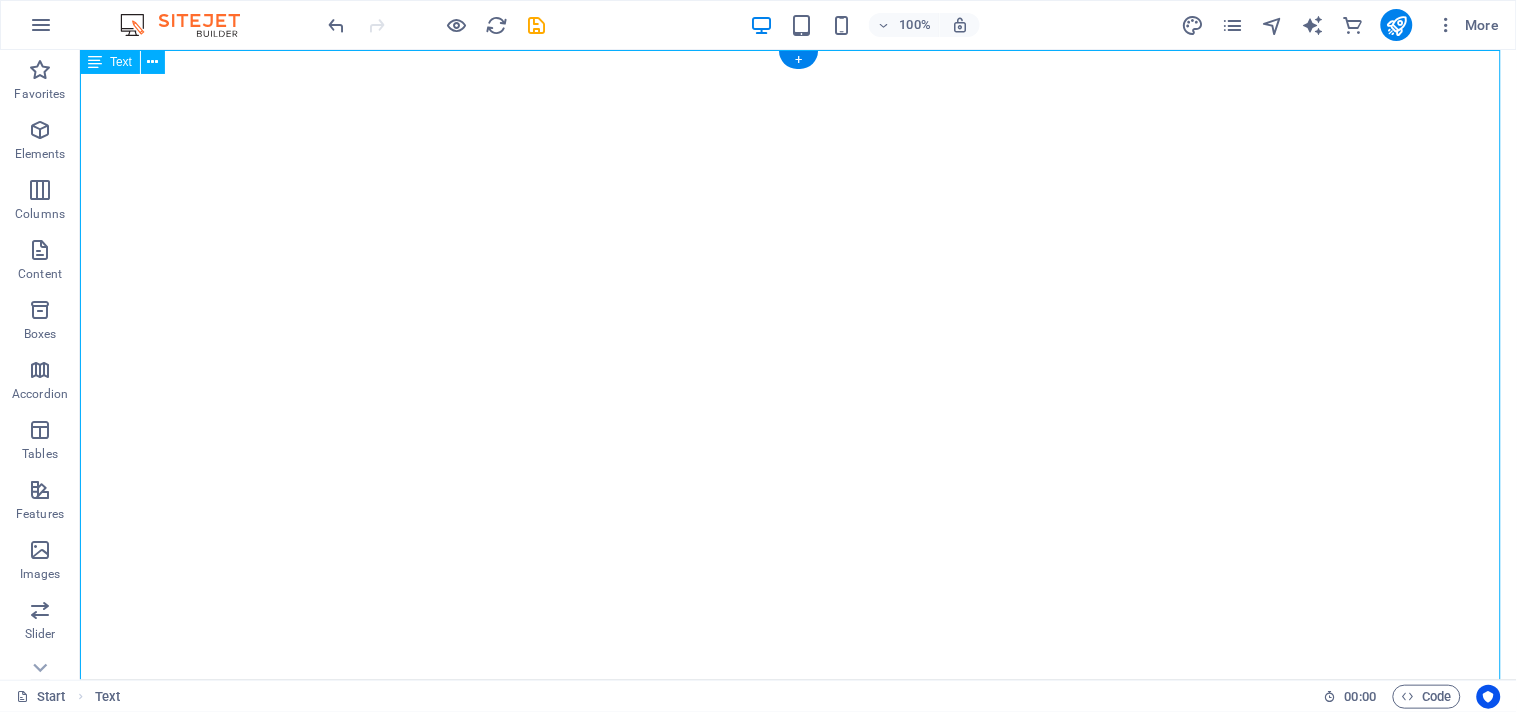 click on "Drag here to replace the existing content. Press “Ctrl” if you want to create a new element.
H3   Banner   Banner   Container   Slider   Container   Slider   Banner   Slider   Container   Container   Container   Container   H3   Button   Preset   Container   Text   Spacer   Image   Preset   Container   Container   Image   Image   Container   Container   H3   Image   Preset   Spacer   Preset   Image   Spacer   Preset   Image   Container   H3   Container   Menu Bar   Container   Container   Preset   Container   Icon   Container   Logo   Container   Products   Container   Preset   Container   Preset   Container   Map   Text + +" at bounding box center [798, 365] 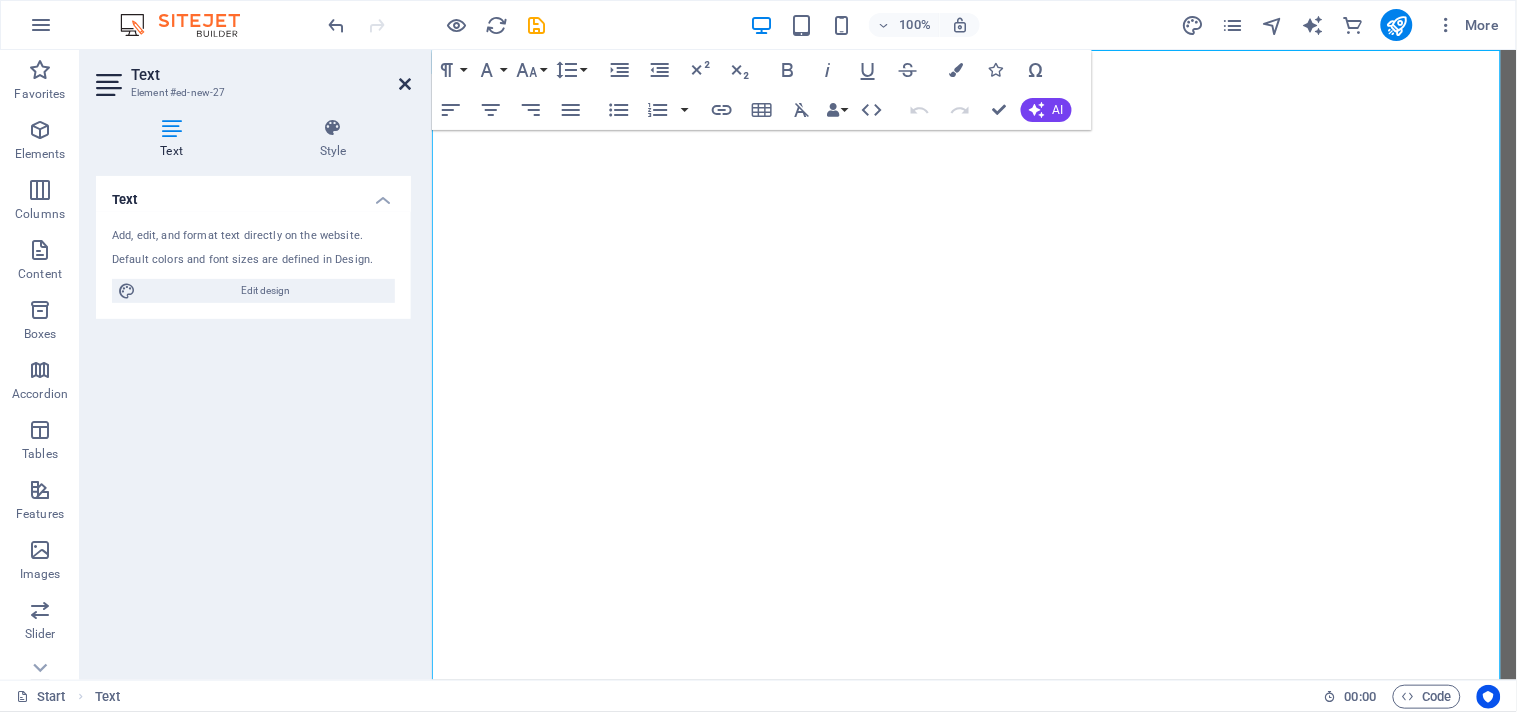 click at bounding box center (405, 84) 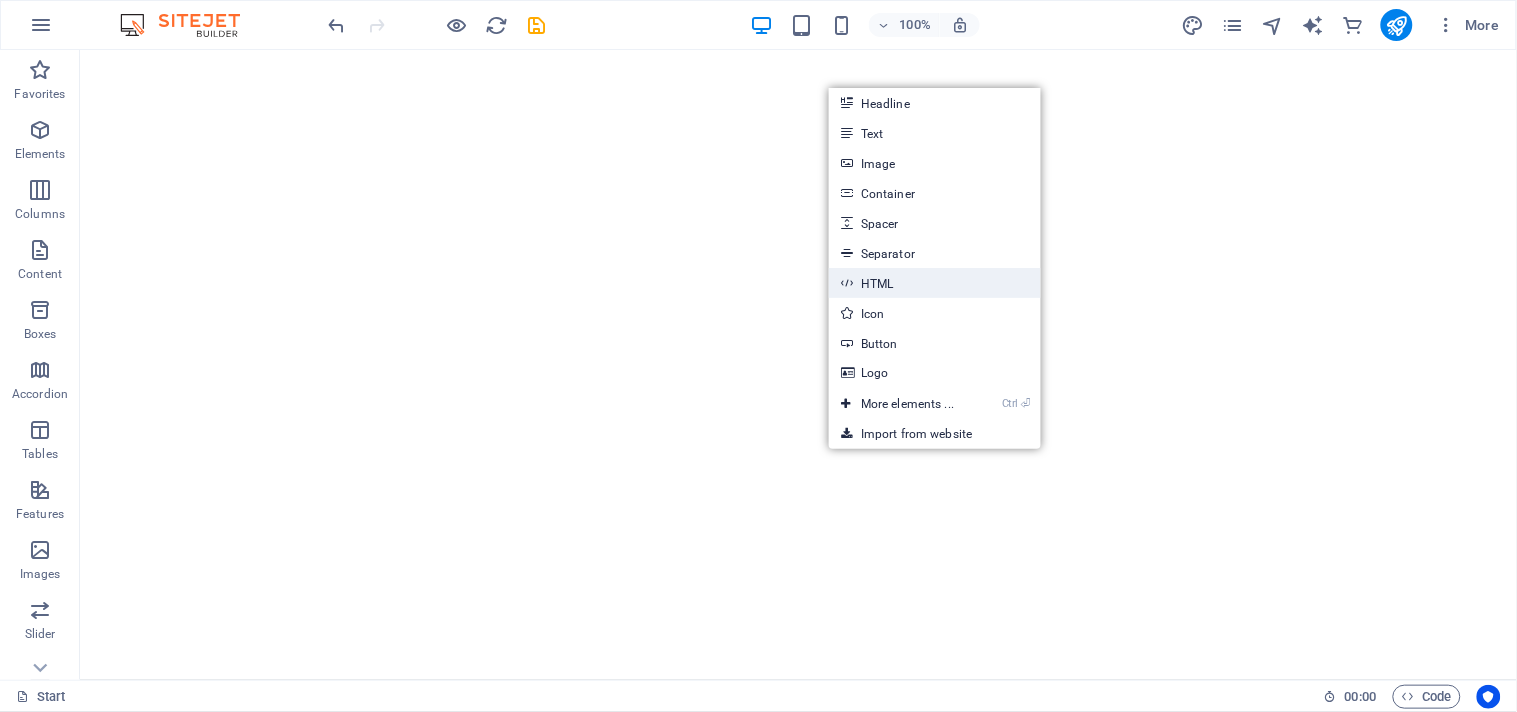 click on "HTML" at bounding box center [935, 283] 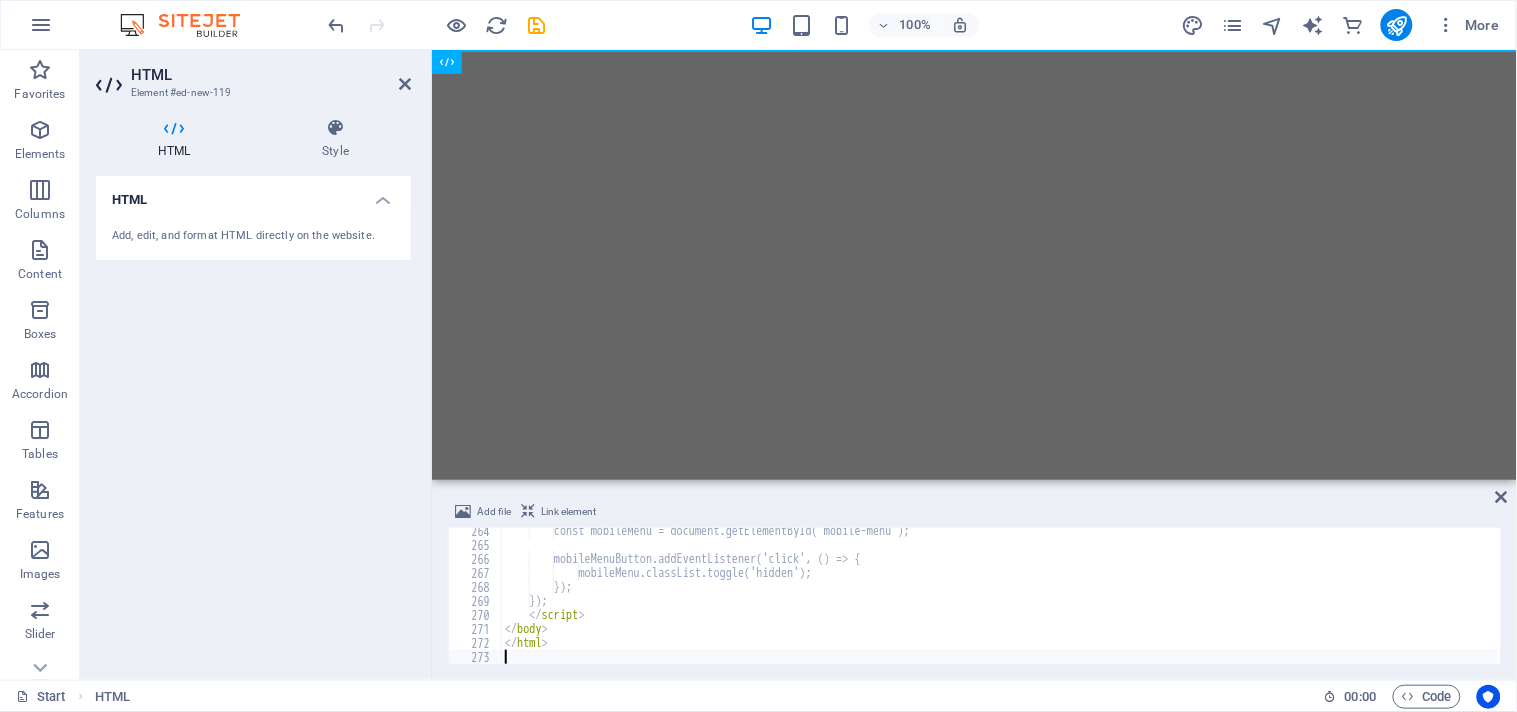 scroll, scrollTop: 3685, scrollLeft: 0, axis: vertical 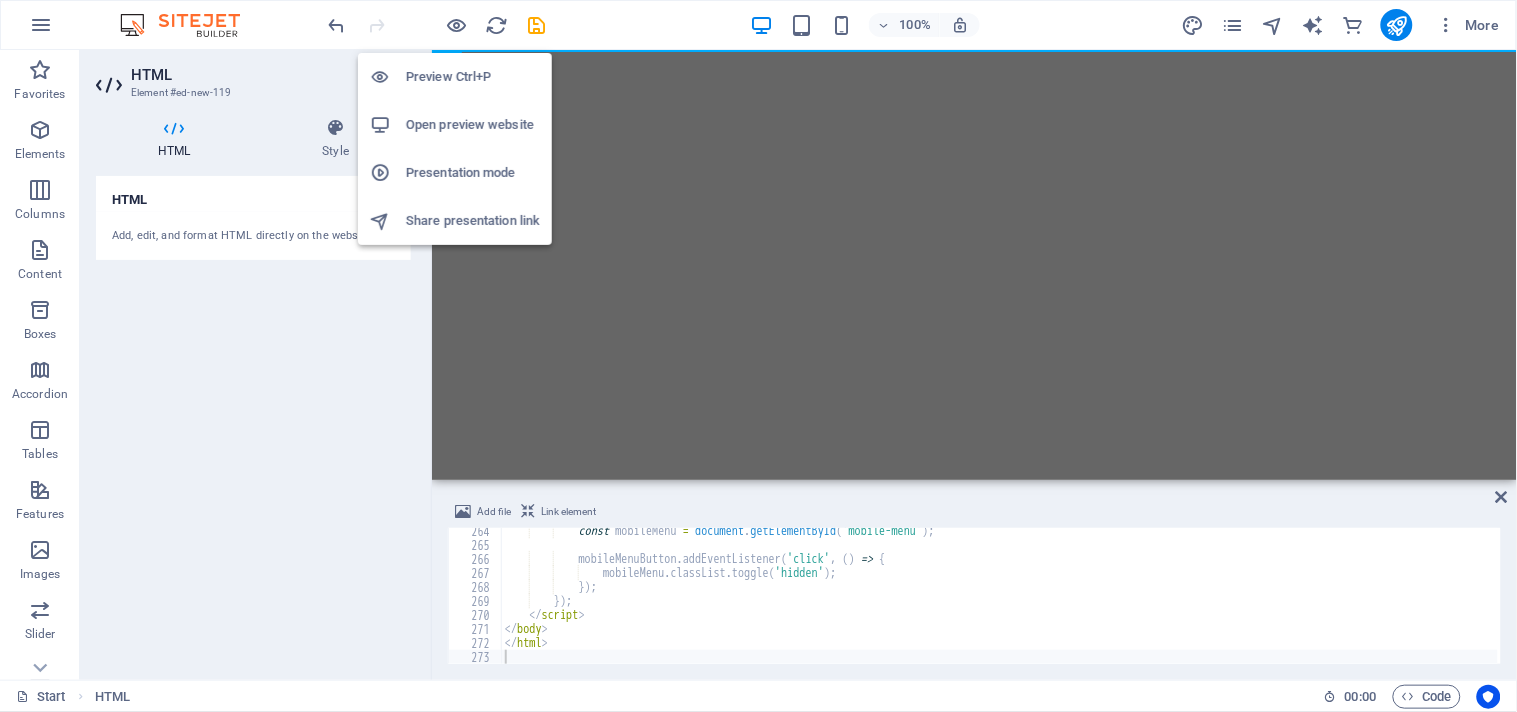 click on "Preview Ctrl+P" at bounding box center (473, 77) 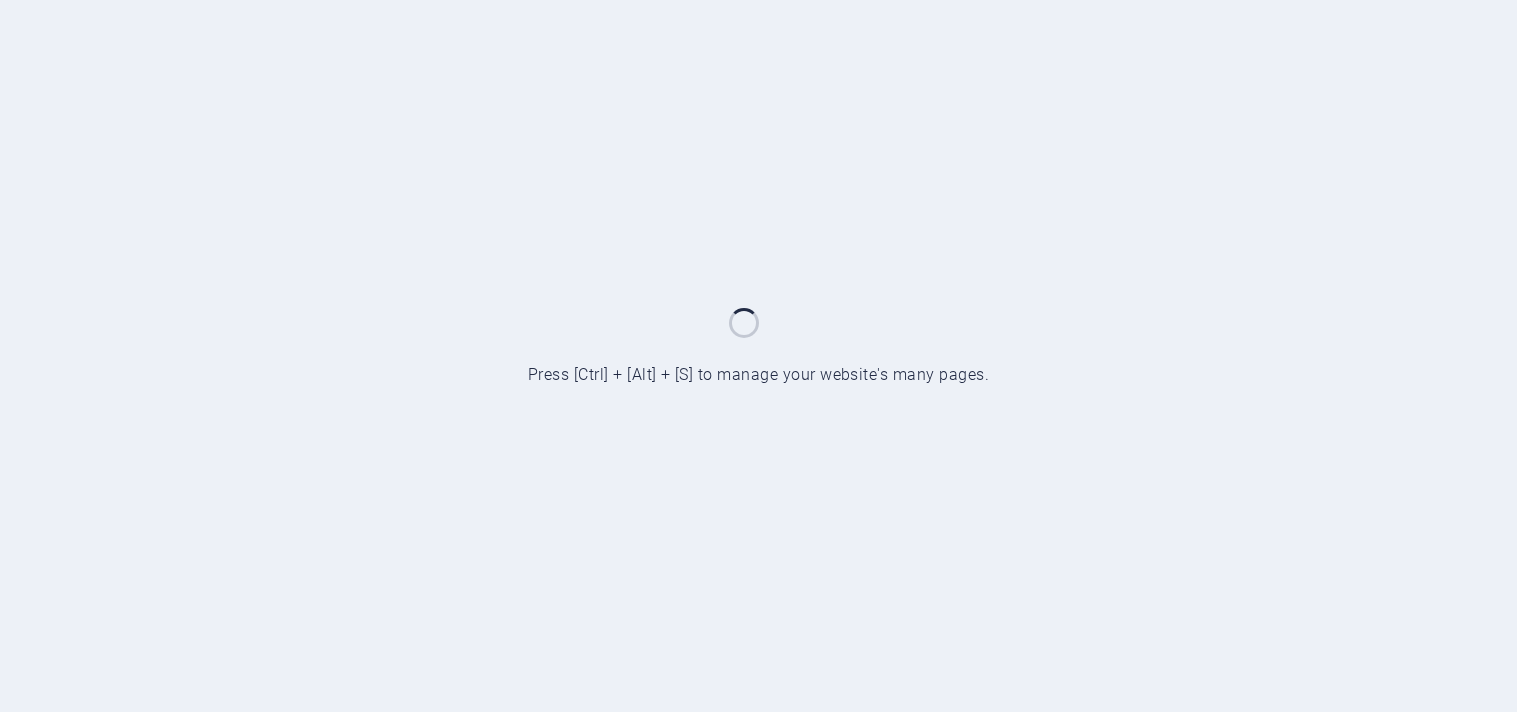 scroll, scrollTop: 0, scrollLeft: 0, axis: both 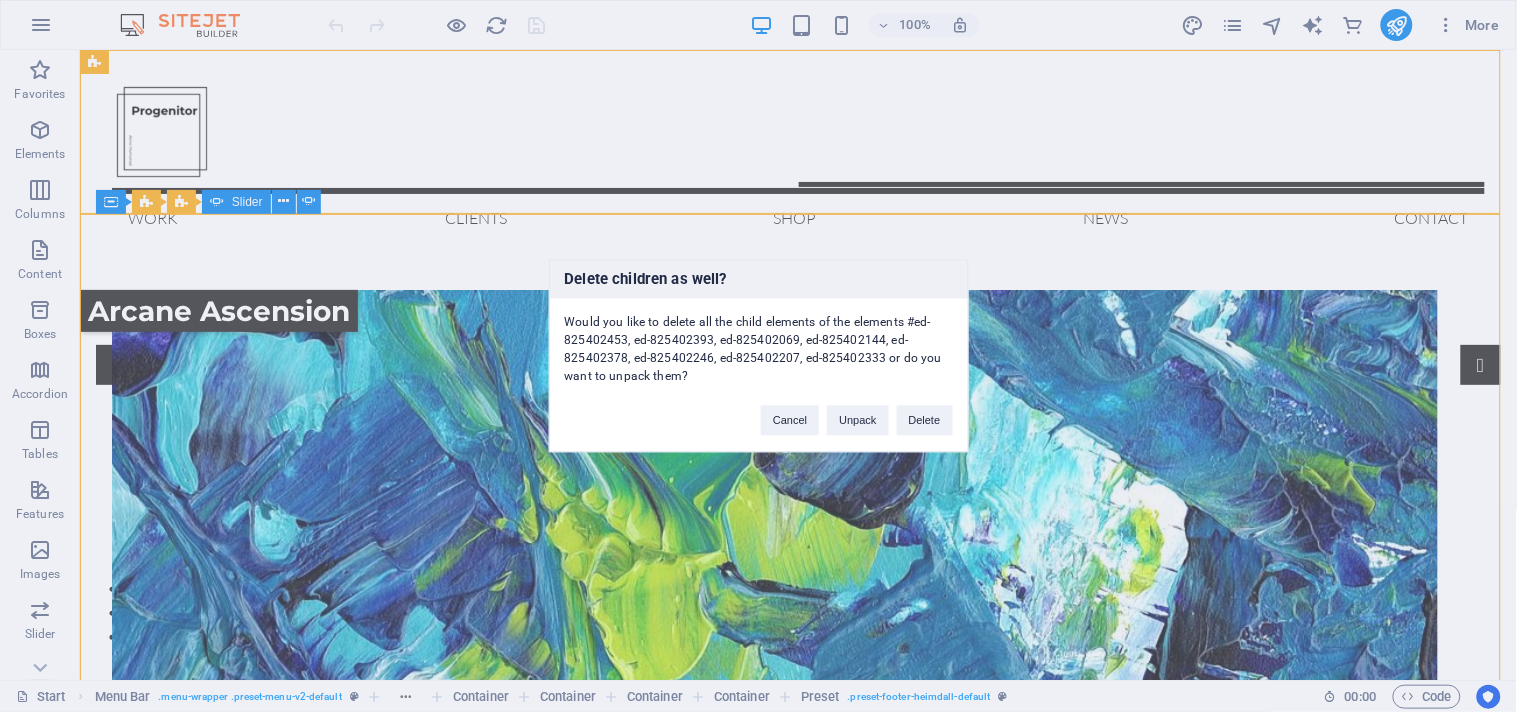 type 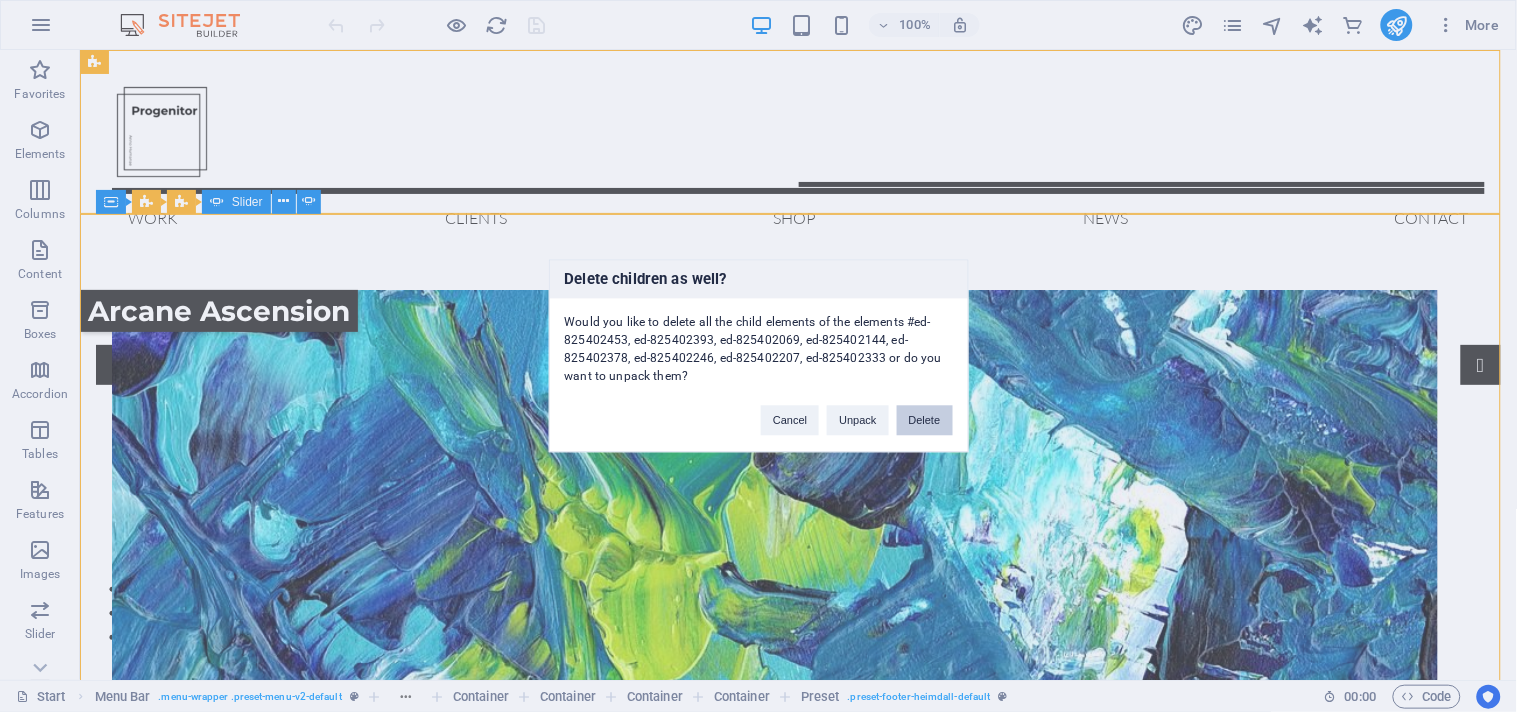 click on "Delete" at bounding box center (925, 421) 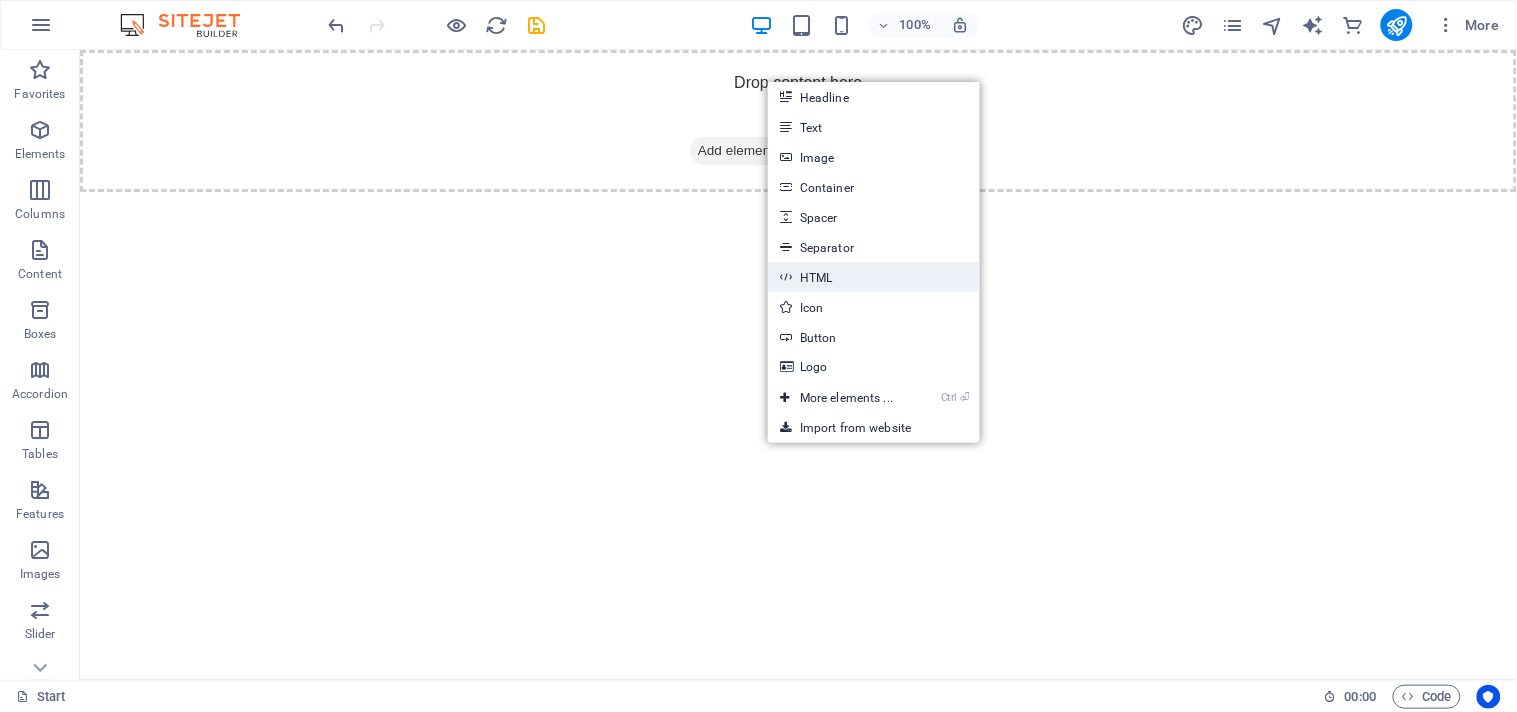 click on "HTML" at bounding box center (874, 277) 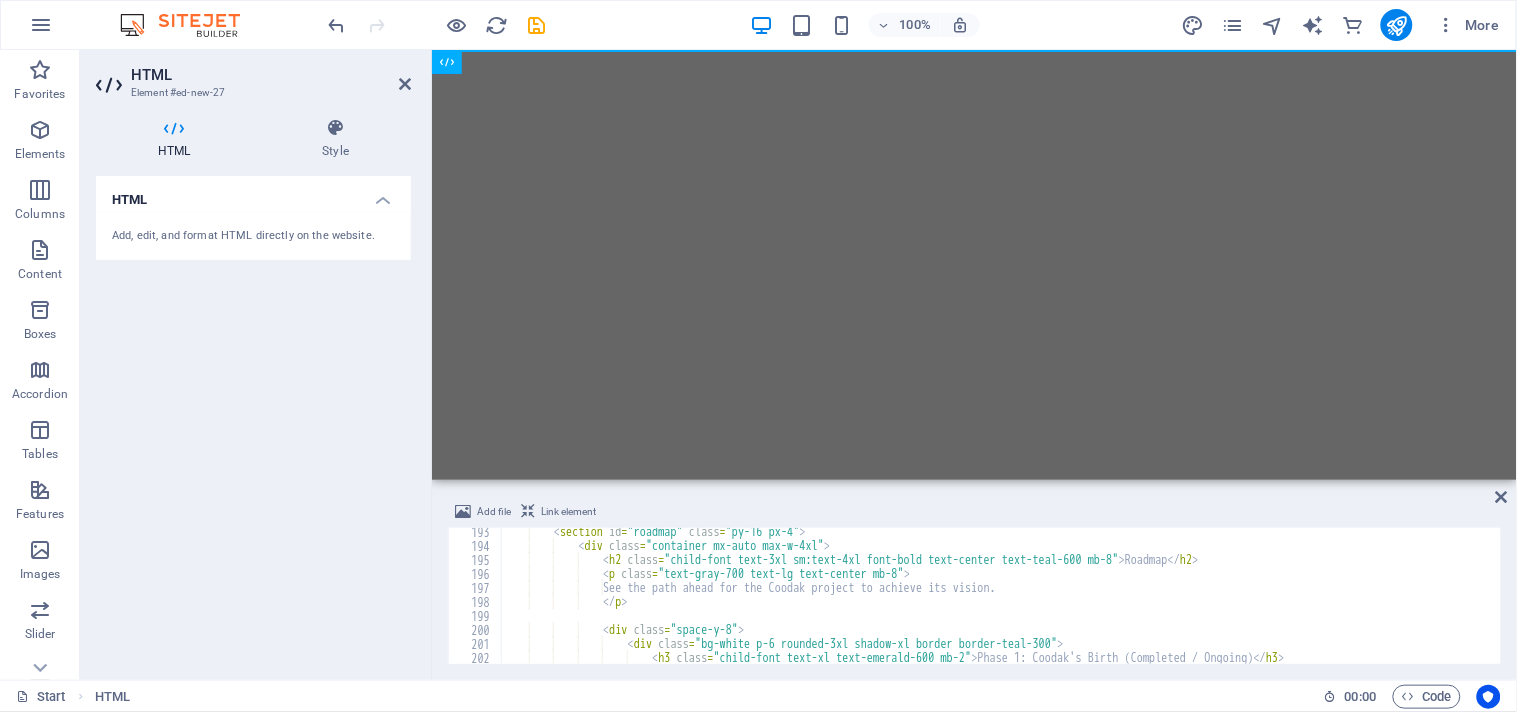 scroll, scrollTop: 2691, scrollLeft: 0, axis: vertical 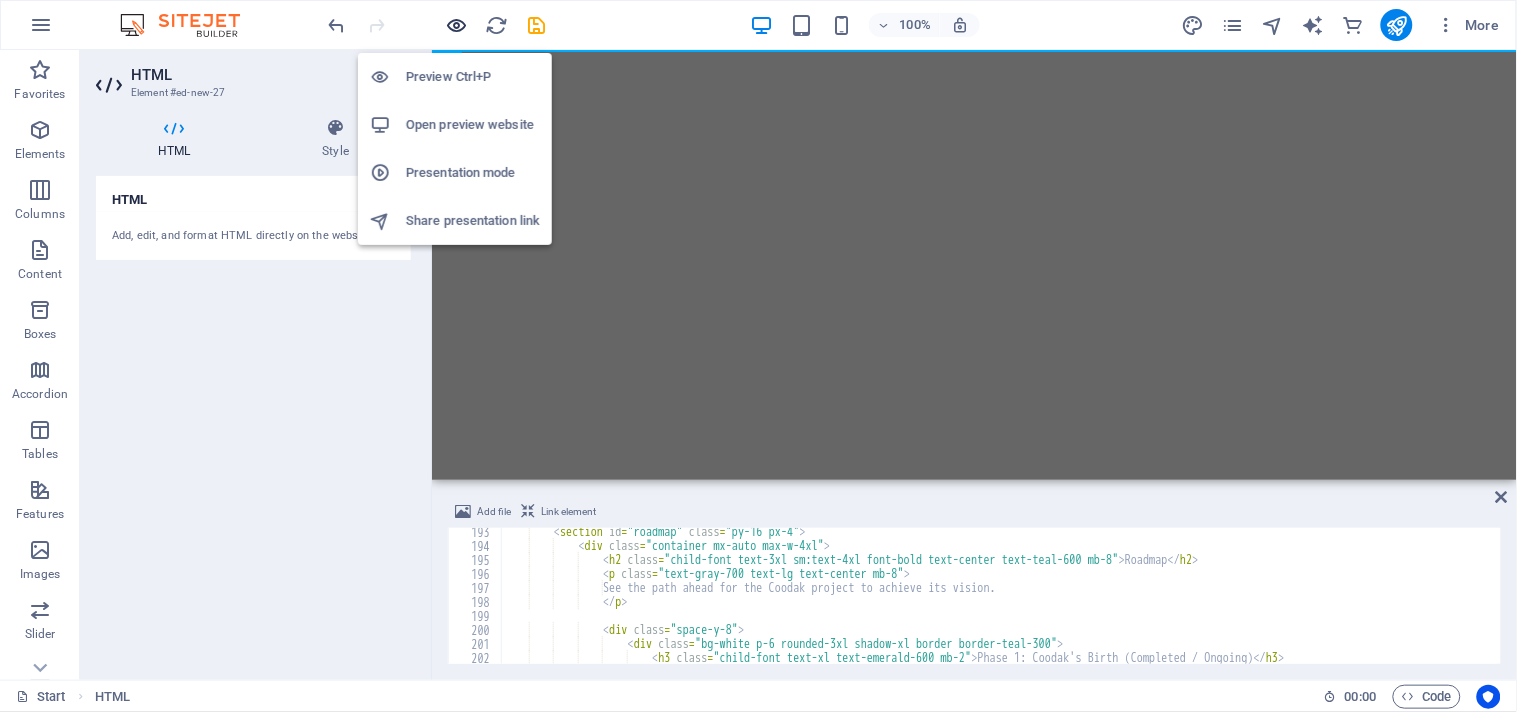 click at bounding box center [457, 25] 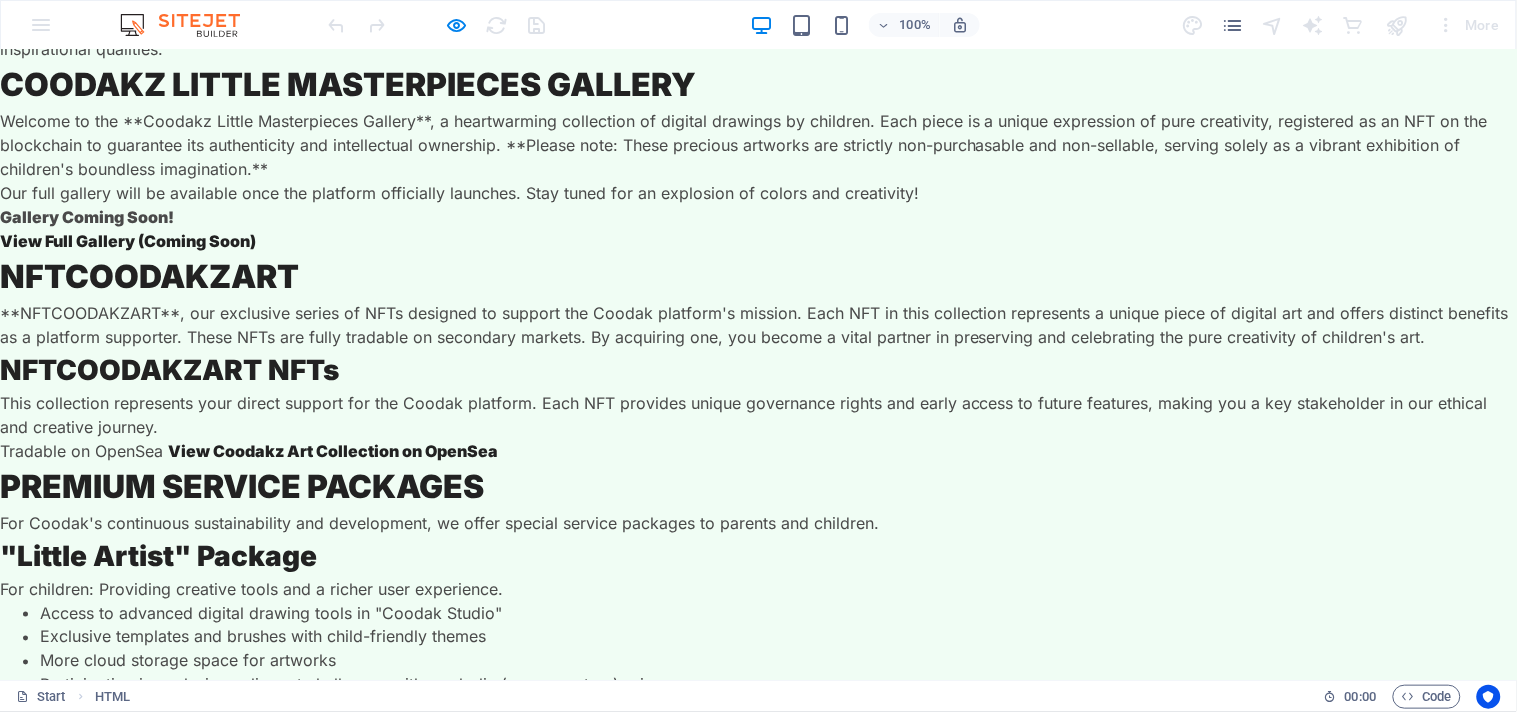 scroll, scrollTop: 0, scrollLeft: 0, axis: both 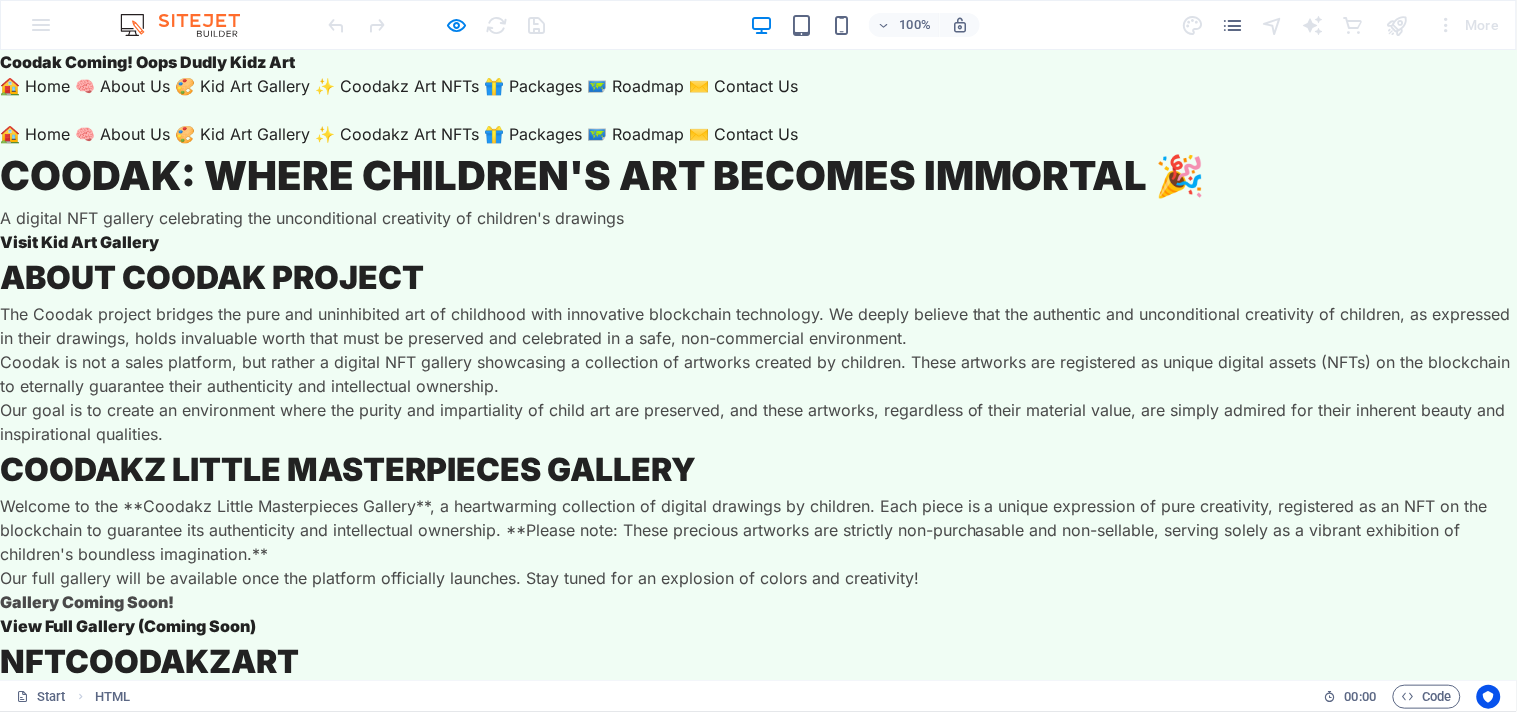 click on "The Coodak project bridges the pure and uninhibited art of childhood with innovative blockchain technology. We deeply believe that the authentic and unconditional creativity of children, as expressed in their drawings, holds invaluable worth that must be preserved and celebrated in a safe, non-commercial environment." at bounding box center [758, 325] 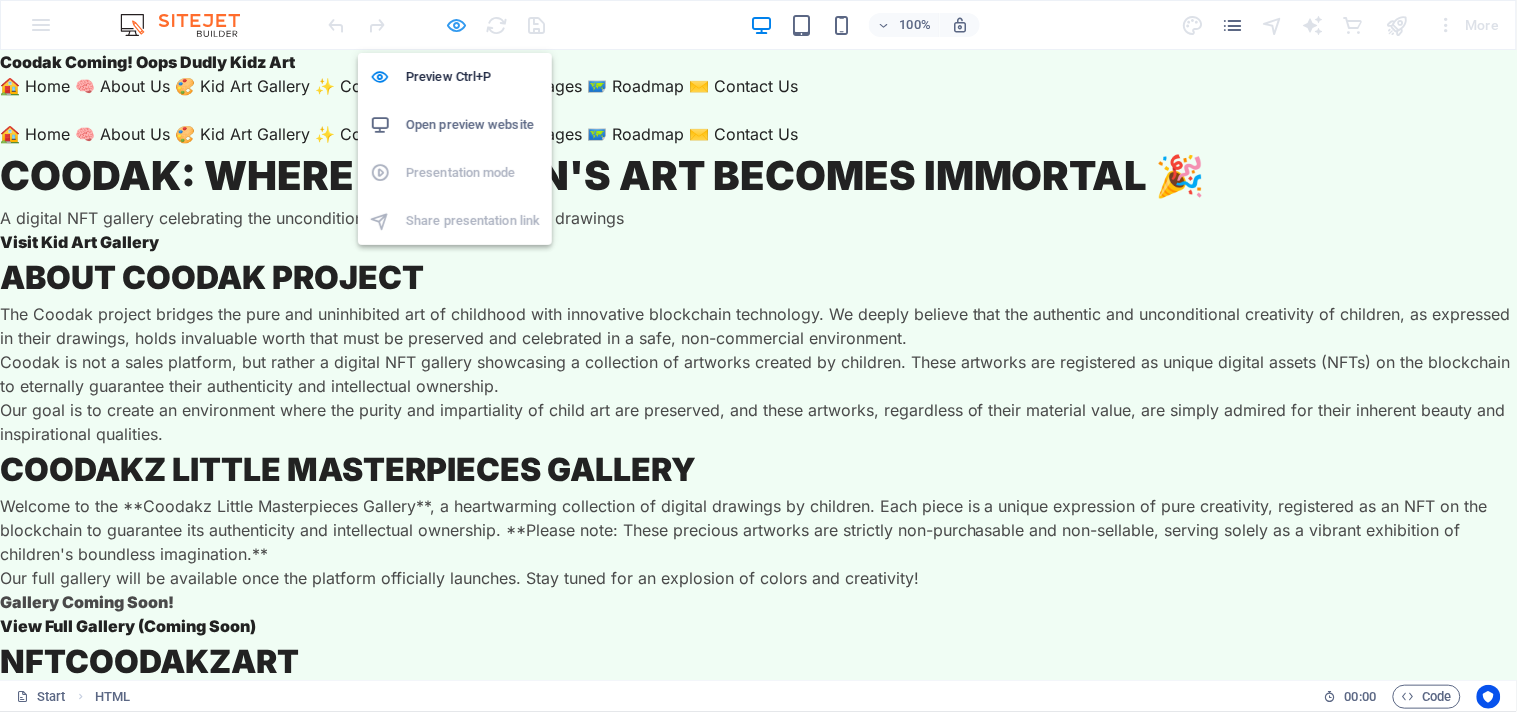 click at bounding box center (457, 25) 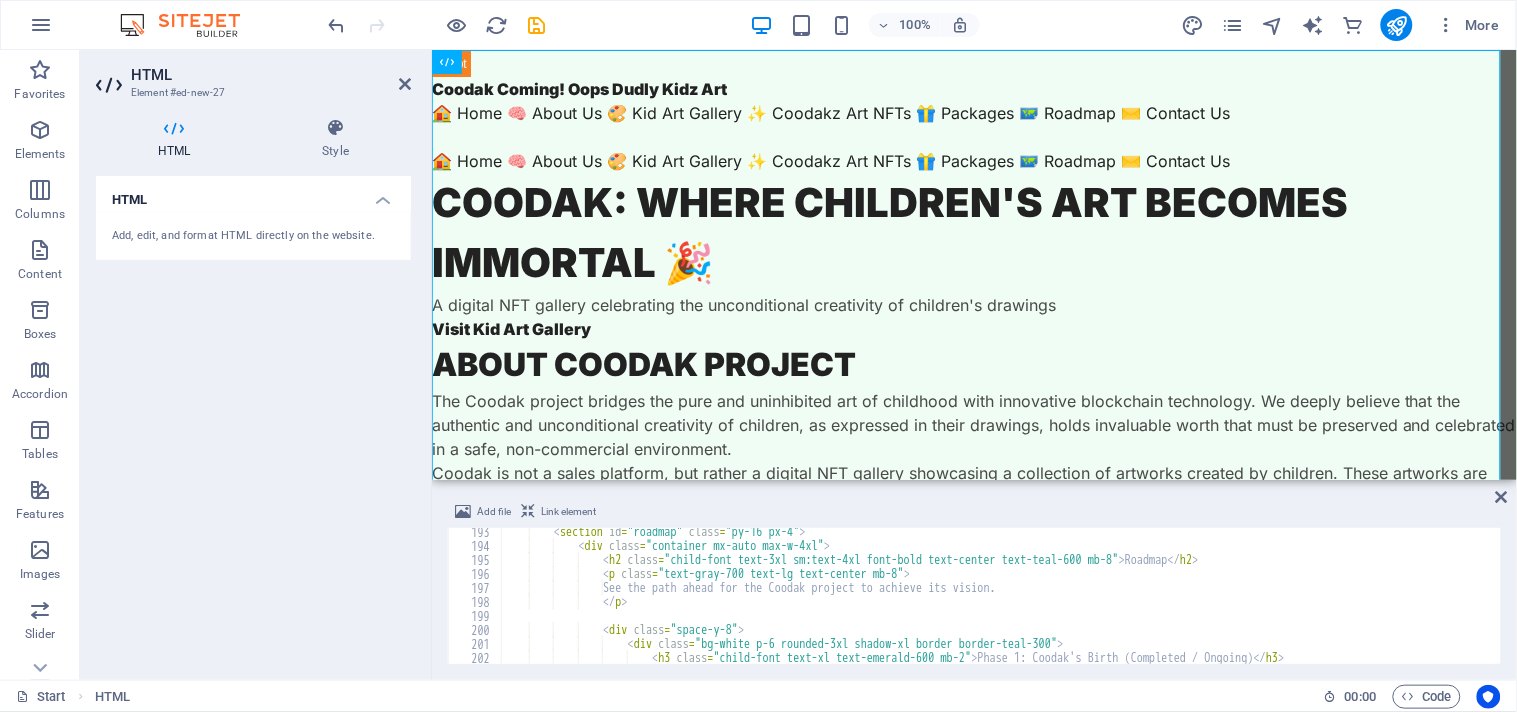 click on "< section   id = "roadmap"   class = "py-16 px-4" >                < div   class = "container mx-auto max-w-4xl" >                     < h2   class = "child-font text-3xl sm:text-4xl font-bold text-center text-teal-600 mb-8" > Roadmap </ h2 >                     < p   class = "text-gray-700 text-lg text-center mb-8" >                         See the path ahead for the Coodak project to achieve its vision.                     </ p >                     < div   class = "space-y-8" >                          < div   class = "bg-white p-6 rounded-3xl shadow-xl border border-teal-300" >                               < h3   class = "child-font text-xl text-emerald-600 mb-2" > Phase 1: Coodak's Birth (Completed / Ongoing) </ h3 >                               < p   class = "text-gray-600" >" at bounding box center (2016, 605) 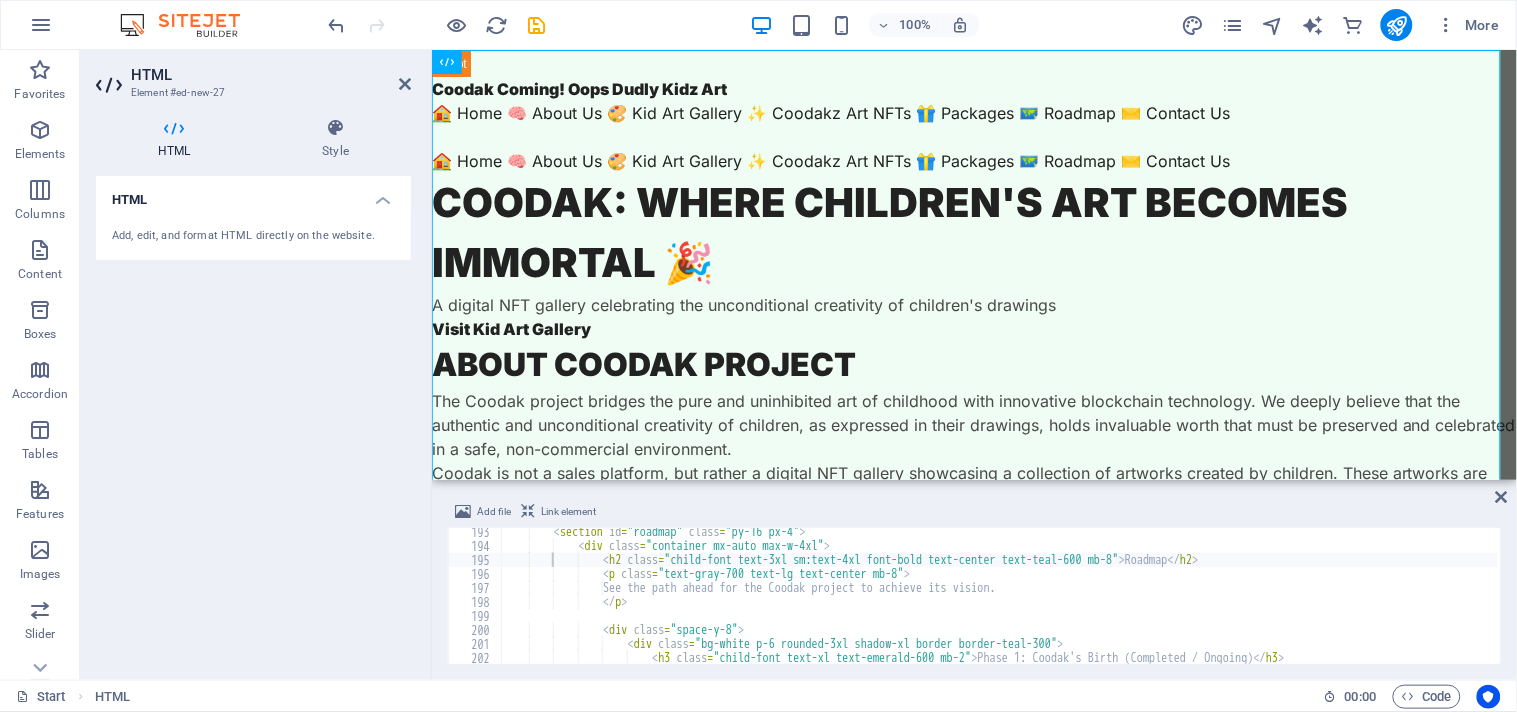 click on "HTML Element #ed-new-27" at bounding box center (253, 76) 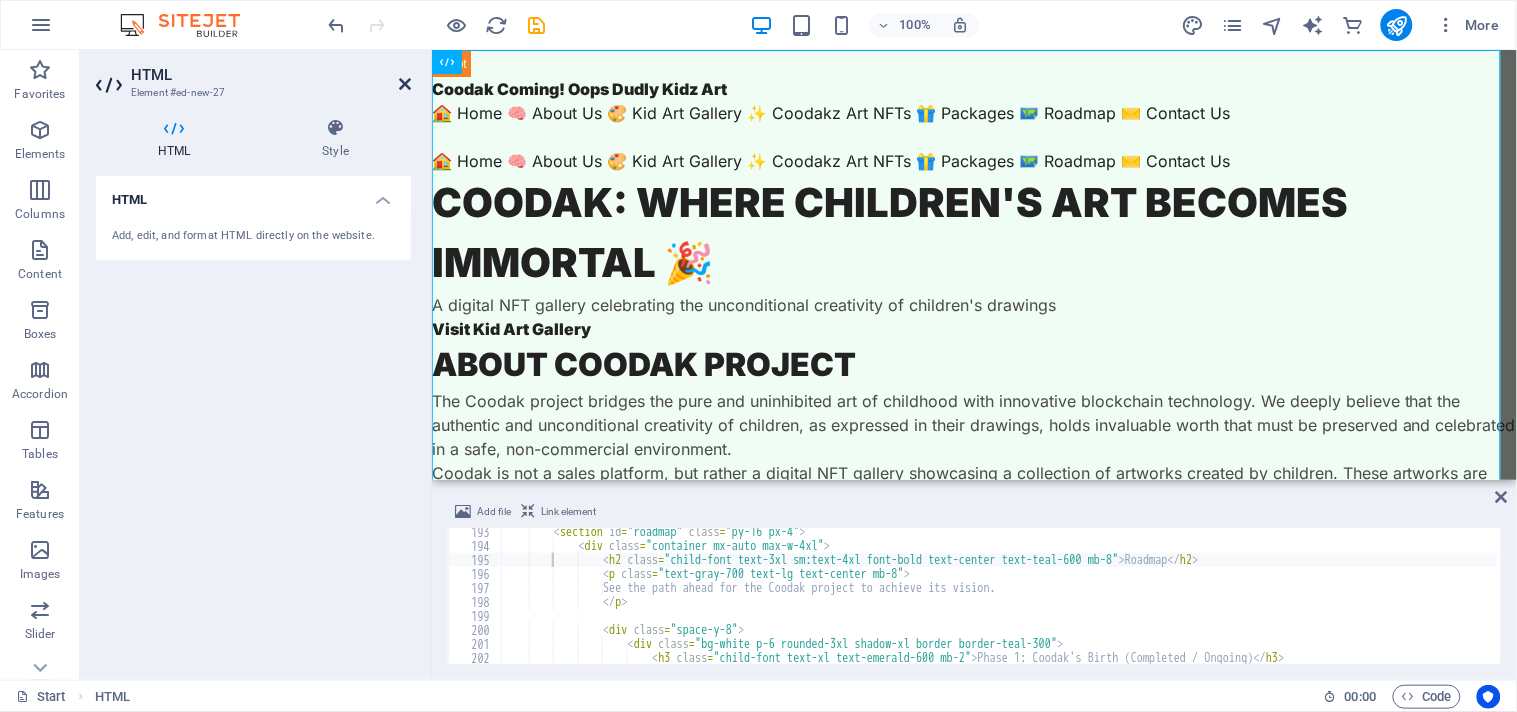 click at bounding box center [405, 84] 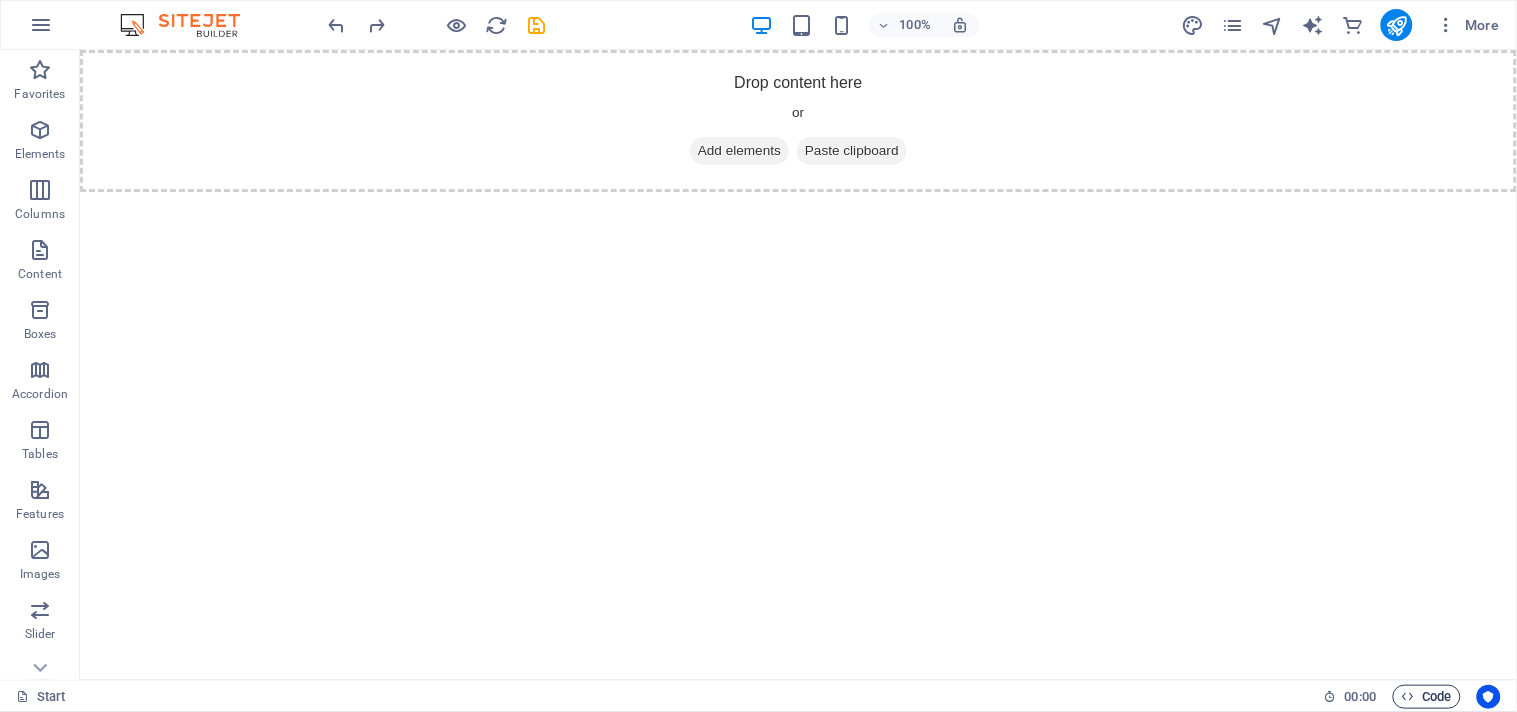 click on "Code" at bounding box center [1427, 697] 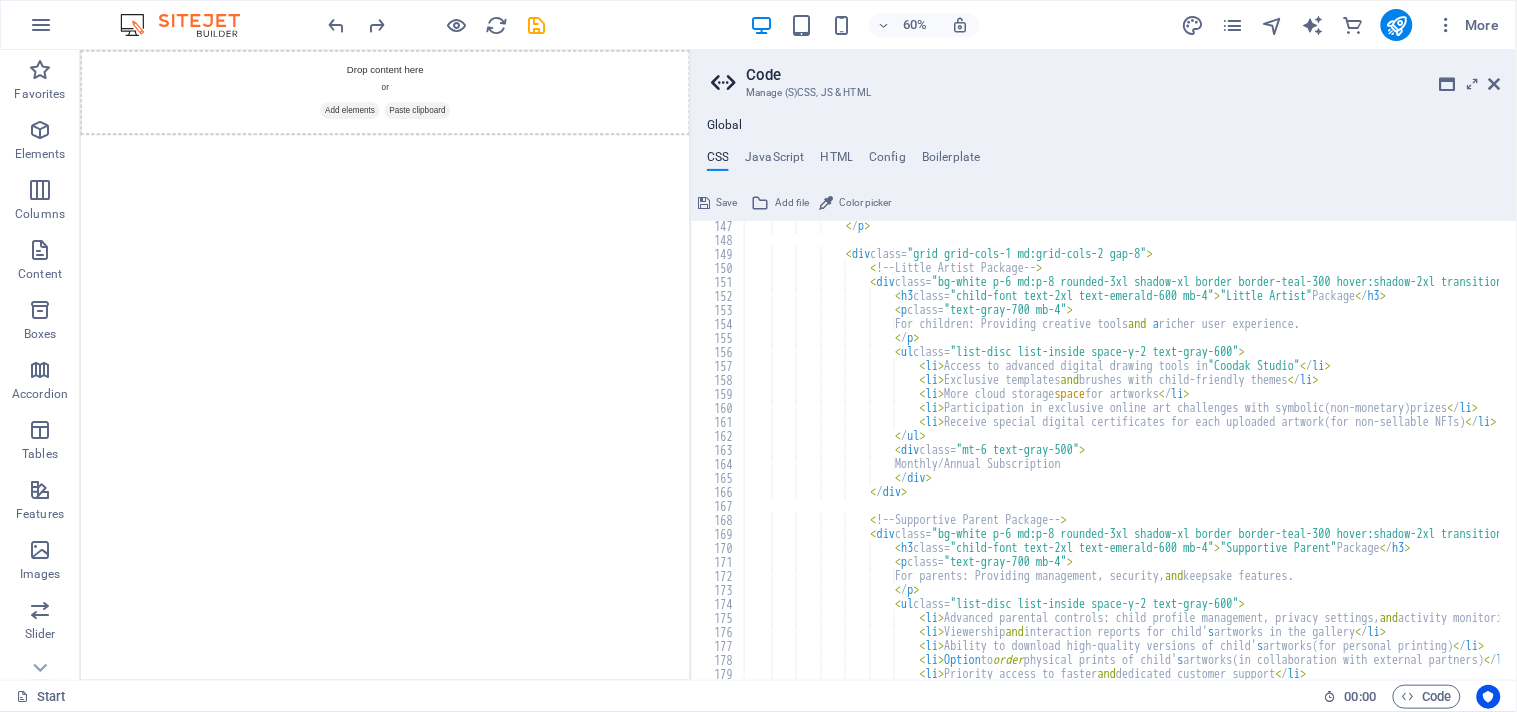 scroll, scrollTop: 1646, scrollLeft: 0, axis: vertical 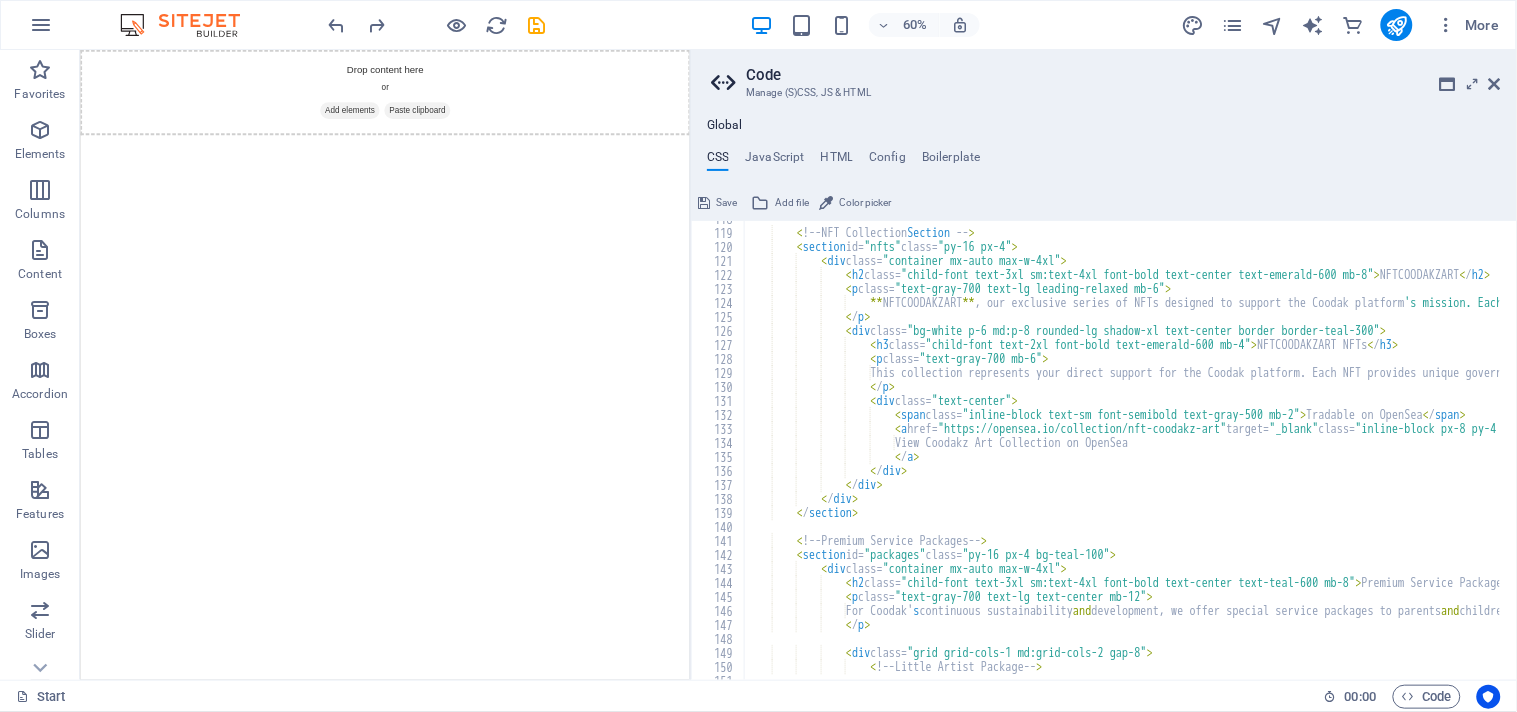 type on ");
}" 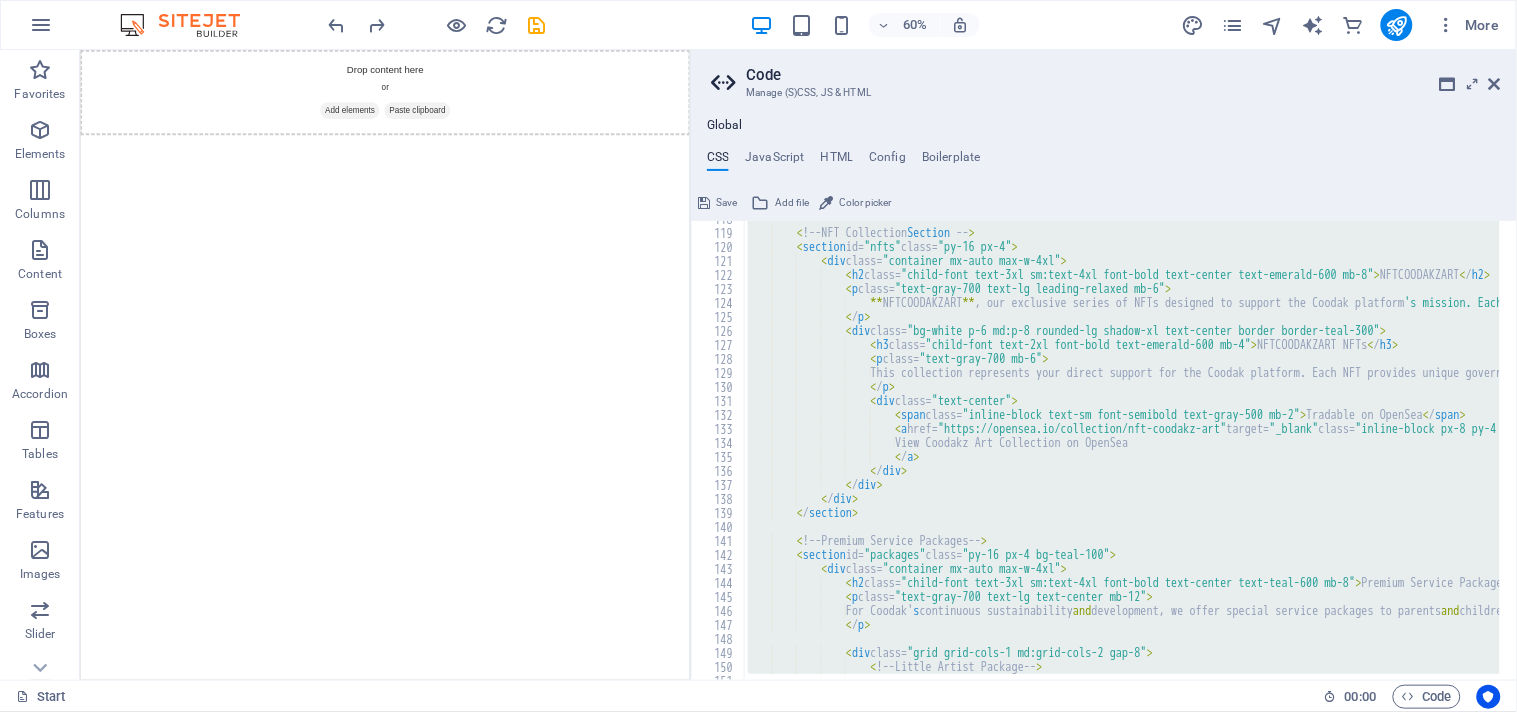 type 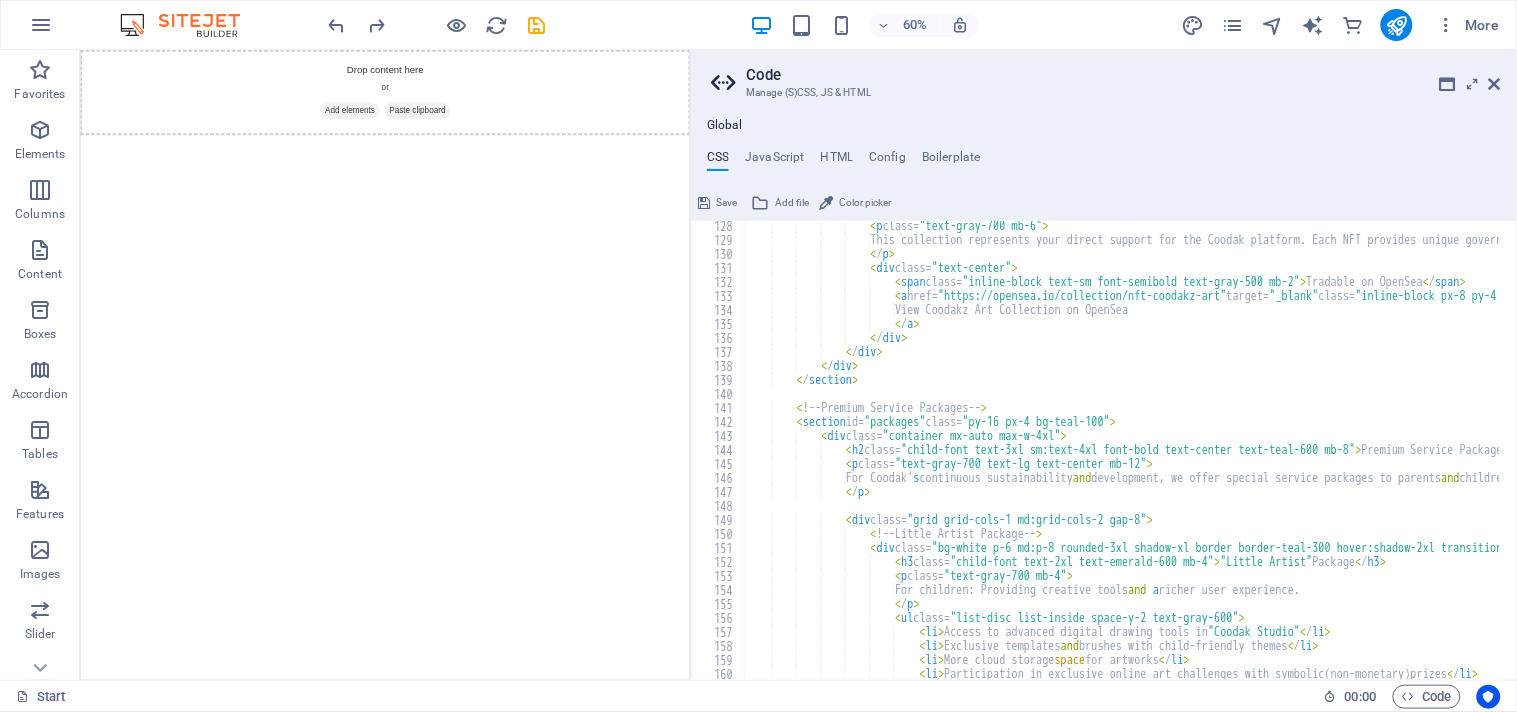 scroll, scrollTop: 1580, scrollLeft: 0, axis: vertical 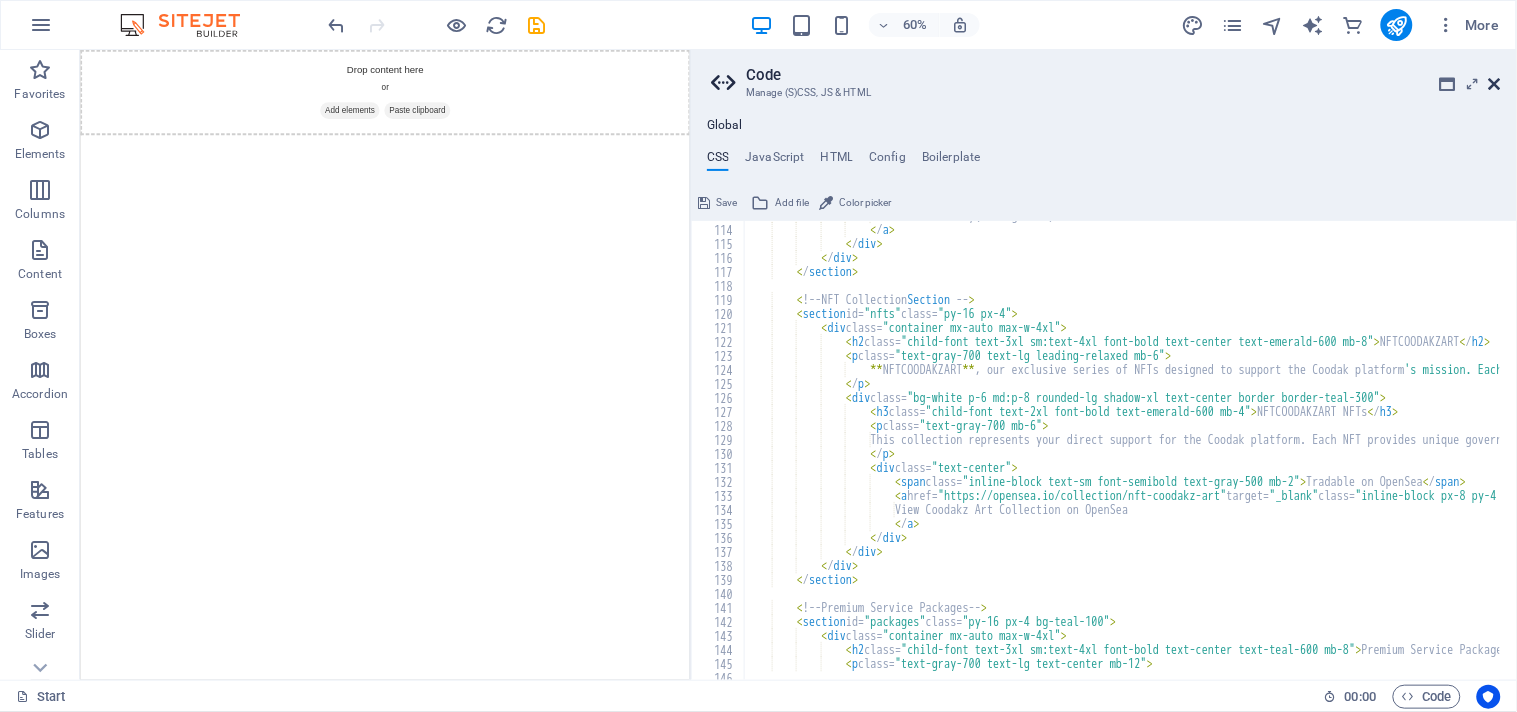 click at bounding box center (1495, 84) 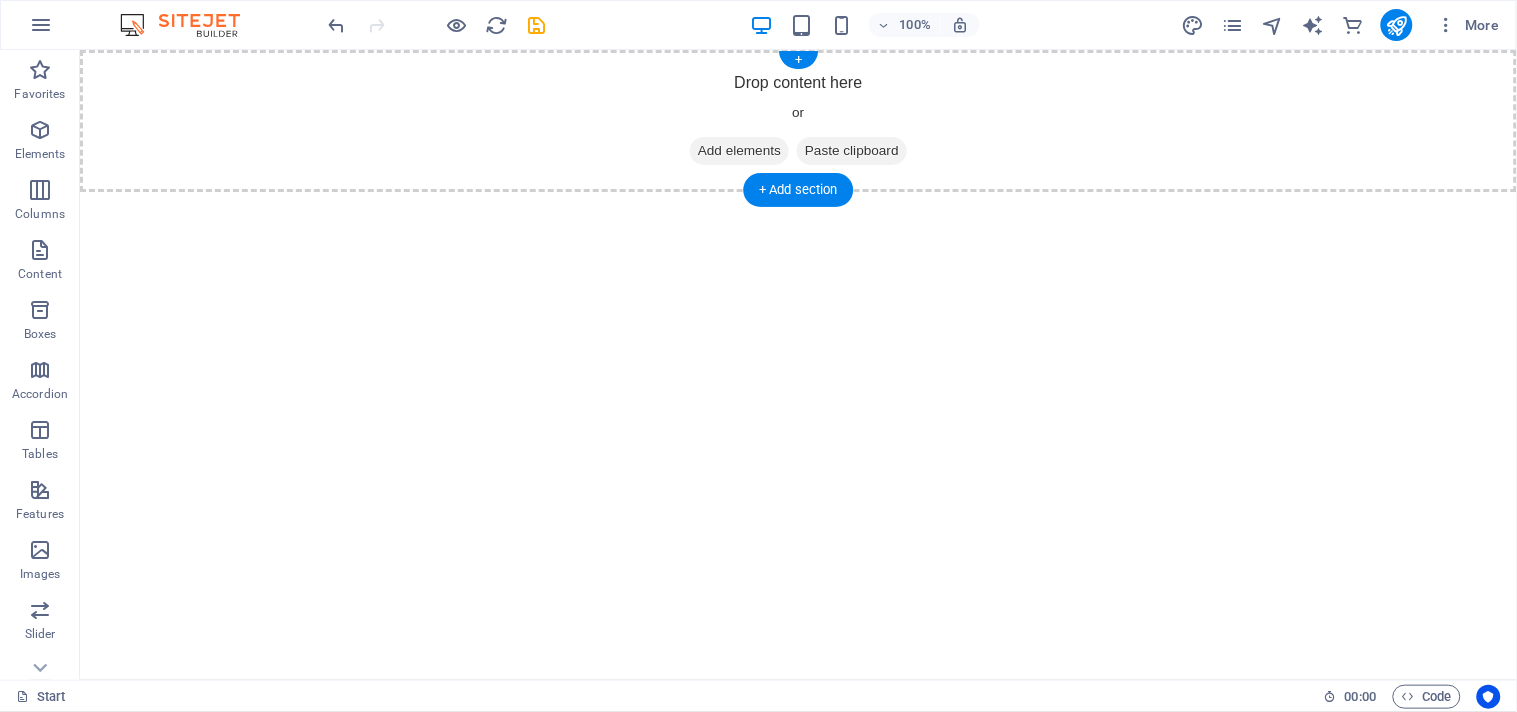 click on "Drop content here or  Add elements  Paste clipboard" at bounding box center [797, 120] 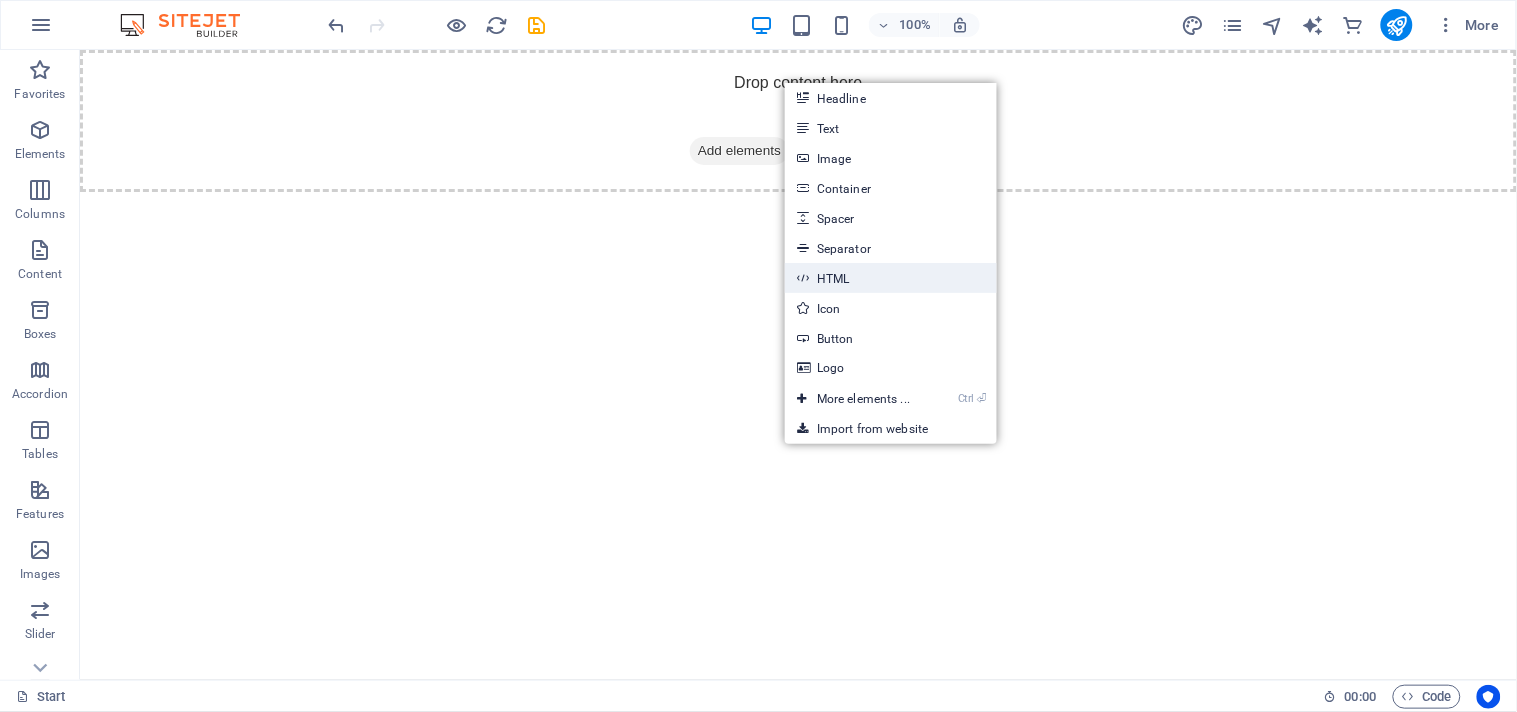 click on "HTML" at bounding box center (891, 278) 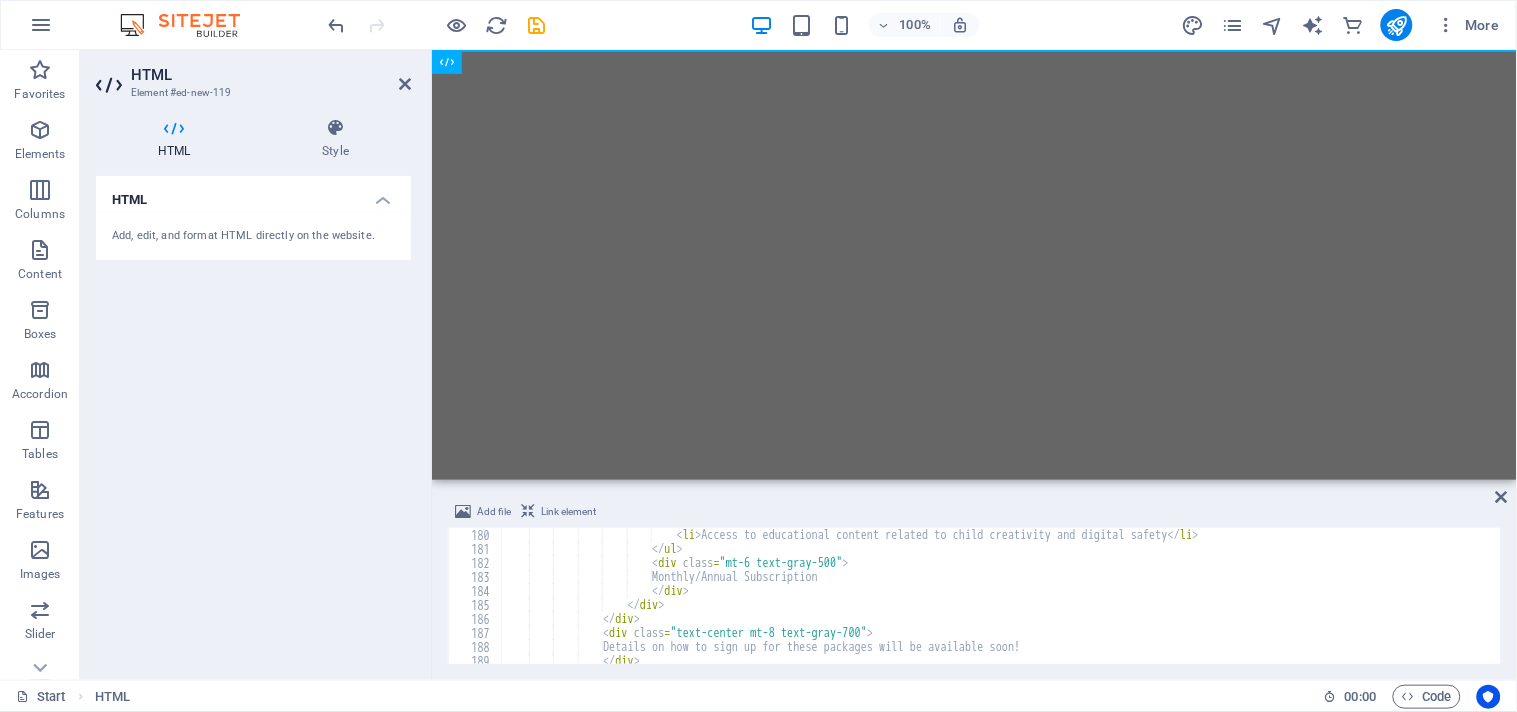 scroll, scrollTop: 2306, scrollLeft: 0, axis: vertical 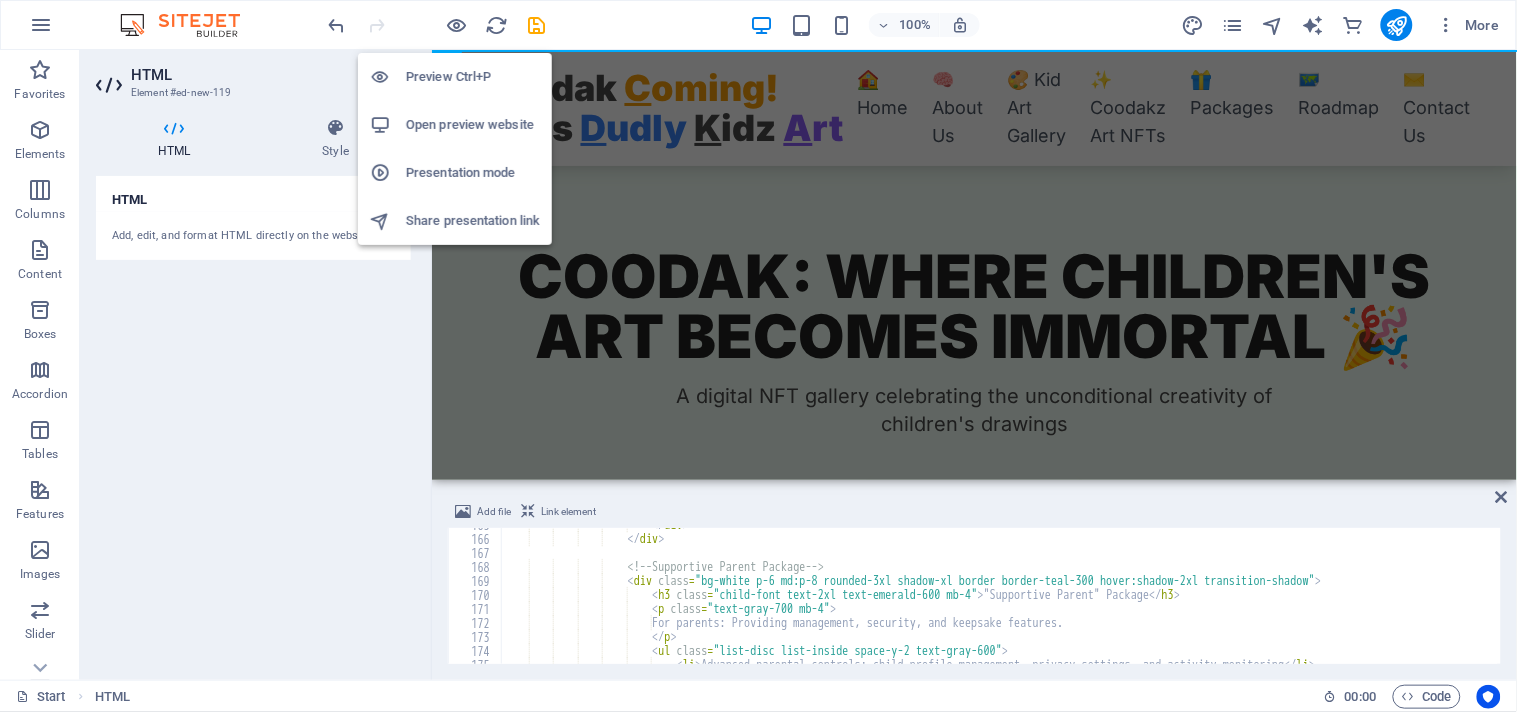 click on "Preview Ctrl+P" at bounding box center (473, 77) 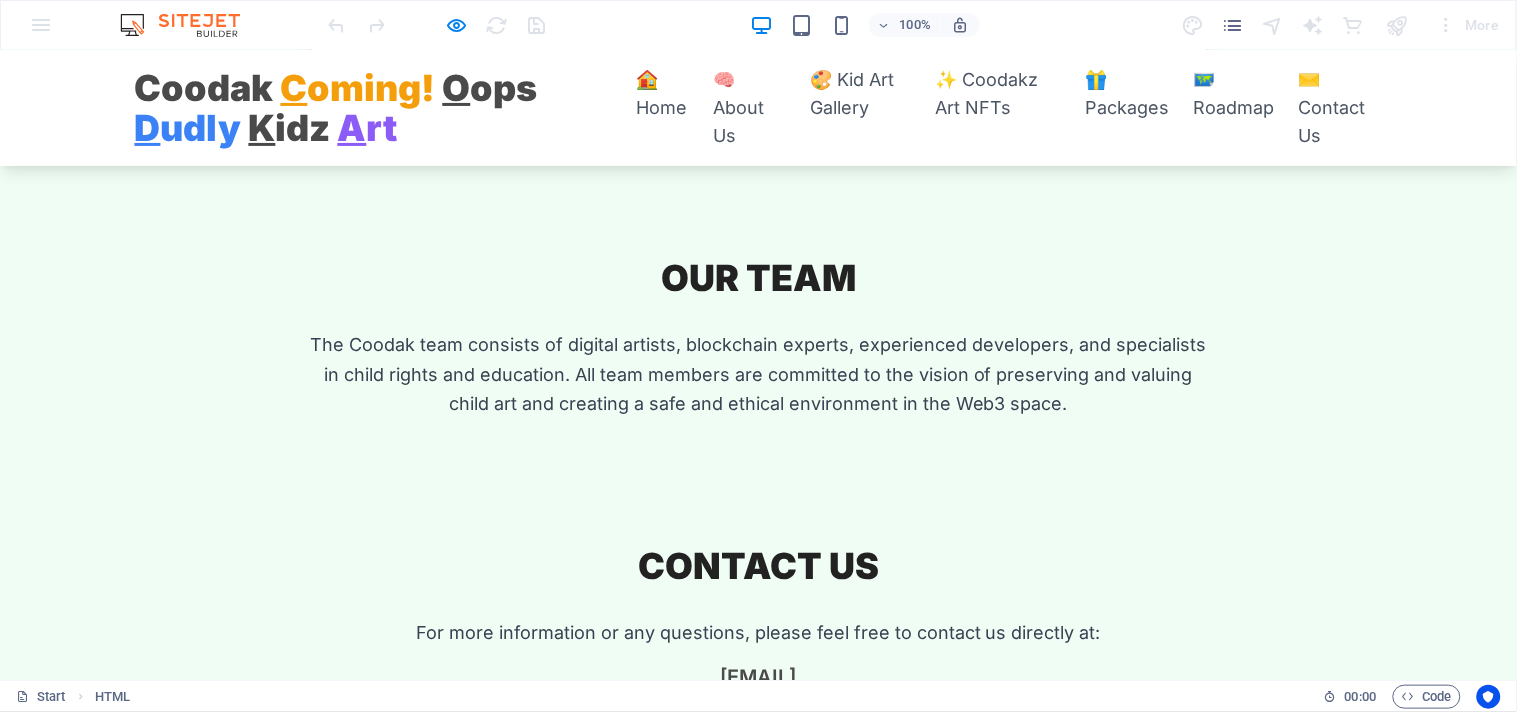 scroll, scrollTop: 4000, scrollLeft: 0, axis: vertical 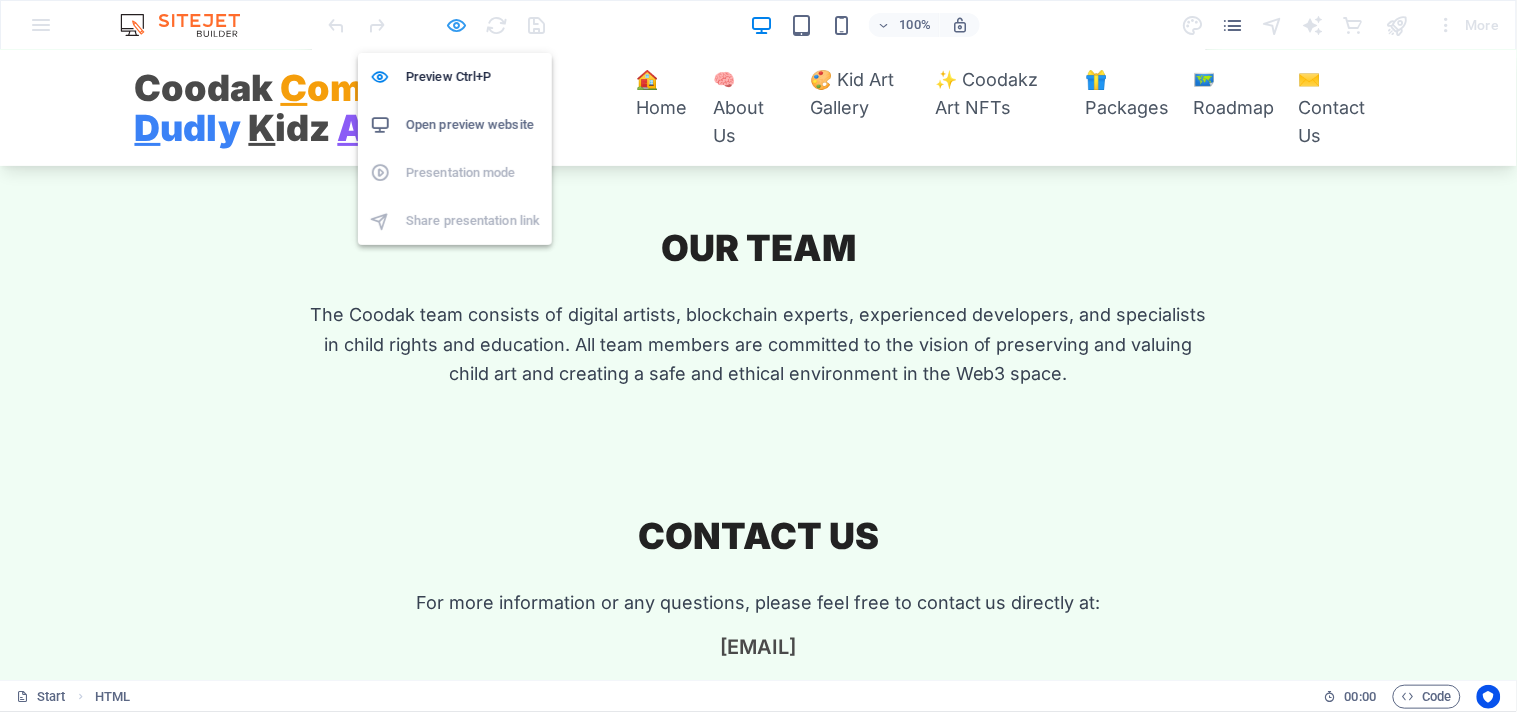 click at bounding box center [457, 25] 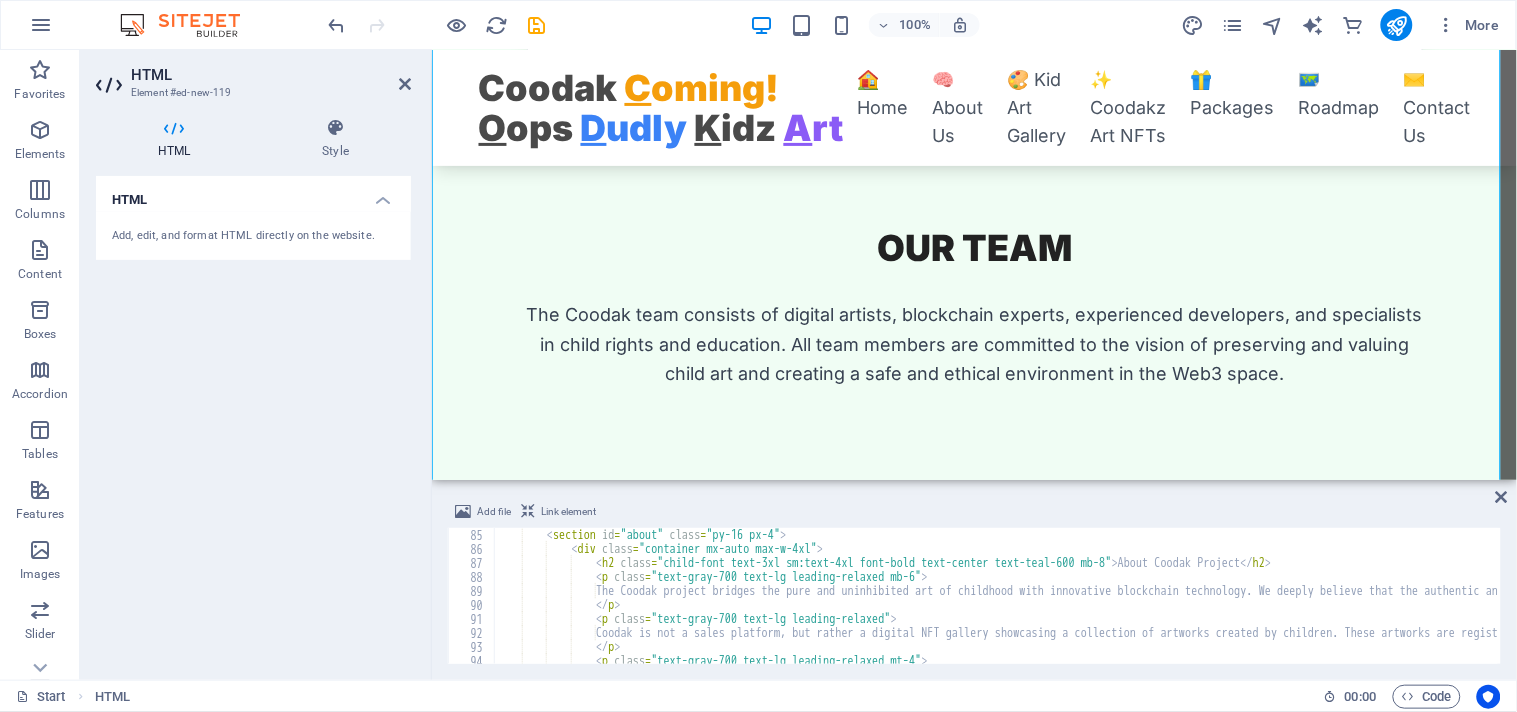 scroll, scrollTop: 843, scrollLeft: 0, axis: vertical 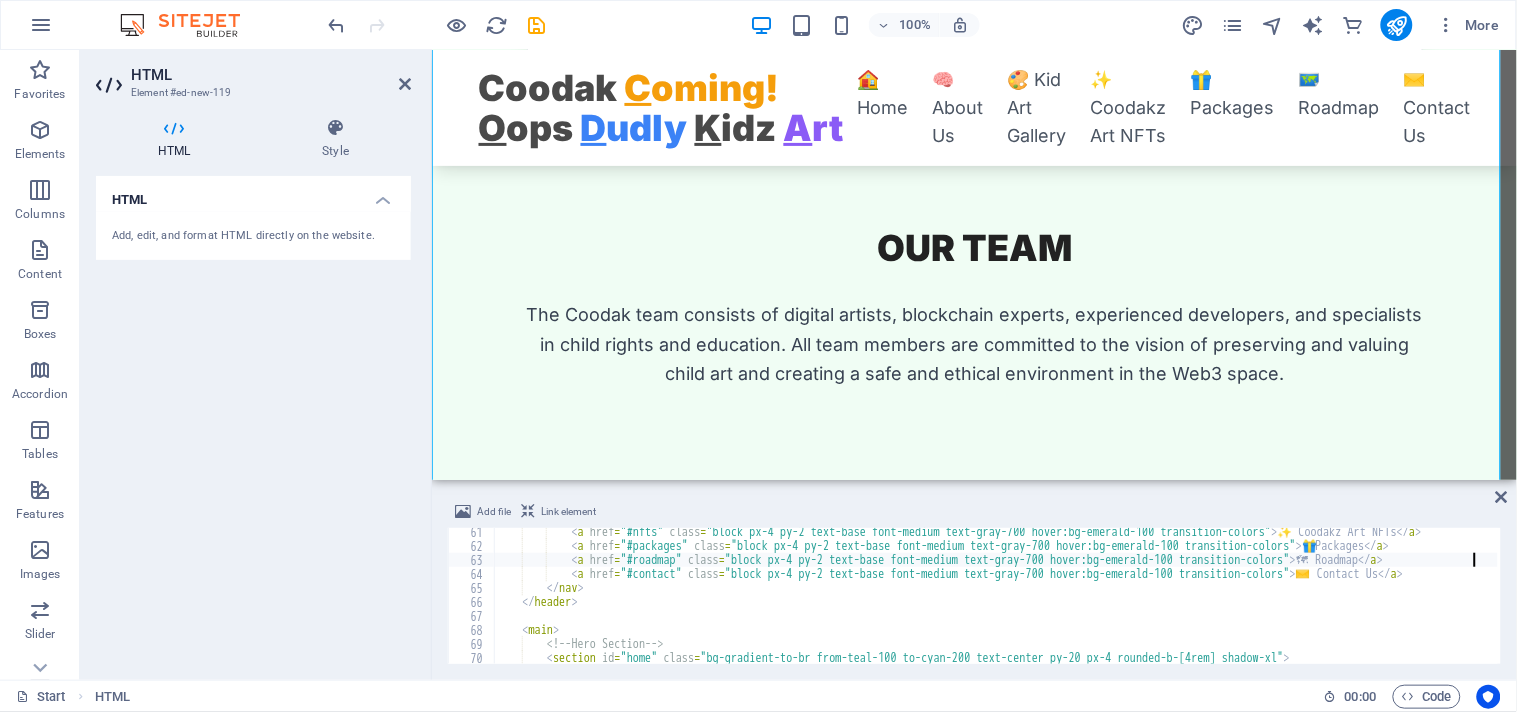 drag, startPoint x: 1495, startPoint y: 561, endPoint x: 1491, endPoint y: 516, distance: 45.17743 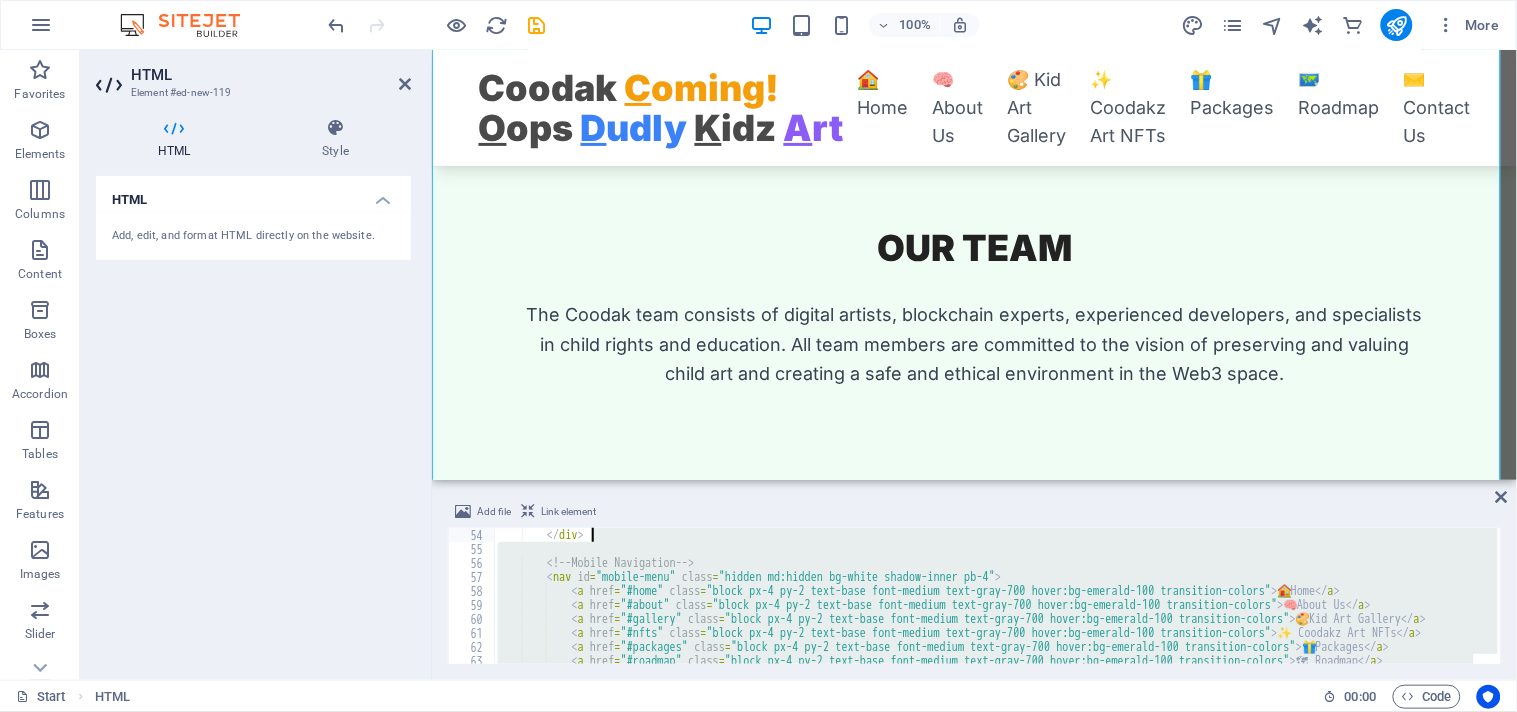 scroll, scrollTop: 742, scrollLeft: 0, axis: vertical 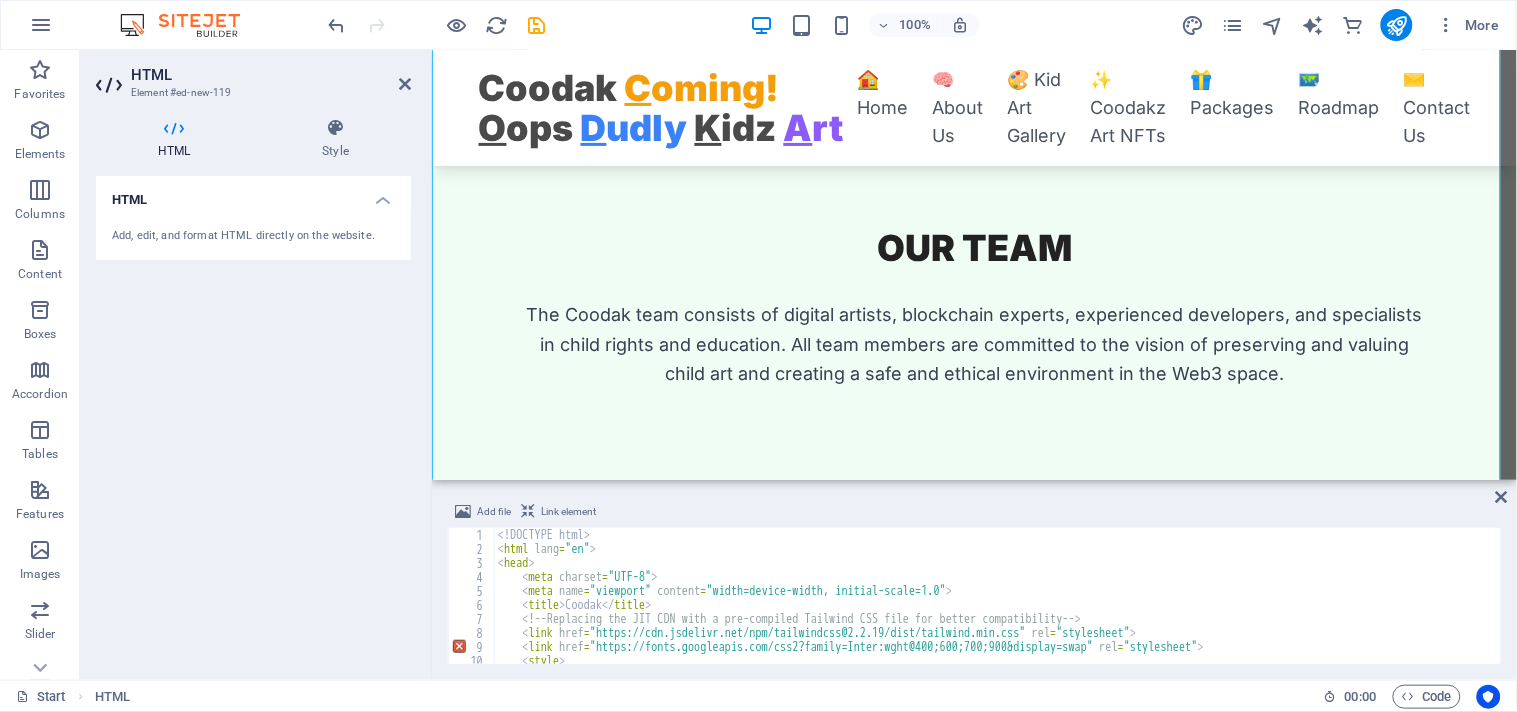click on "<! DOCTYPE   html > < html   lang = "en" > < head >      < meta   charset = "UTF-8" >      < meta   name = "viewport"   content = "width=device-width, initial-scale=1.0" >      < title > Coodak </ title >      <!--  Replacing the JIT CDN with a pre-compiled Tailwind CSS file for better compatibility  -->      < link   href = "https://cdn.jsdelivr.net/npm/tailwindcss@2.2.19/dist/tailwind.min.css"   rel = "stylesheet" >      < link   href = "https://fonts.googleapis.com/css2?family=Inter:wght@400;600;700;900&display=swap"   rel = "stylesheet" >      < style >           body   {" at bounding box center [2009, 608] 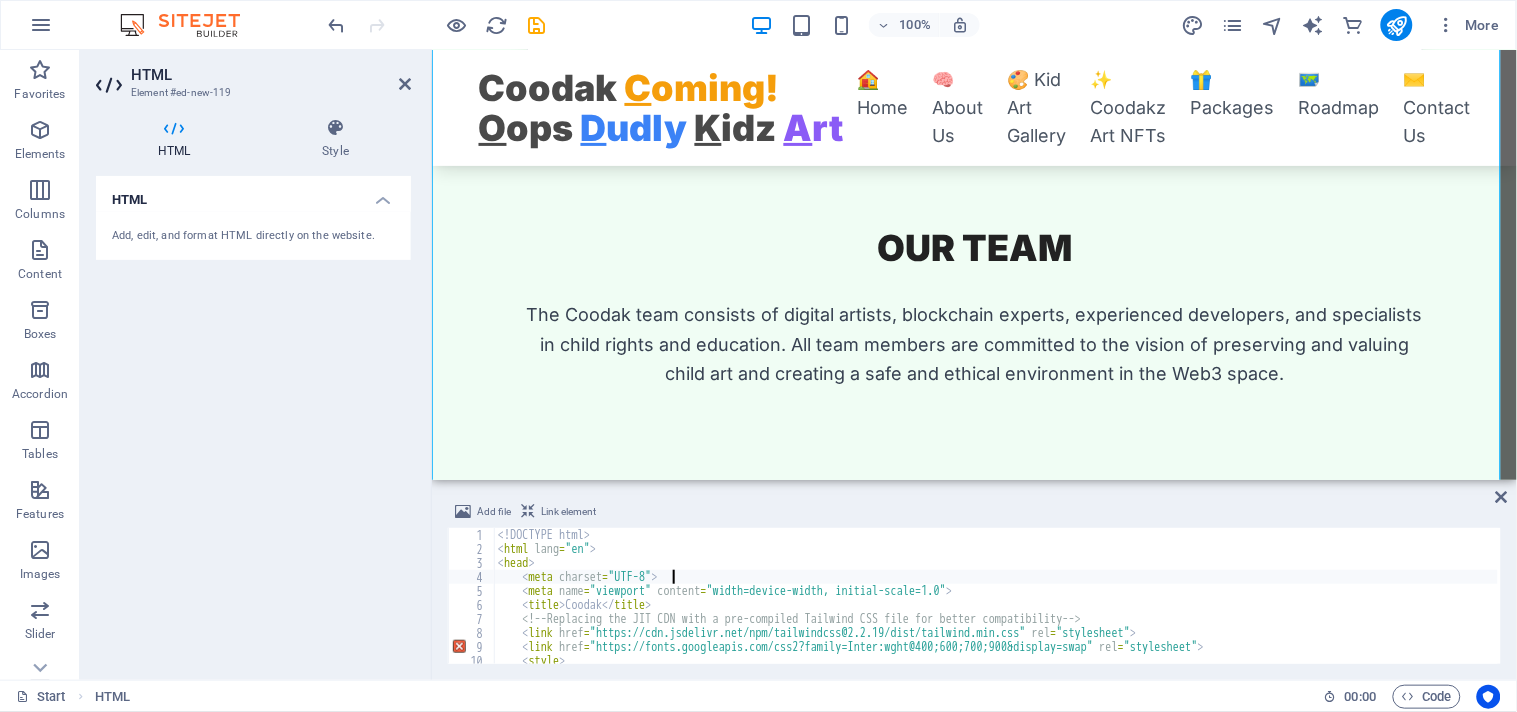 type on "</html>" 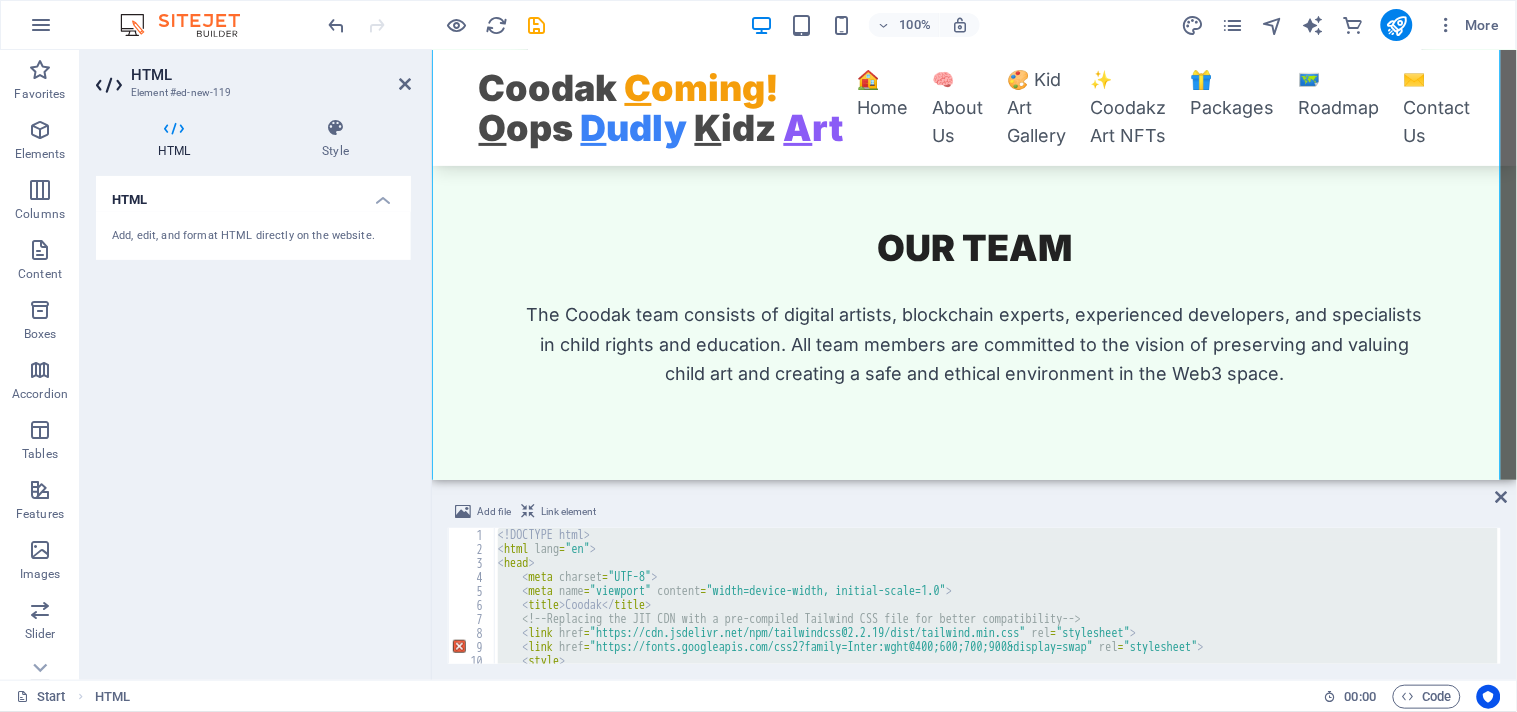 type 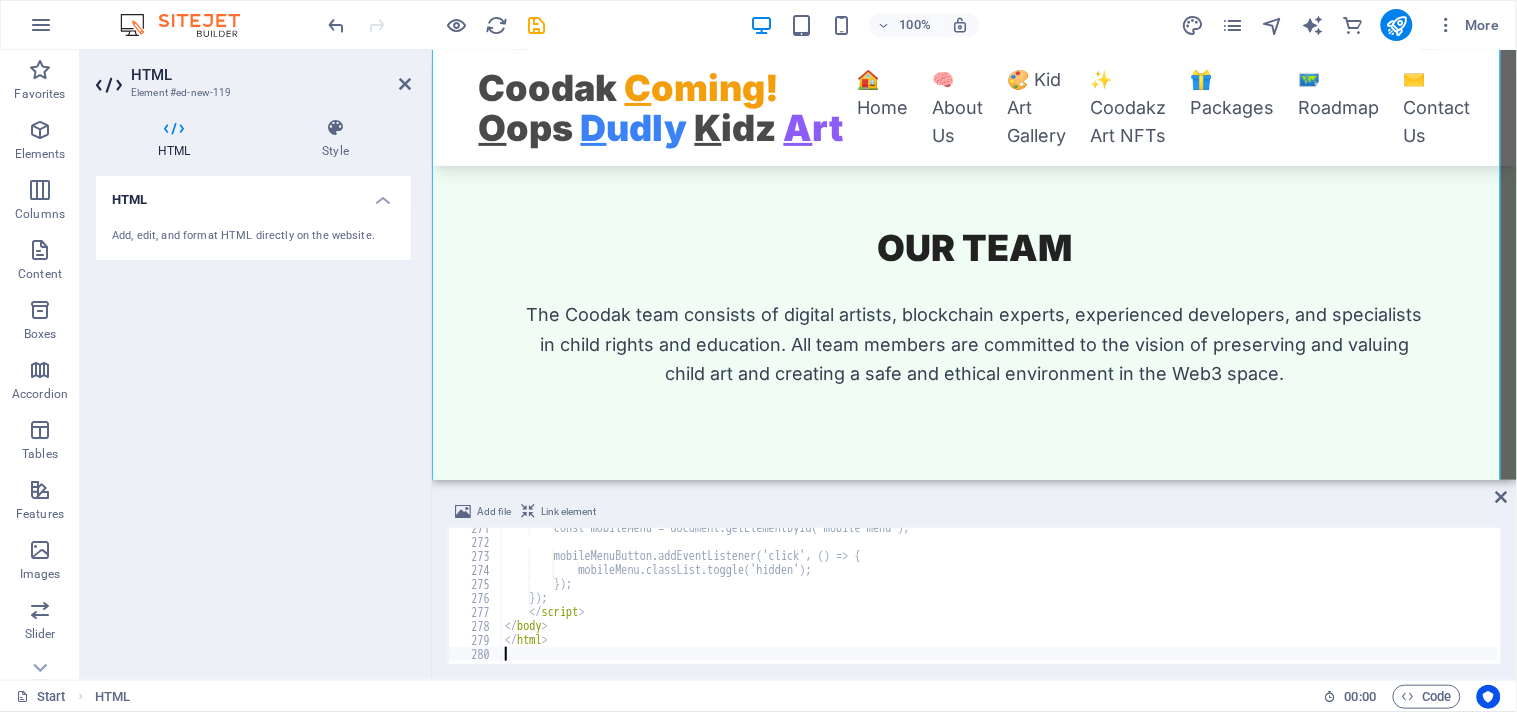 scroll, scrollTop: 3786, scrollLeft: 0, axis: vertical 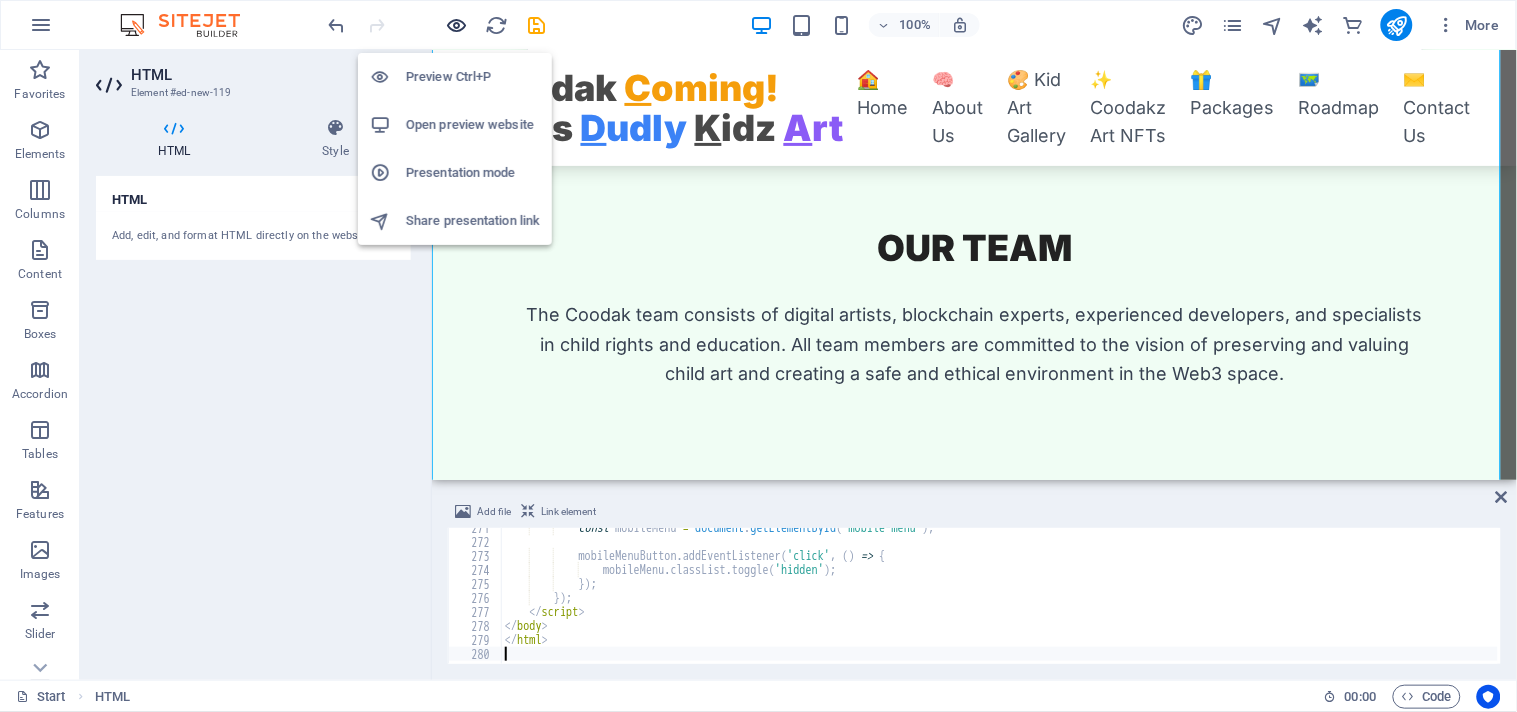 click at bounding box center [457, 25] 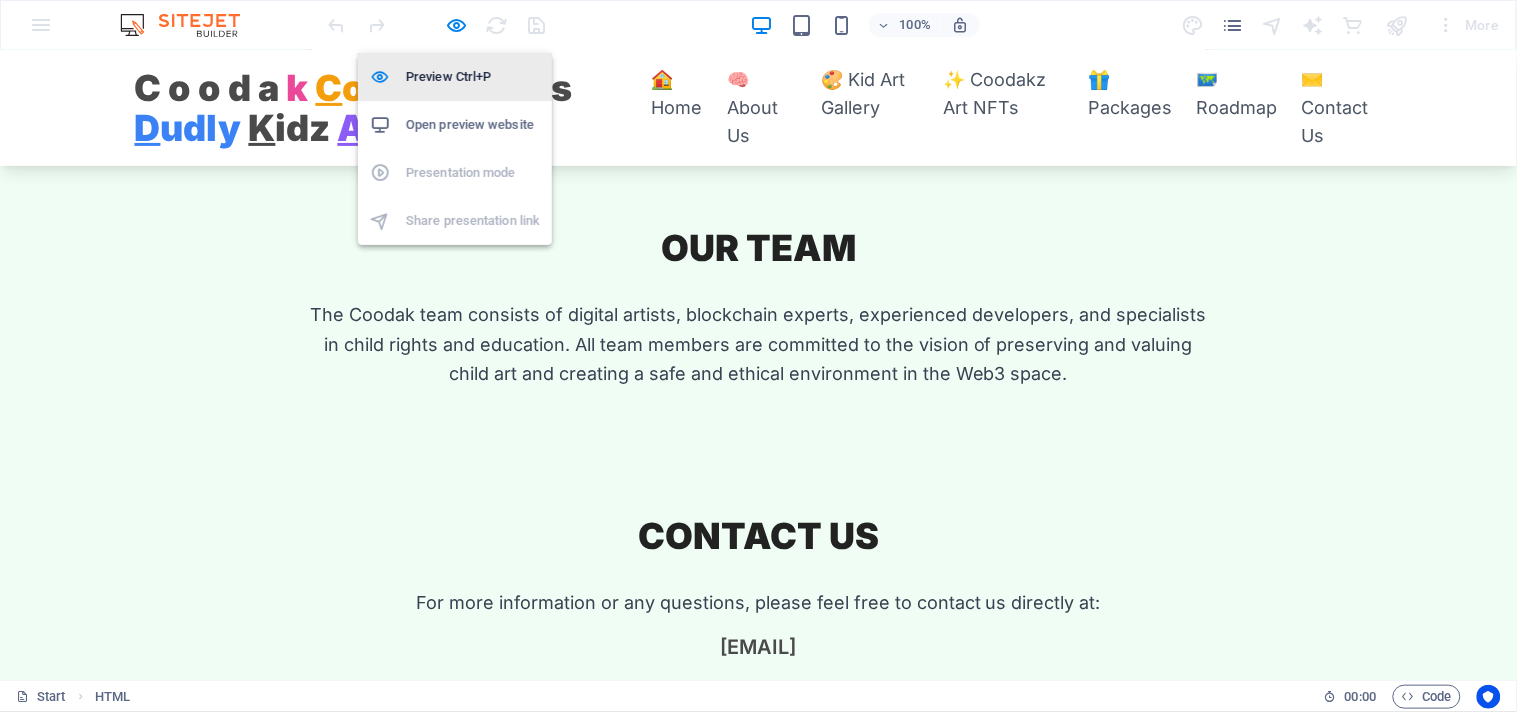 click on "Preview Ctrl+P" at bounding box center (473, 77) 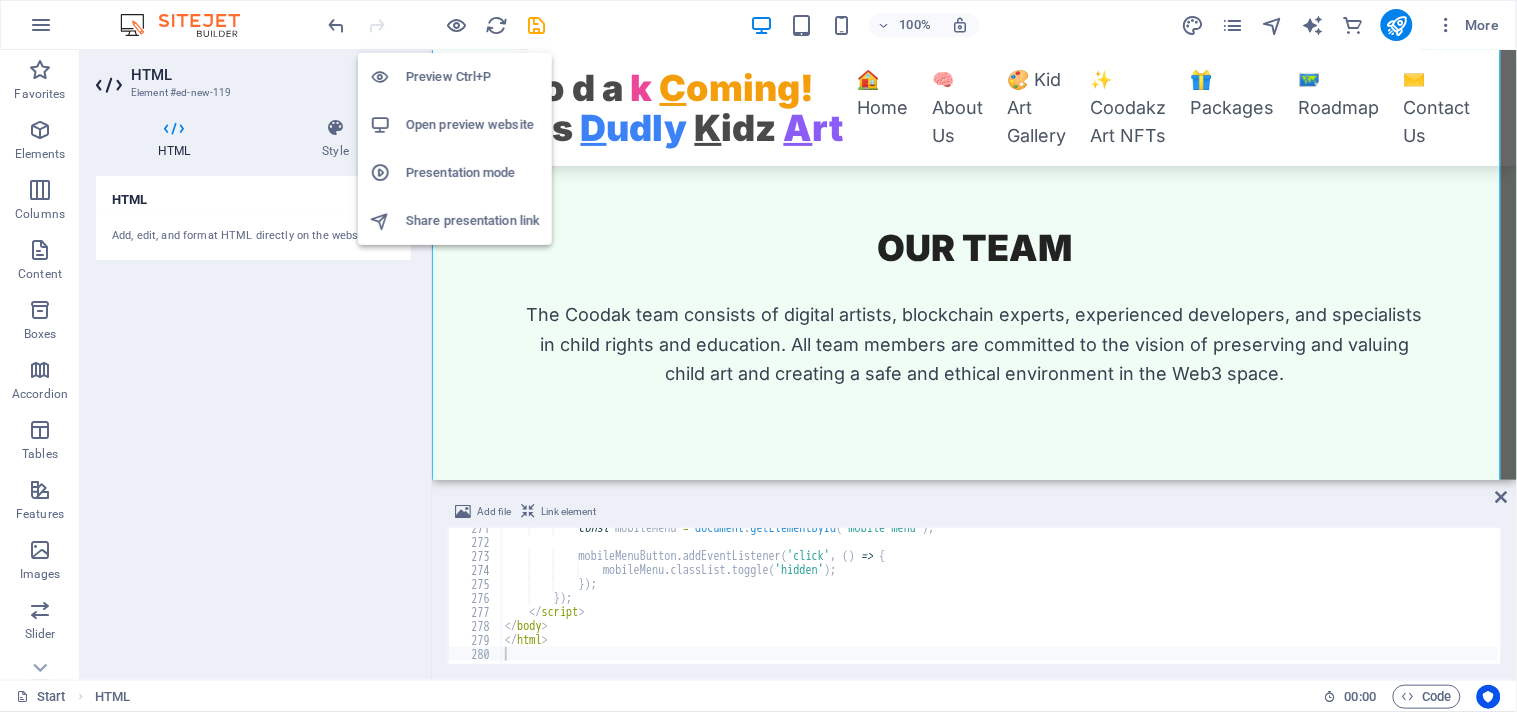 click on "Preview Ctrl+P" at bounding box center [473, 77] 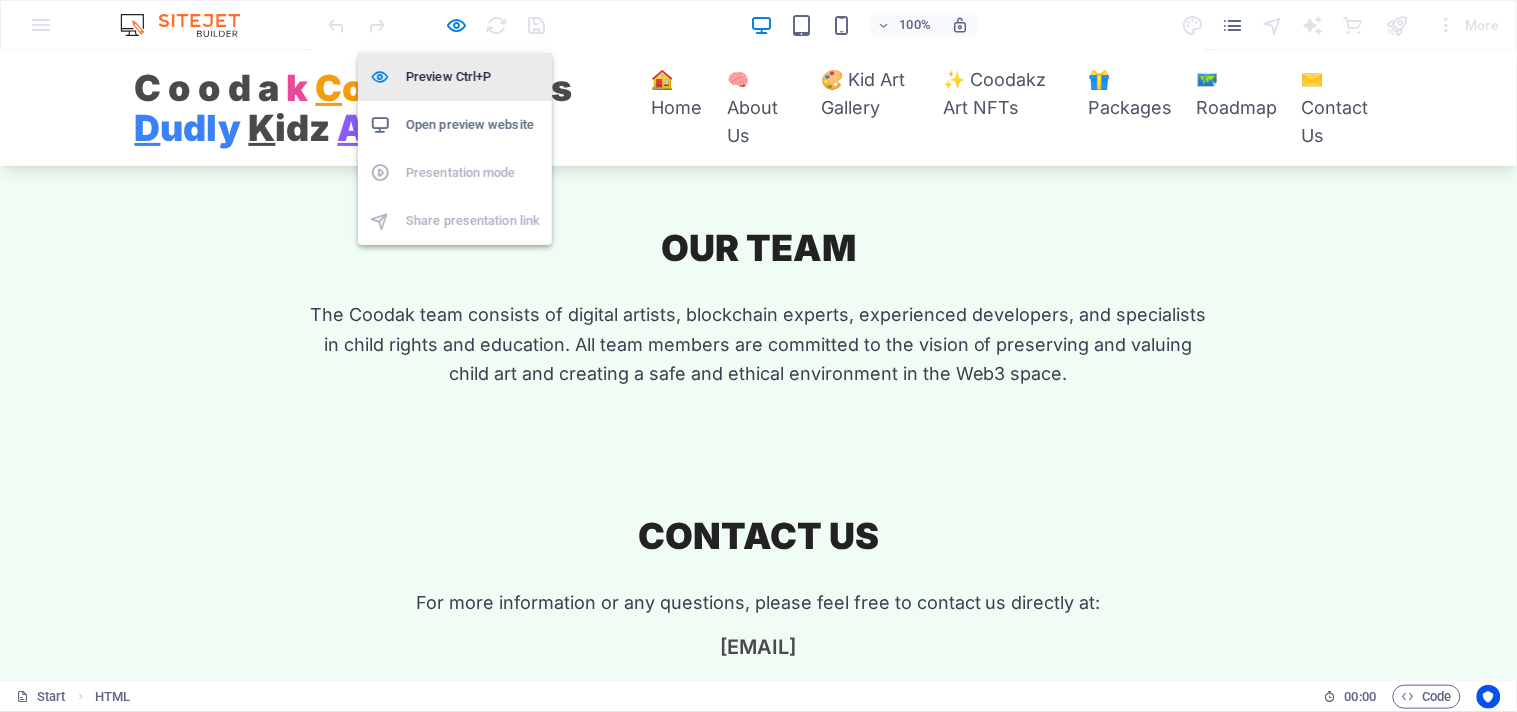 click on "Preview Ctrl+P" at bounding box center [473, 77] 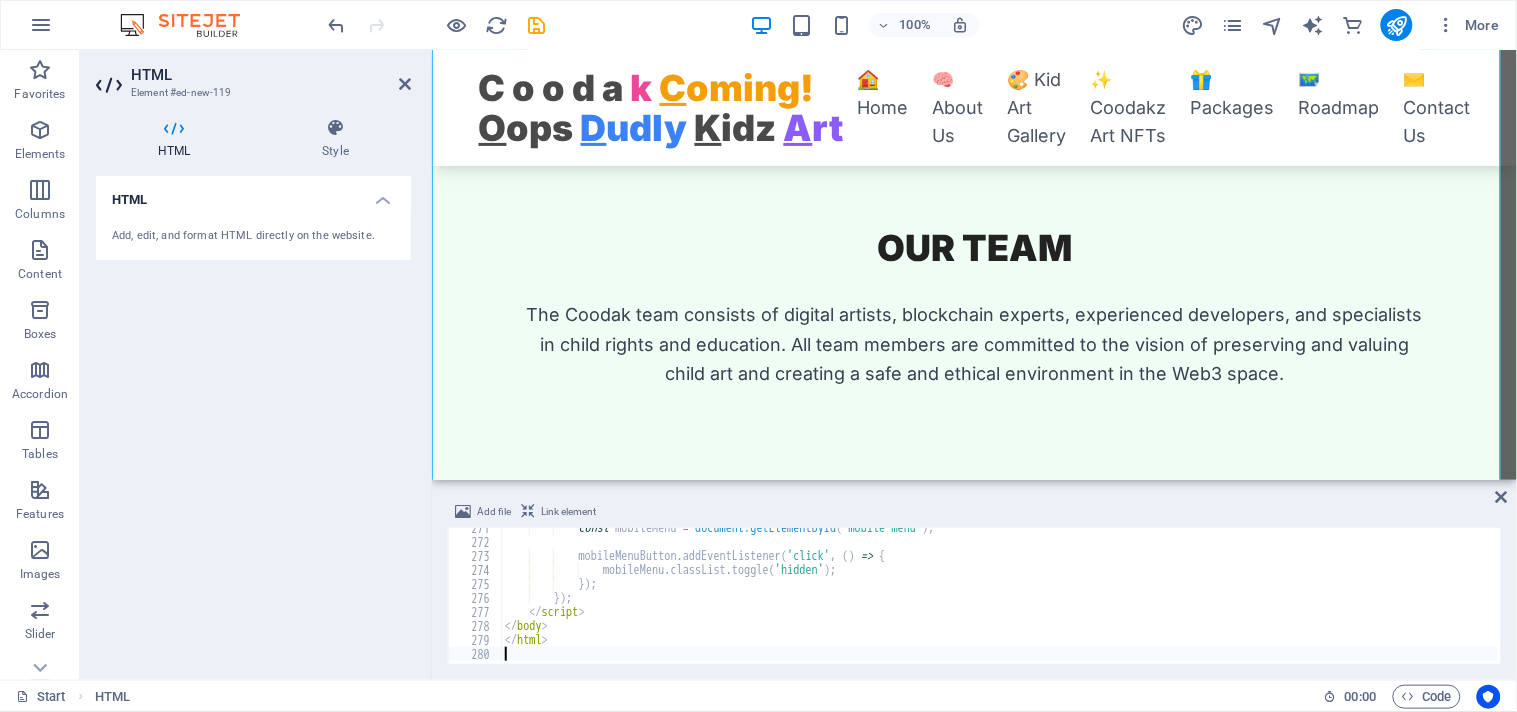 click on "const   mobileMenu   =   document . getElementById ( 'mobile-menu' ) ;                mobileMenuButton . addEventListener ( 'click' ,   ( )   =>   {                     mobileMenu . classList . toggle ( 'hidden' ) ;                }) ;           }) ;      </ script > </ body > </ html >" at bounding box center (2016, 601) 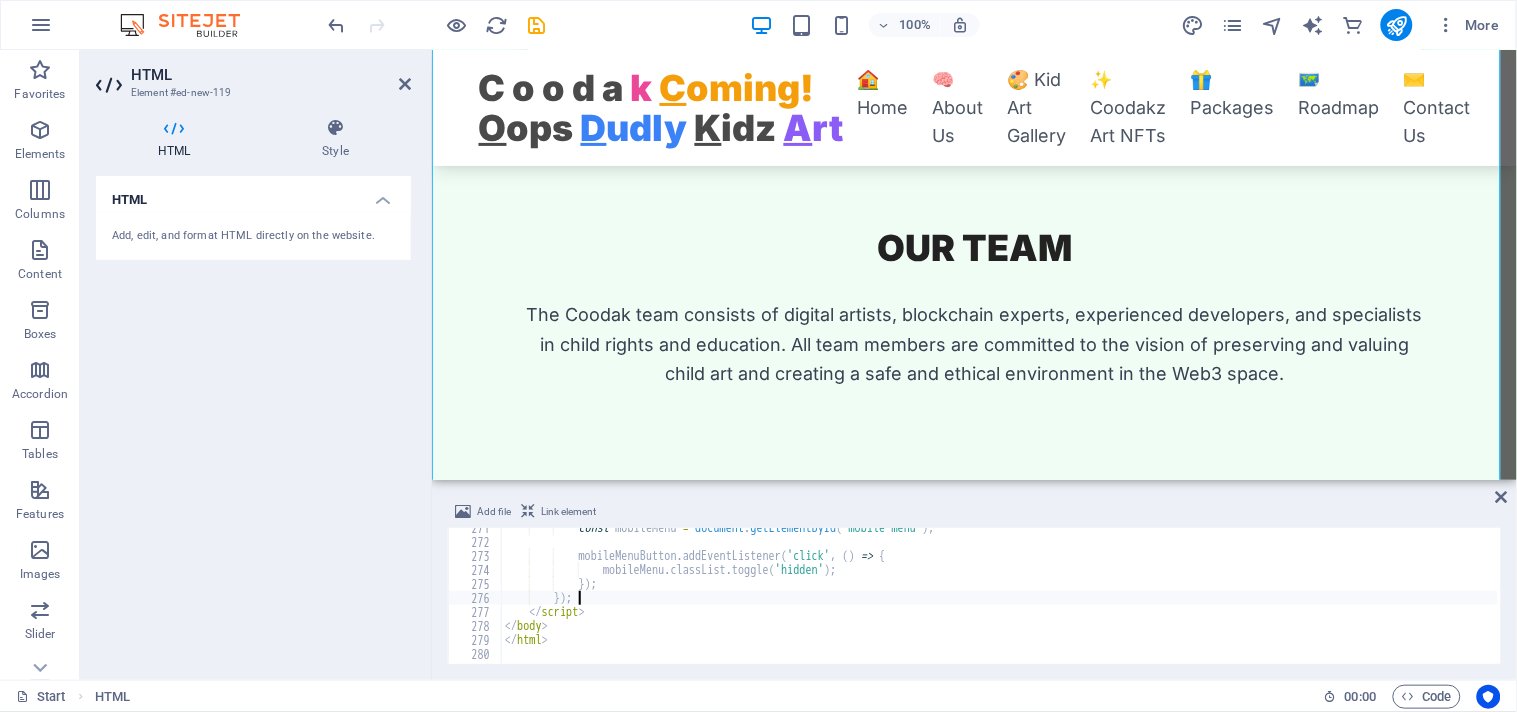 scroll, scrollTop: 3786, scrollLeft: 0, axis: vertical 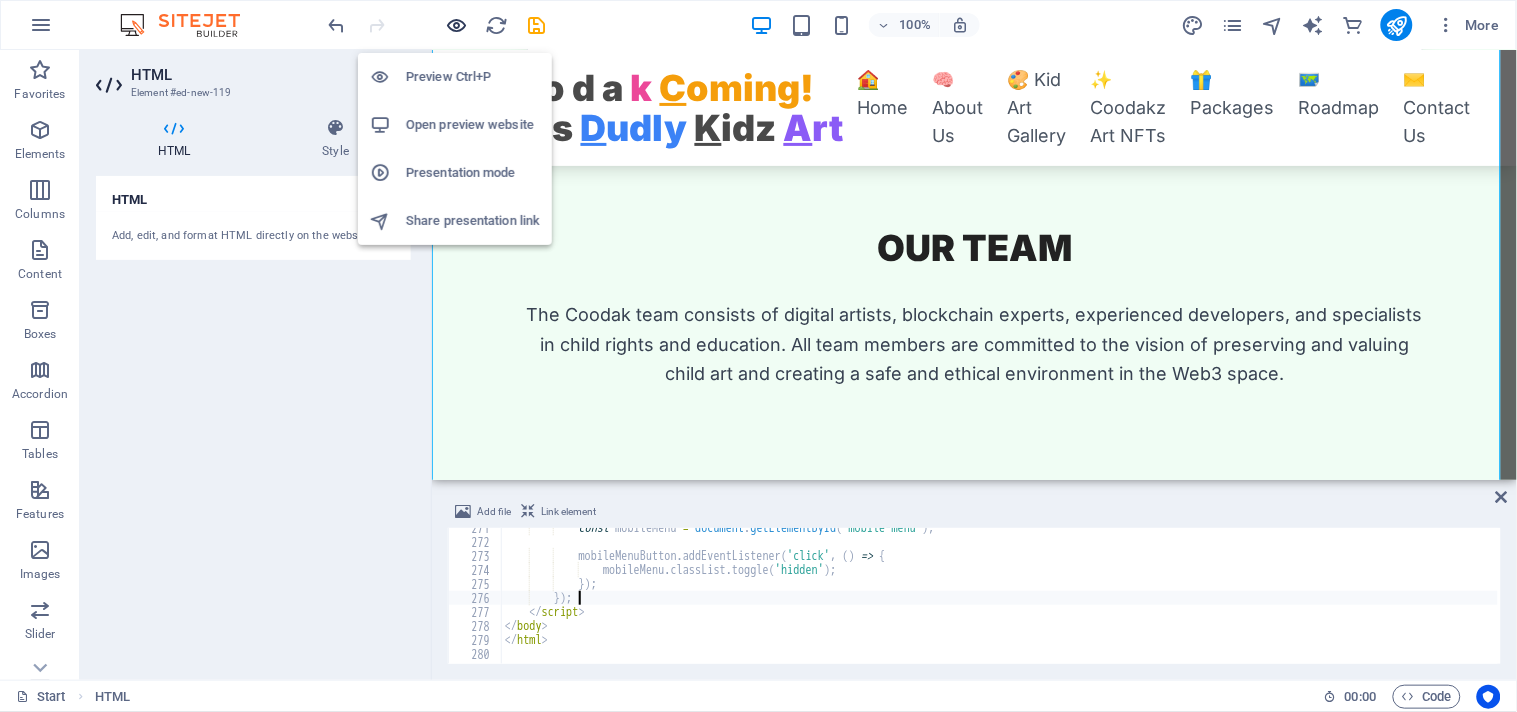 click at bounding box center (457, 25) 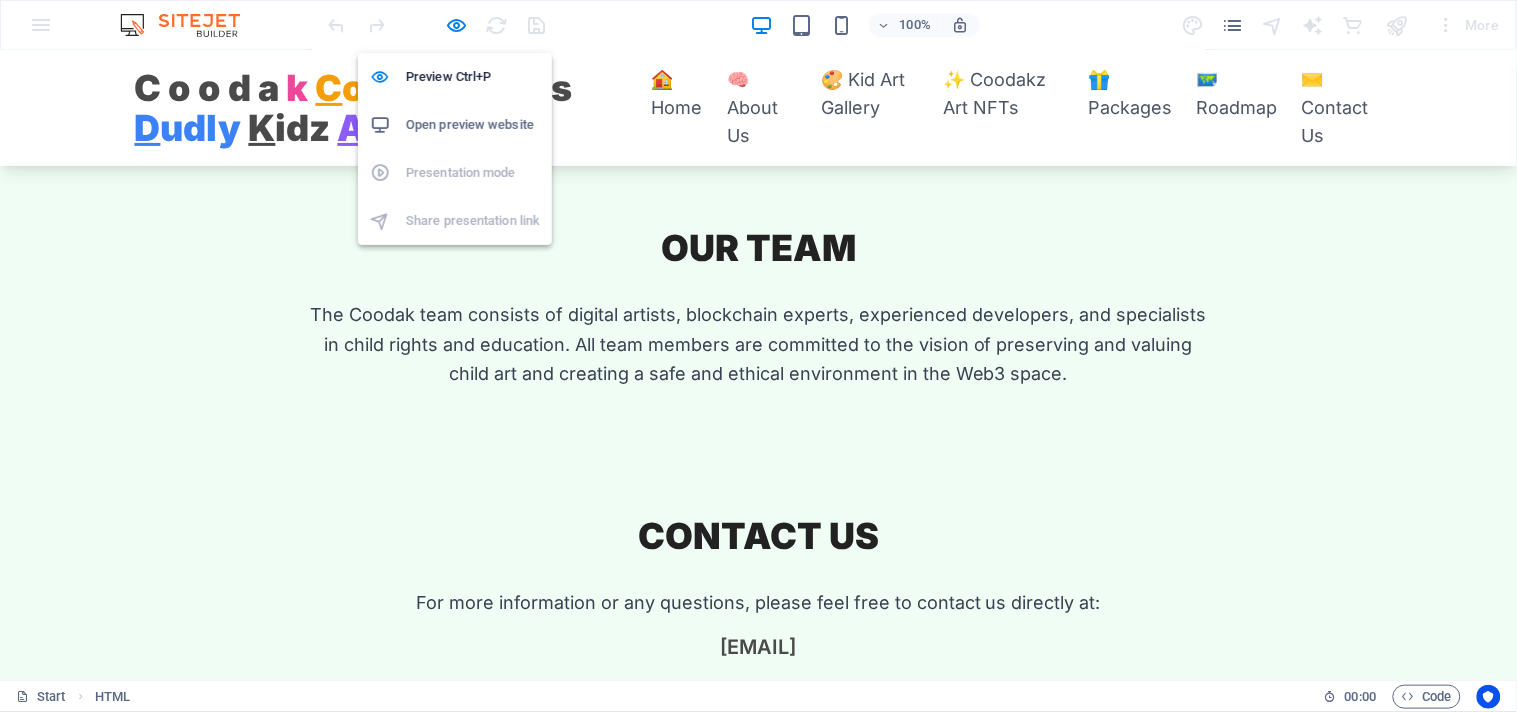 click on "Open preview website" at bounding box center [473, 125] 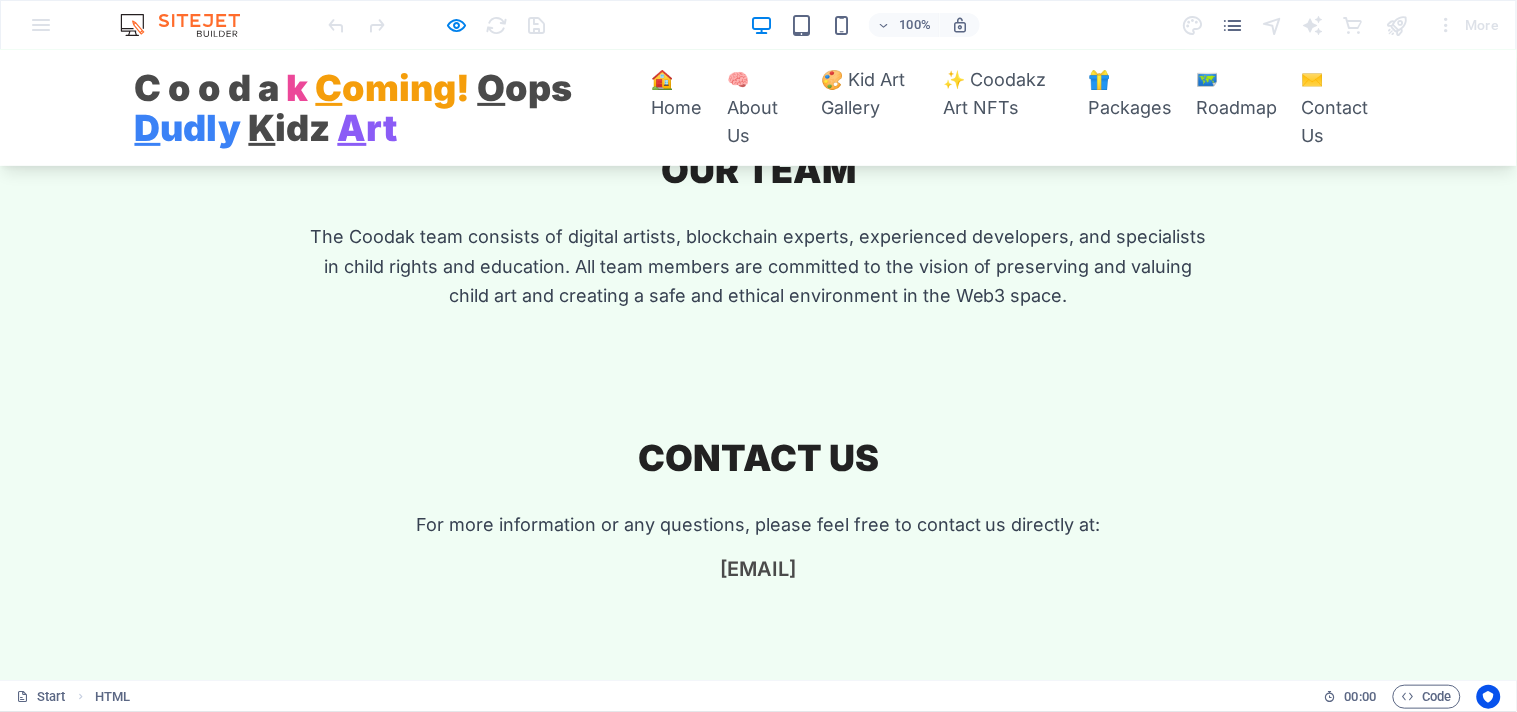 scroll, scrollTop: 4178, scrollLeft: 0, axis: vertical 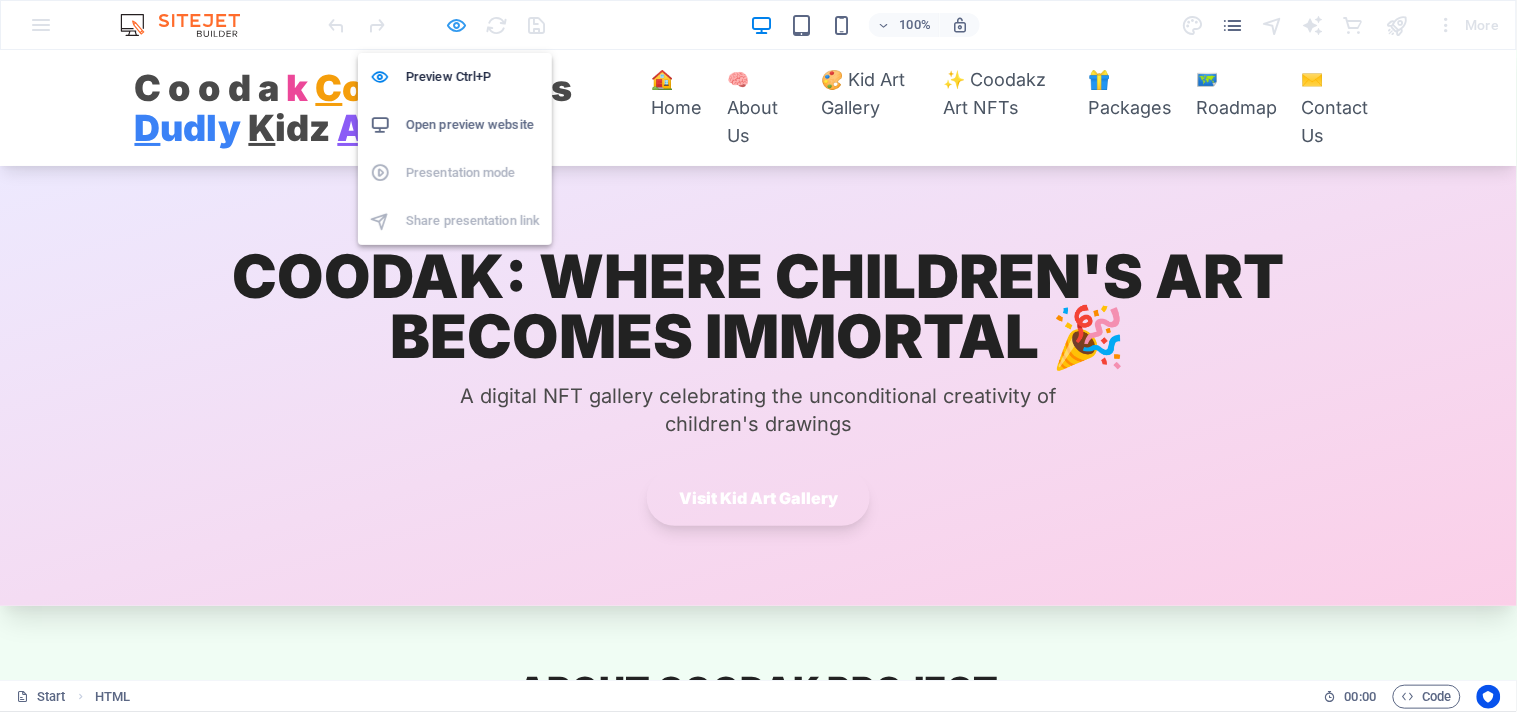 click at bounding box center [457, 25] 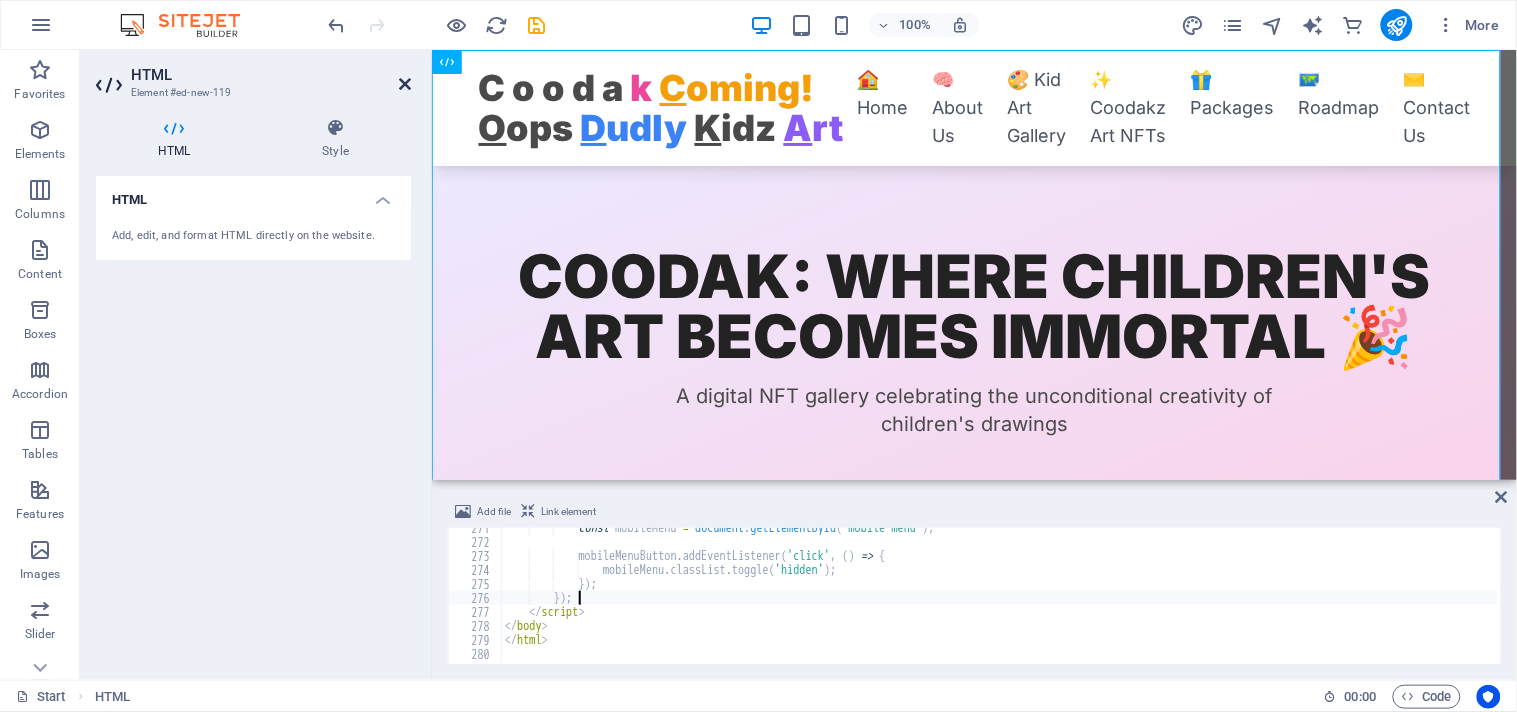 click at bounding box center [405, 84] 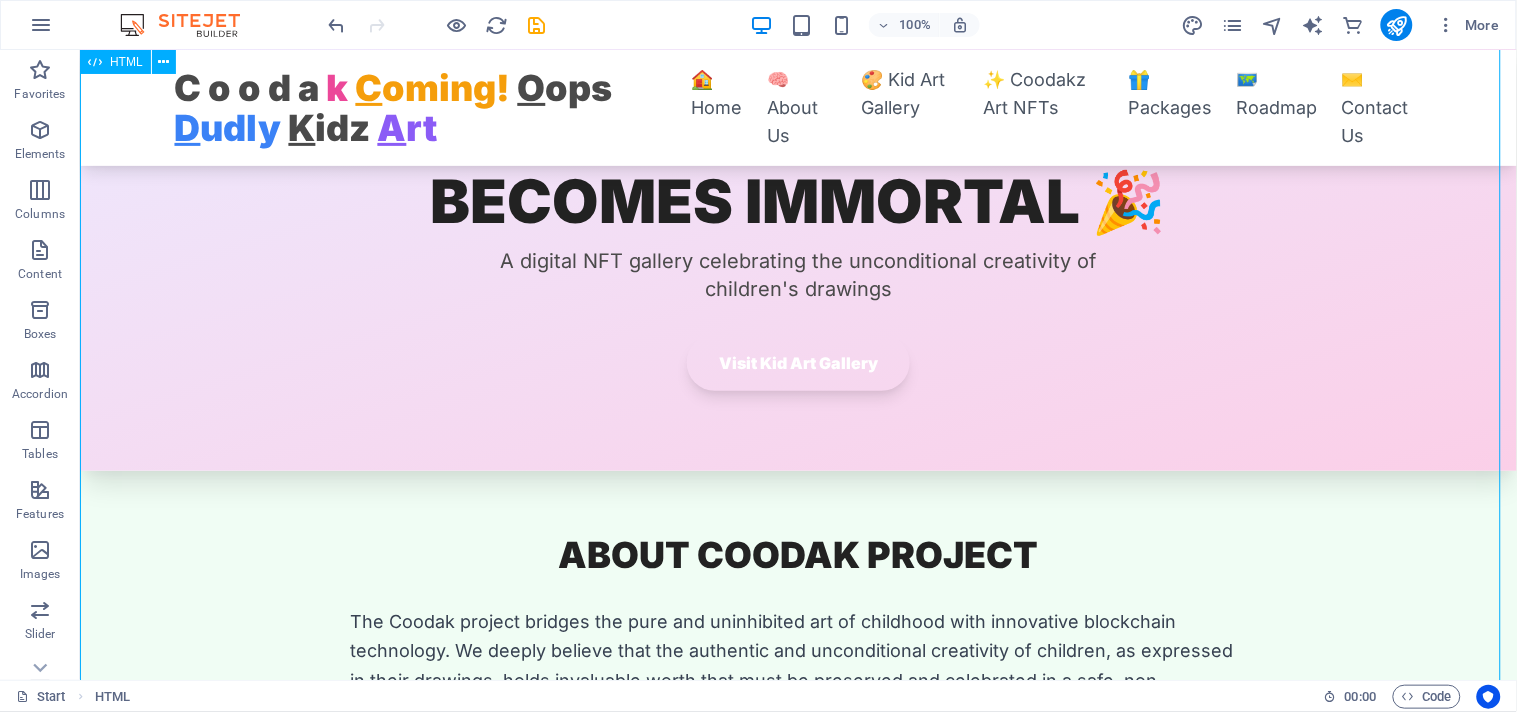 scroll, scrollTop: 111, scrollLeft: 0, axis: vertical 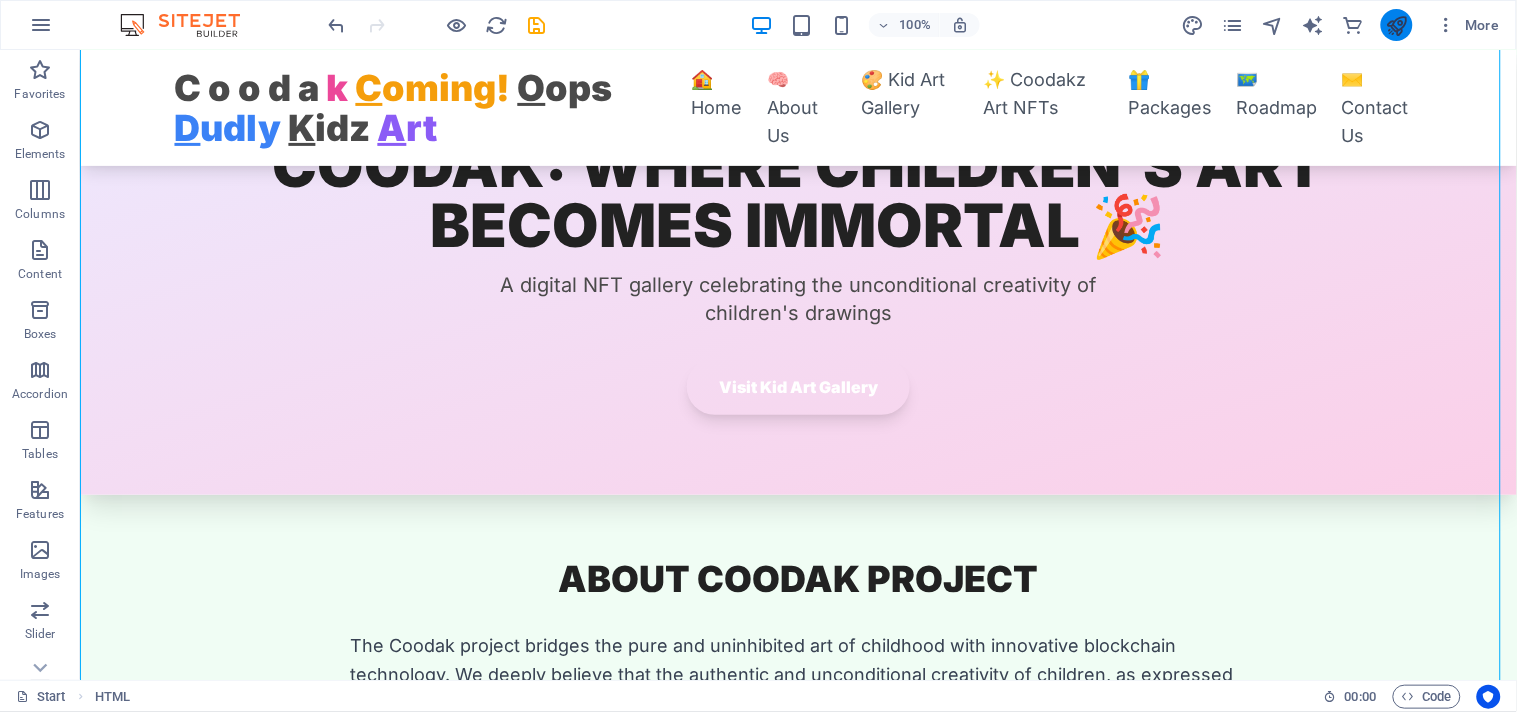 click at bounding box center (1396, 25) 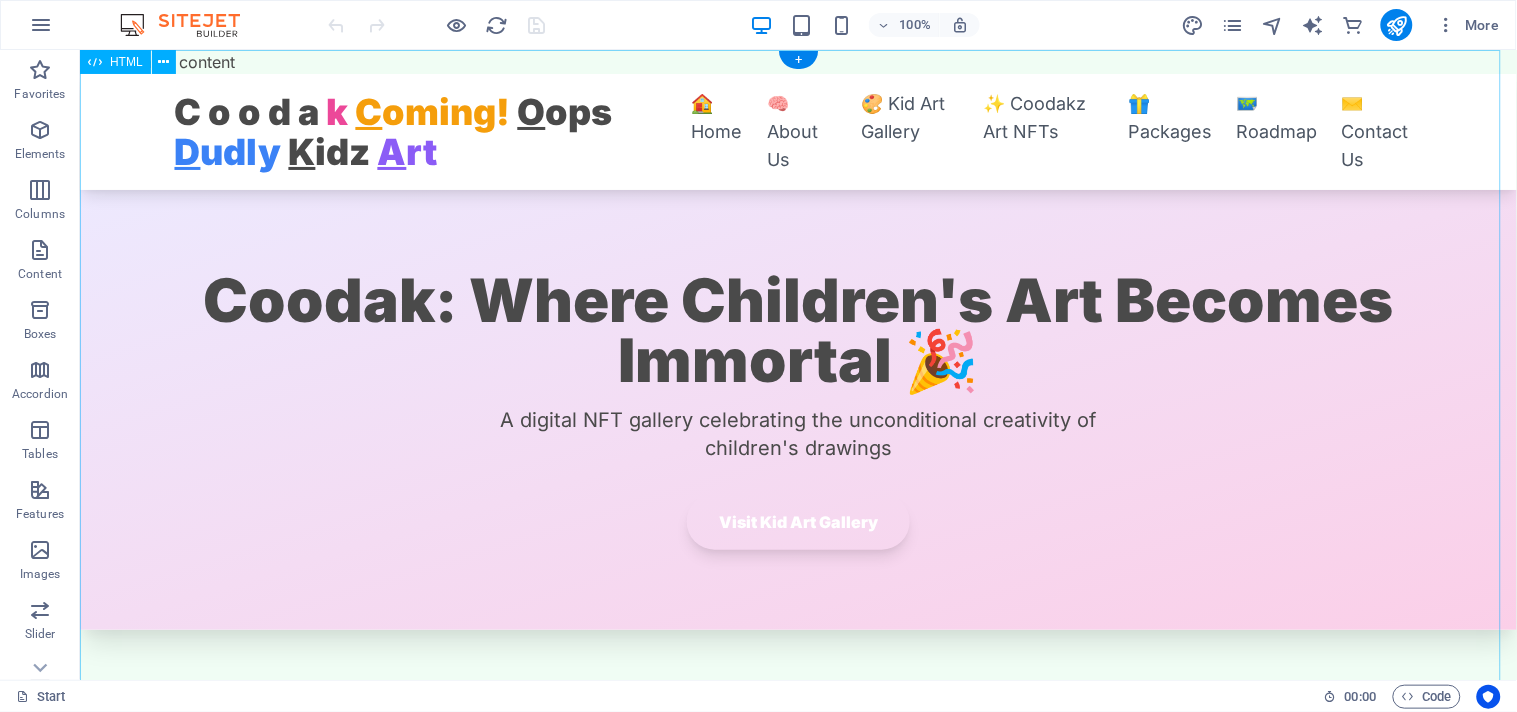 scroll, scrollTop: 0, scrollLeft: 0, axis: both 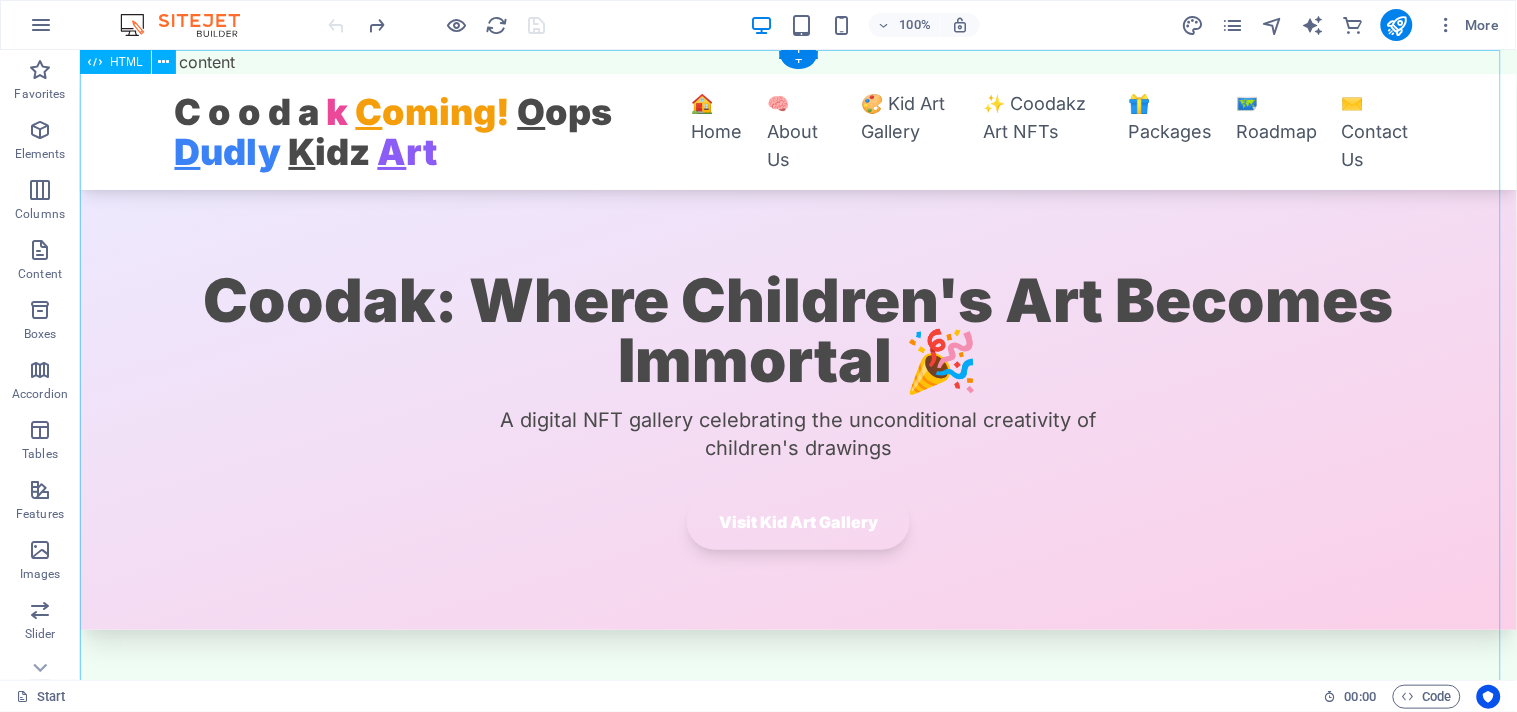 click on "Coodak
C
o
o
d
a
k
C oming!
O ops
D udly
K idz
A rt
🏠 Home
🧠 About Us
🎨 Kid Art Gallery
✨ Coodakz Art NFTs
🎁 Packages
🗺️ Roadmap
✉️ Contact Us
🏠 Home
🧠 About Us
🎨 Kid Art Gallery
✨ Coodakz Art NFTs
🎁 Packages
🗺️ Roadmap
✉️ Contact Us" at bounding box center (797, 2476) 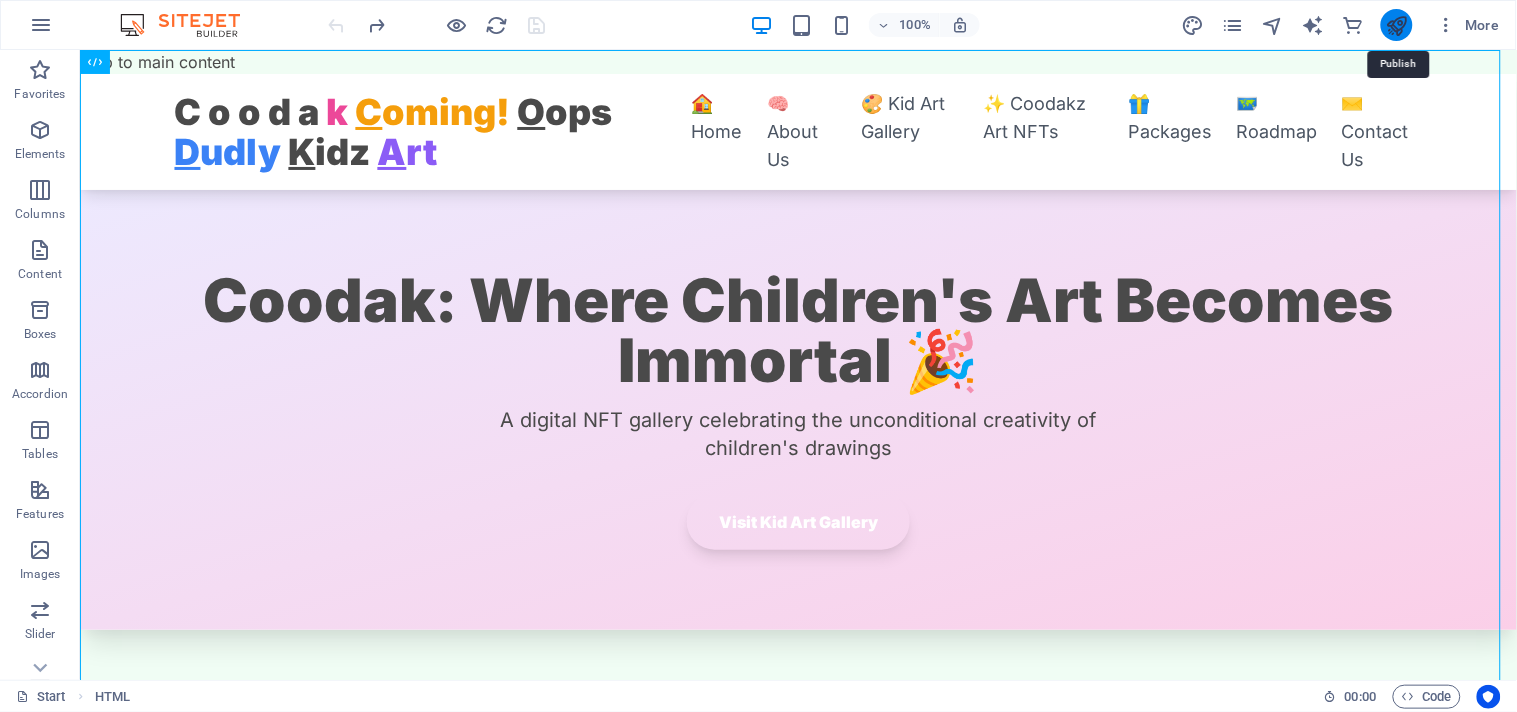 click at bounding box center [1396, 25] 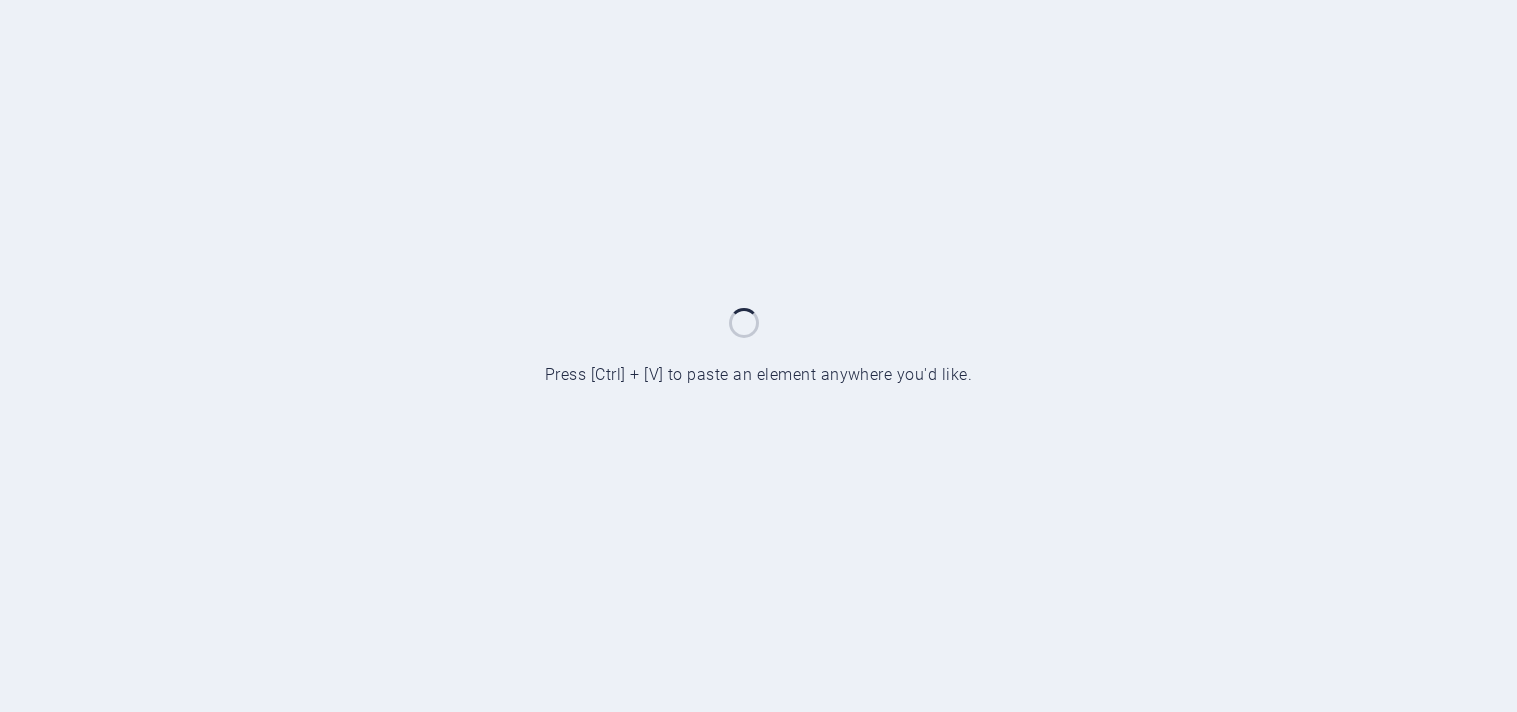 scroll, scrollTop: 0, scrollLeft: 0, axis: both 